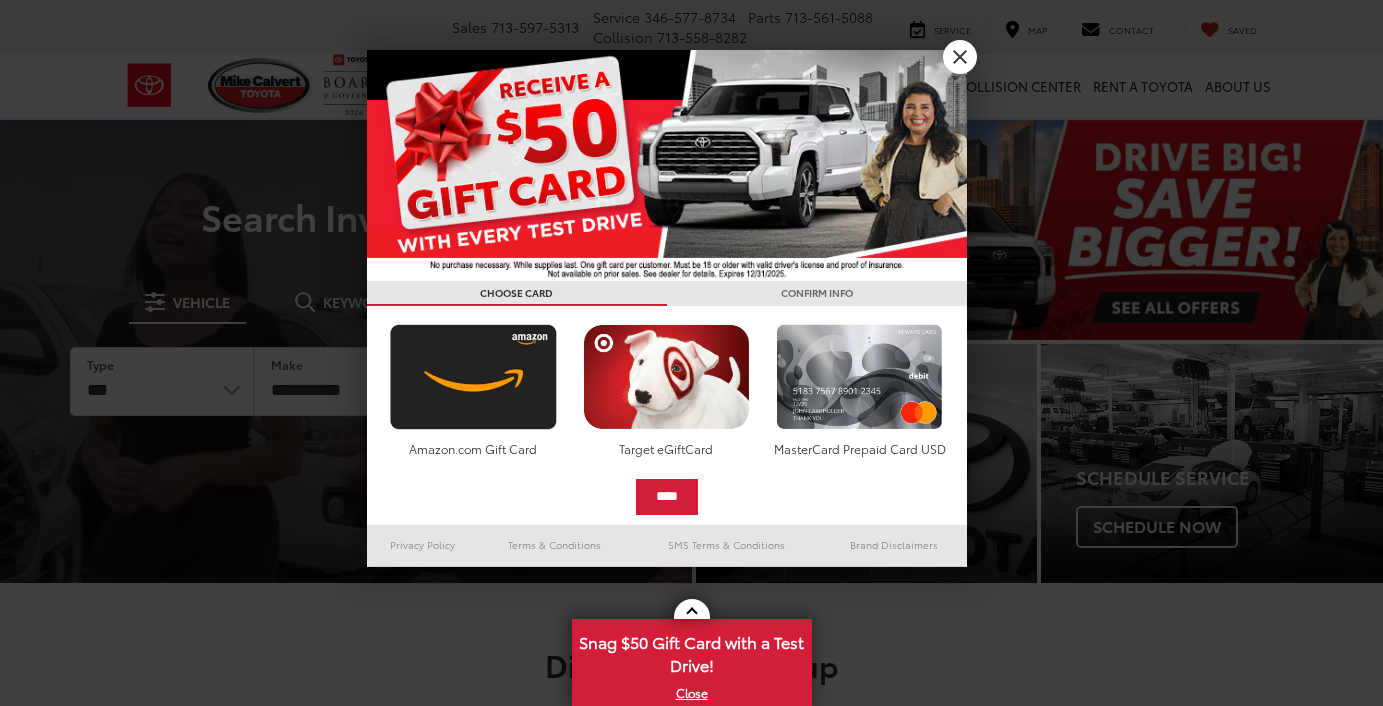 scroll, scrollTop: 0, scrollLeft: 0, axis: both 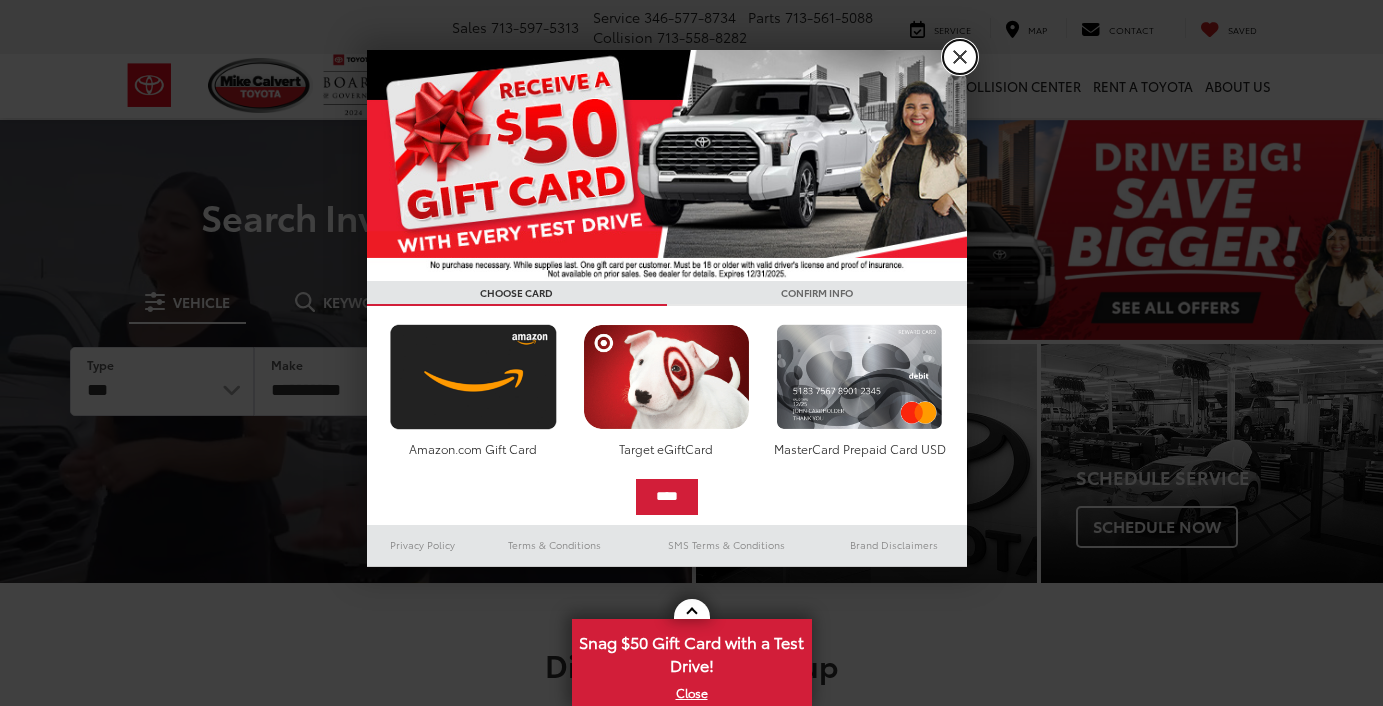 click on "X" at bounding box center (960, 57) 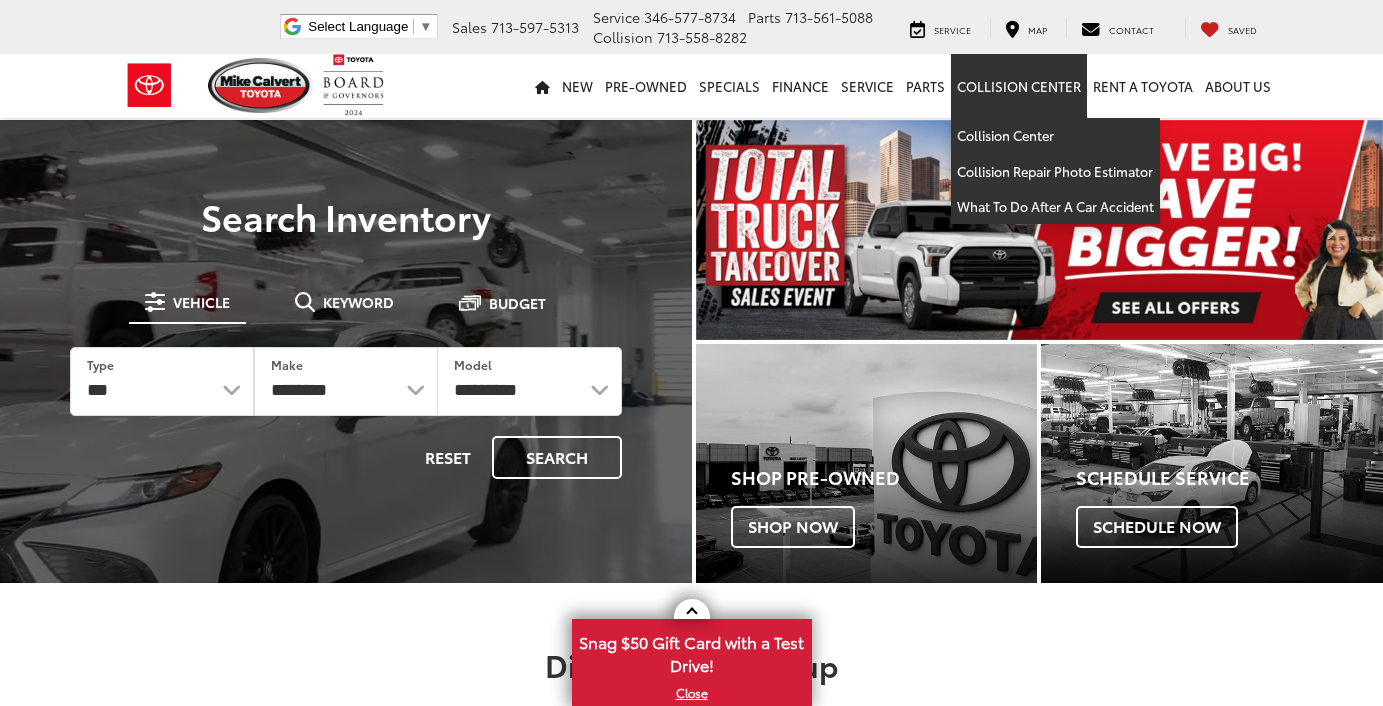 scroll, scrollTop: 0, scrollLeft: 0, axis: both 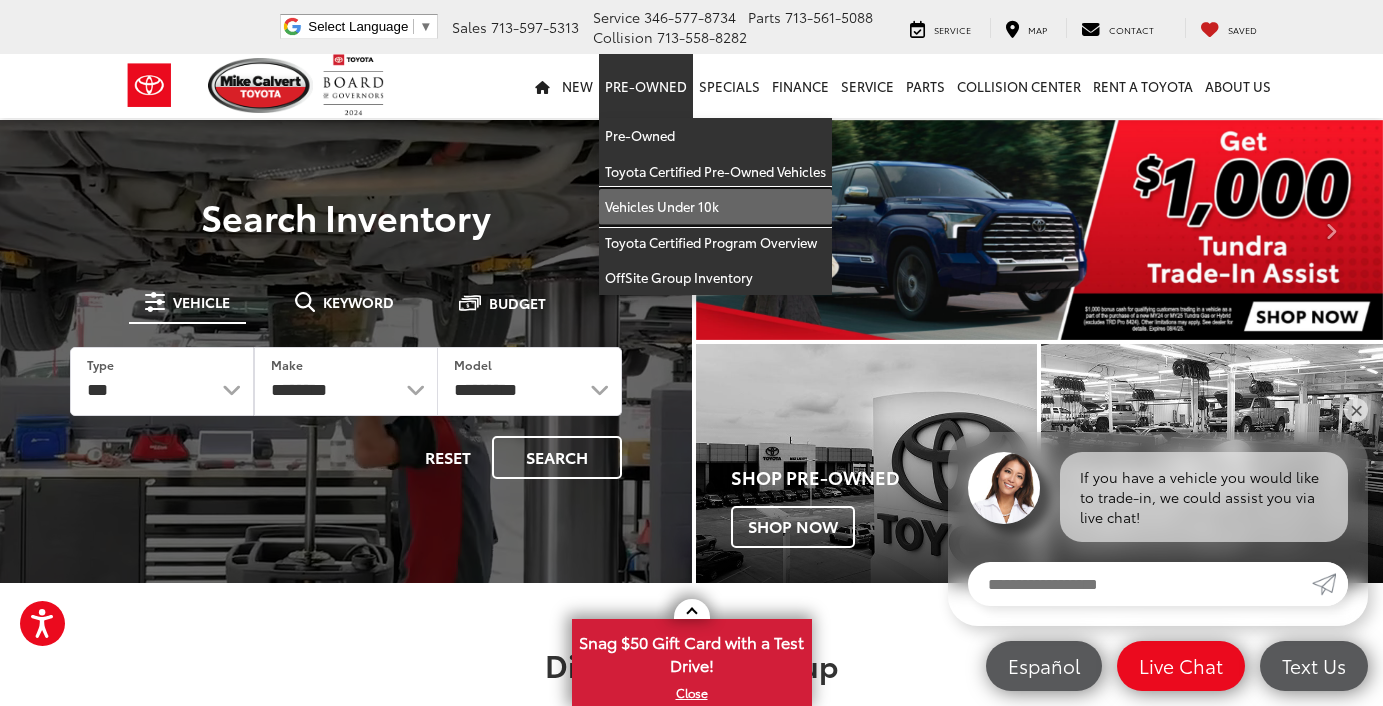 click on "Vehicles Under 10k" at bounding box center (715, 207) 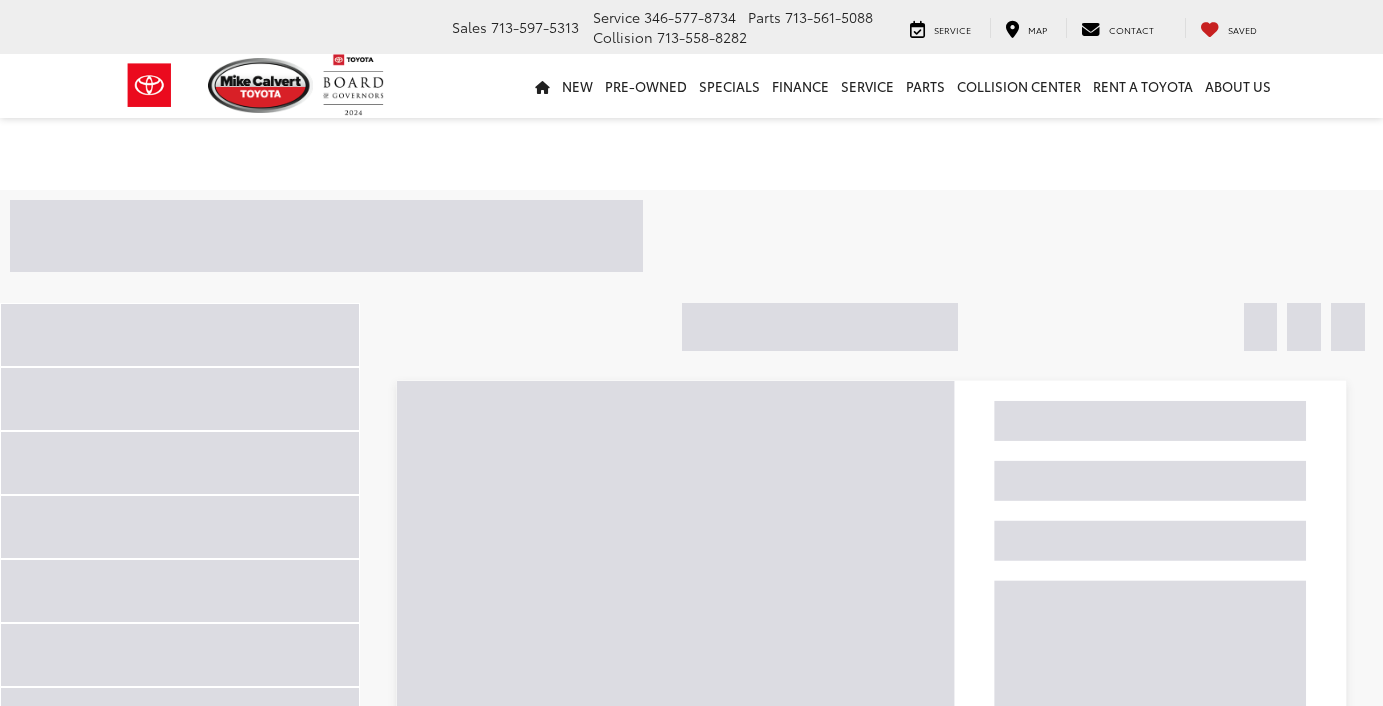 scroll, scrollTop: 0, scrollLeft: 0, axis: both 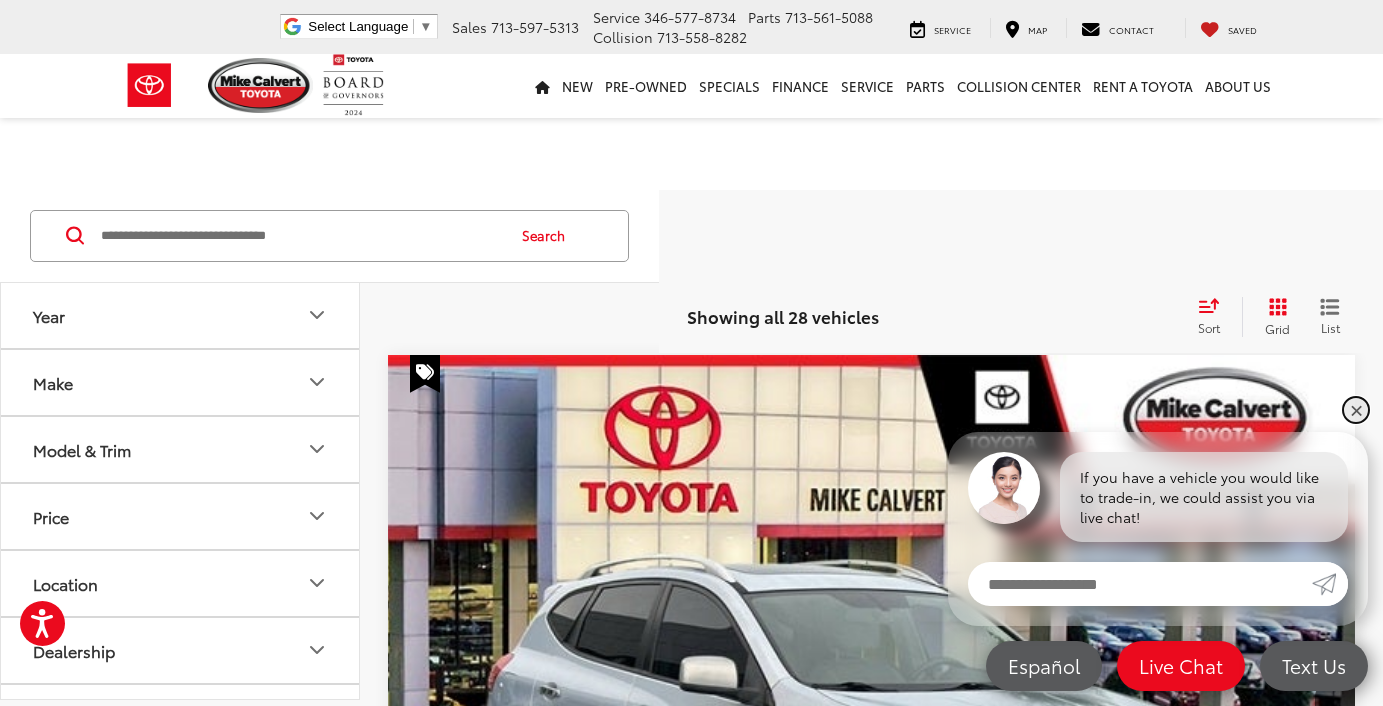 click on "✕" at bounding box center (1356, 410) 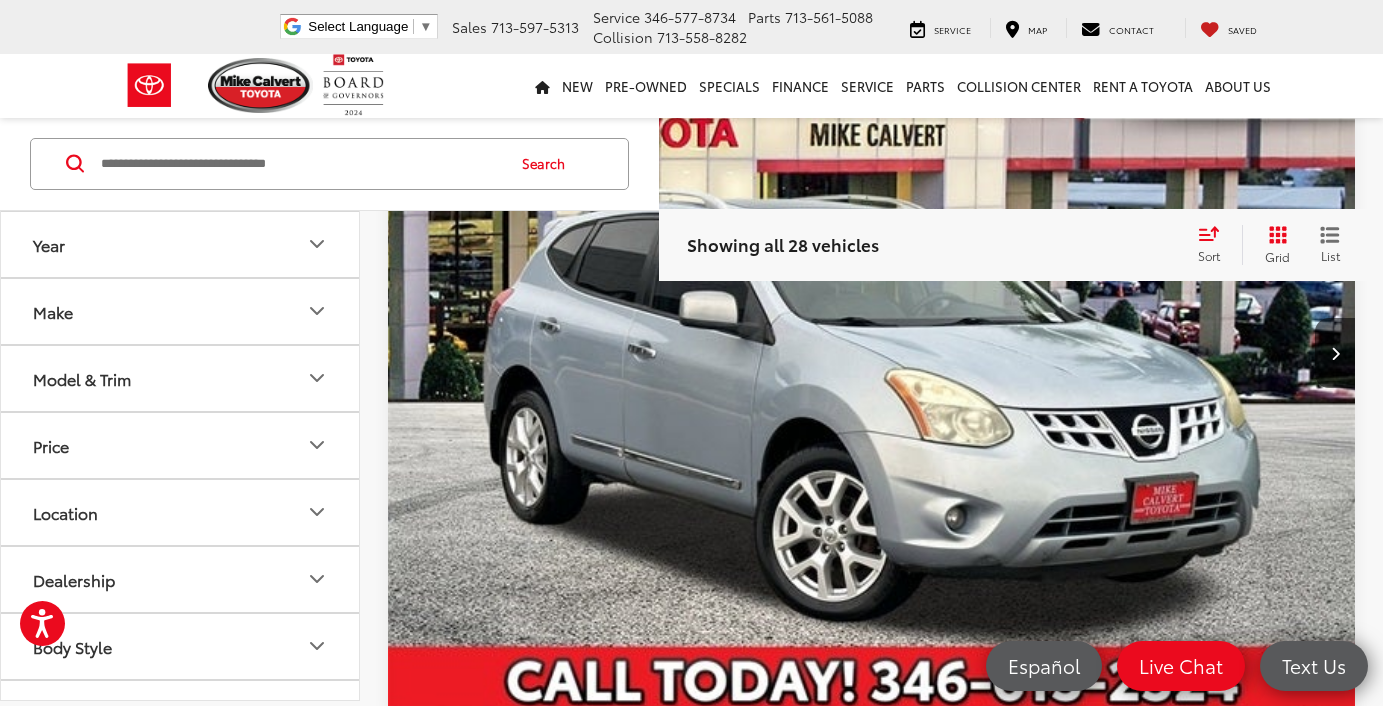 scroll, scrollTop: 368, scrollLeft: 0, axis: vertical 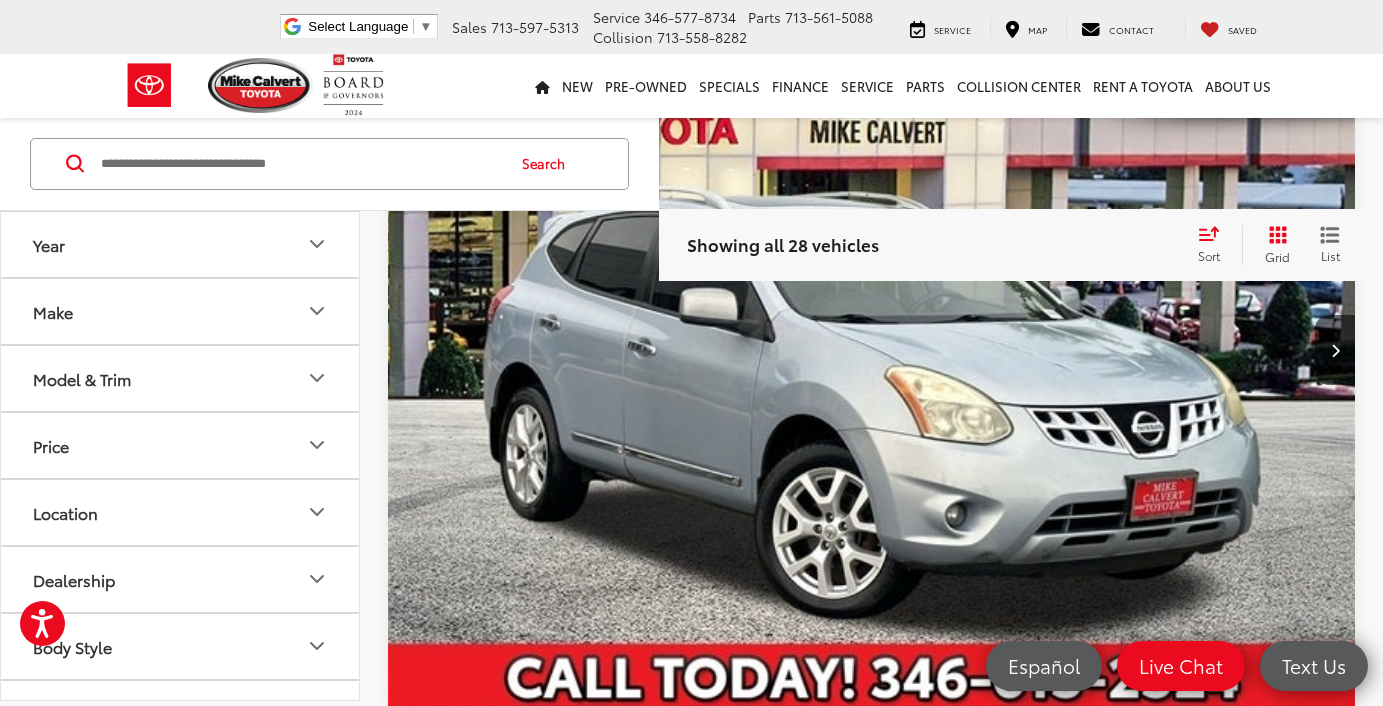 click on "Sort" at bounding box center (1215, 245) 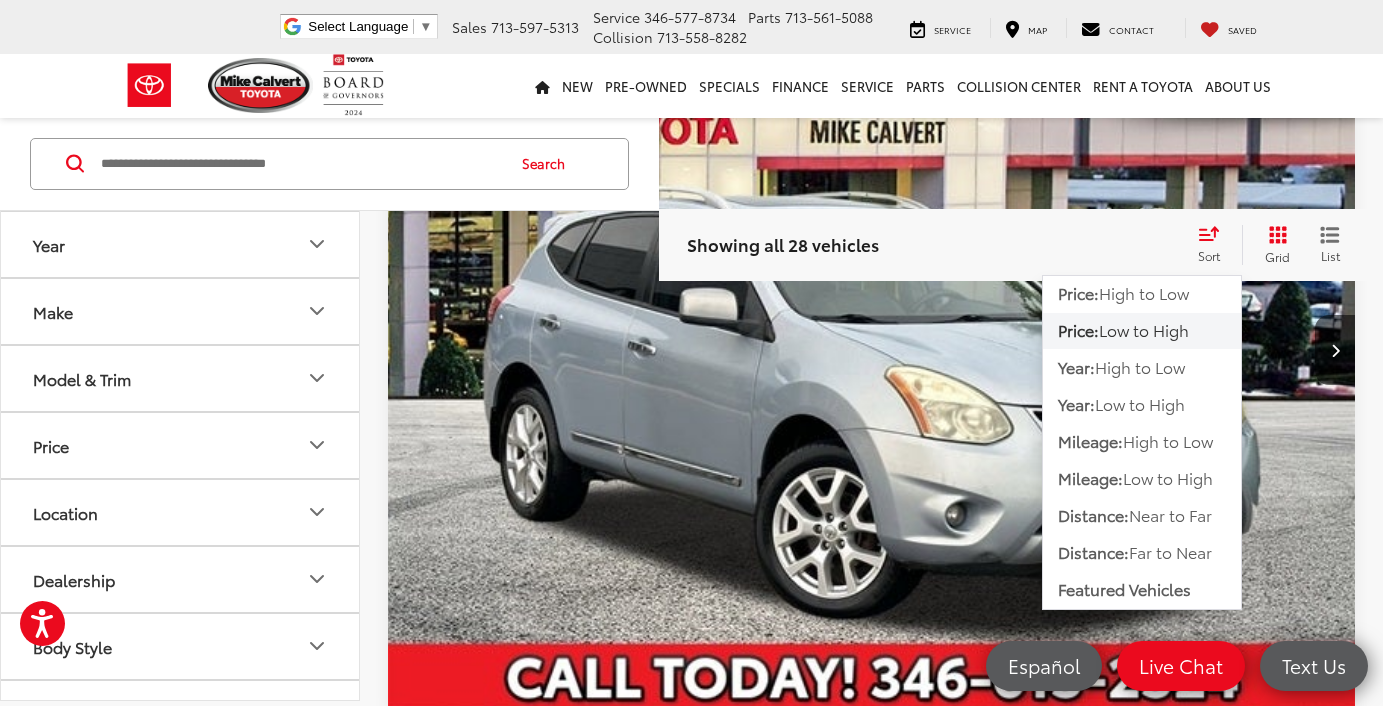 click on "Low to High" at bounding box center [1144, 330] 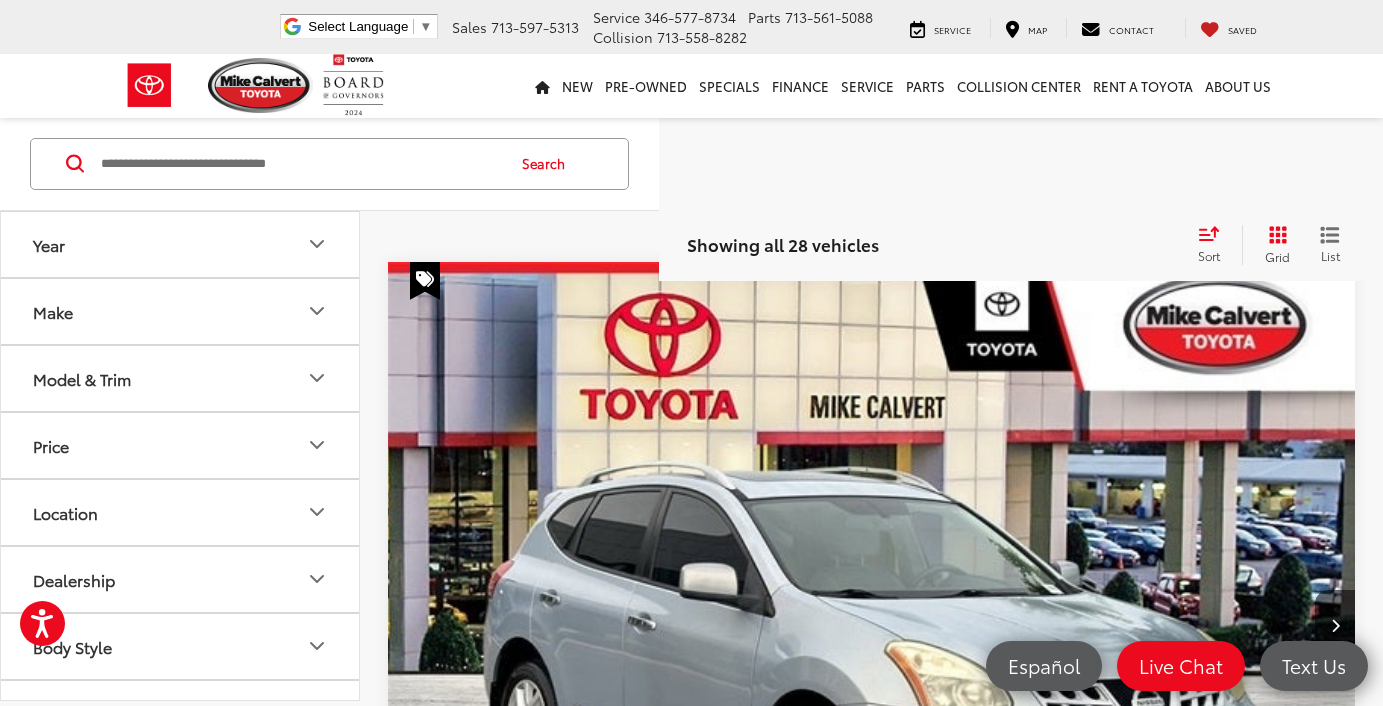 scroll, scrollTop: 72, scrollLeft: 0, axis: vertical 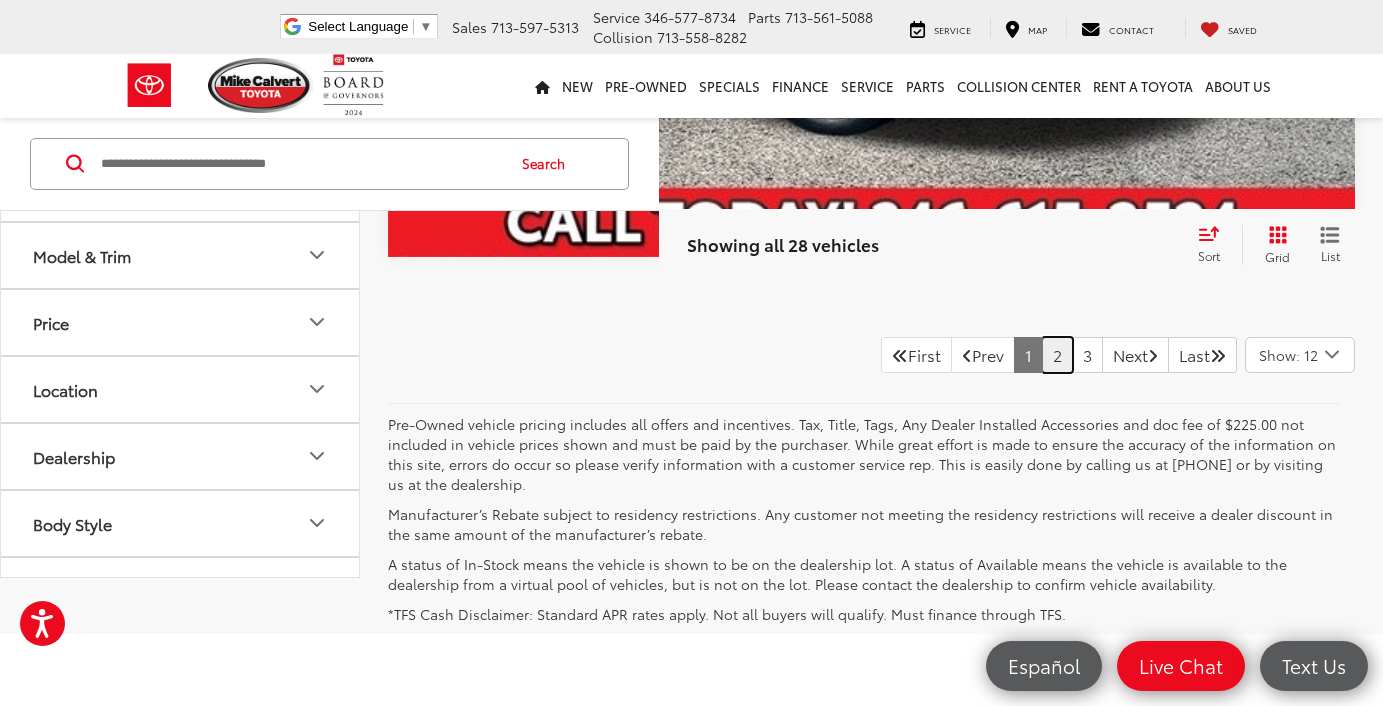 click on "2" at bounding box center (1057, 355) 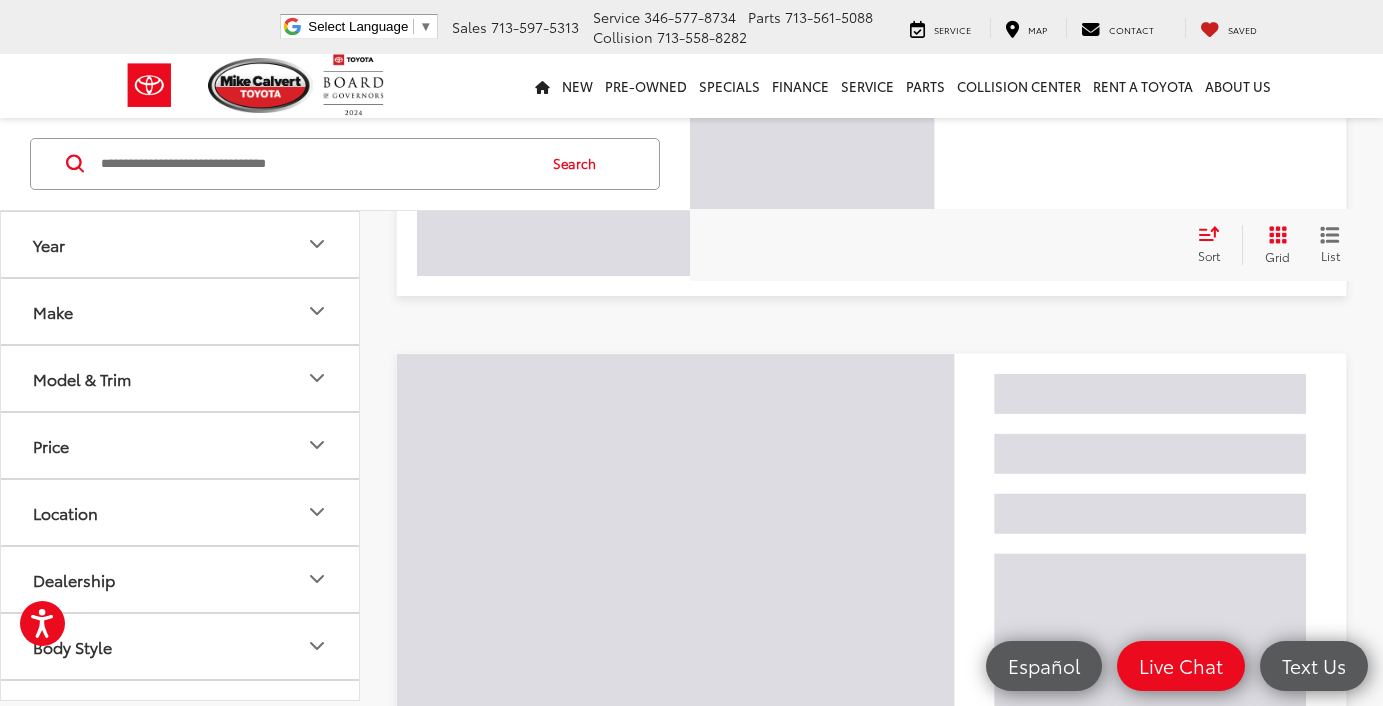 scroll, scrollTop: 72, scrollLeft: 0, axis: vertical 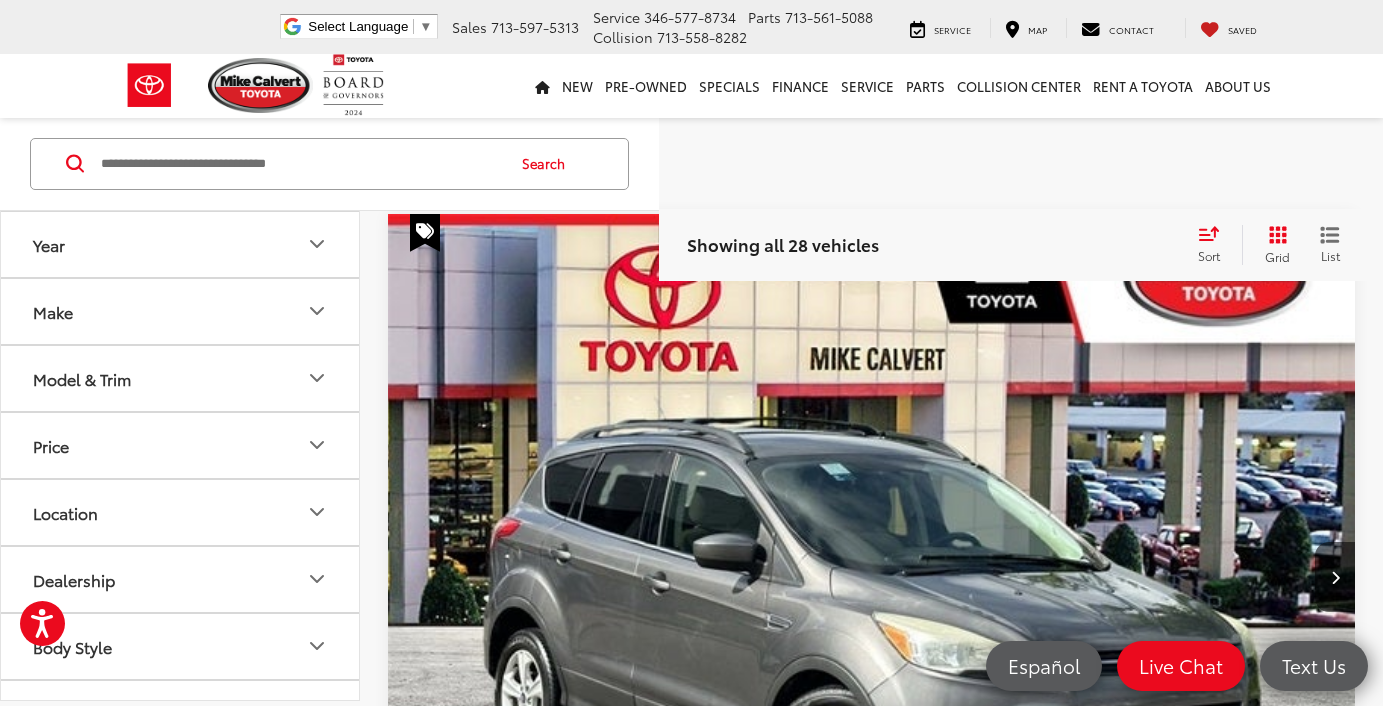 click 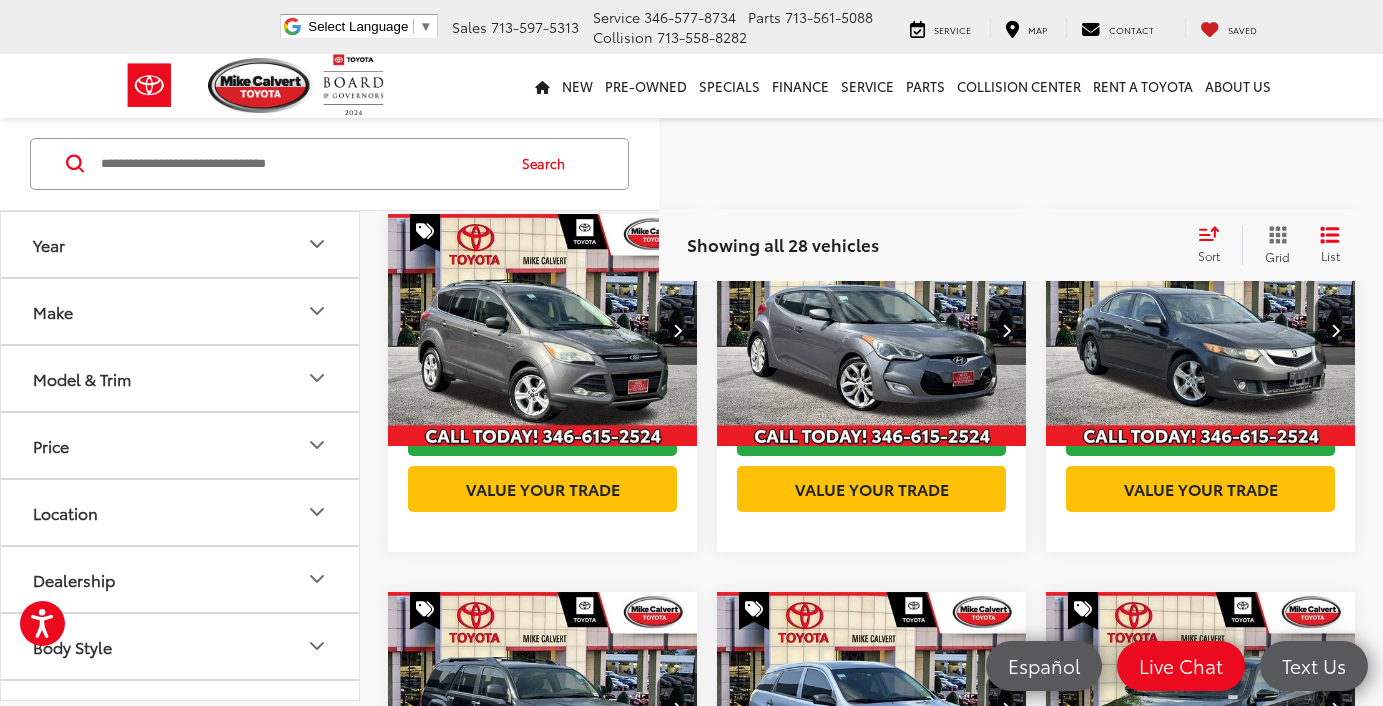 scroll, scrollTop: 0, scrollLeft: 0, axis: both 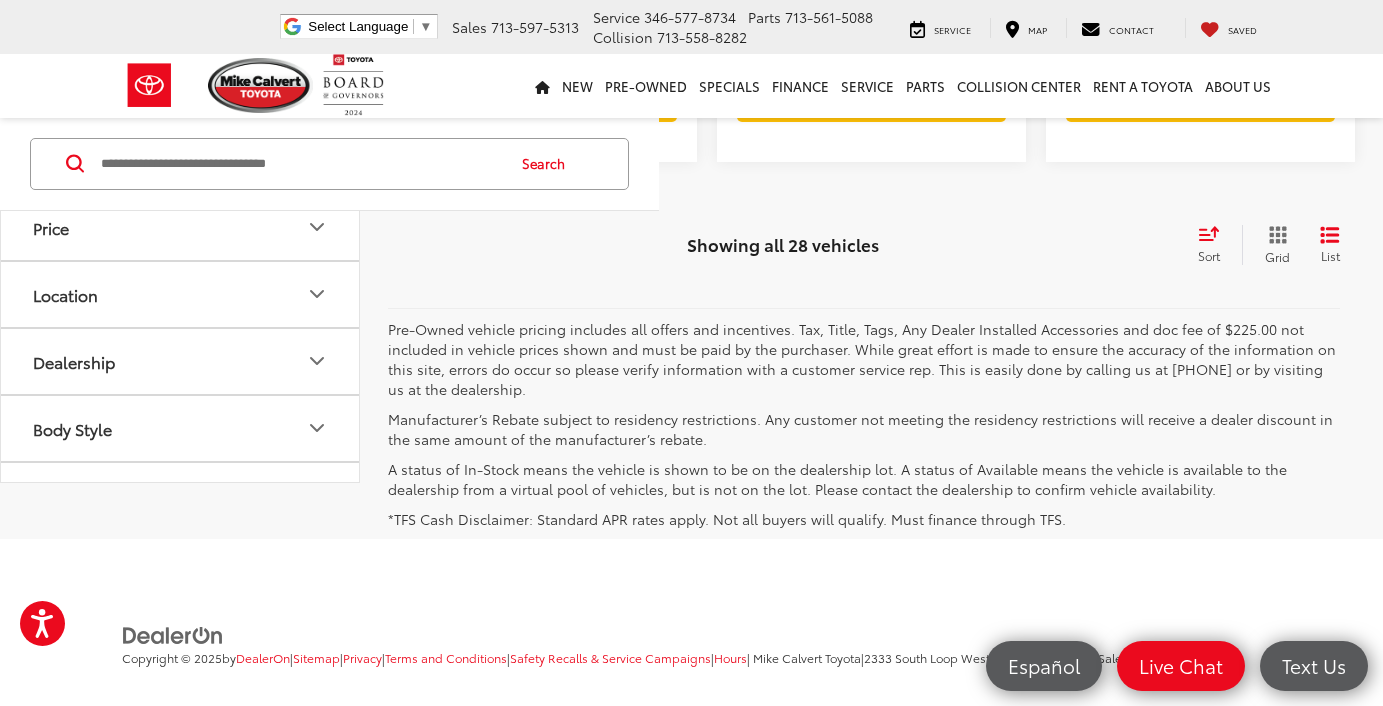 click on "3" at bounding box center [1087, 260] 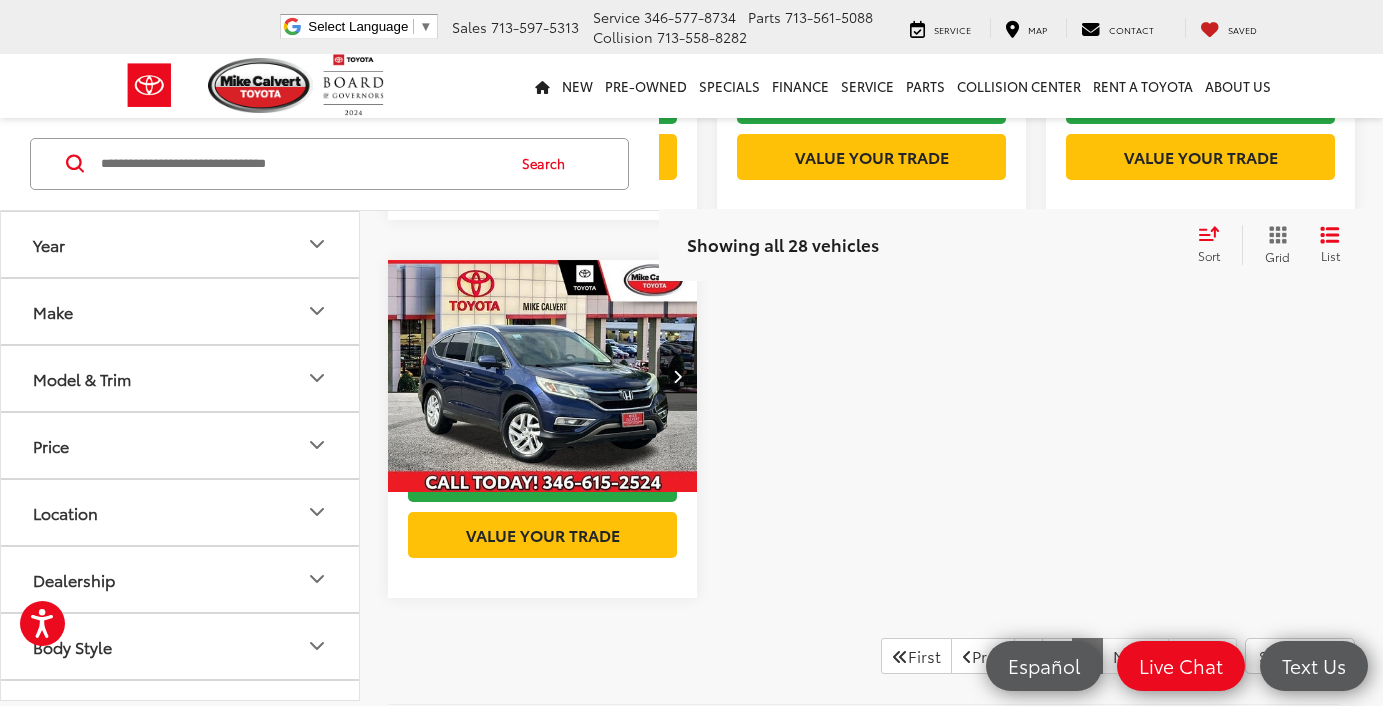 click at bounding box center (543, 377) 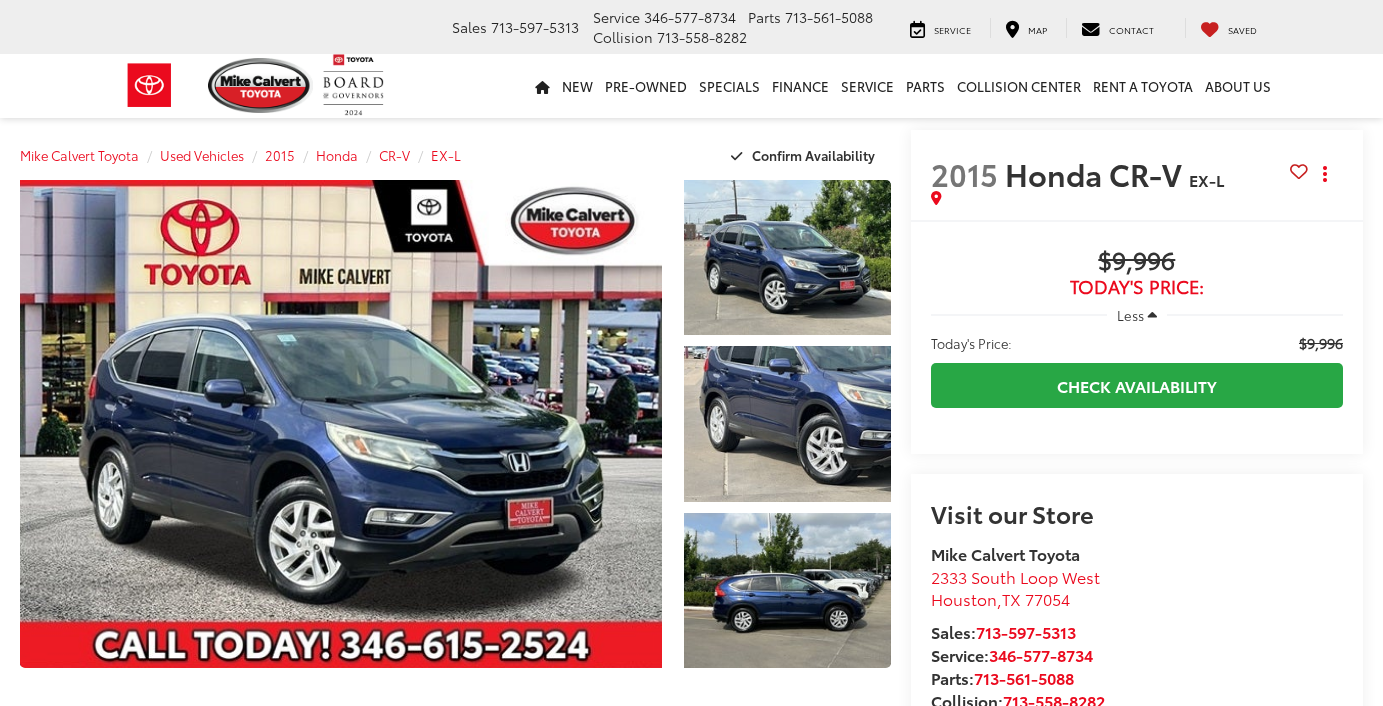 scroll, scrollTop: 0, scrollLeft: 0, axis: both 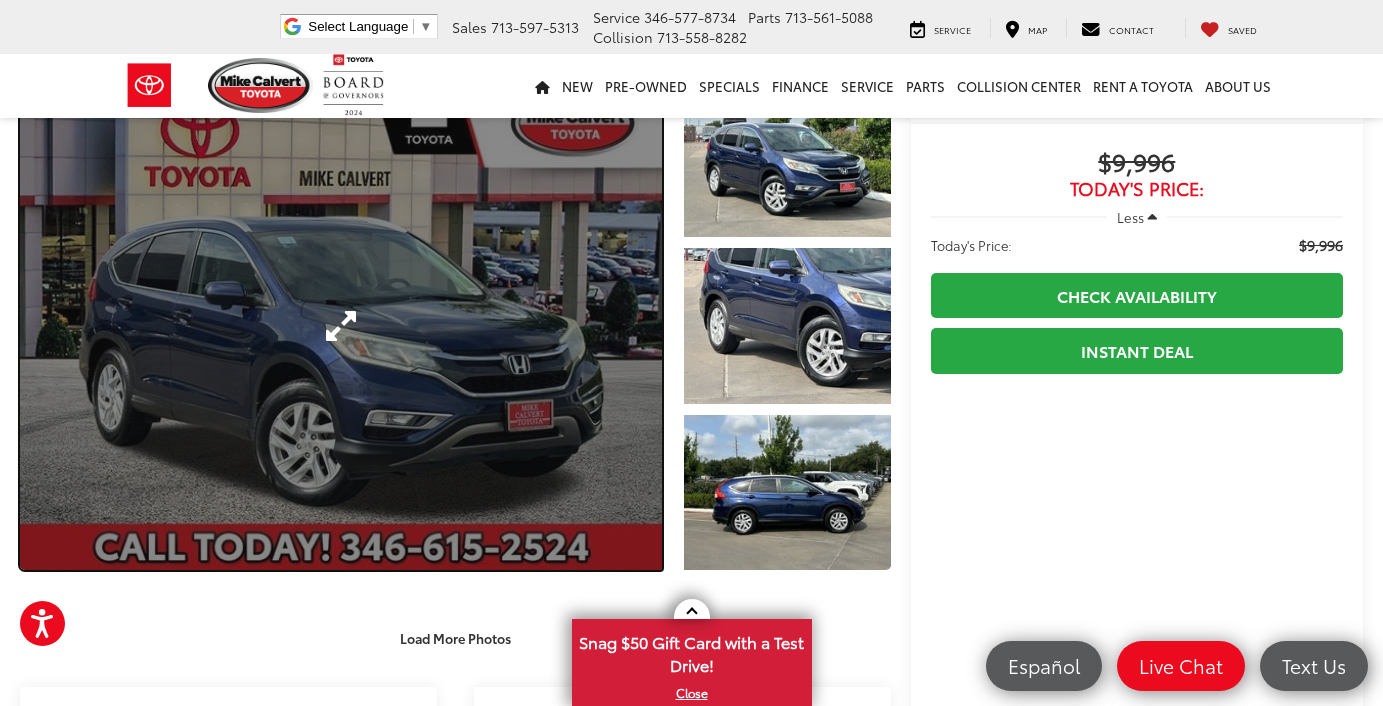click at bounding box center (341, 326) 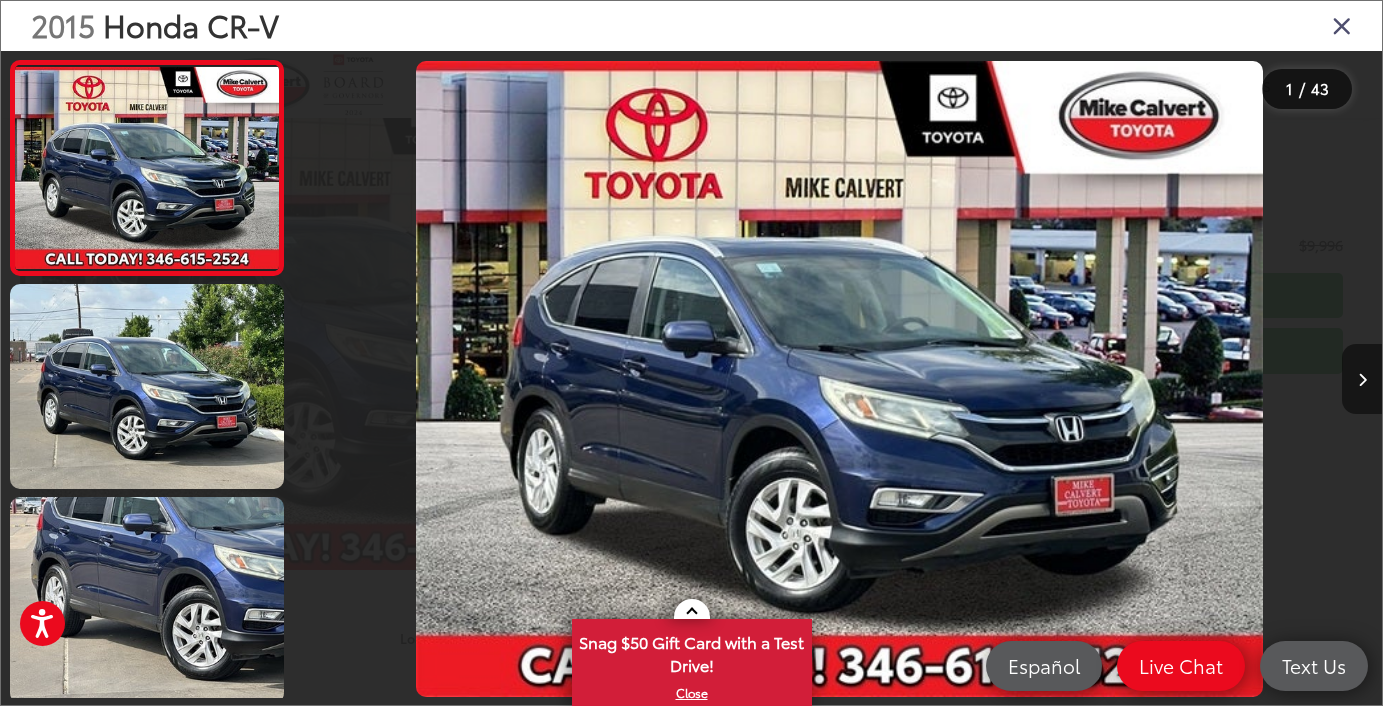 click at bounding box center (1362, 380) 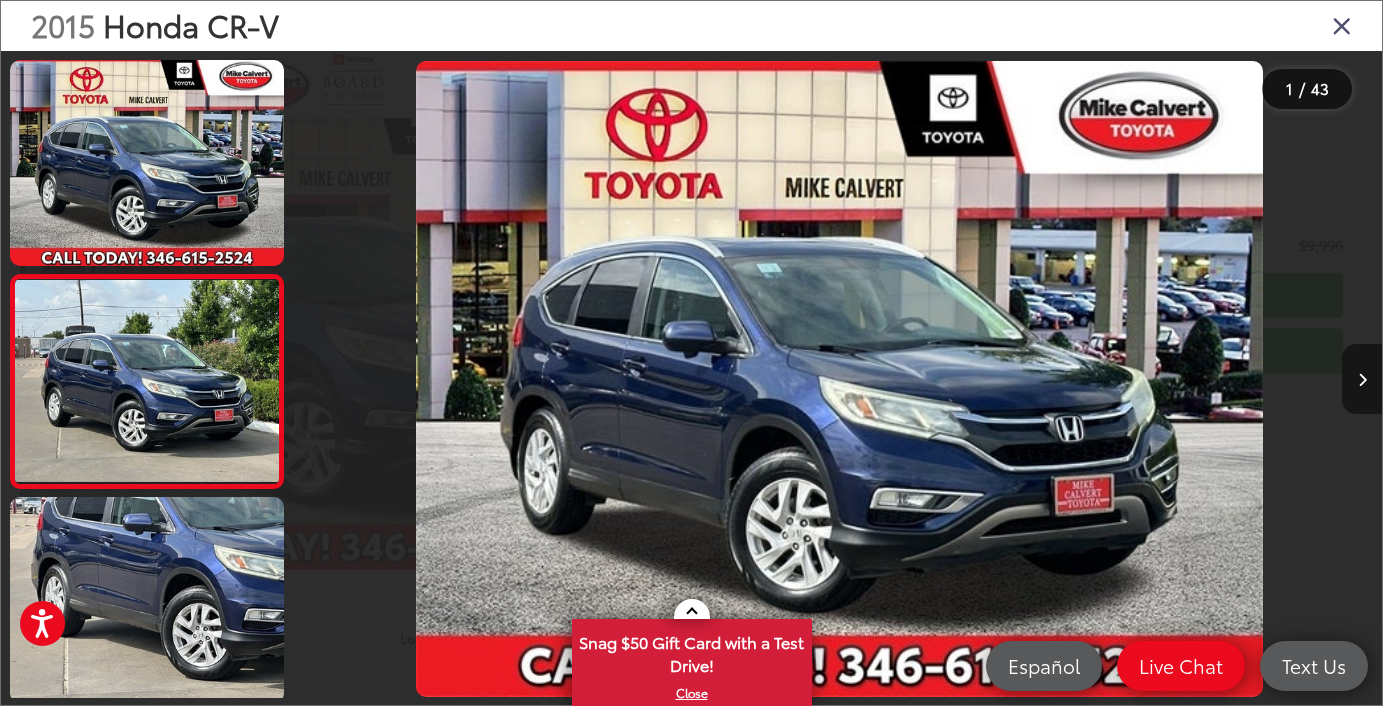 scroll, scrollTop: 0, scrollLeft: 100, axis: horizontal 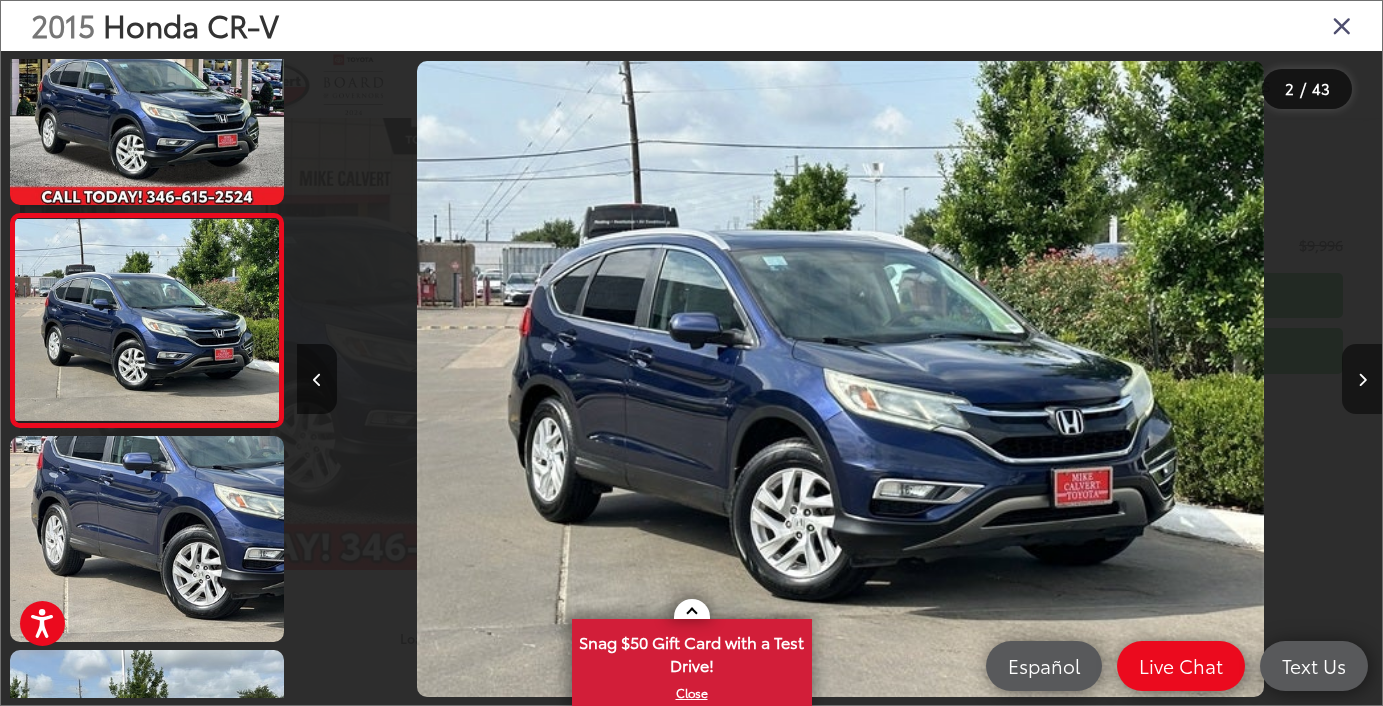 click at bounding box center (1362, 380) 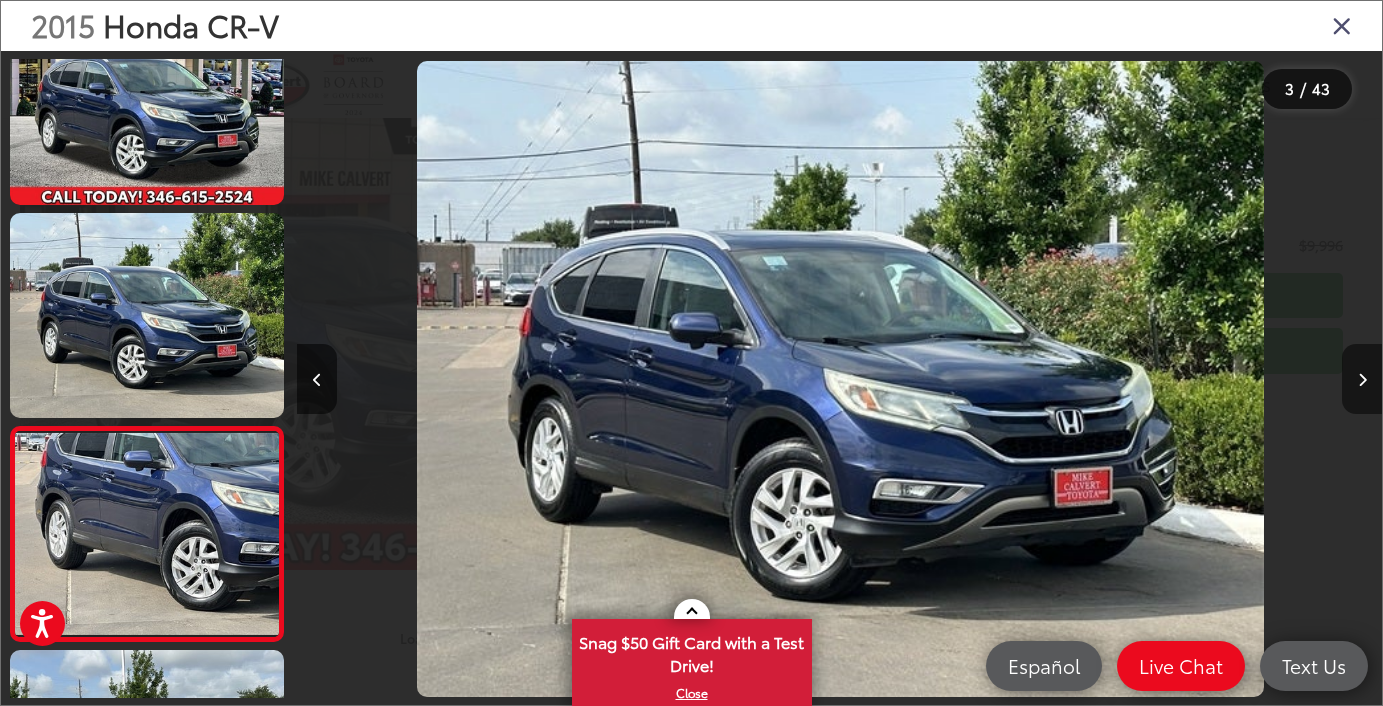 scroll, scrollTop: 0, scrollLeft: 1543, axis: horizontal 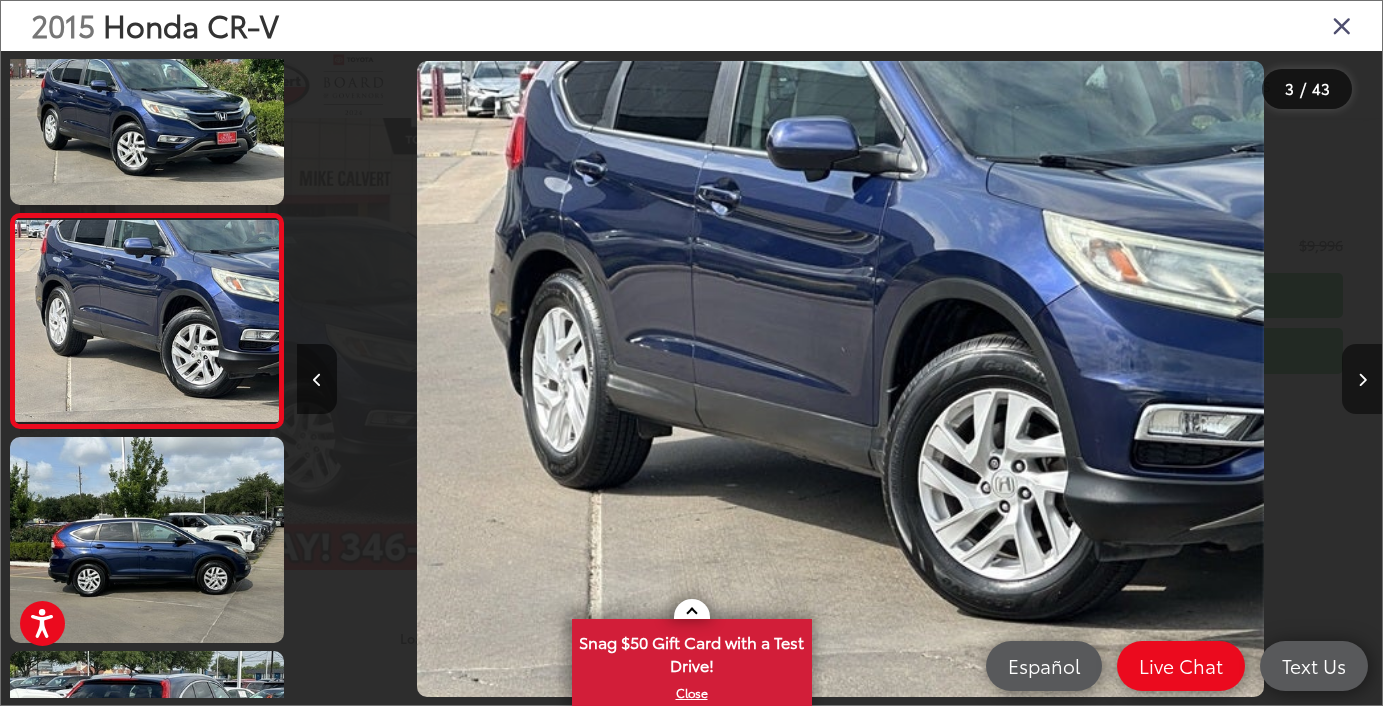 click at bounding box center (1362, 380) 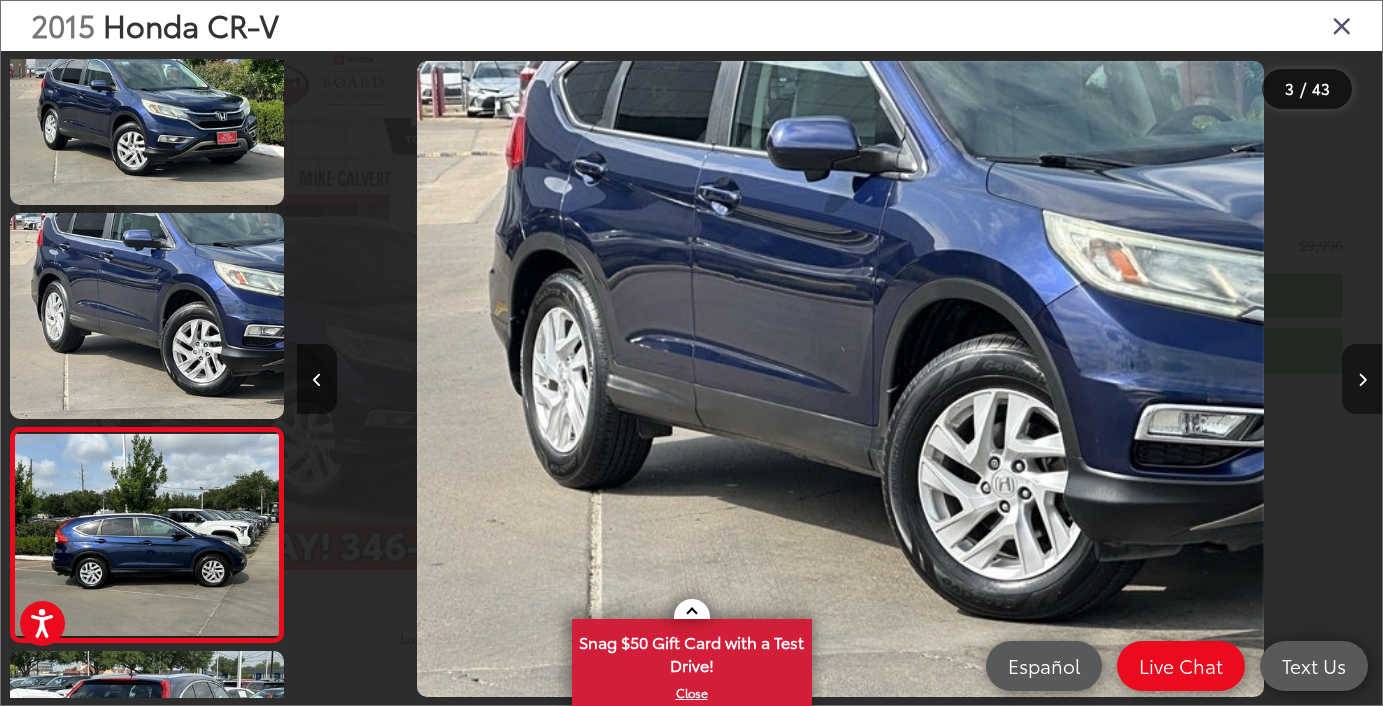 scroll, scrollTop: 0, scrollLeft: 2269, axis: horizontal 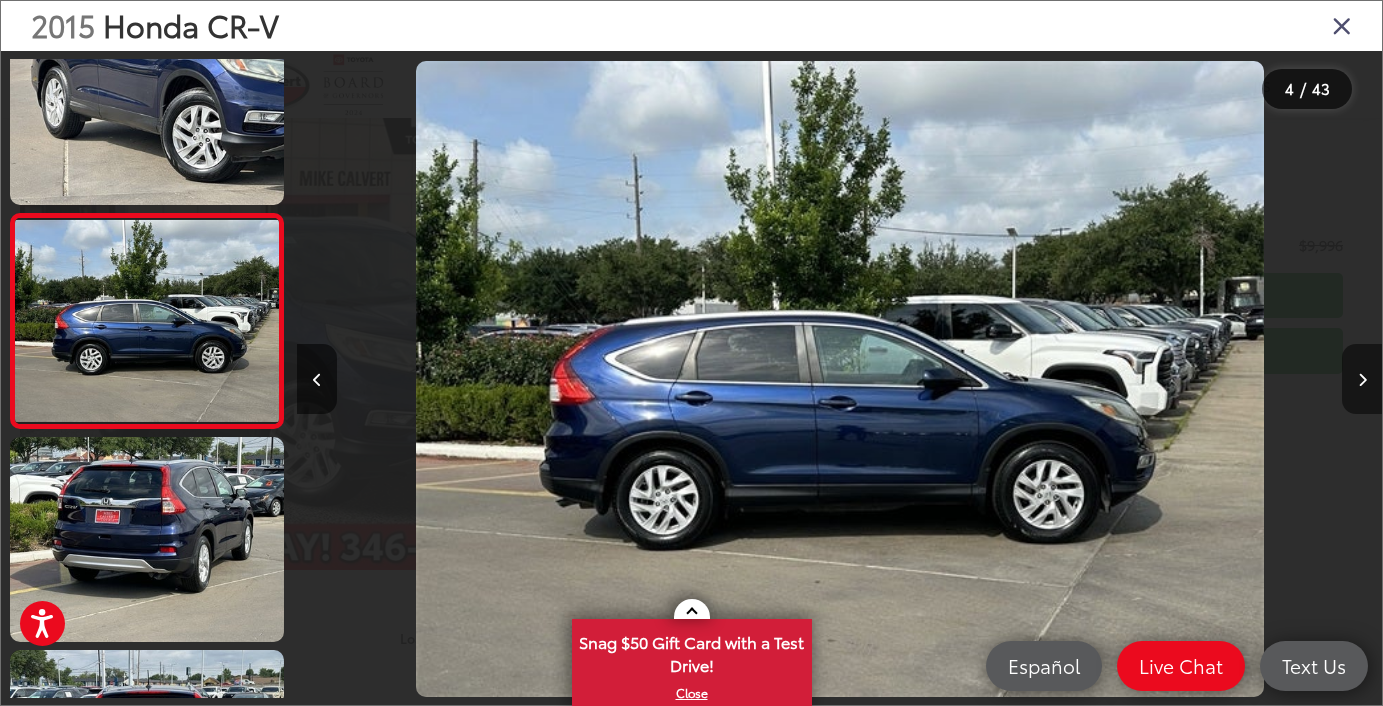 click at bounding box center [1362, 380] 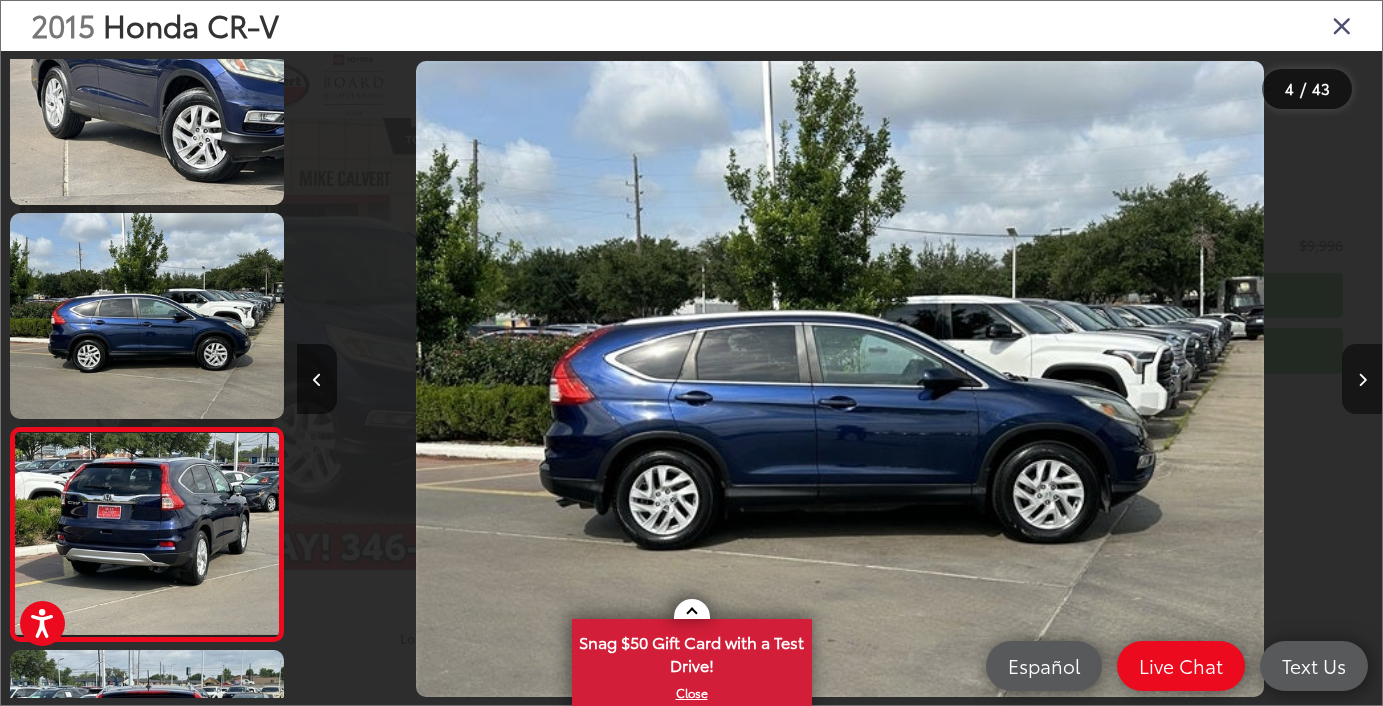 scroll, scrollTop: 0, scrollLeft: 3422, axis: horizontal 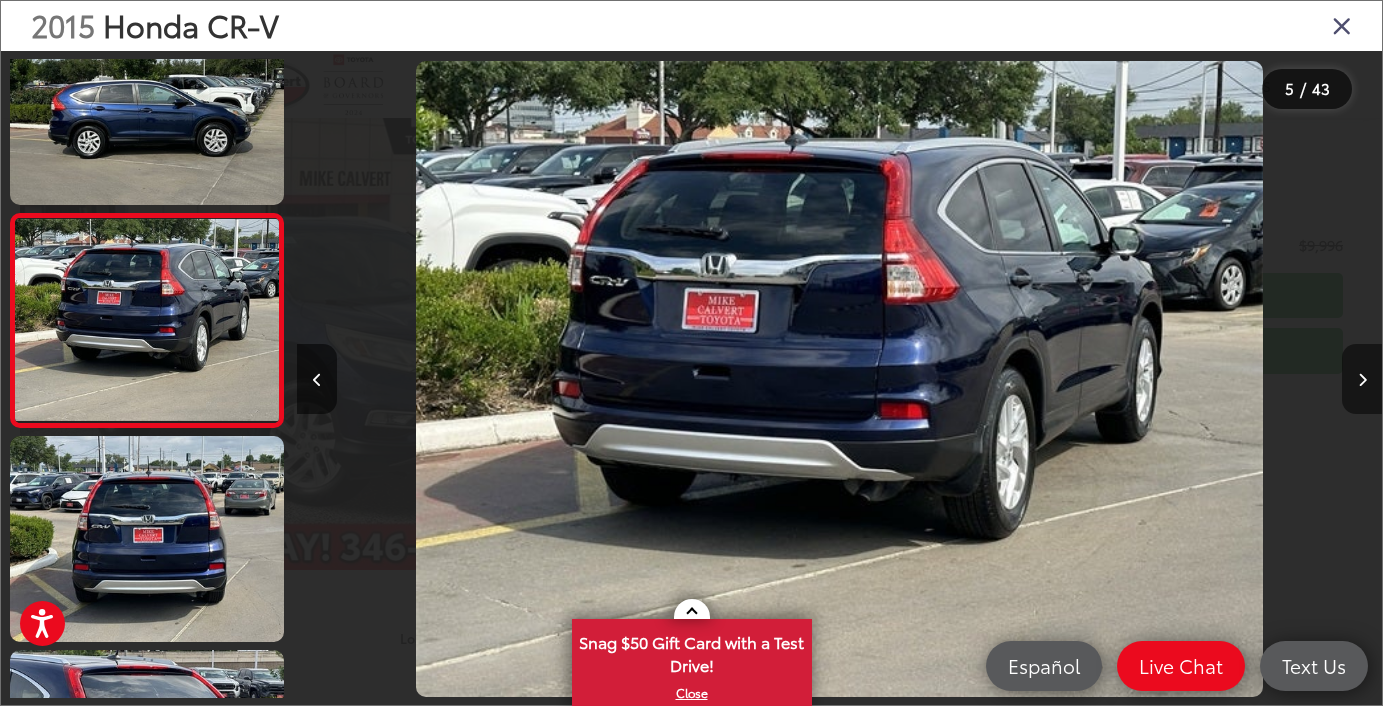 click at bounding box center [1362, 380] 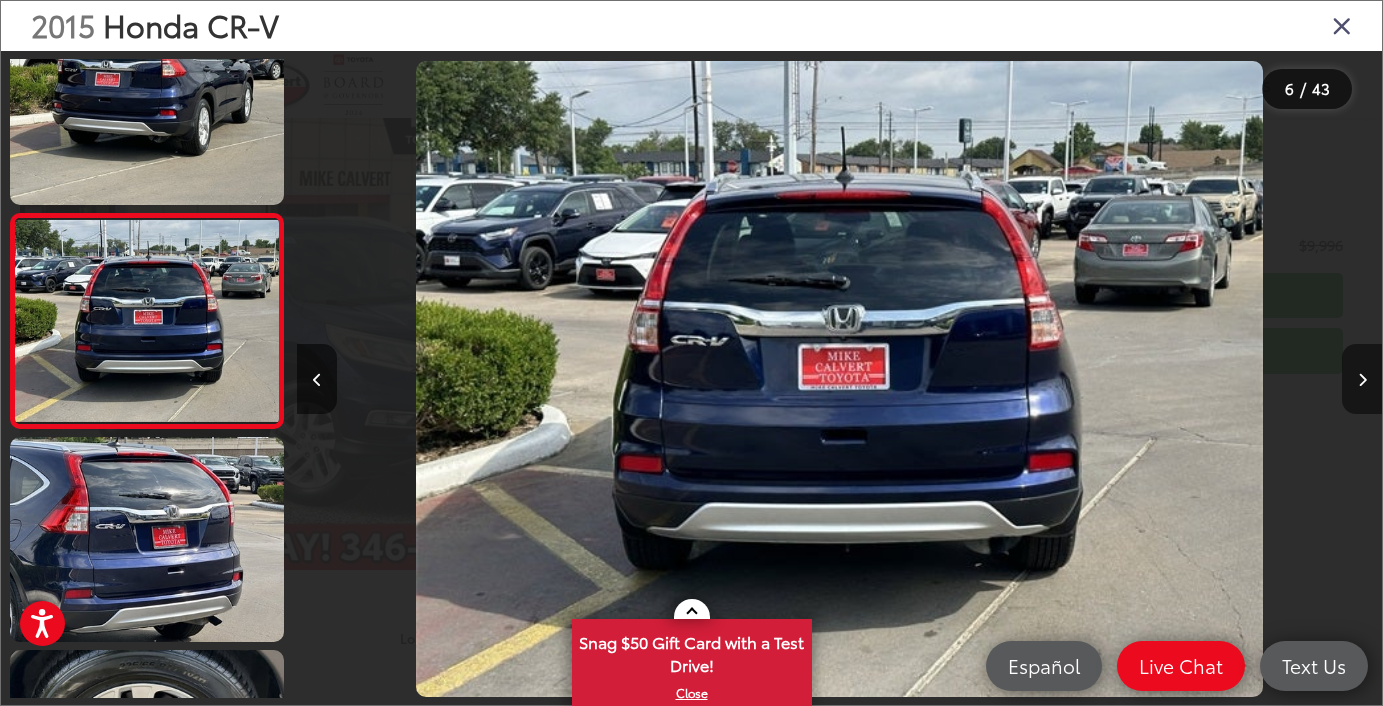 click at bounding box center (1362, 380) 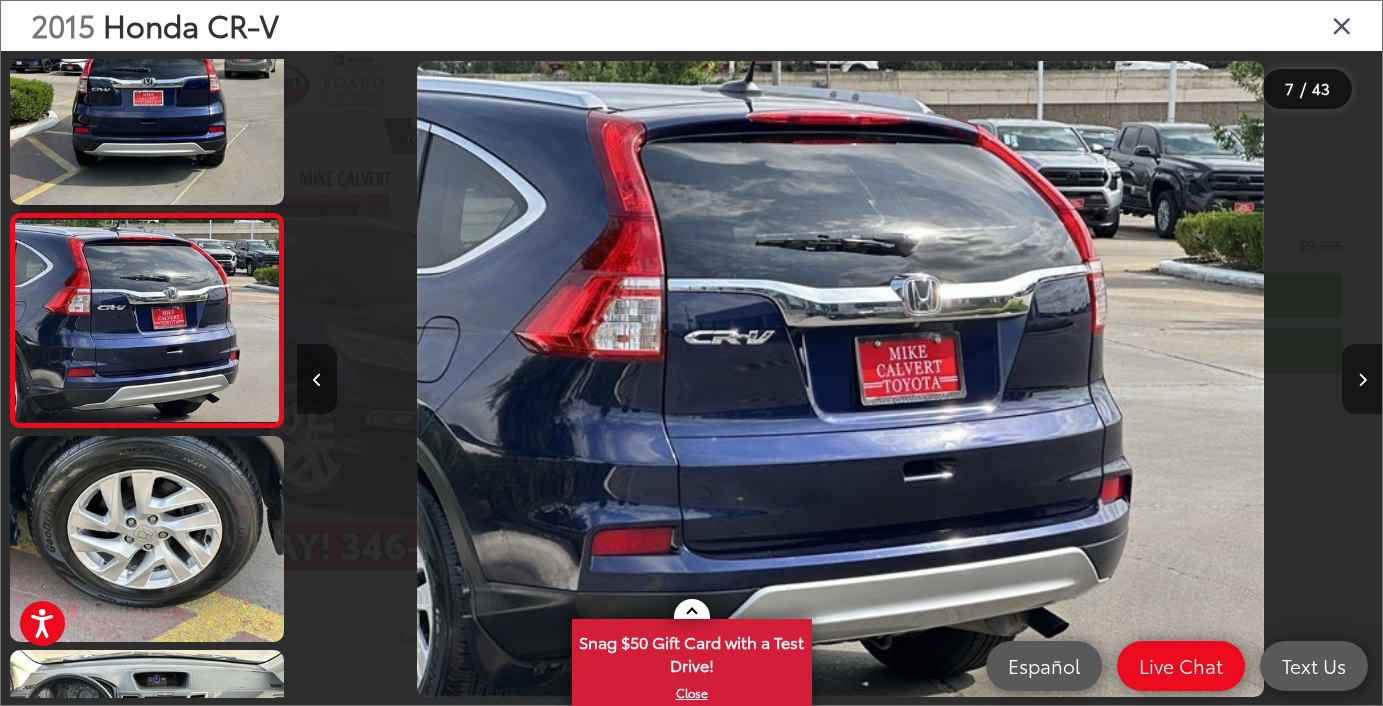 click at bounding box center (1362, 380) 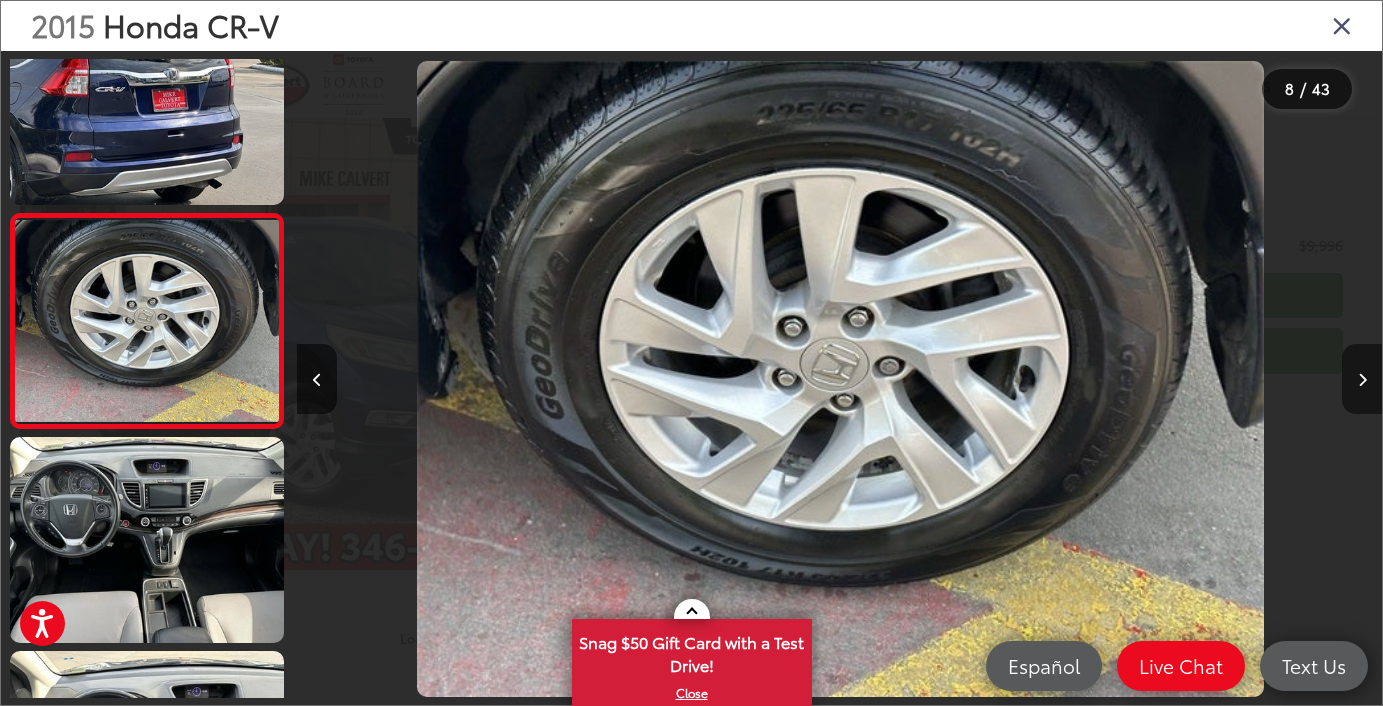 click at bounding box center (1362, 380) 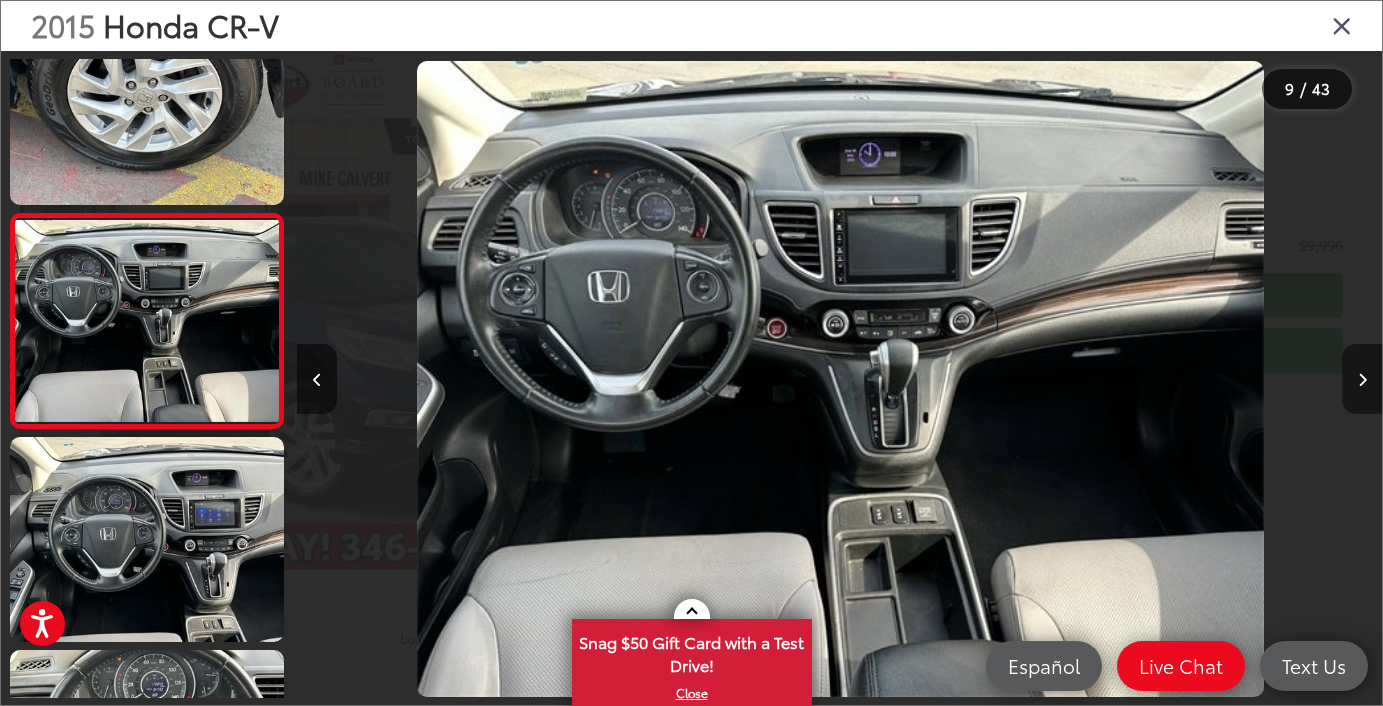 click at bounding box center [1362, 380] 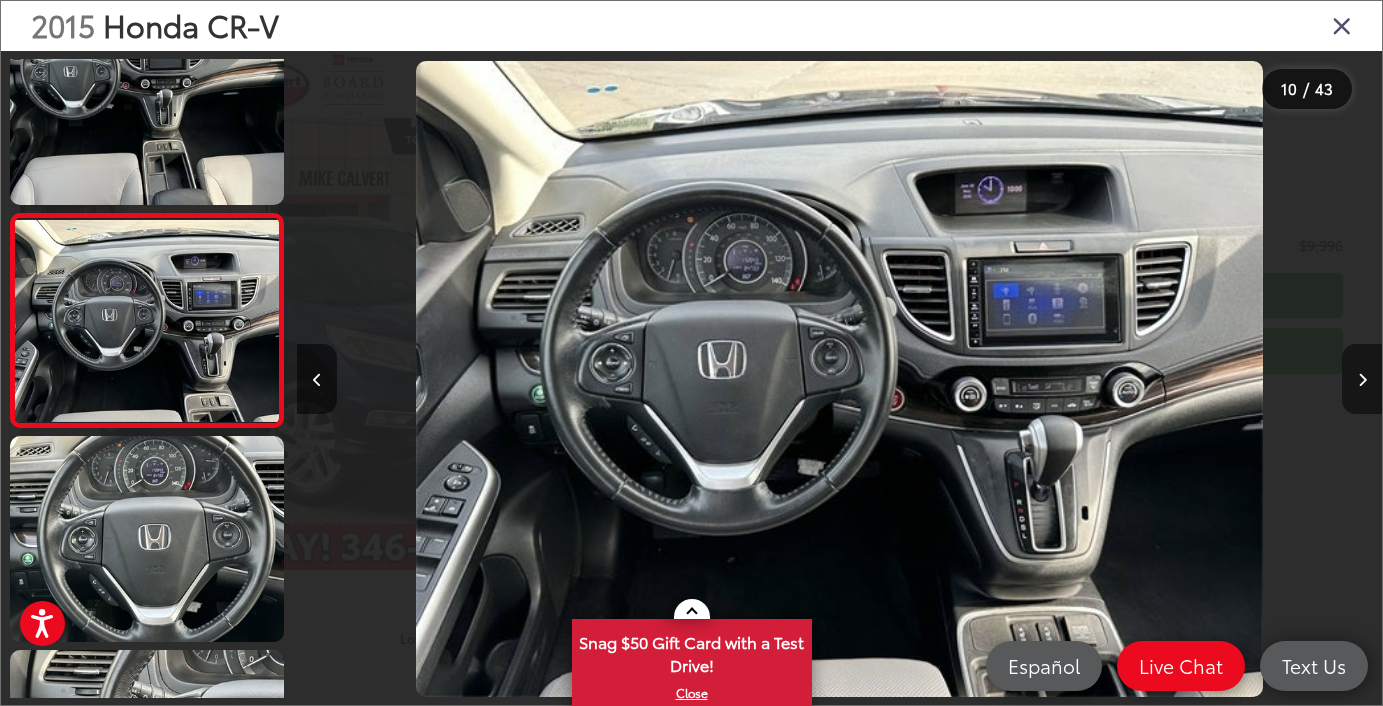 click at bounding box center (1362, 380) 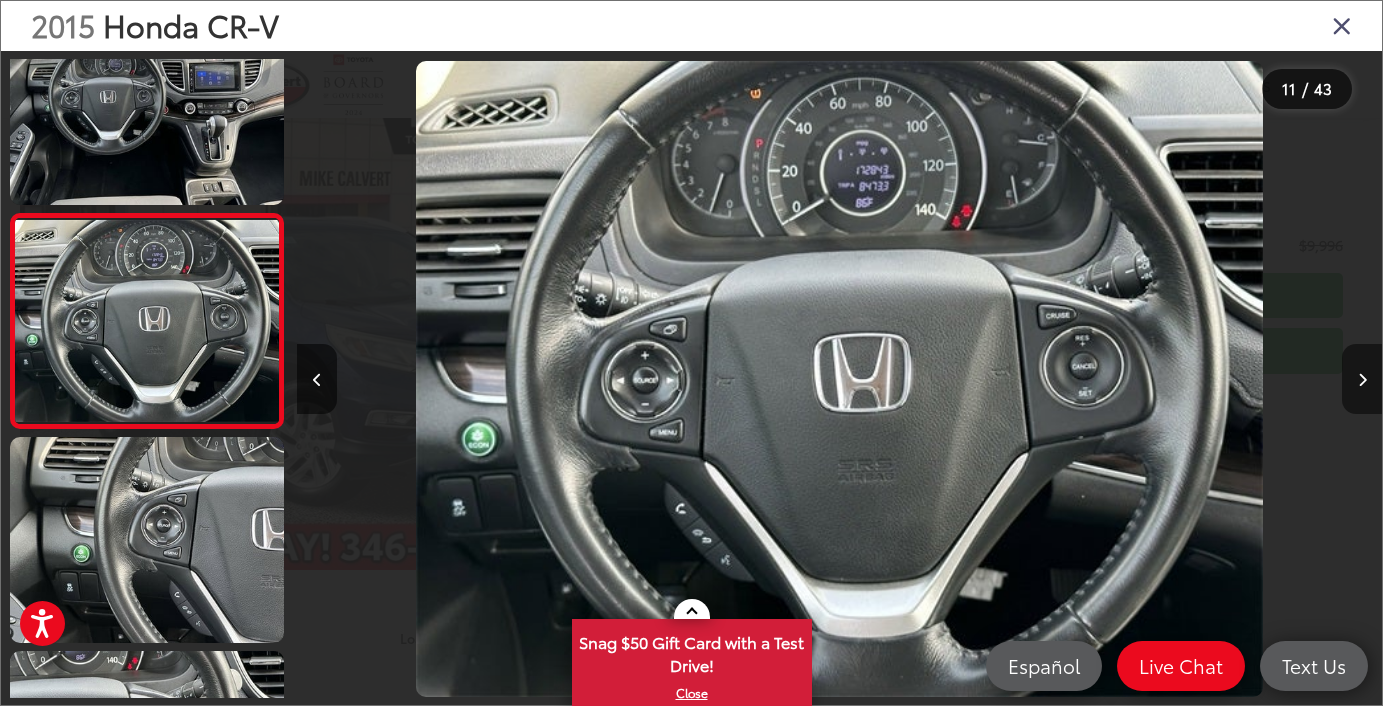 click at bounding box center (1362, 380) 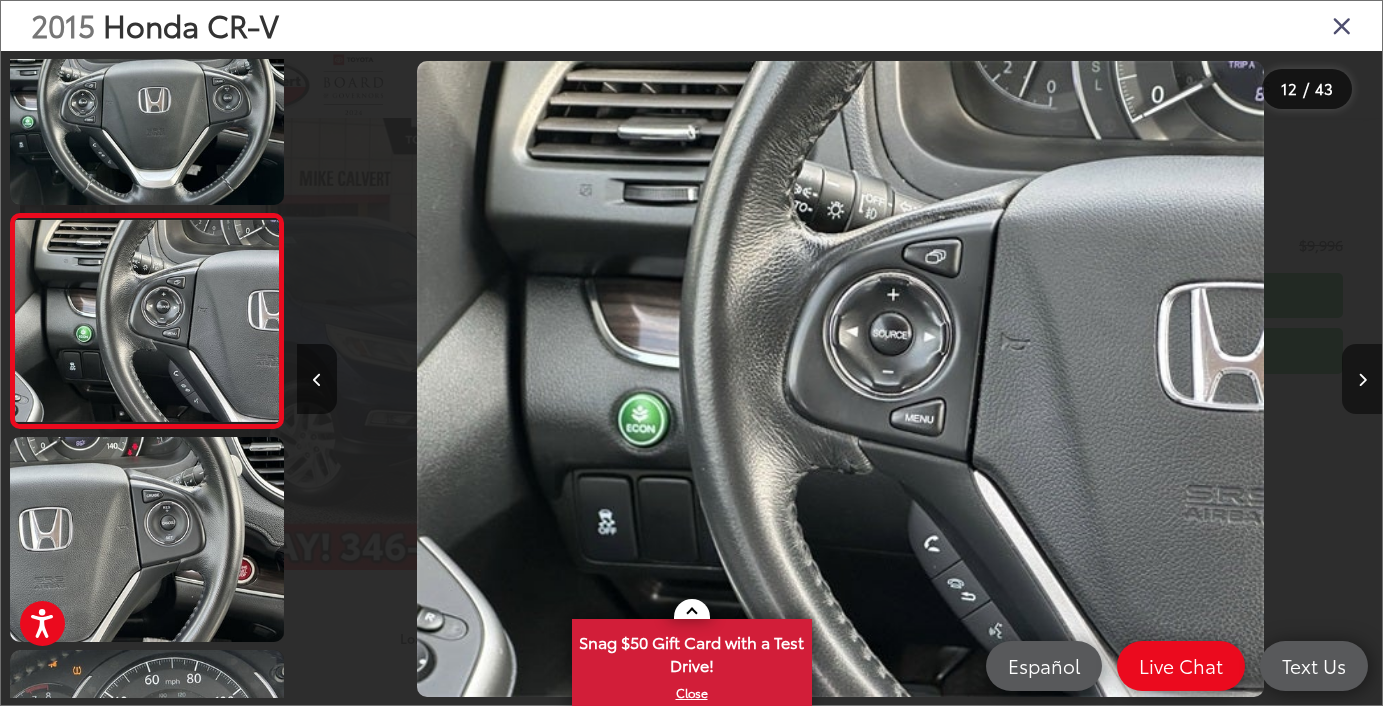 click at bounding box center [1362, 380] 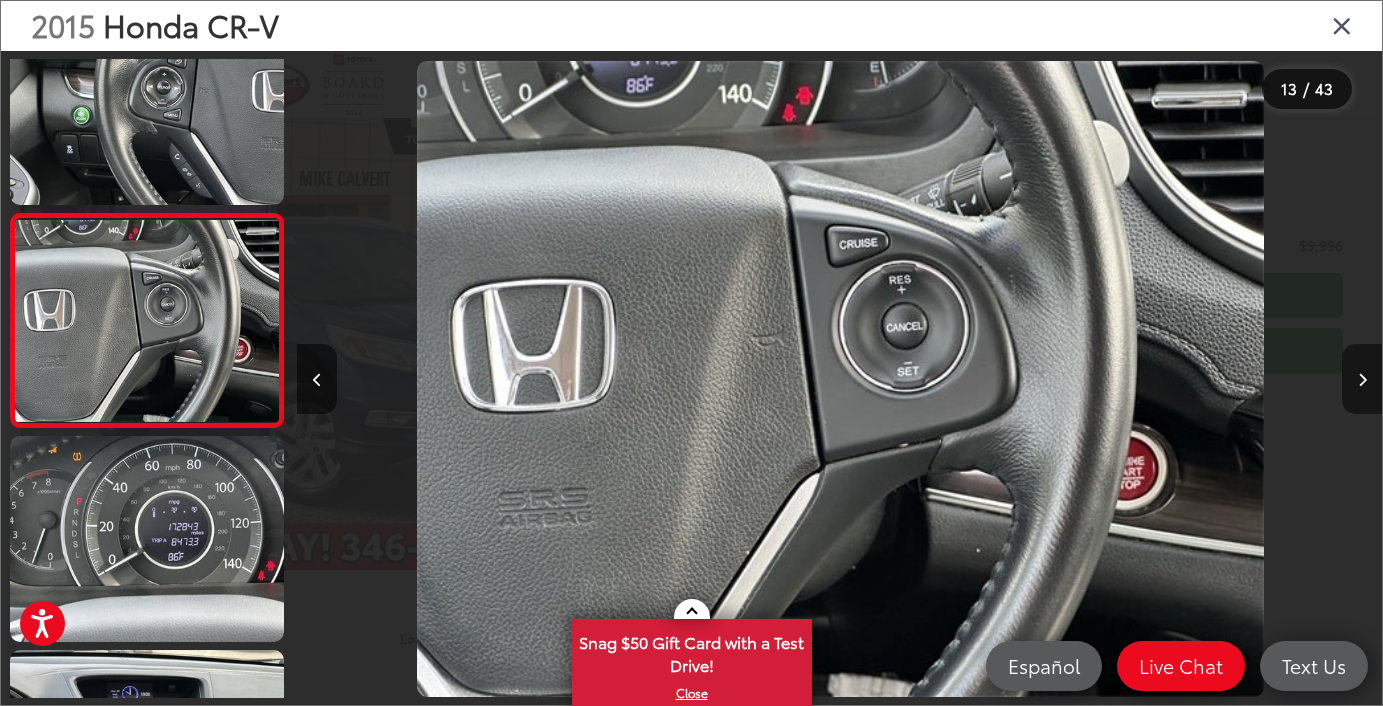 click at bounding box center (1362, 380) 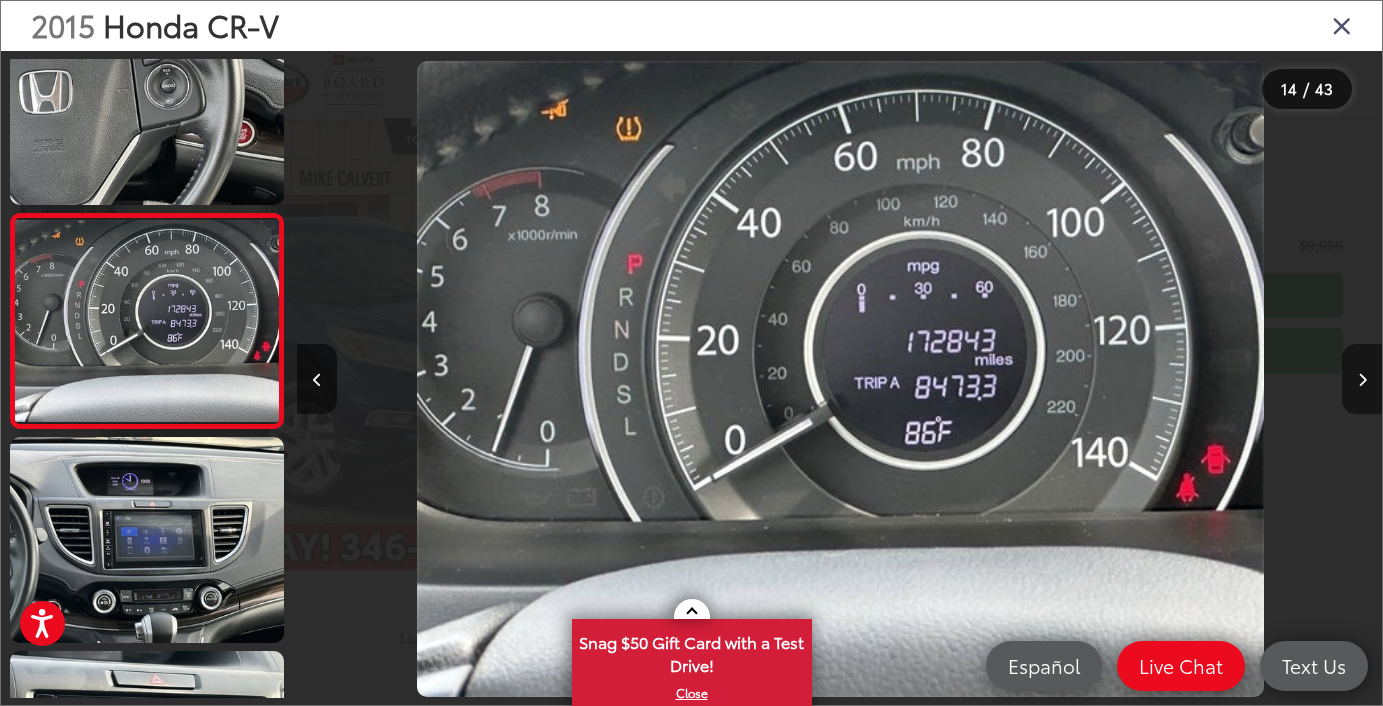 click at bounding box center (1362, 380) 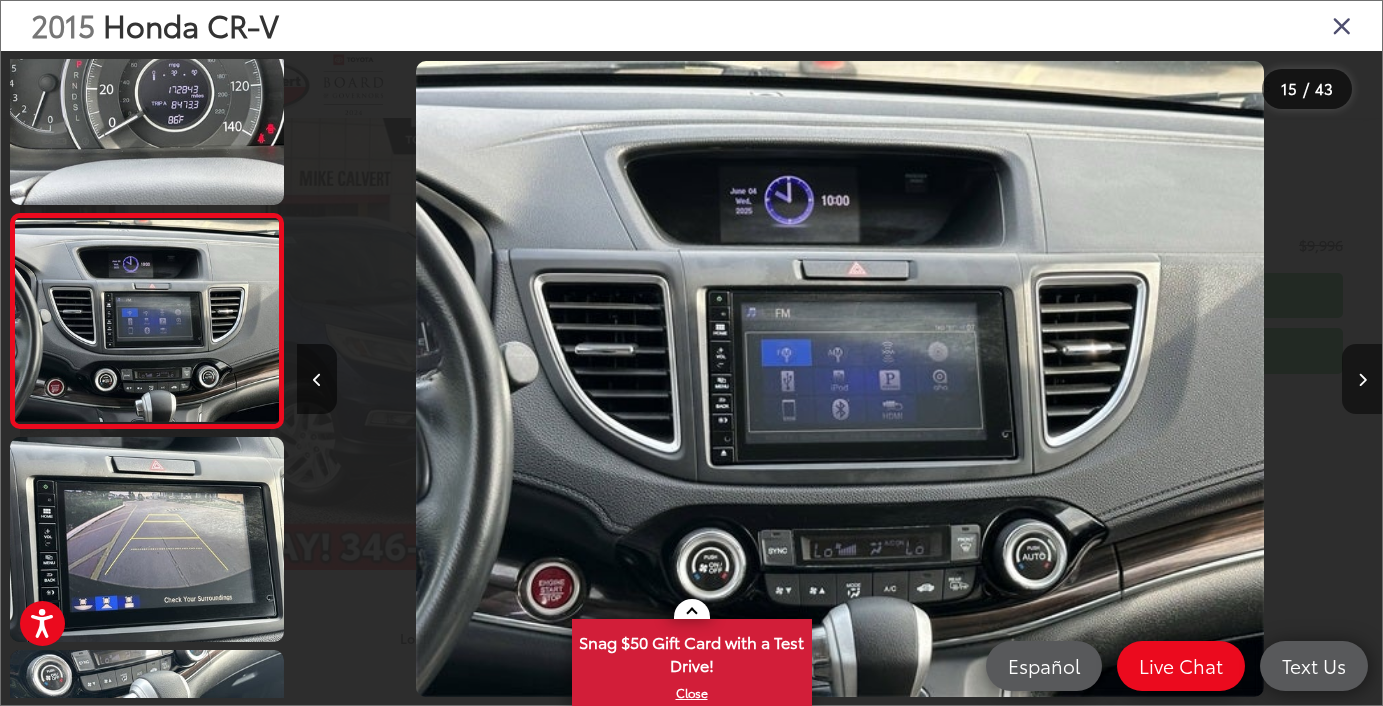 click at bounding box center [1362, 380] 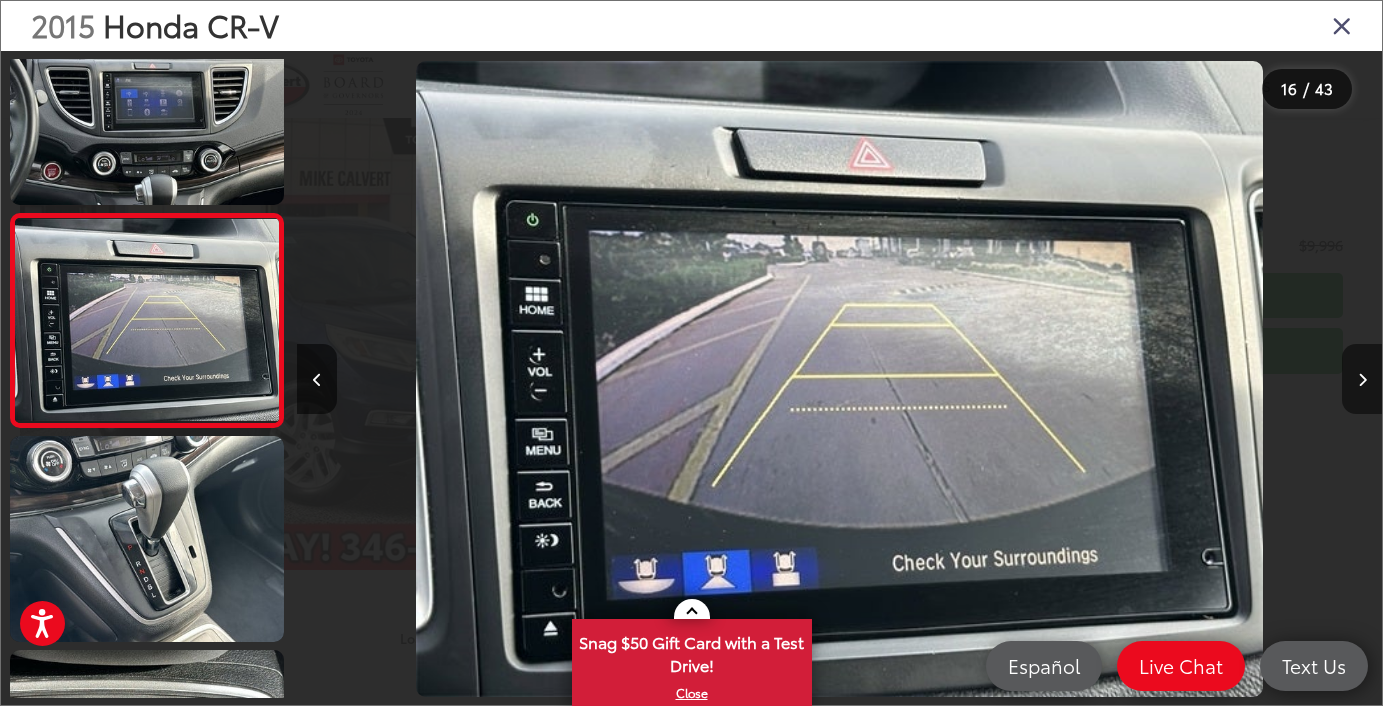 click at bounding box center [1362, 380] 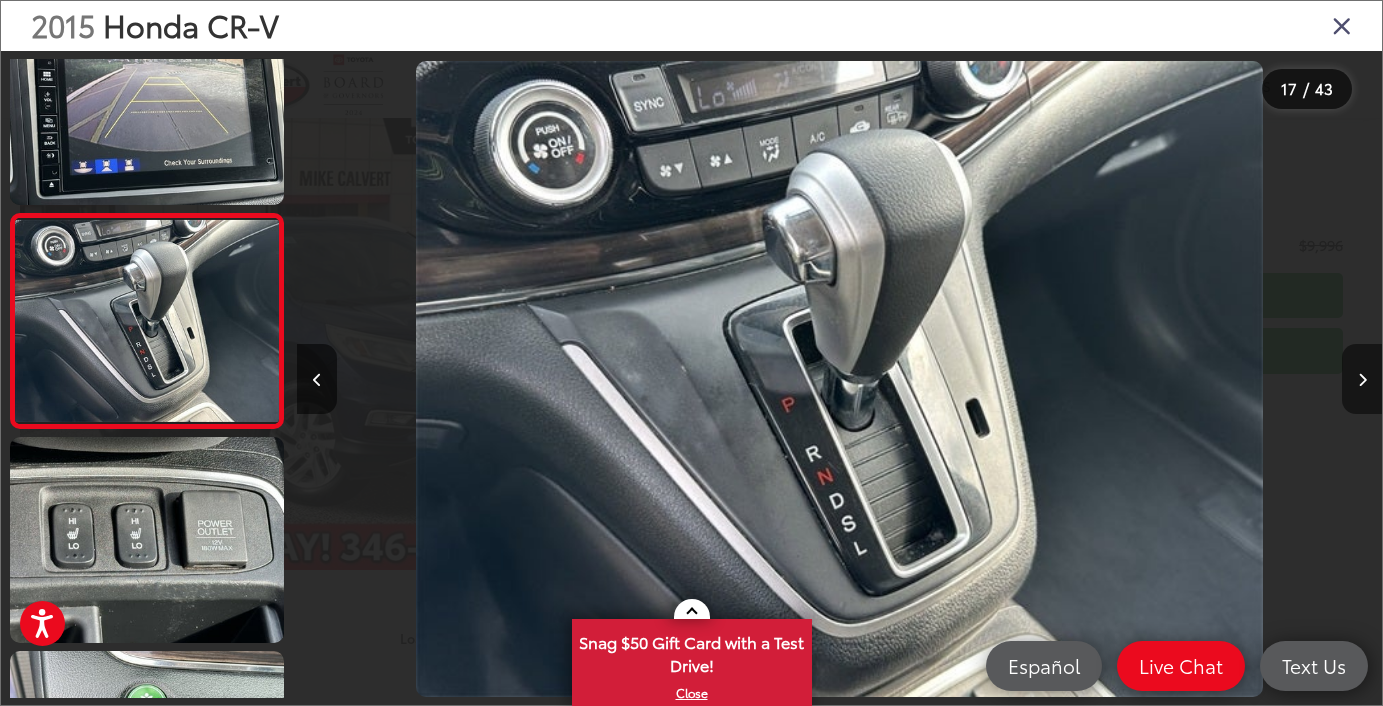 click at bounding box center [1362, 380] 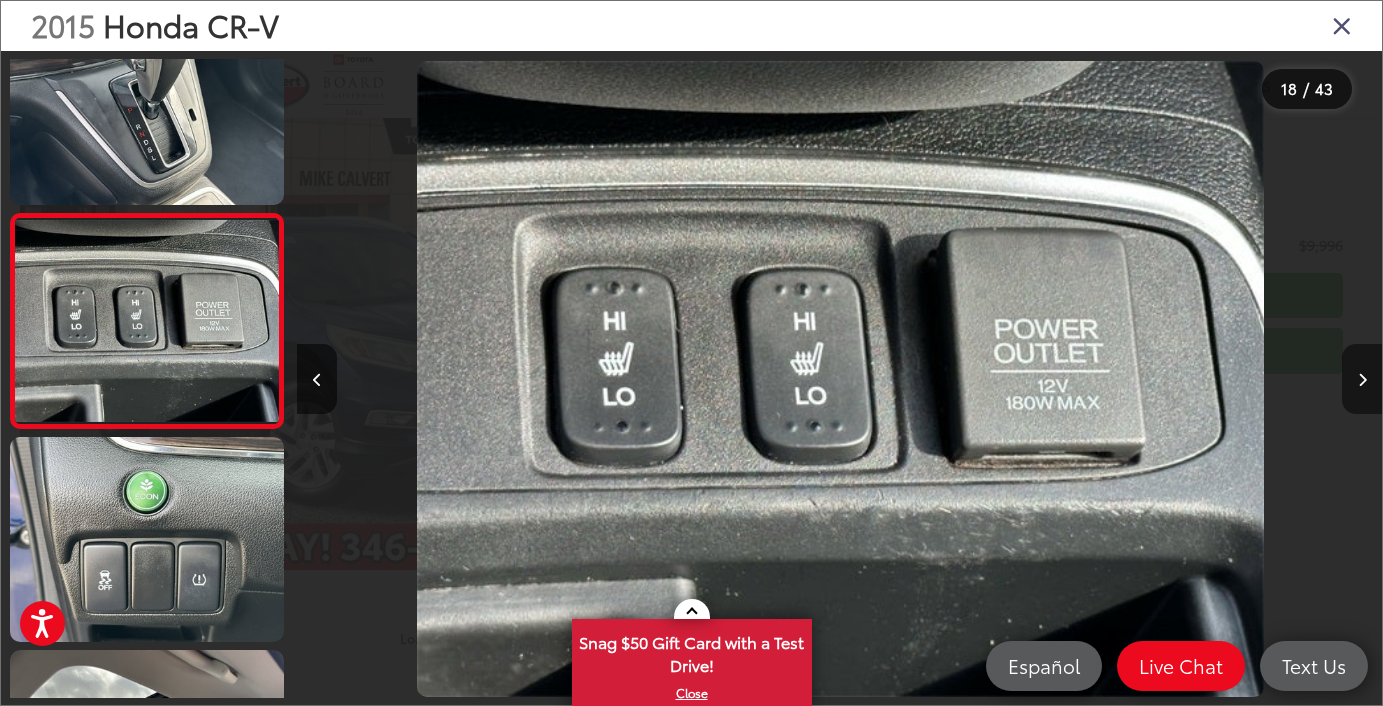 click at bounding box center [1362, 380] 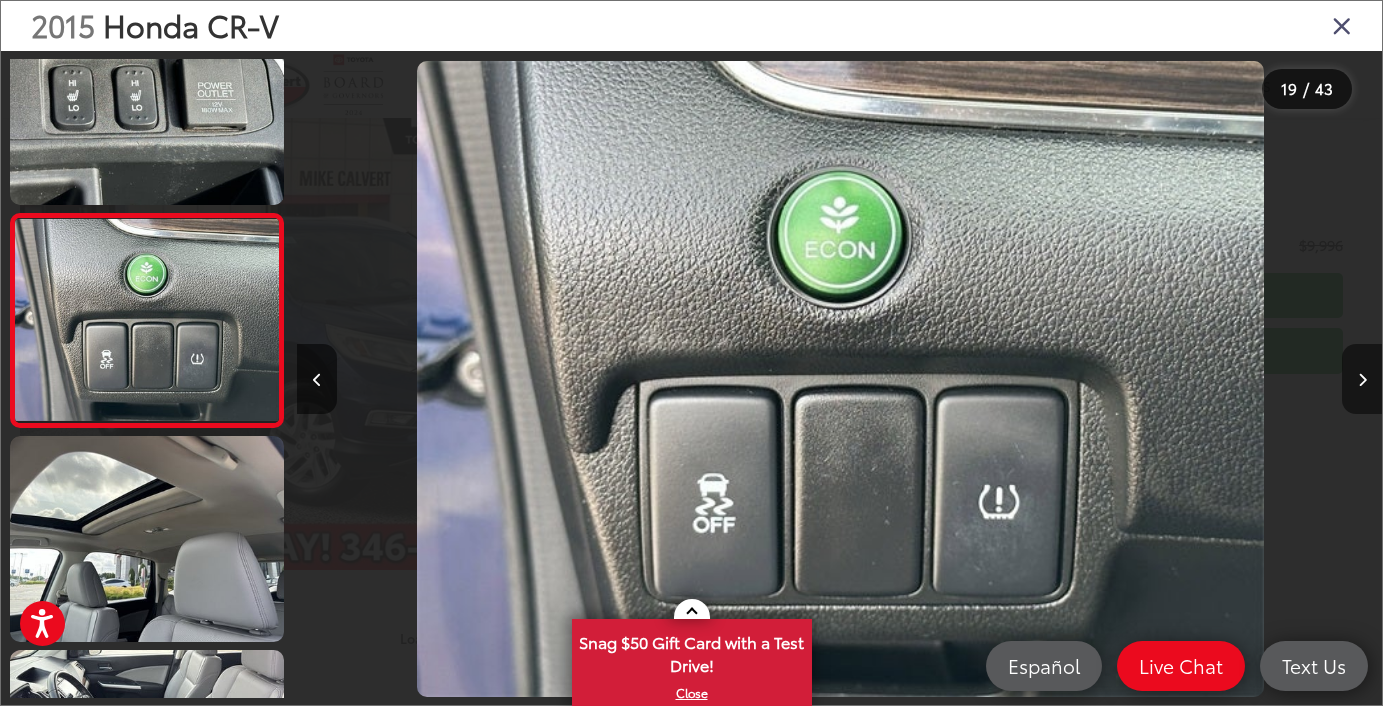 click at bounding box center [1362, 380] 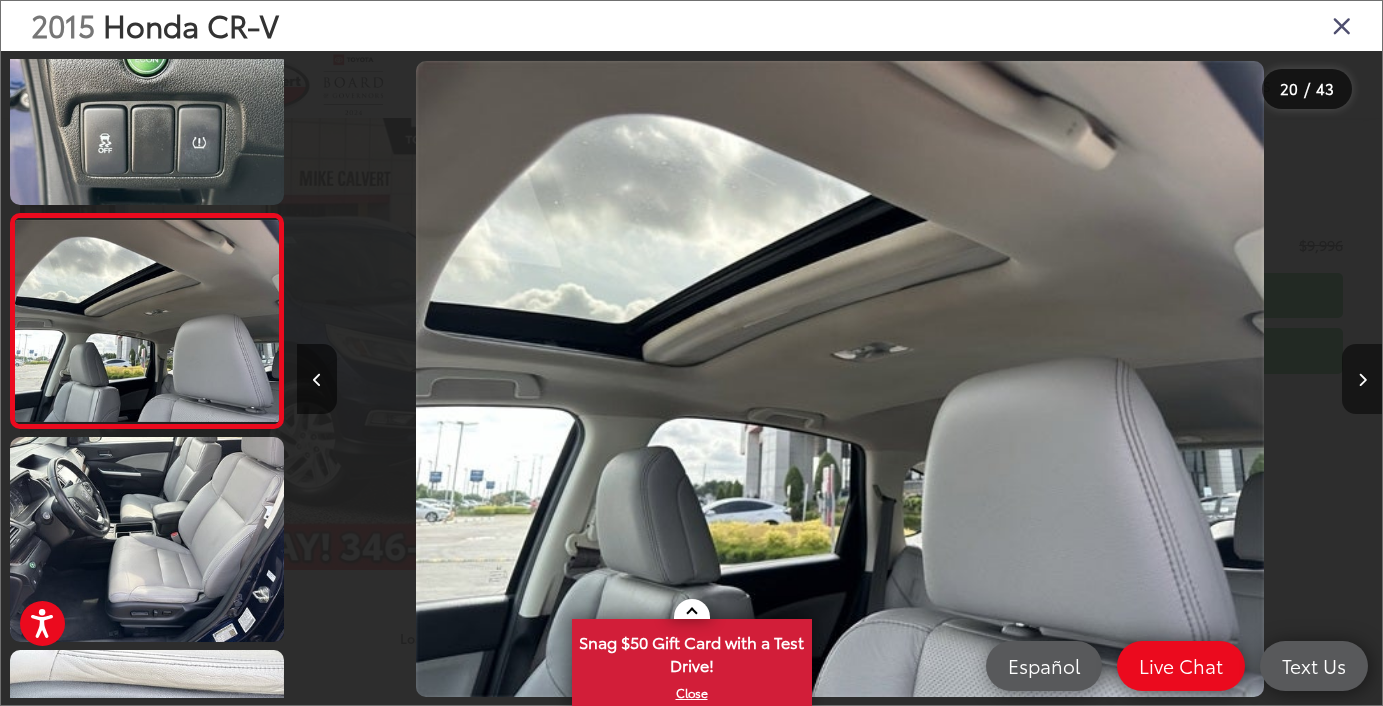 click at bounding box center (1362, 380) 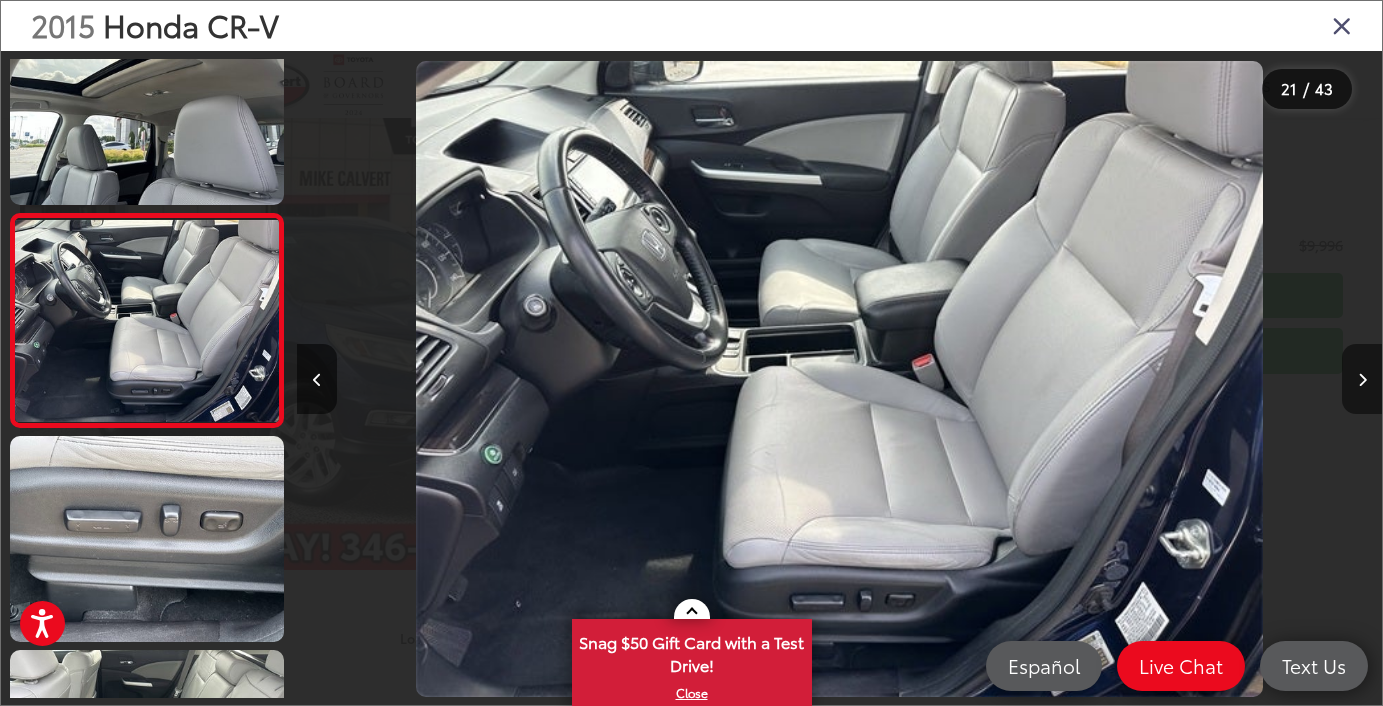 click at bounding box center [1362, 380] 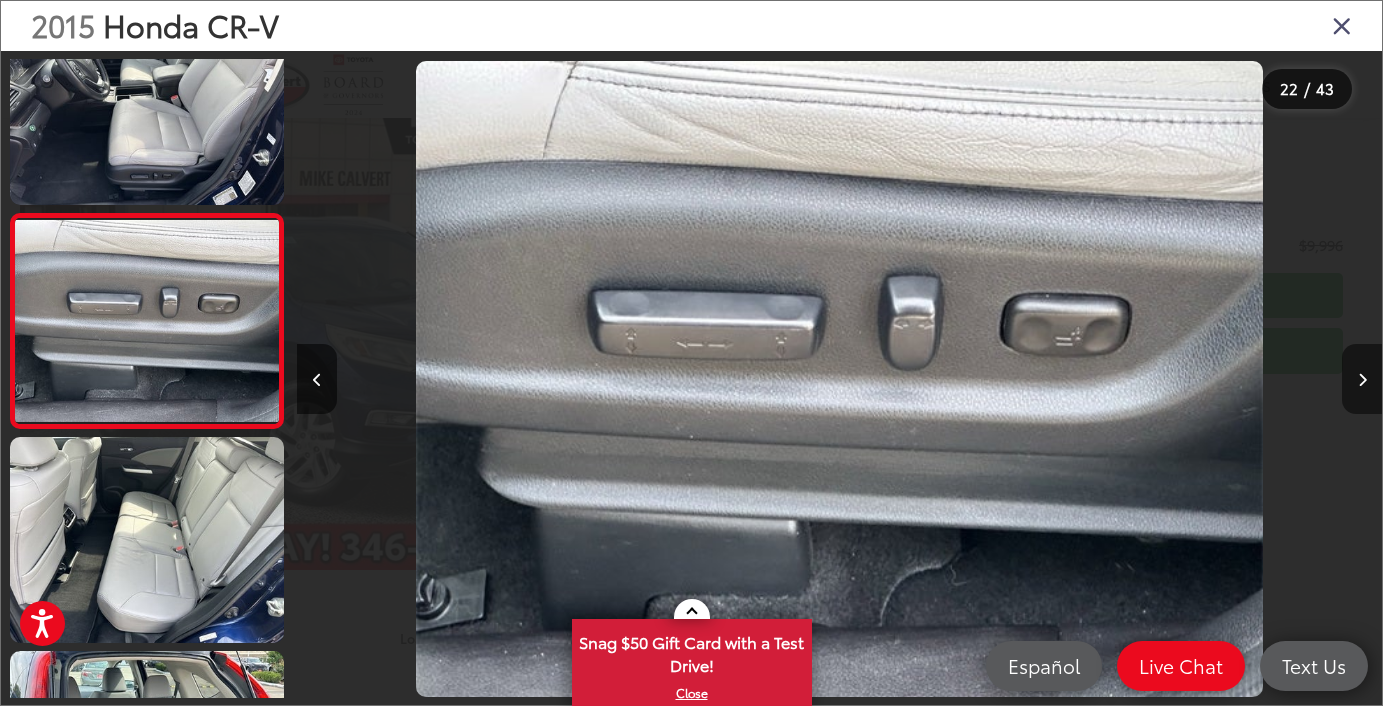 click at bounding box center (1362, 380) 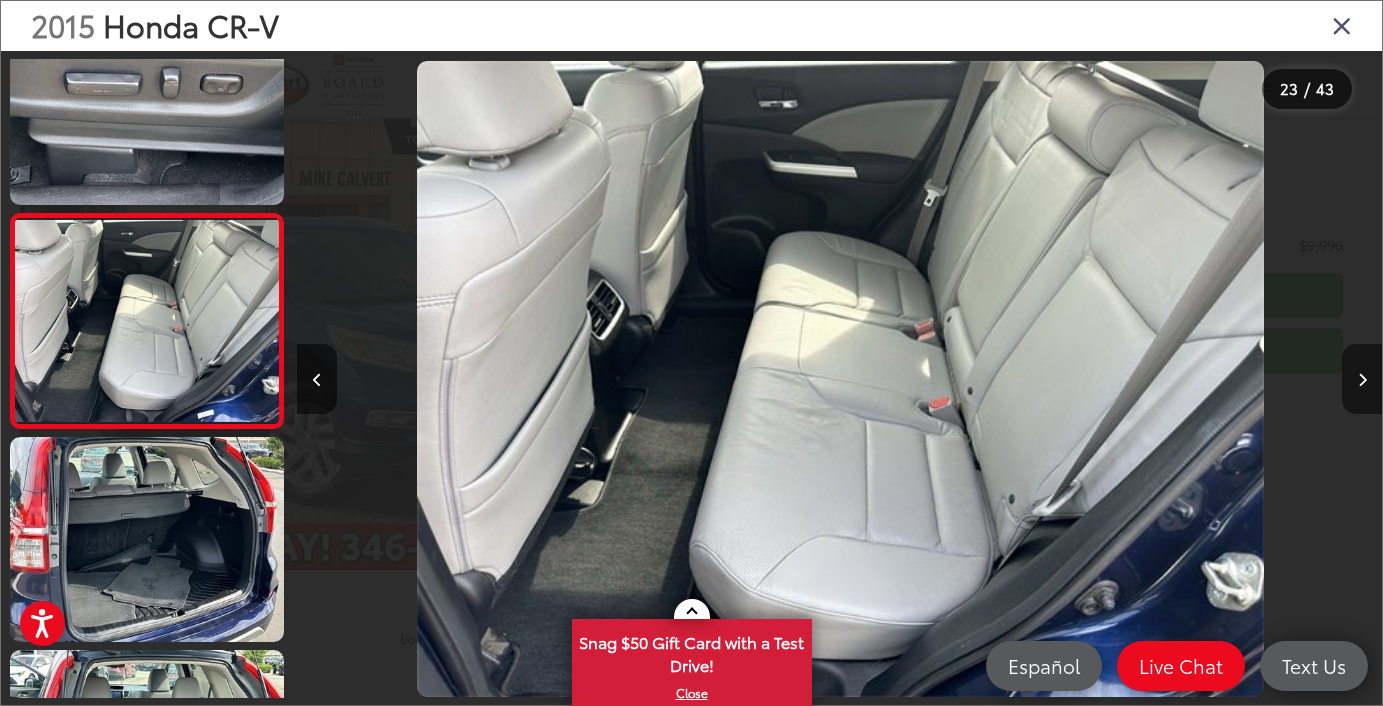 click at bounding box center (1362, 380) 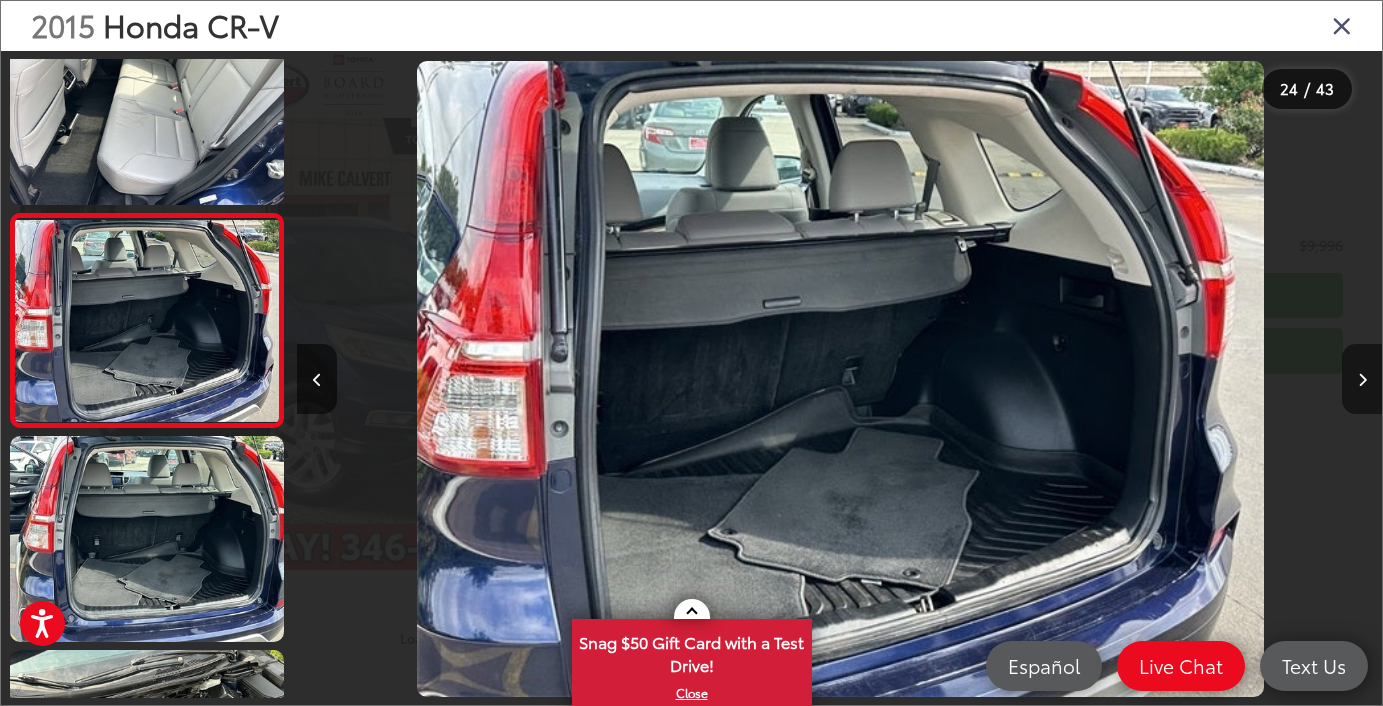 click at bounding box center (1362, 380) 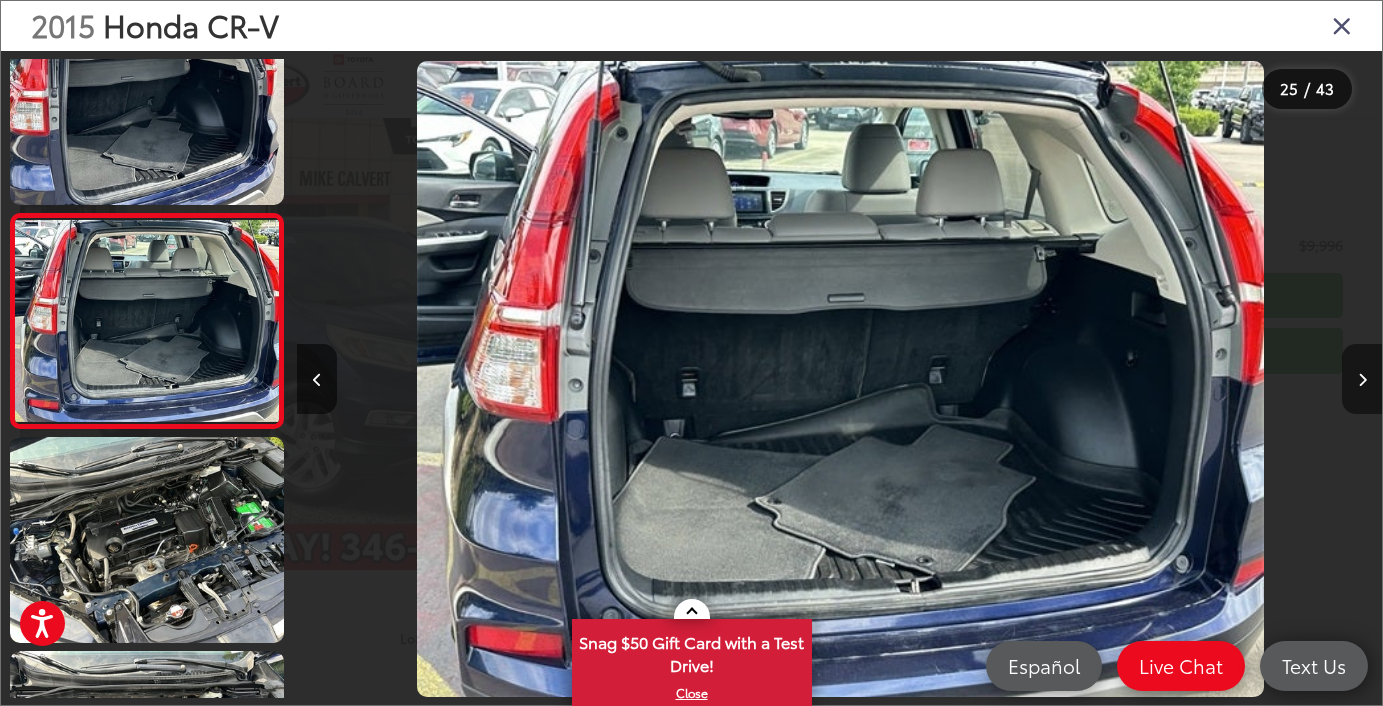 click at bounding box center (1362, 380) 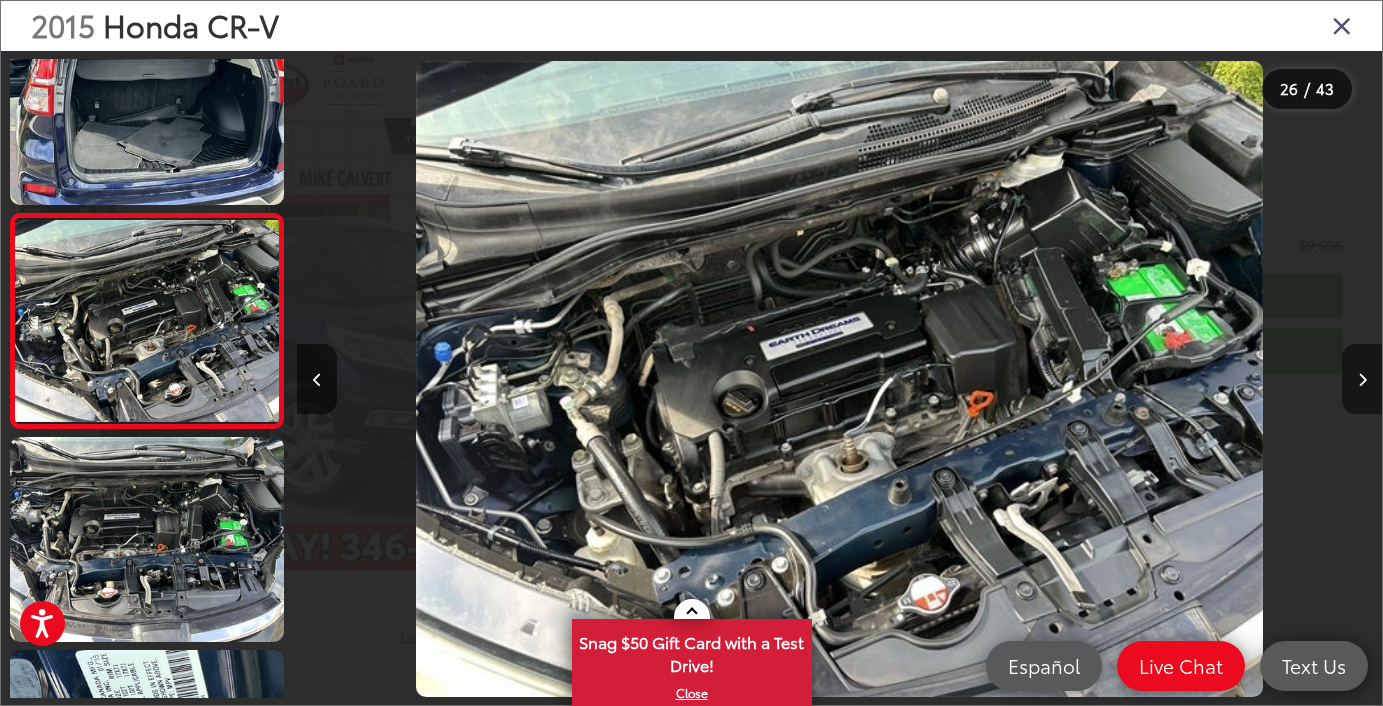 click at bounding box center [1362, 380] 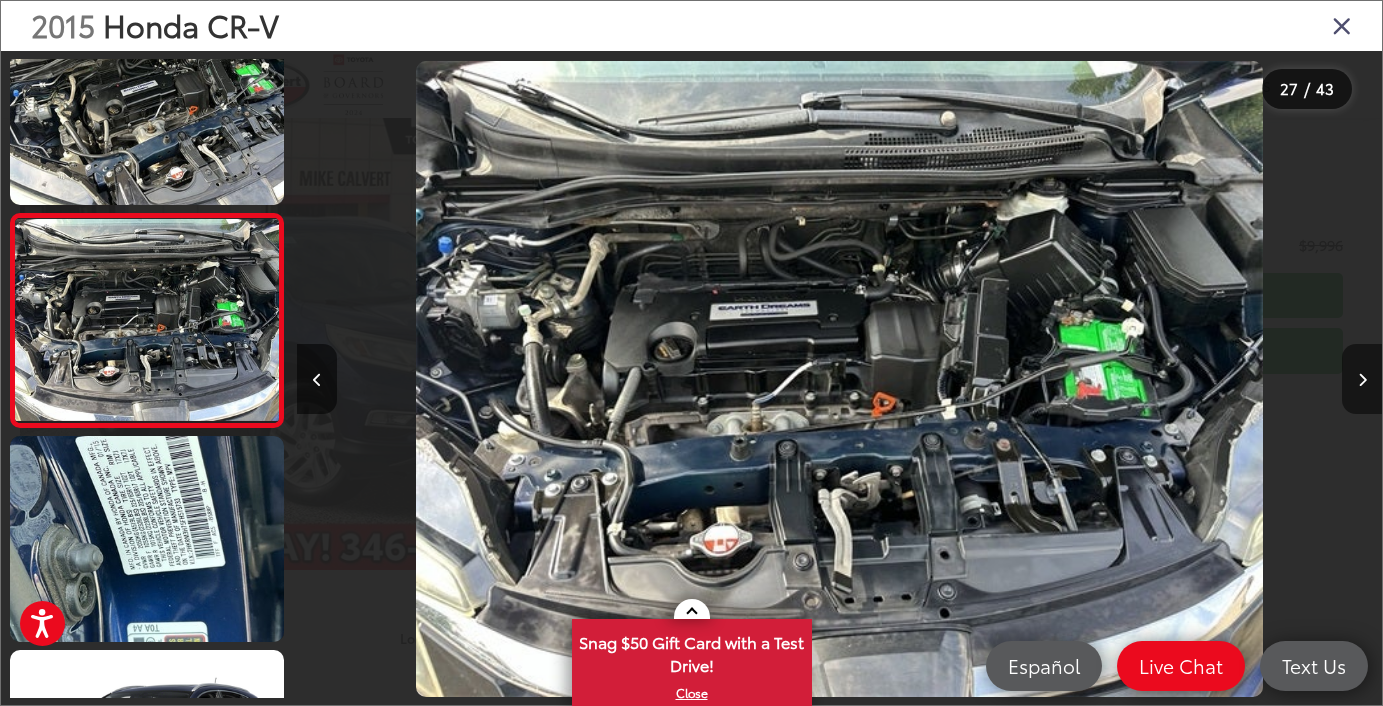 click at bounding box center [1362, 380] 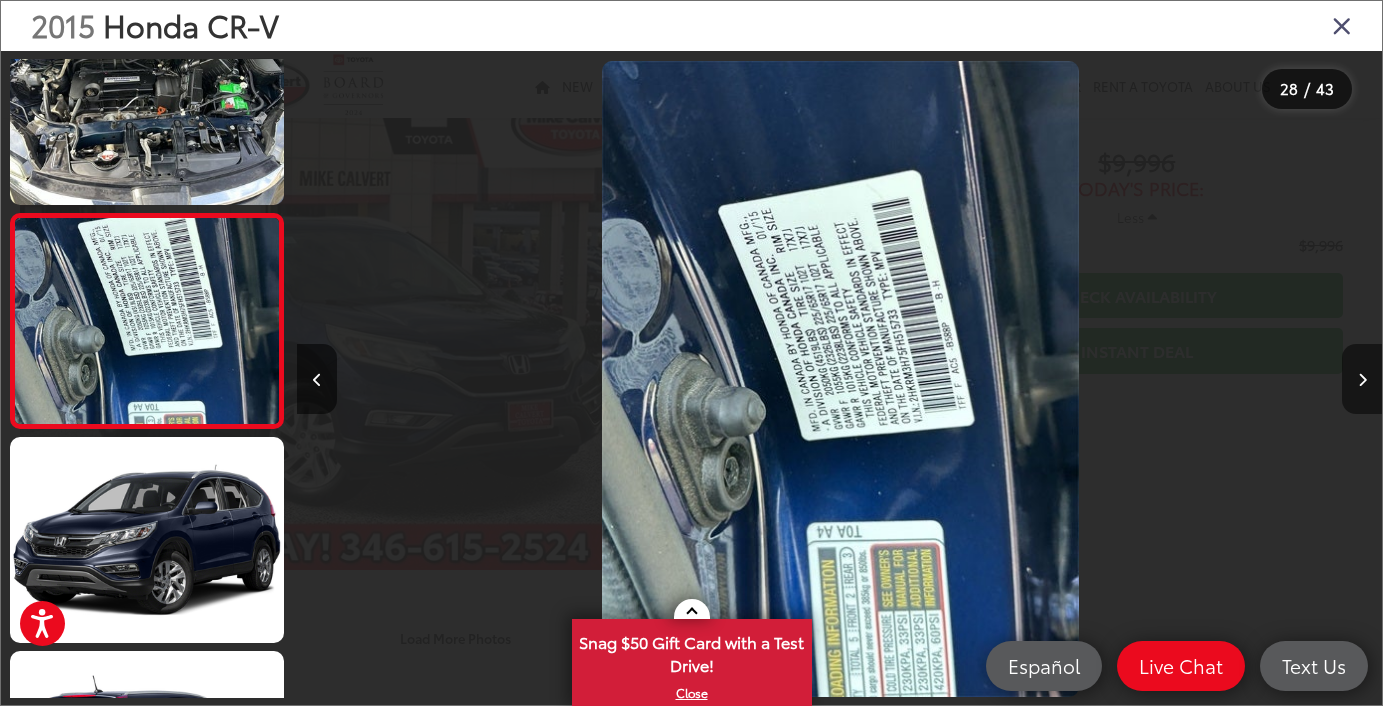 click at bounding box center (1362, 380) 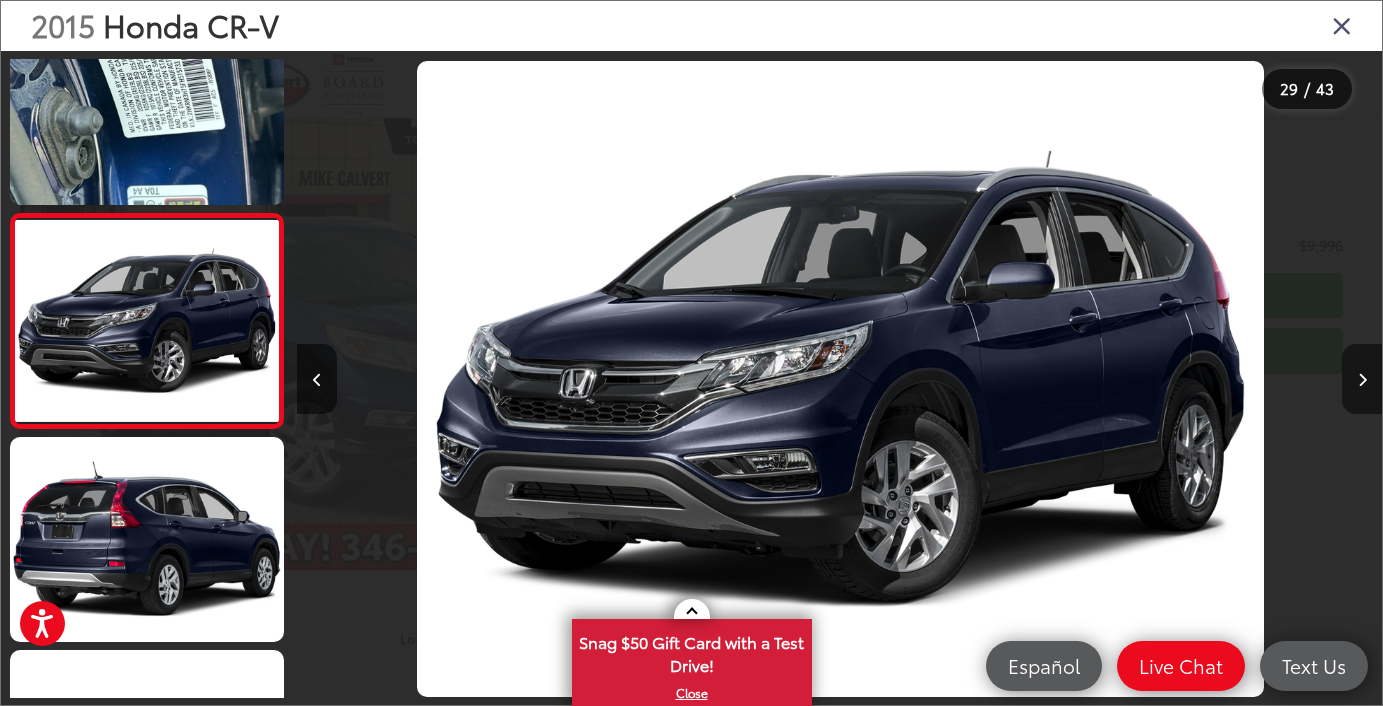 click at bounding box center (1362, 380) 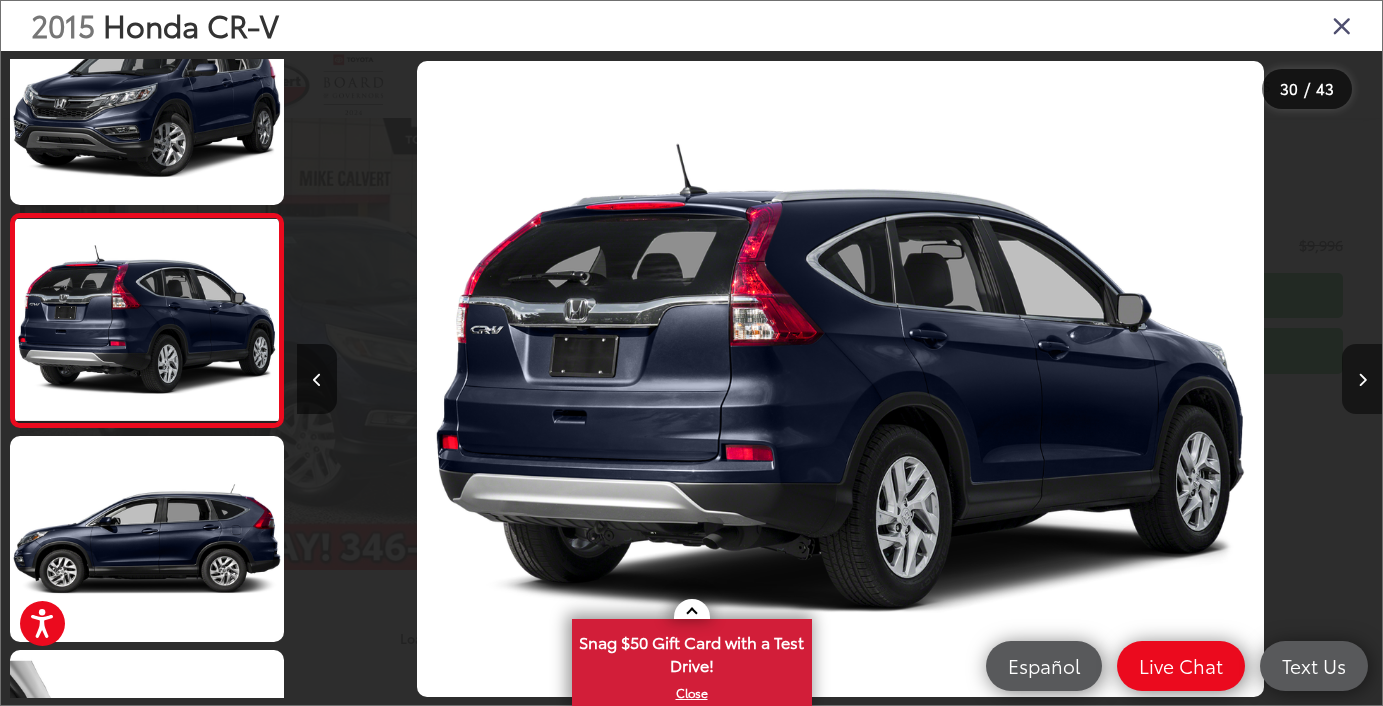 click at bounding box center (1362, 380) 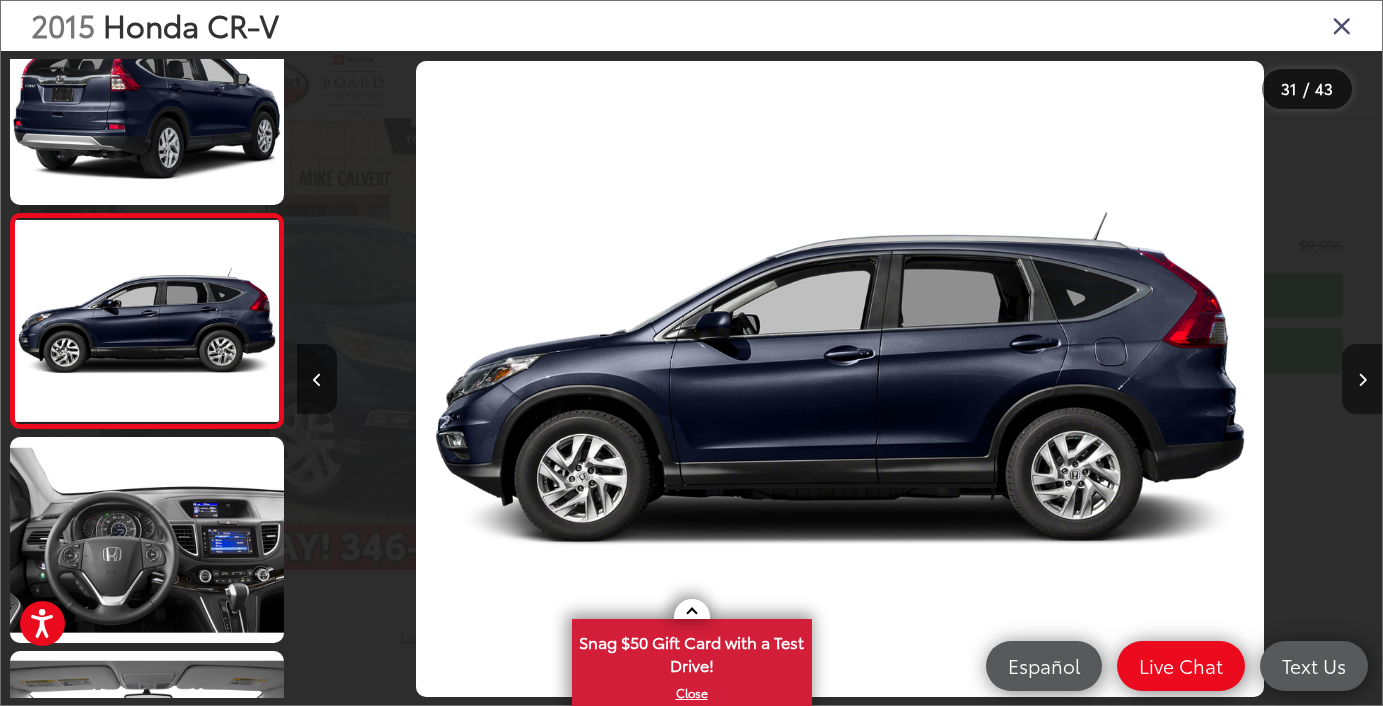 click at bounding box center [1362, 380] 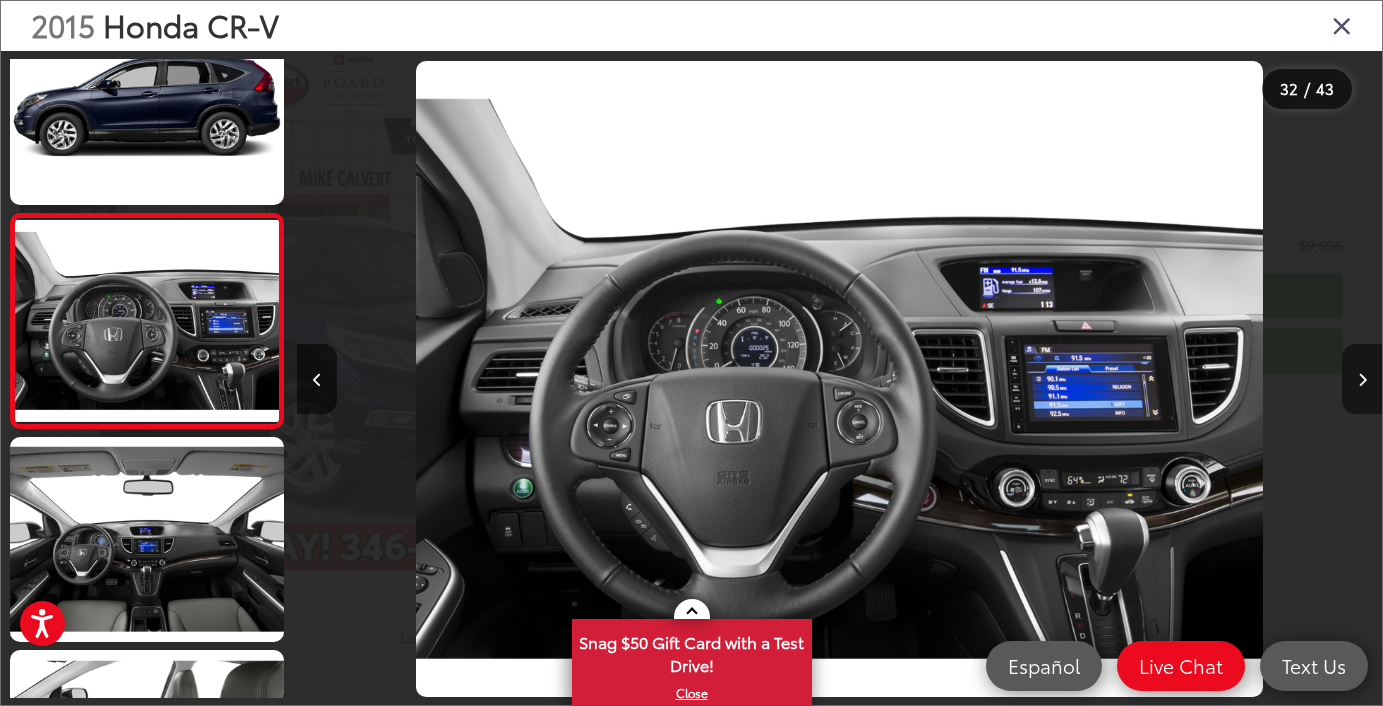 click at bounding box center [1362, 380] 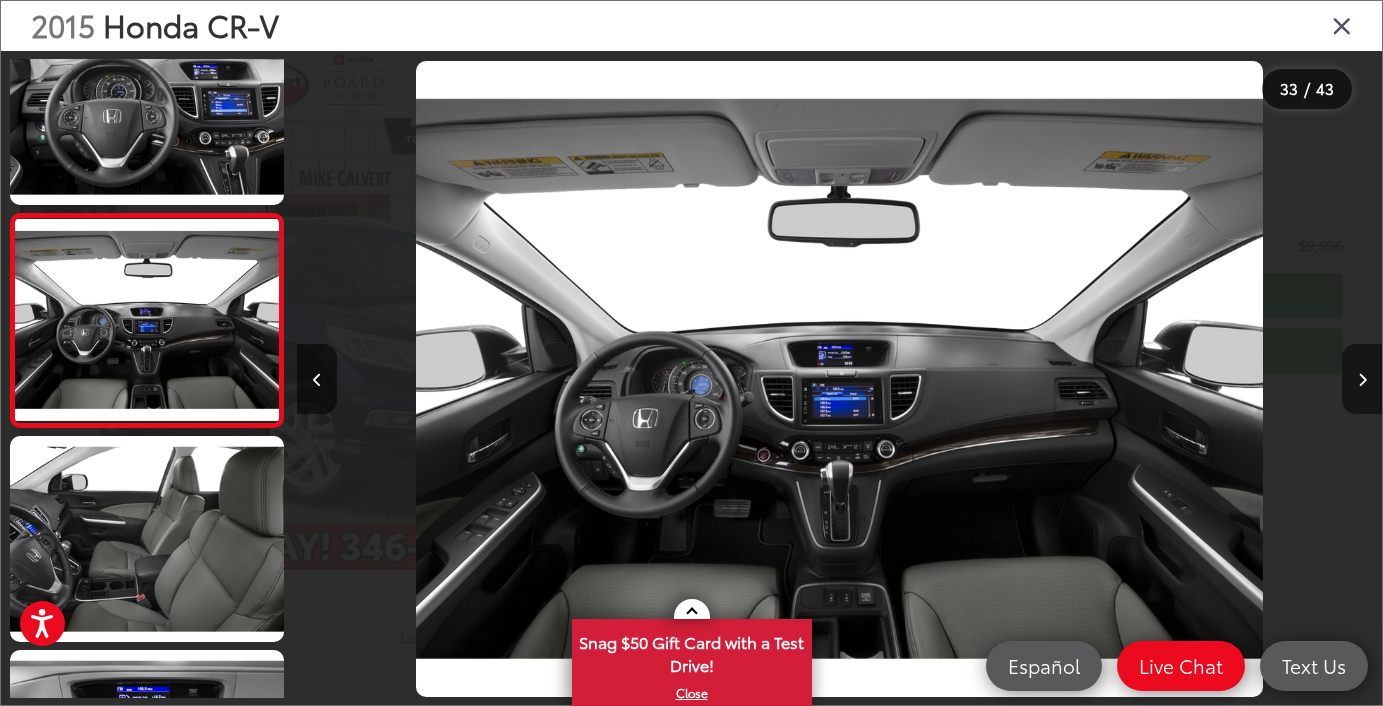 click at bounding box center [1362, 380] 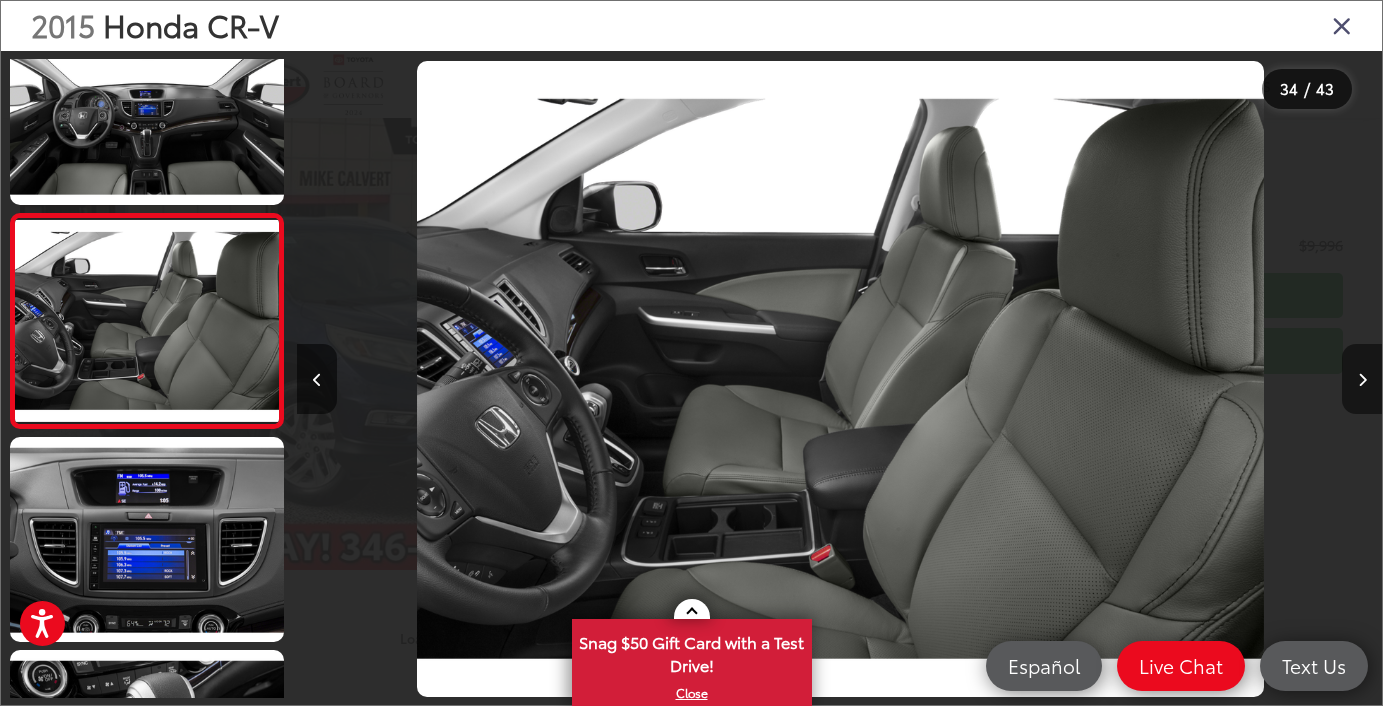 click at bounding box center (1362, 380) 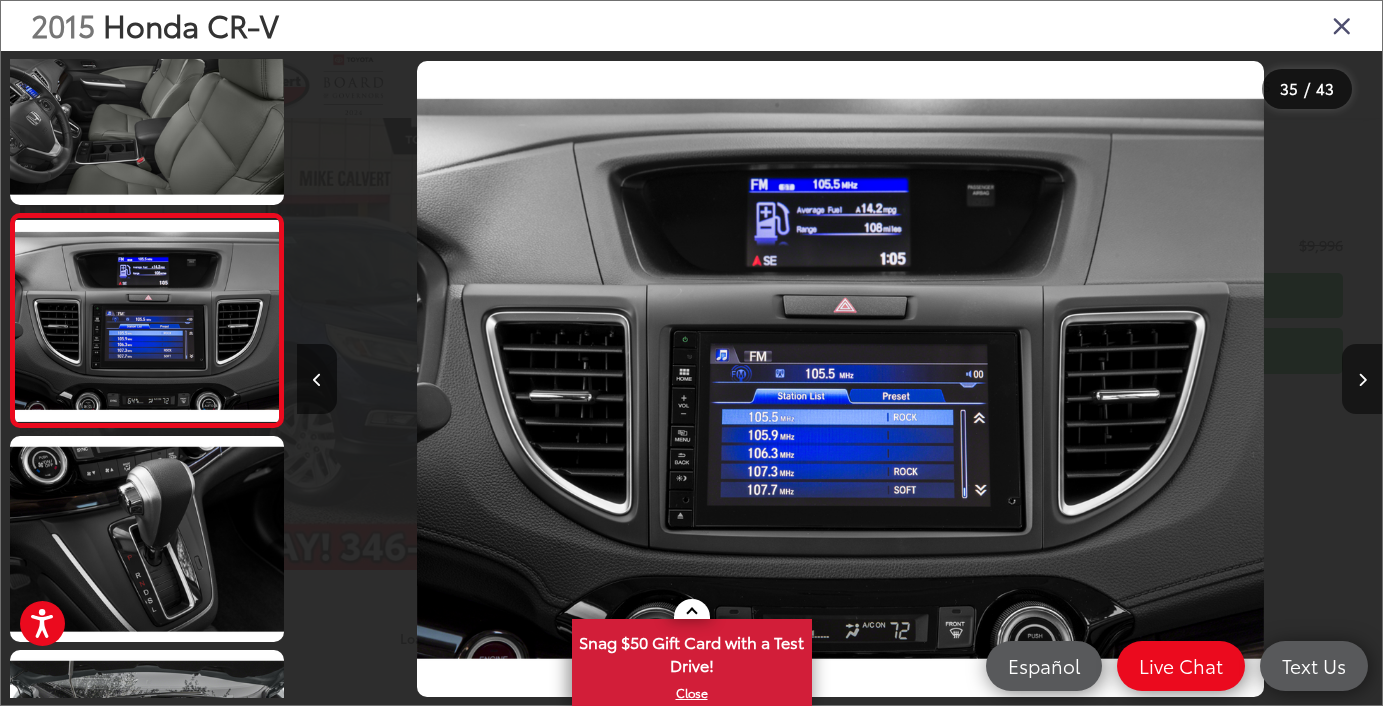 click at bounding box center [1362, 380] 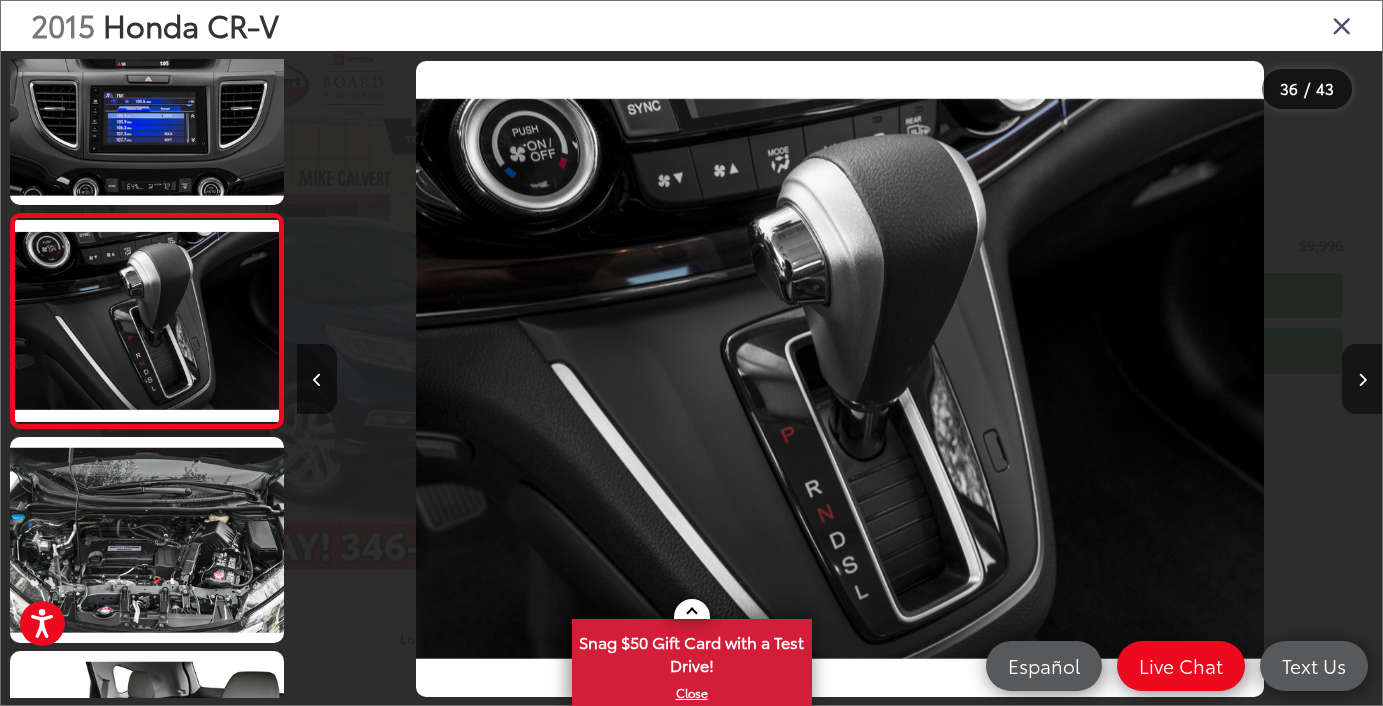 click at bounding box center [1362, 380] 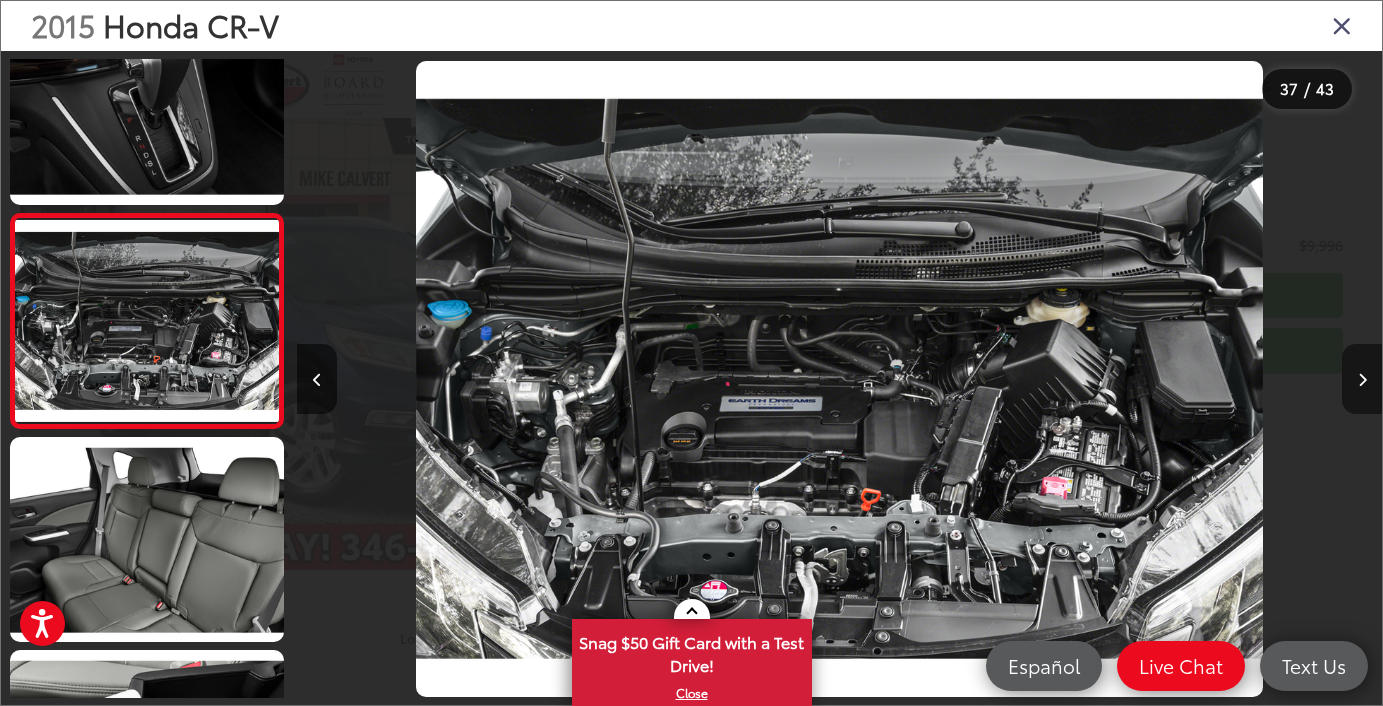 click at bounding box center (1362, 380) 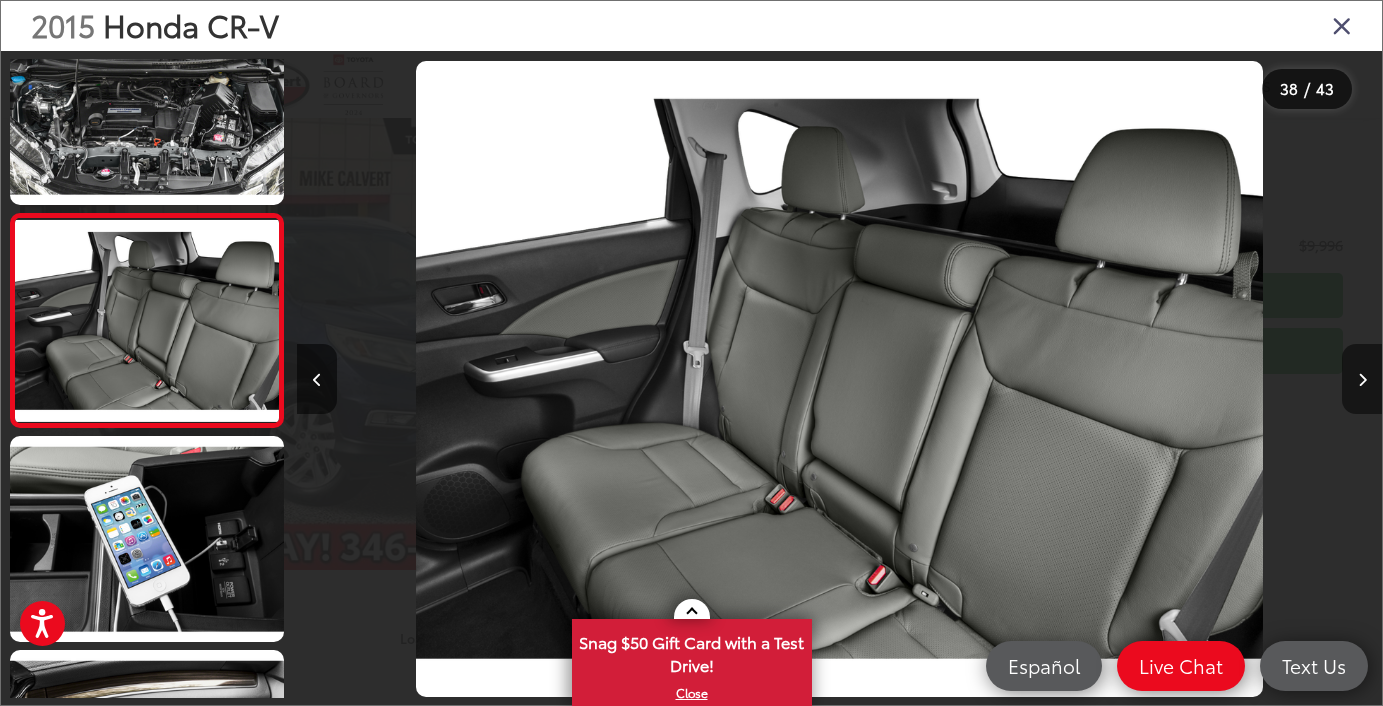 click at bounding box center [1362, 379] 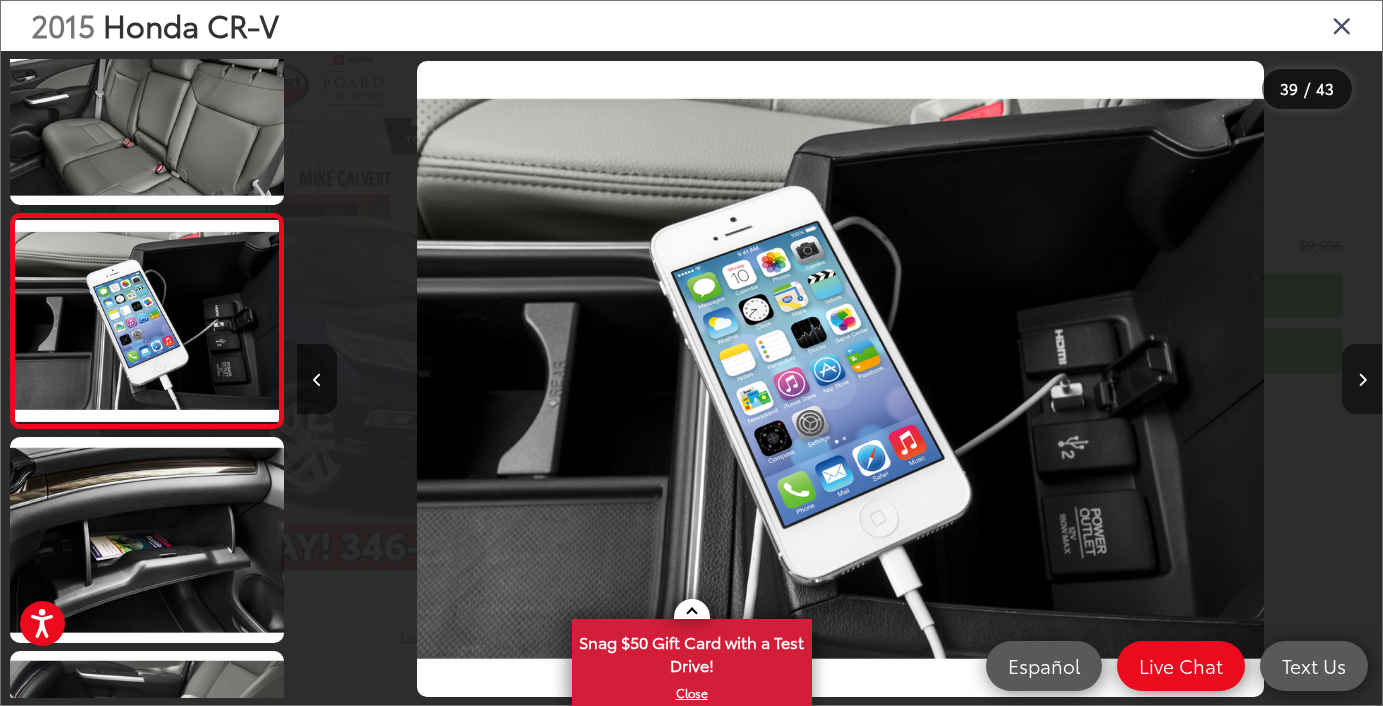 click at bounding box center (1362, 379) 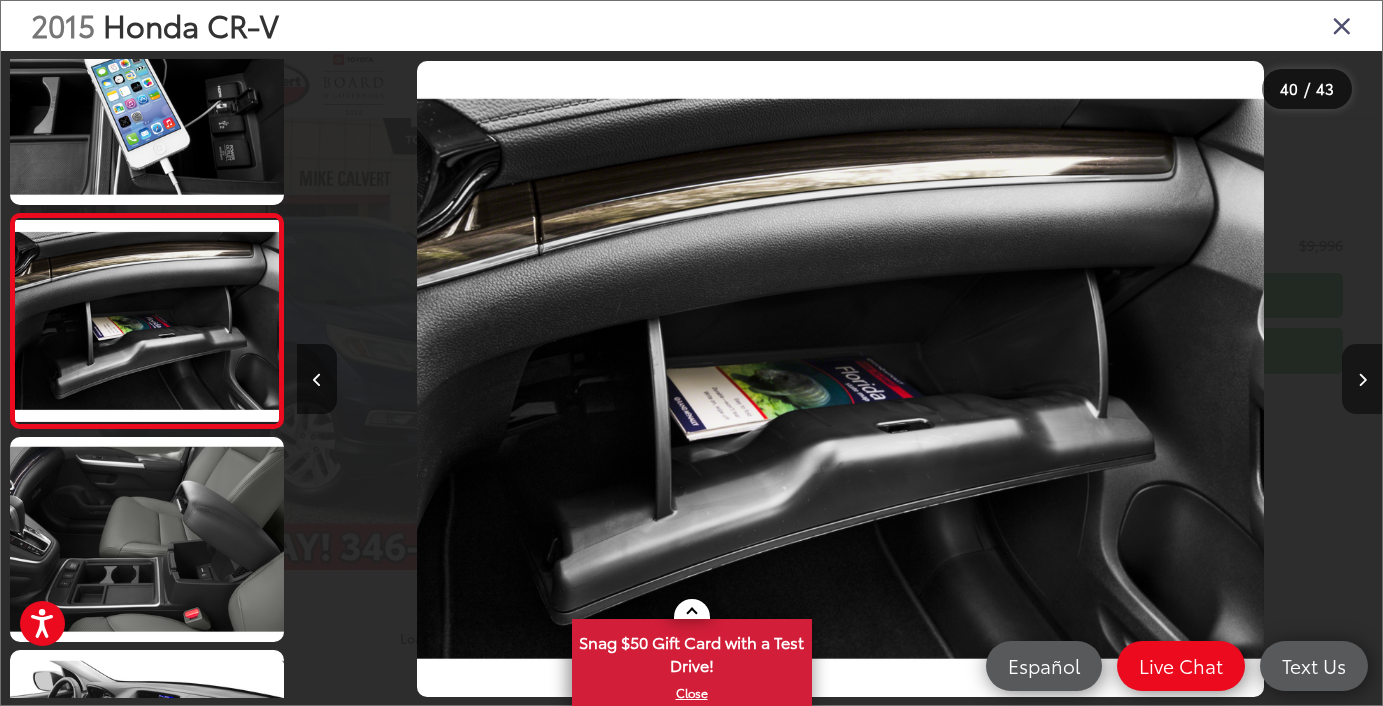 click at bounding box center [1362, 379] 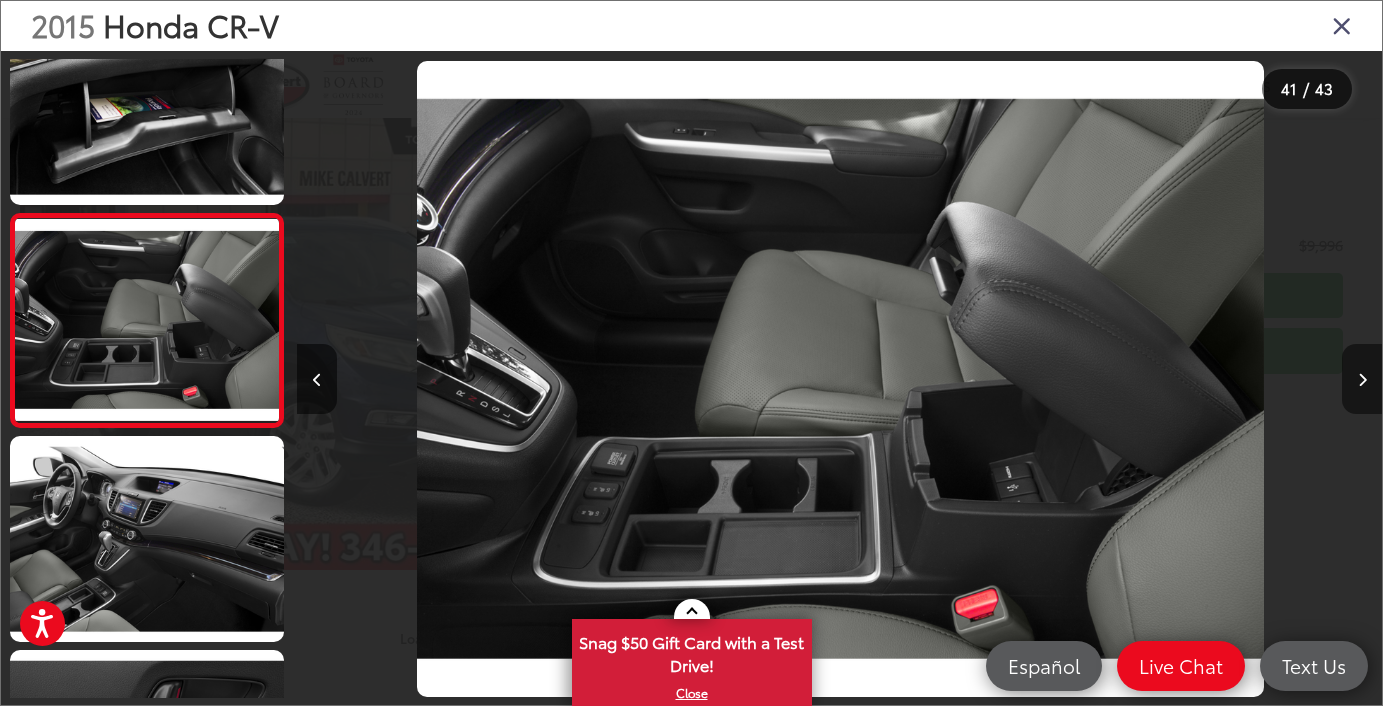 click at bounding box center [1362, 379] 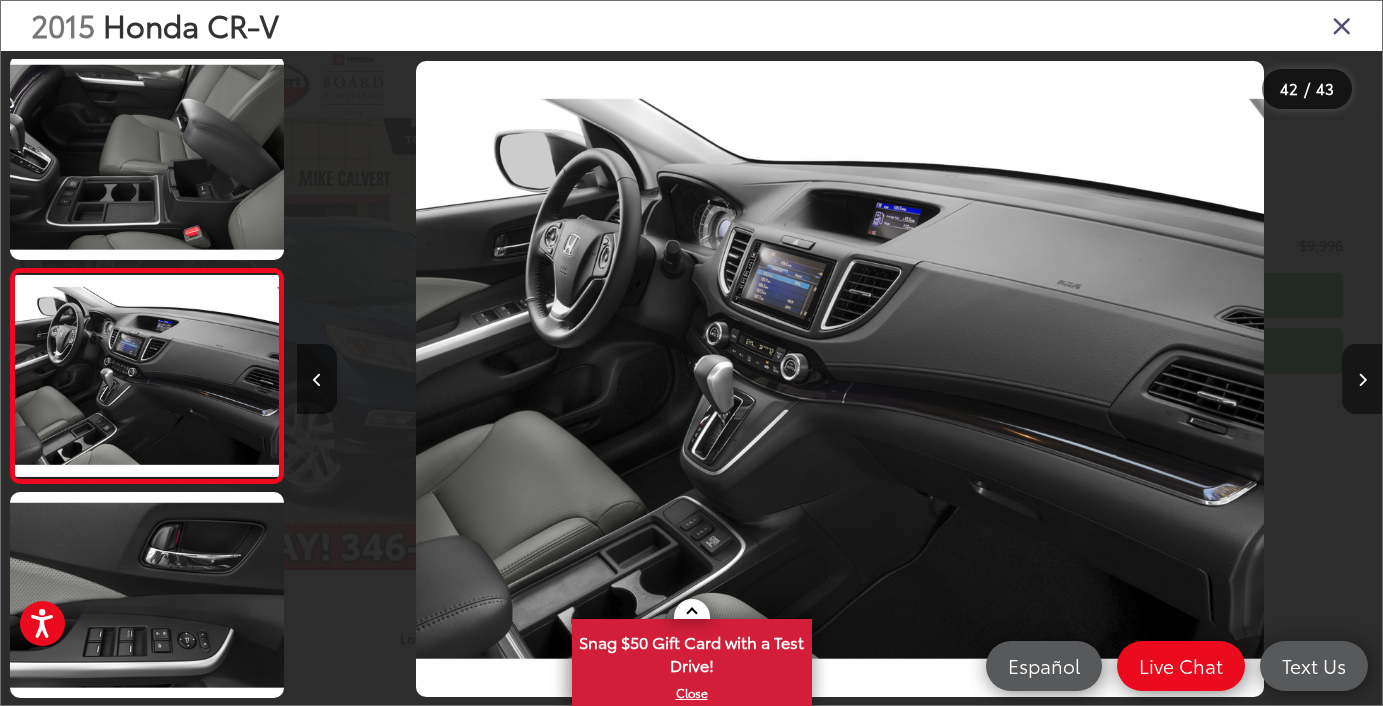 click at bounding box center (1362, 379) 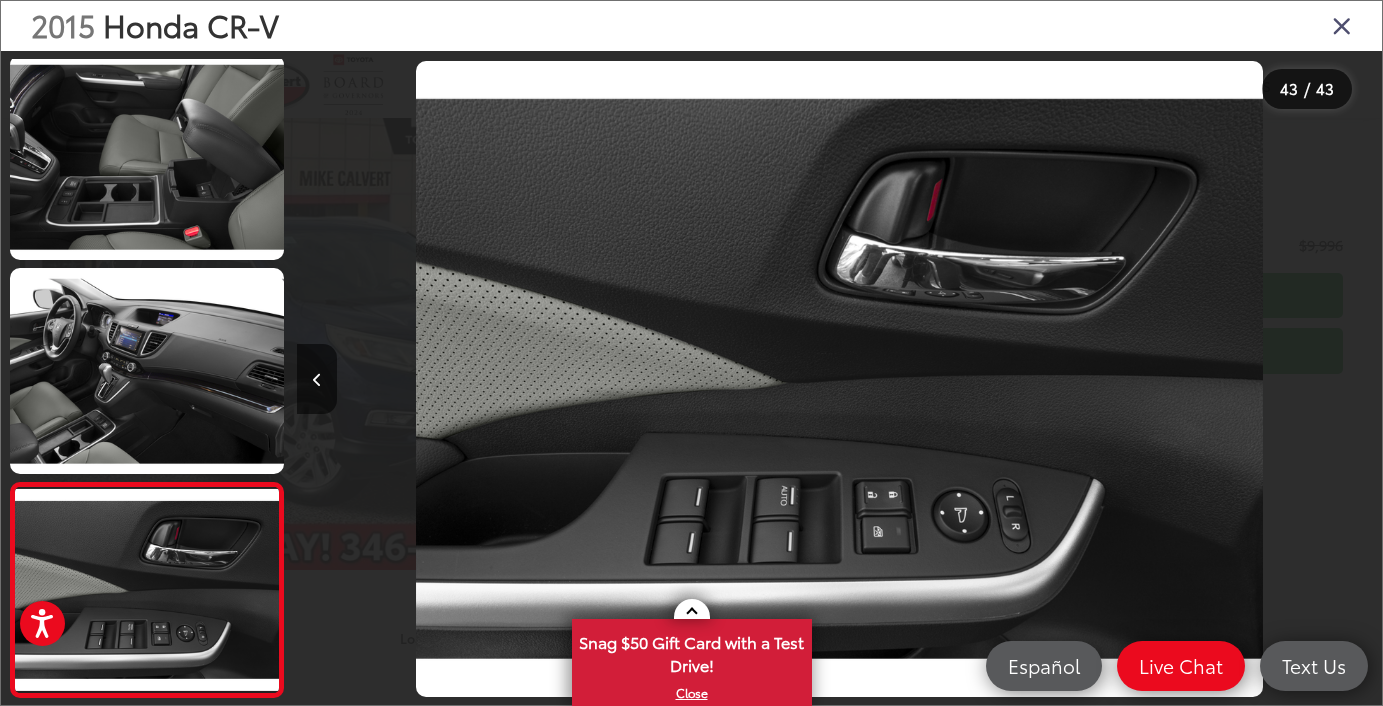click at bounding box center [1342, 25] 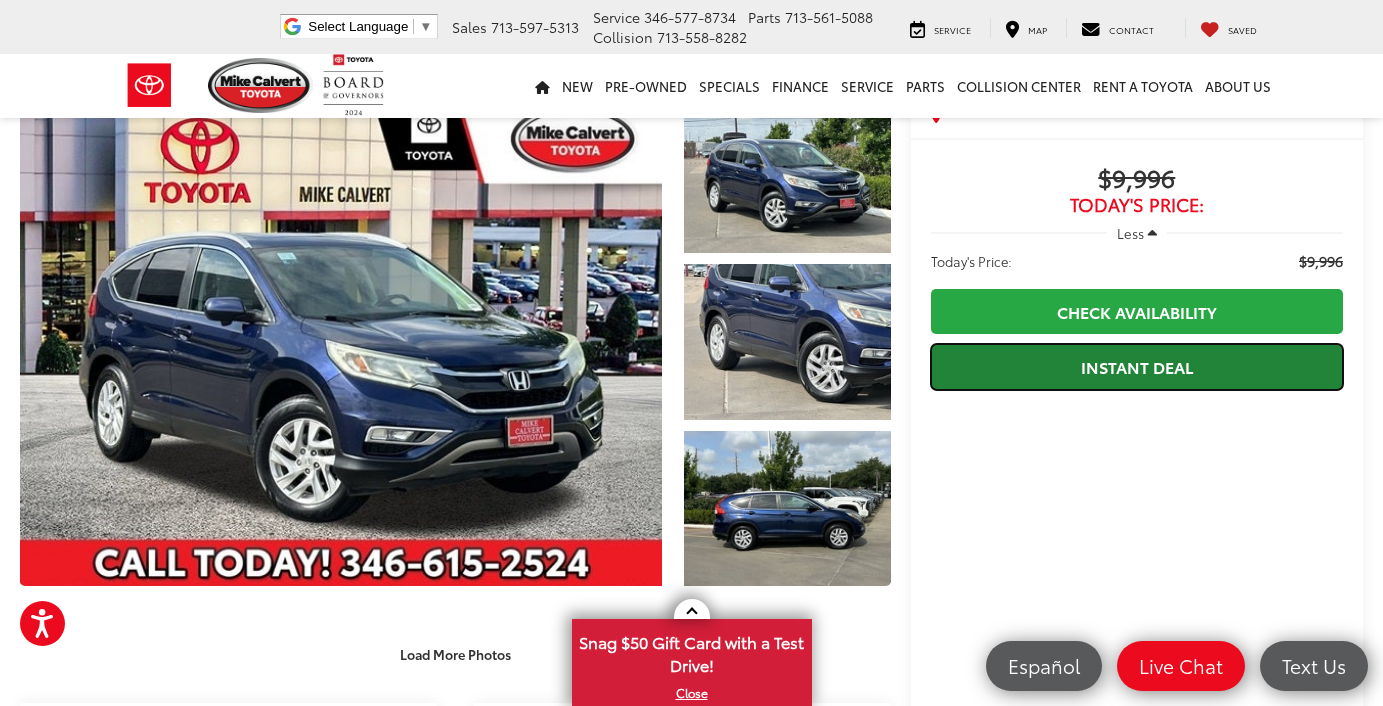 click on "Instant Deal" at bounding box center [1137, 366] 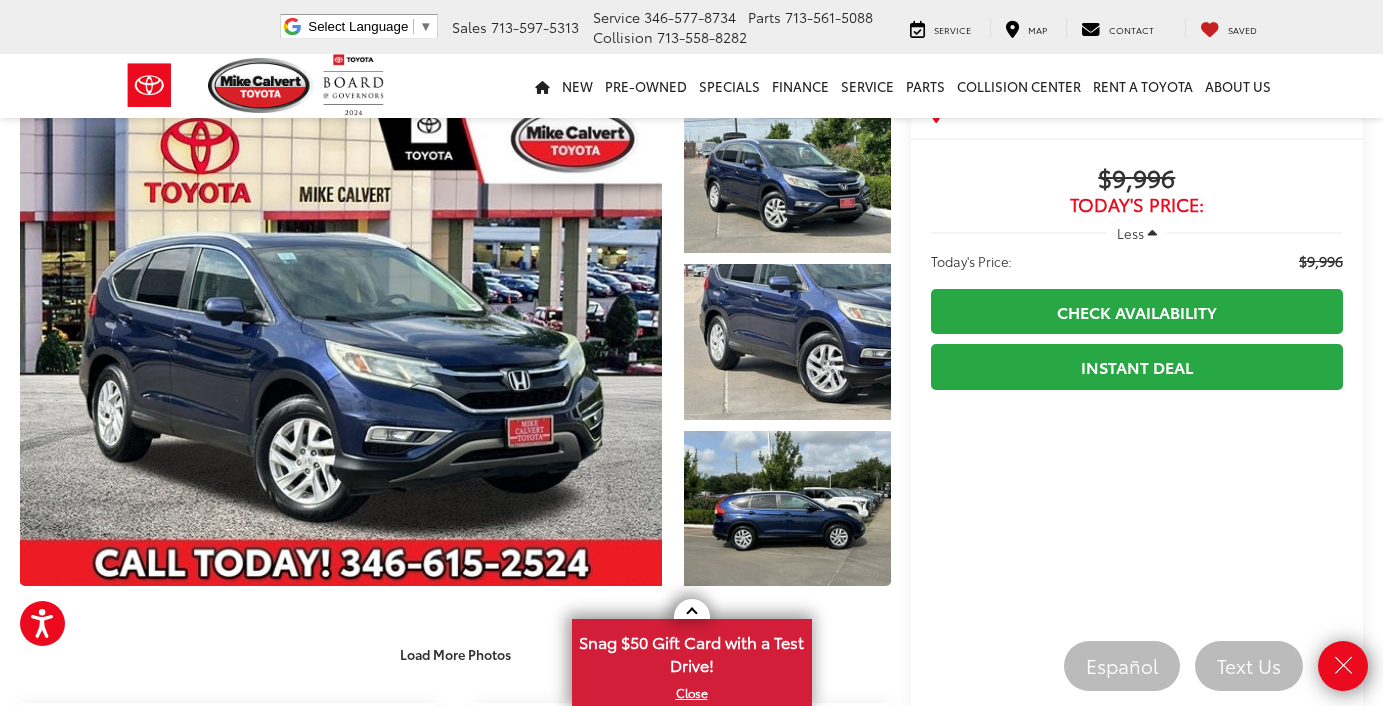 click at bounding box center (782, 347) 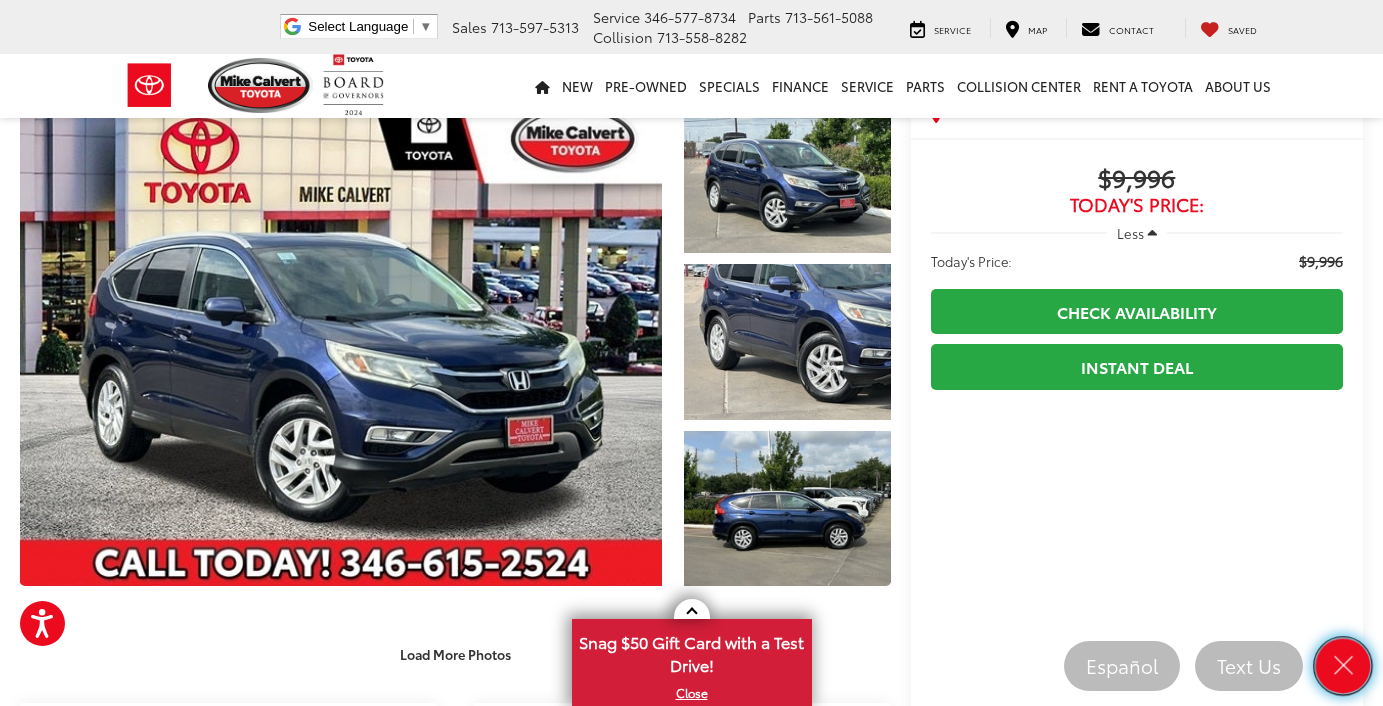 click at bounding box center [1343, 666] 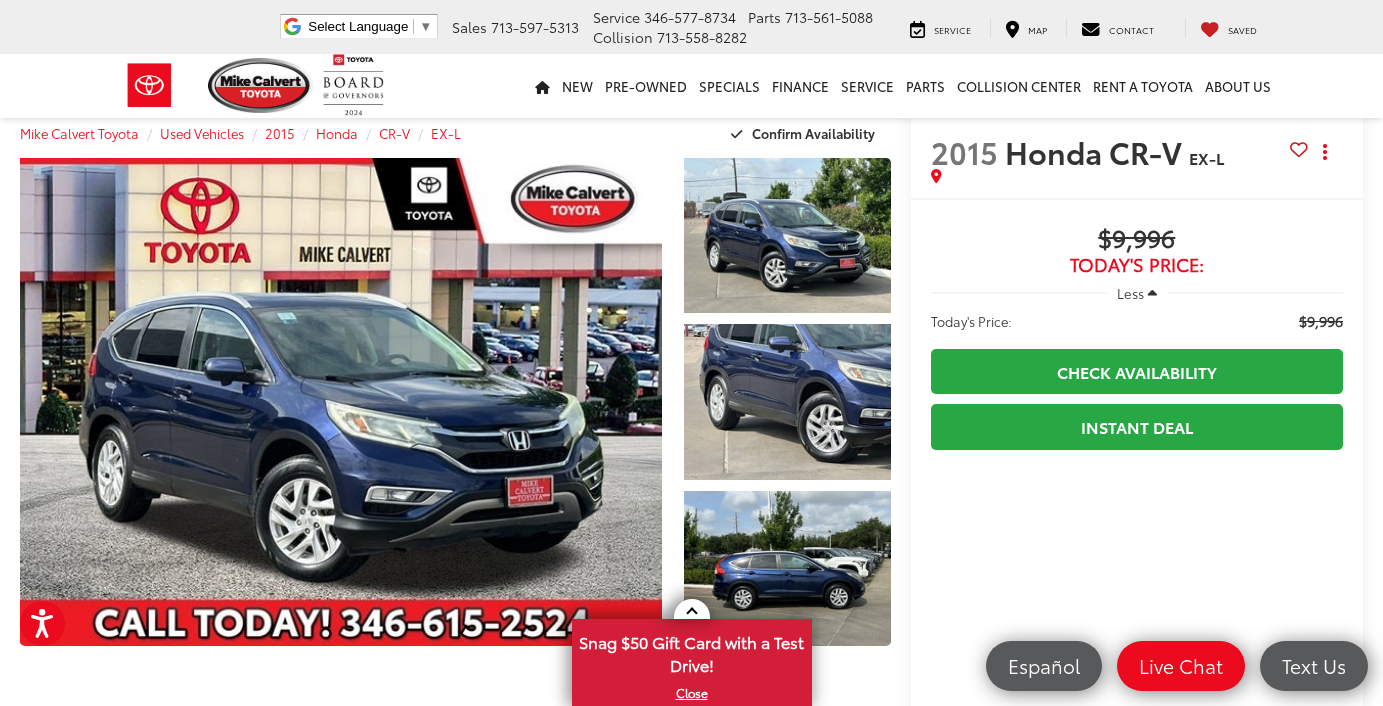 scroll, scrollTop: 0, scrollLeft: 0, axis: both 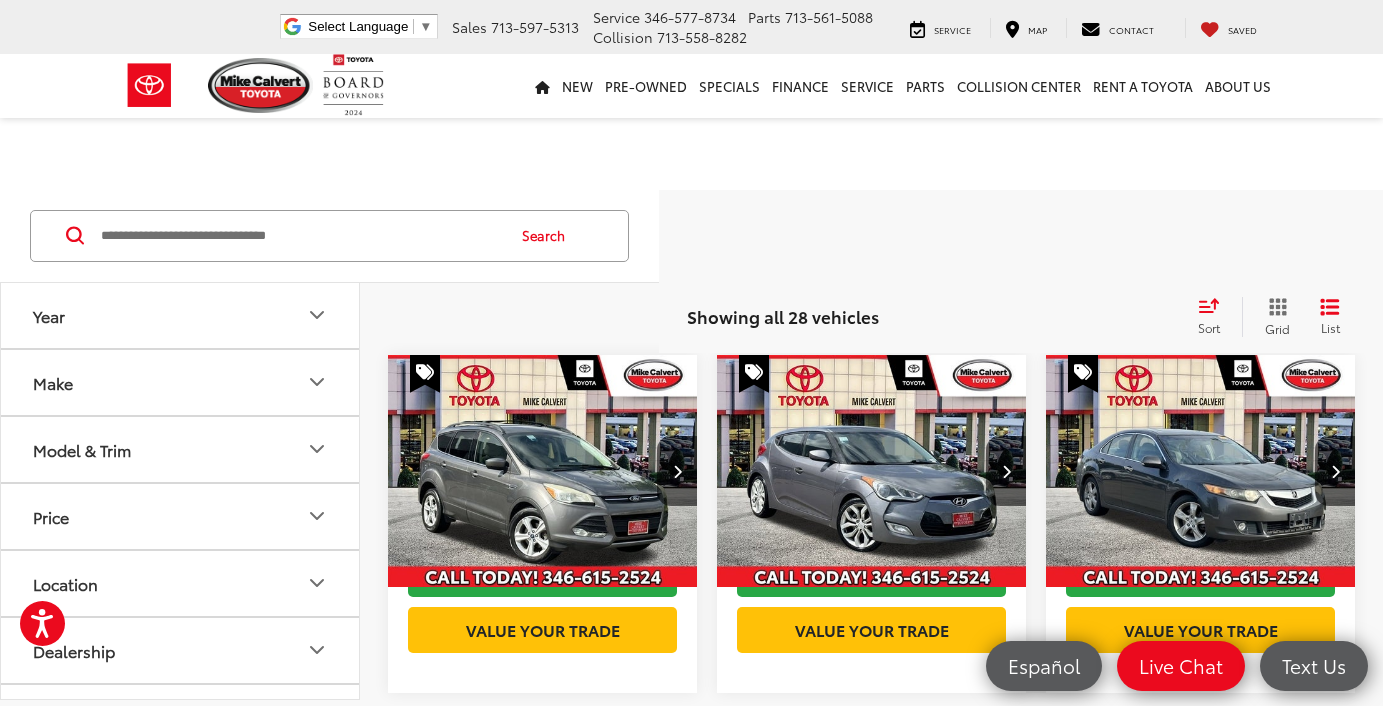 click at bounding box center [543, 472] 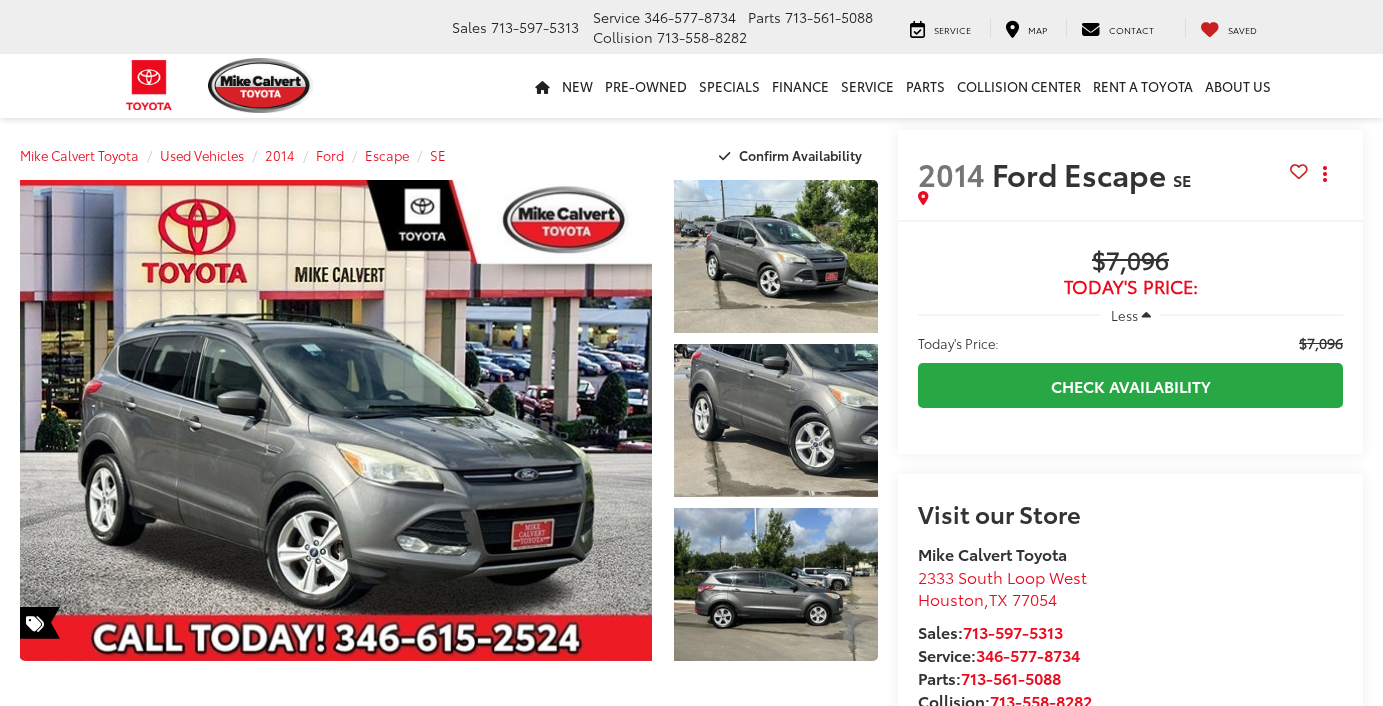 scroll, scrollTop: 0, scrollLeft: 0, axis: both 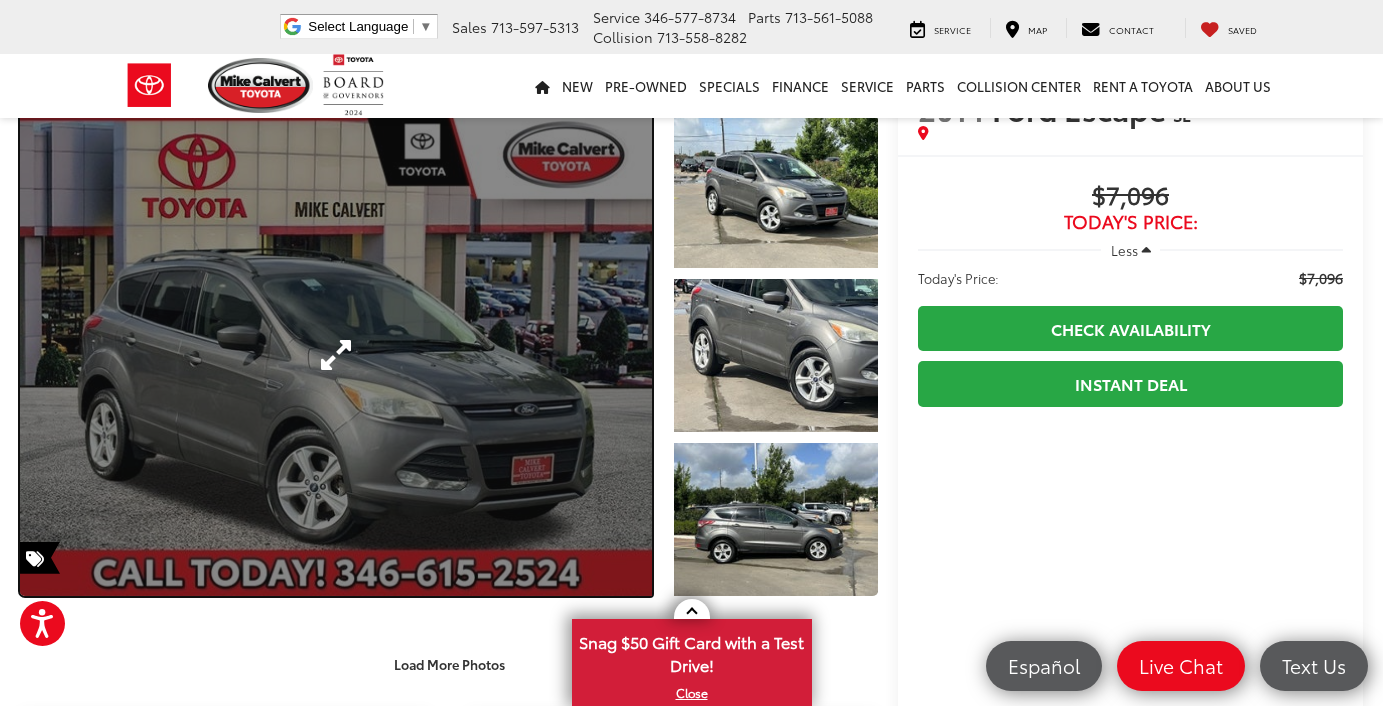 click at bounding box center [336, 355] 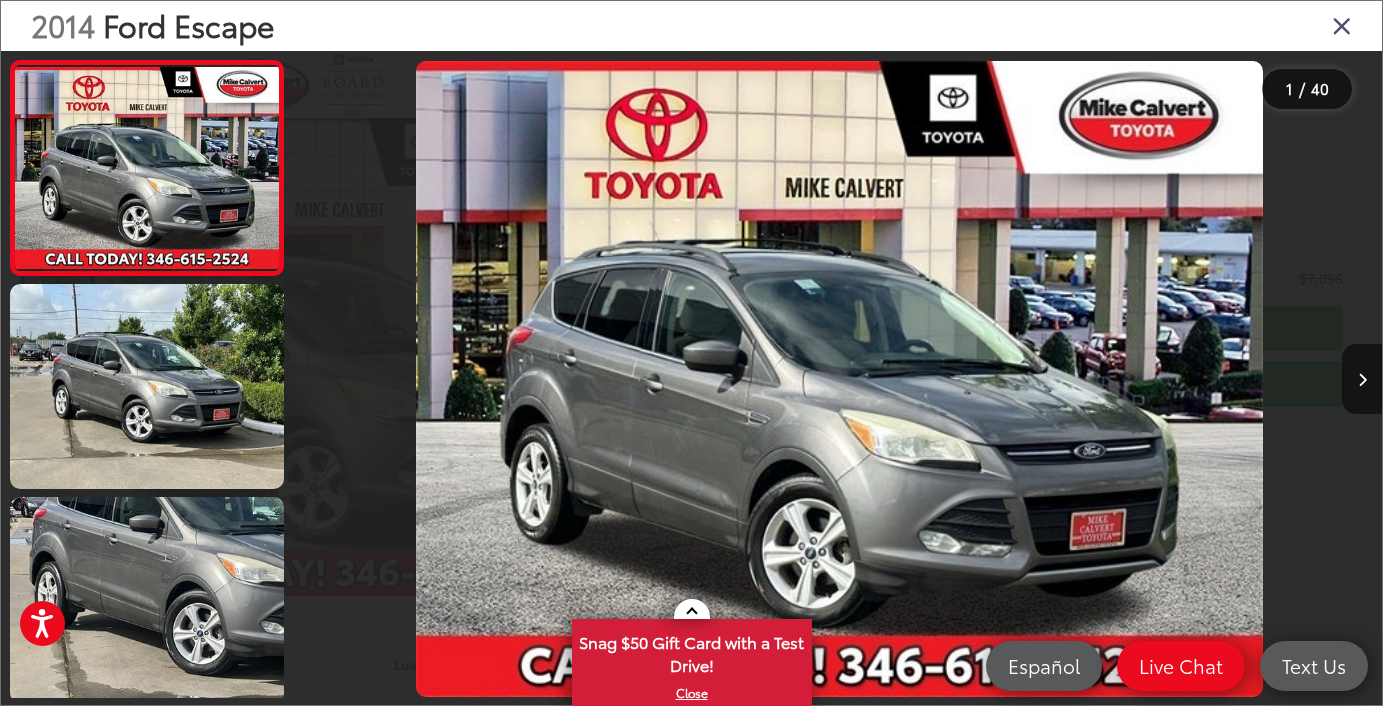 click at bounding box center [839, 378] 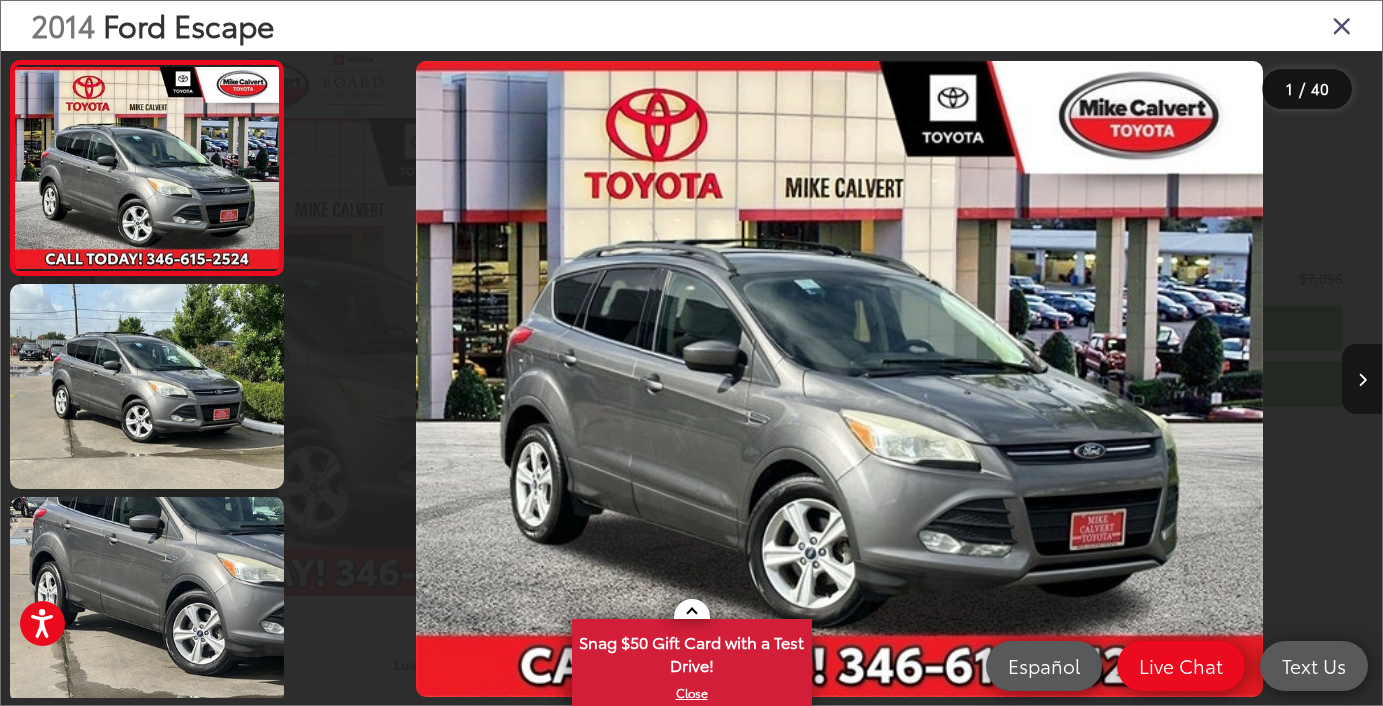 click at bounding box center (1362, 379) 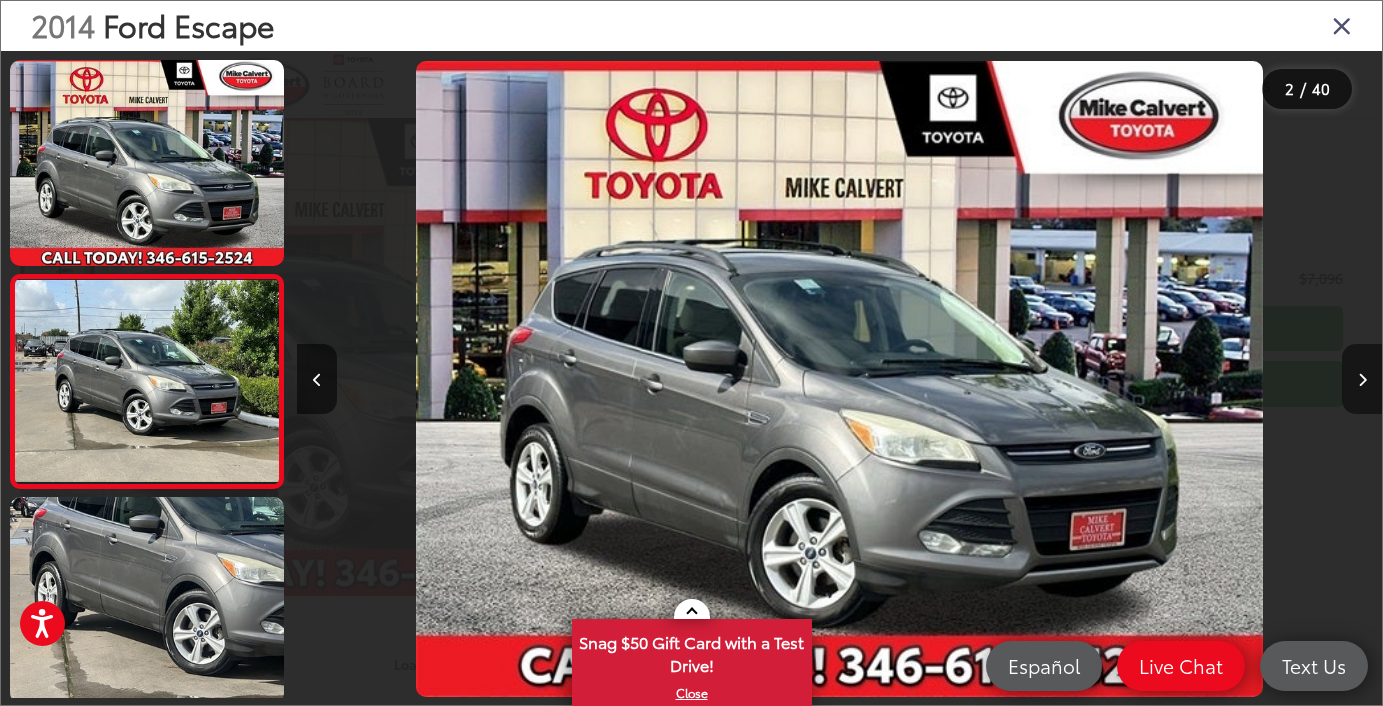 scroll, scrollTop: 0, scrollLeft: 459, axis: horizontal 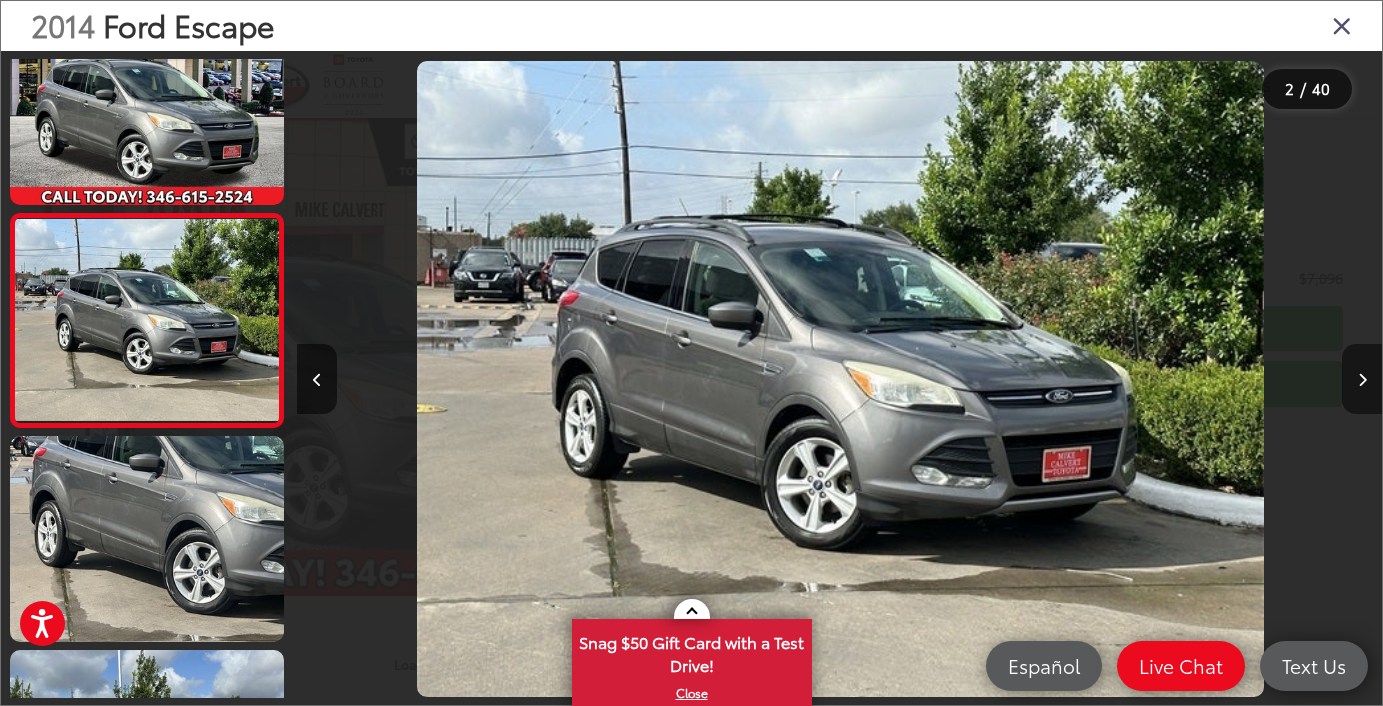 click at bounding box center [1362, 379] 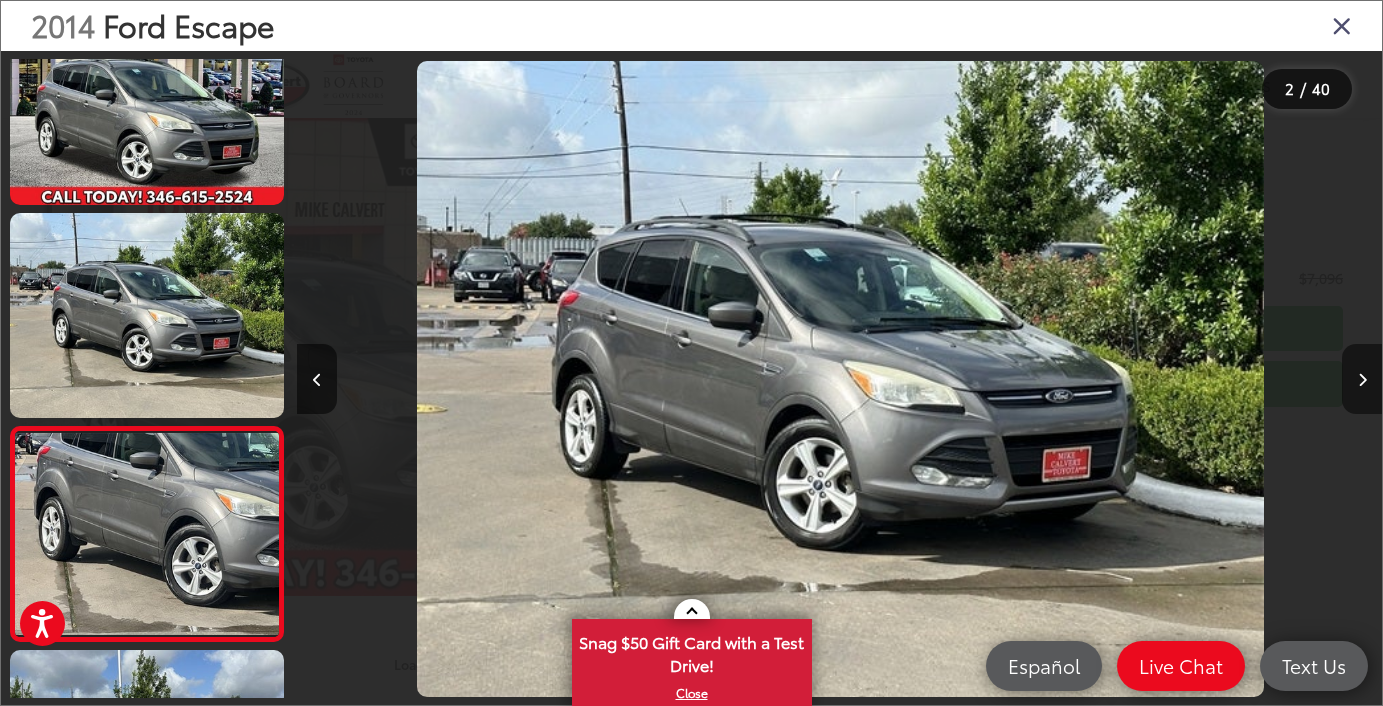 scroll, scrollTop: 0, scrollLeft: 1216, axis: horizontal 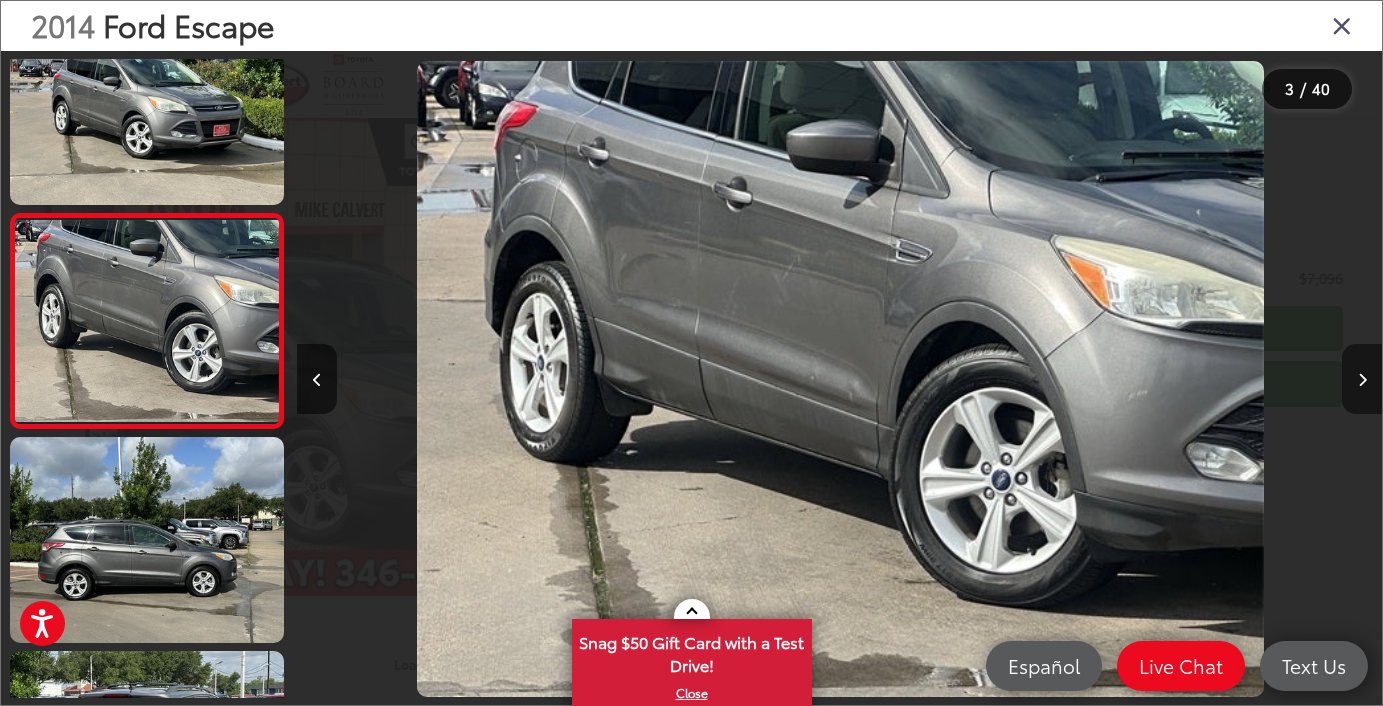 click at bounding box center [1362, 379] 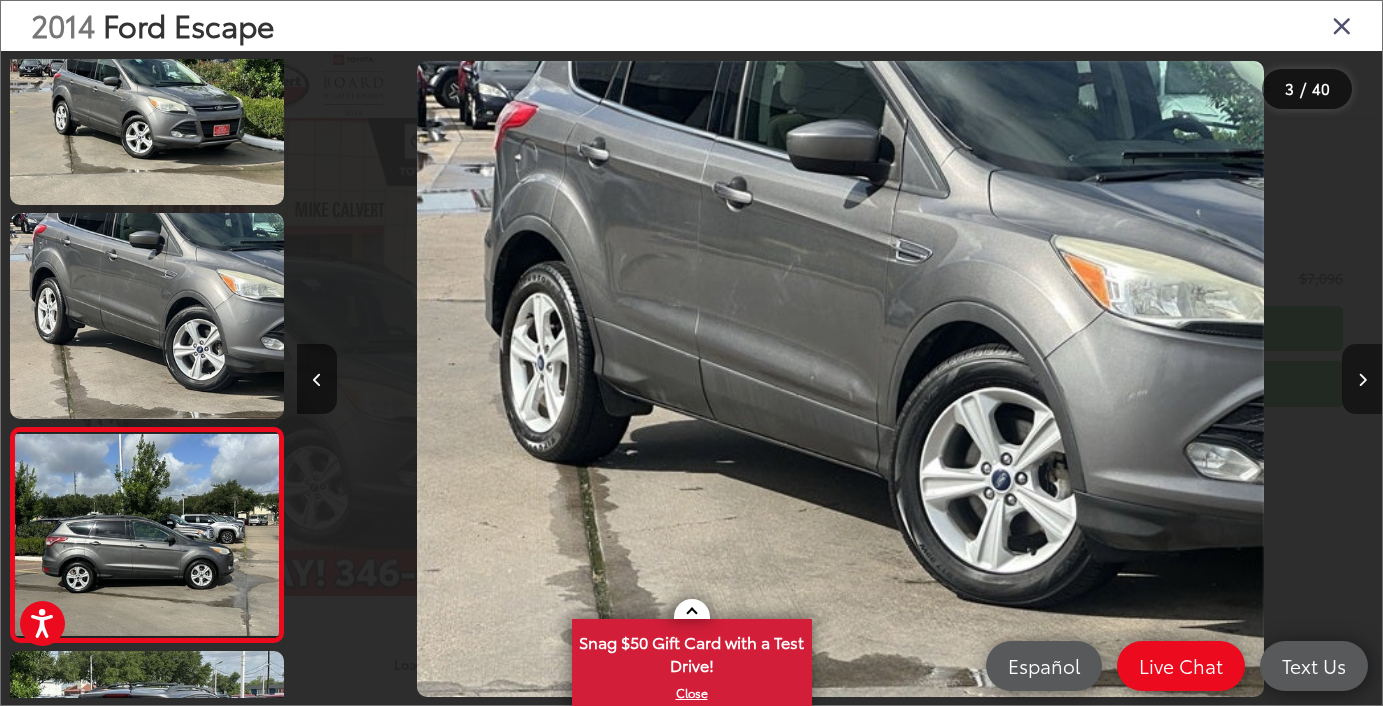 scroll, scrollTop: 0, scrollLeft: 2337, axis: horizontal 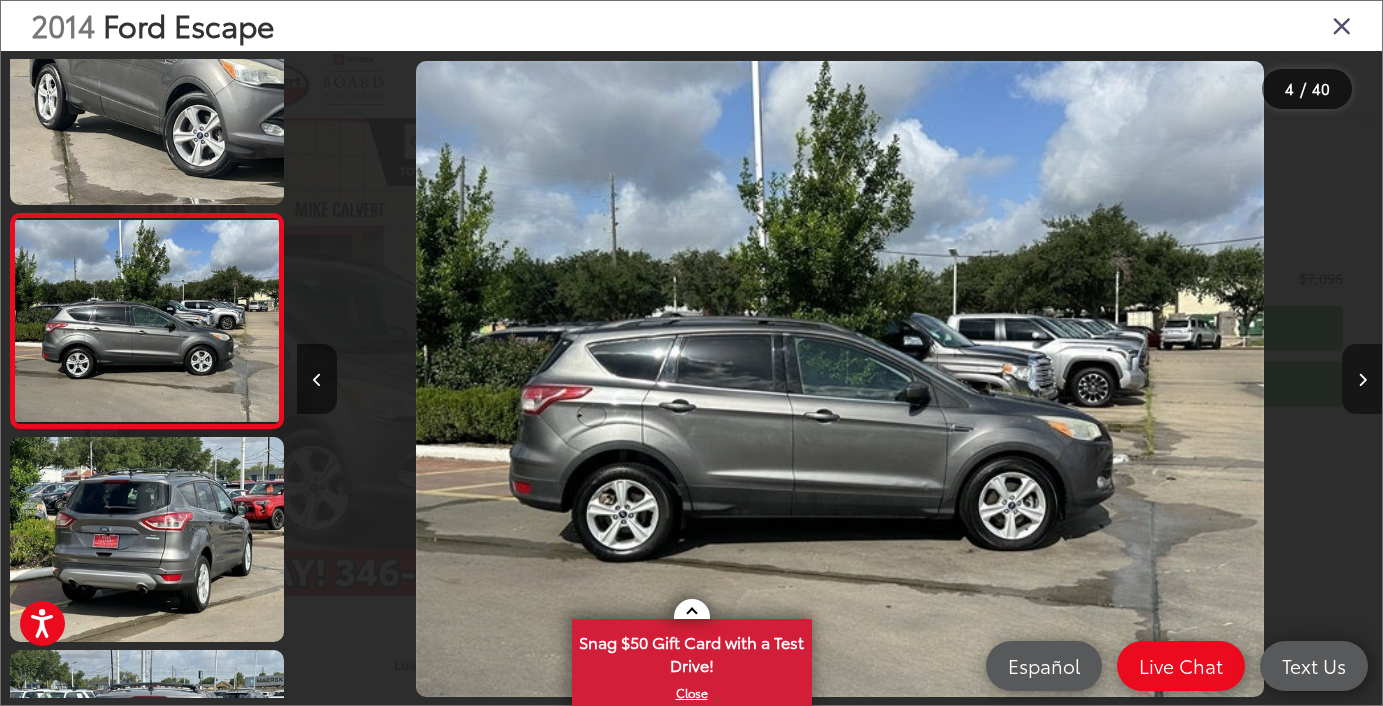 click at bounding box center [1362, 379] 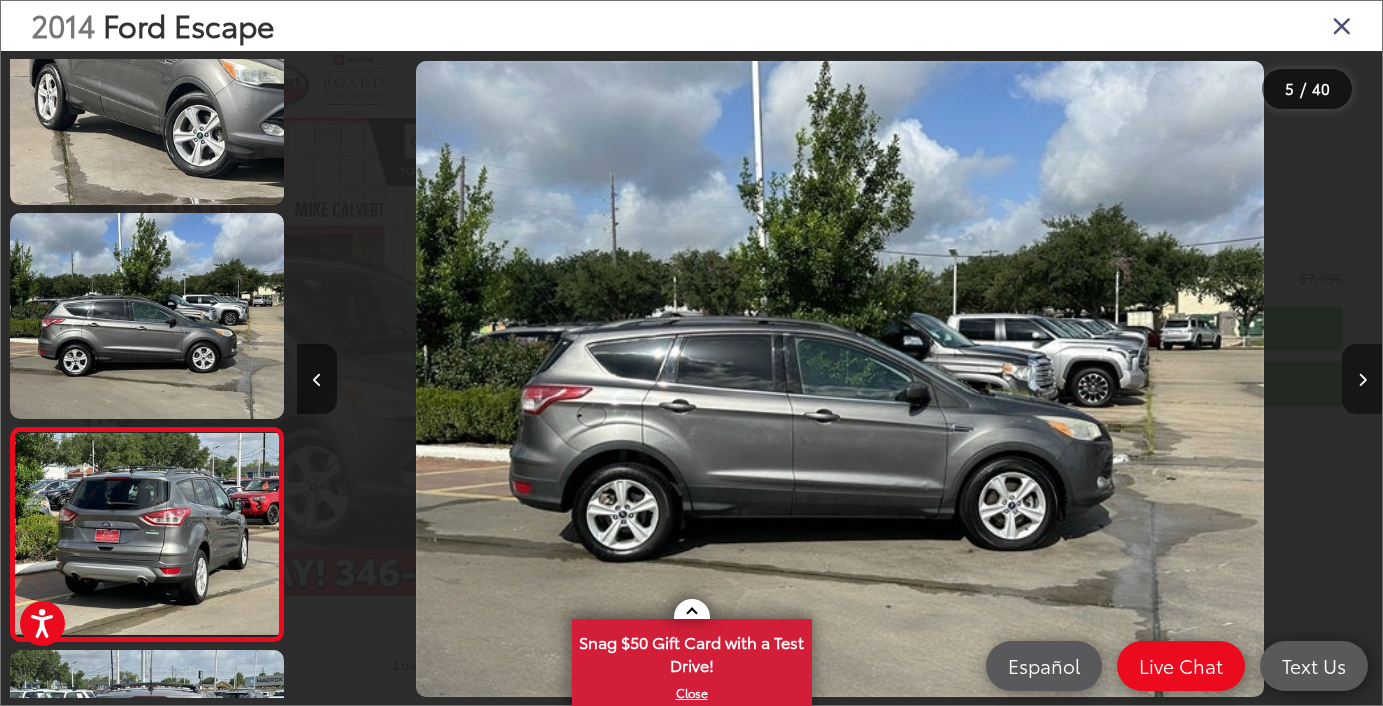 scroll, scrollTop: 0, scrollLeft: 3713, axis: horizontal 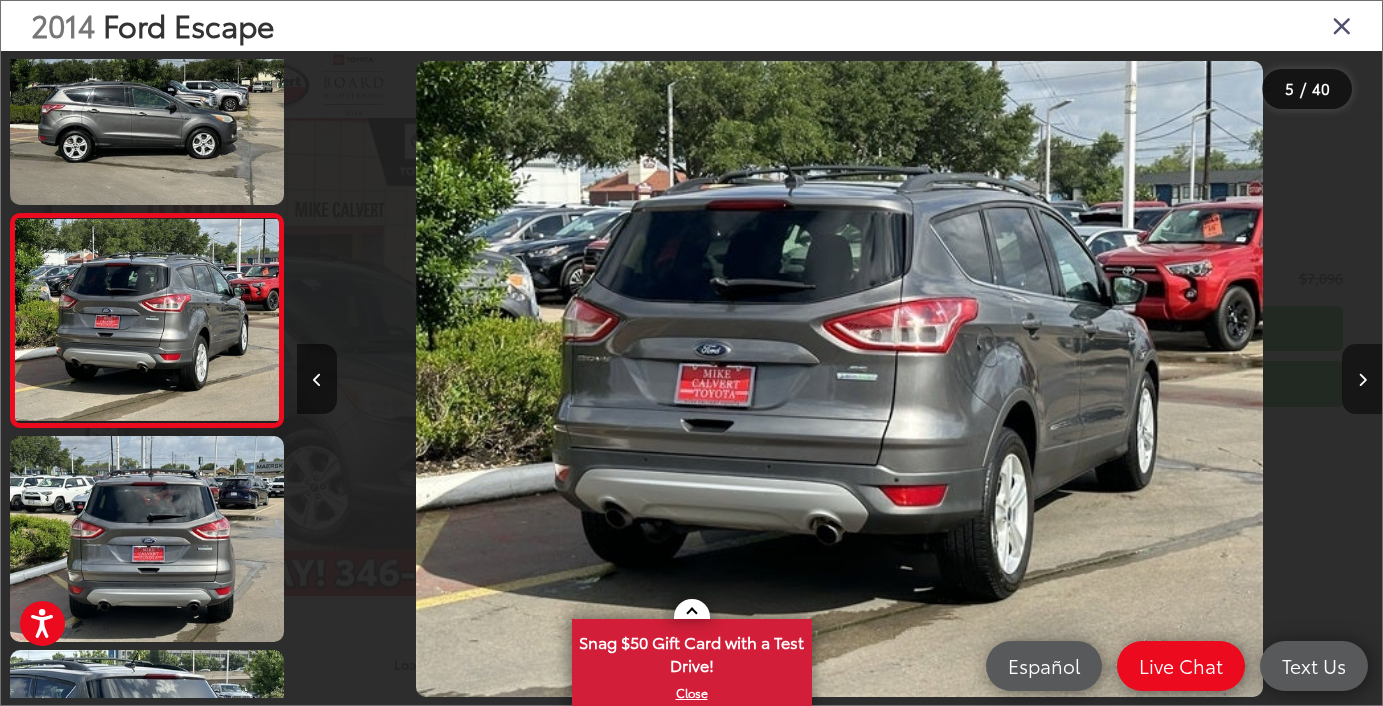 click at bounding box center [1362, 379] 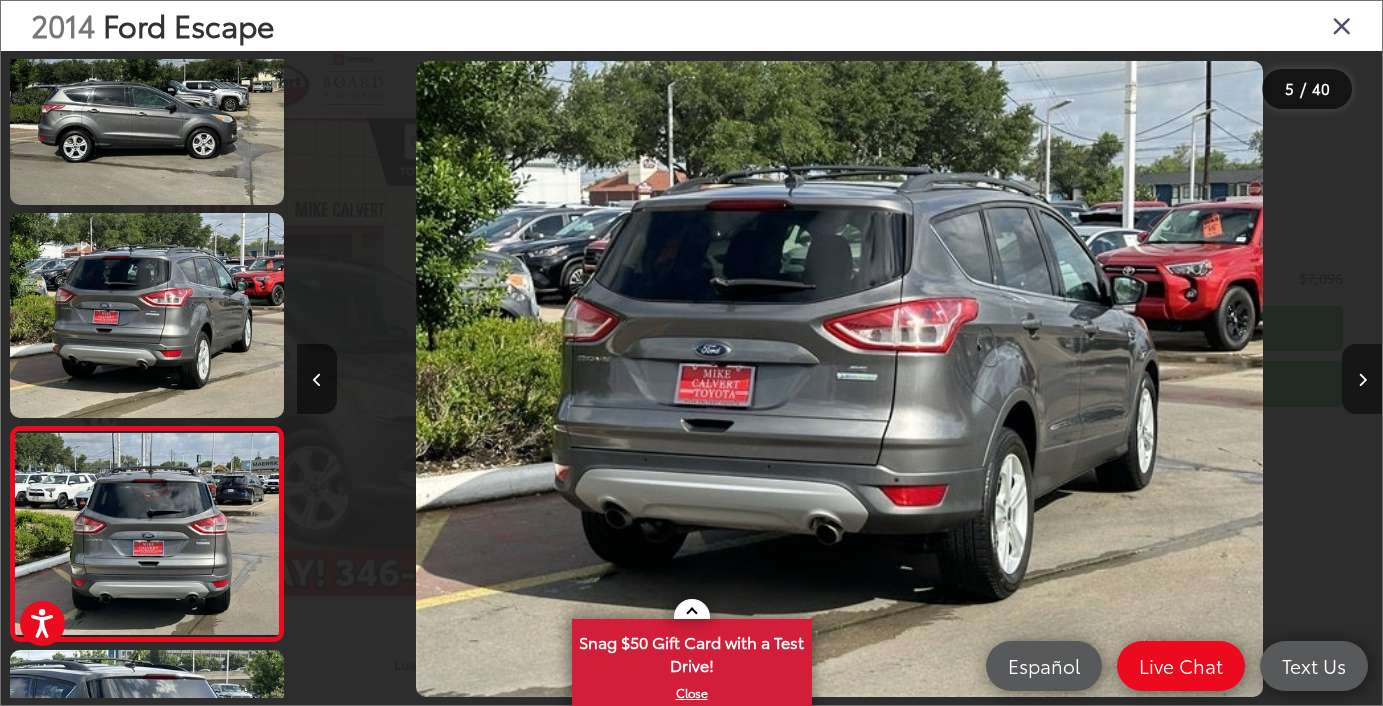 scroll, scrollTop: 0, scrollLeft: 4507, axis: horizontal 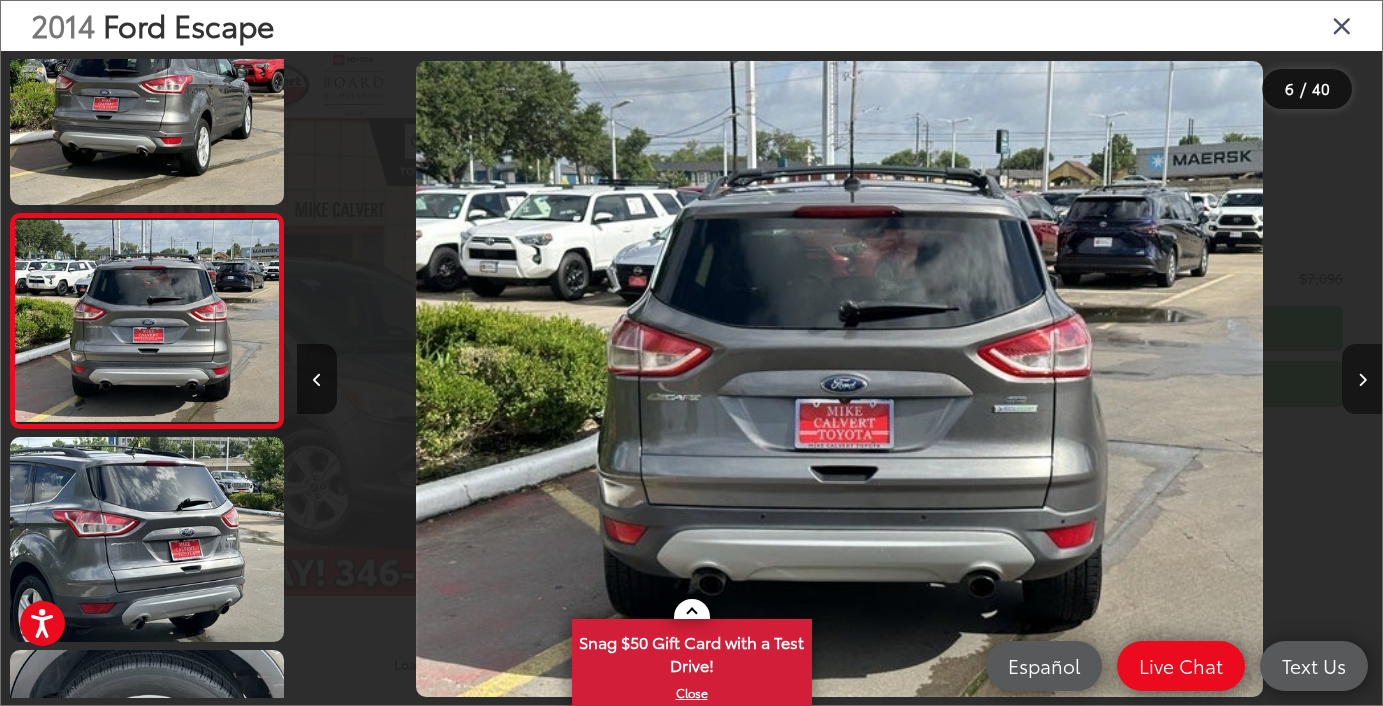 click at bounding box center (1362, 379) 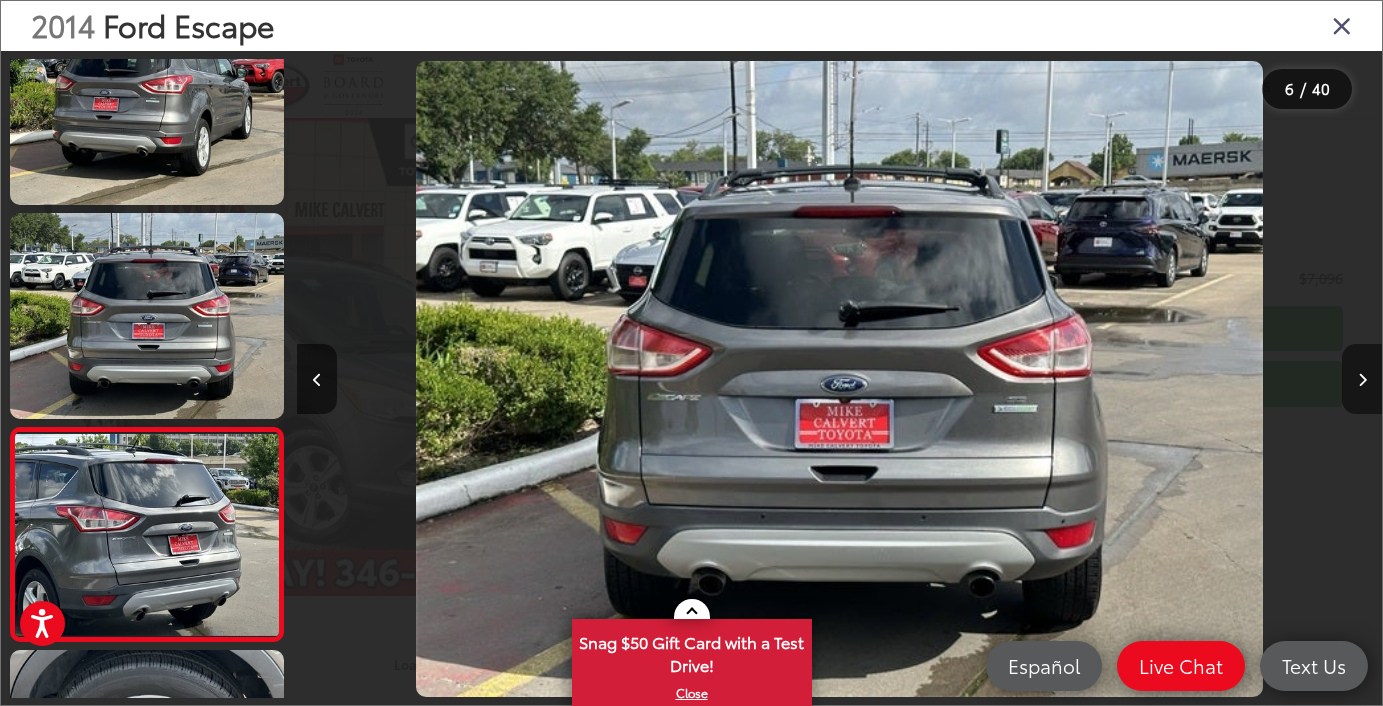 scroll, scrollTop: 0, scrollLeft: 5556, axis: horizontal 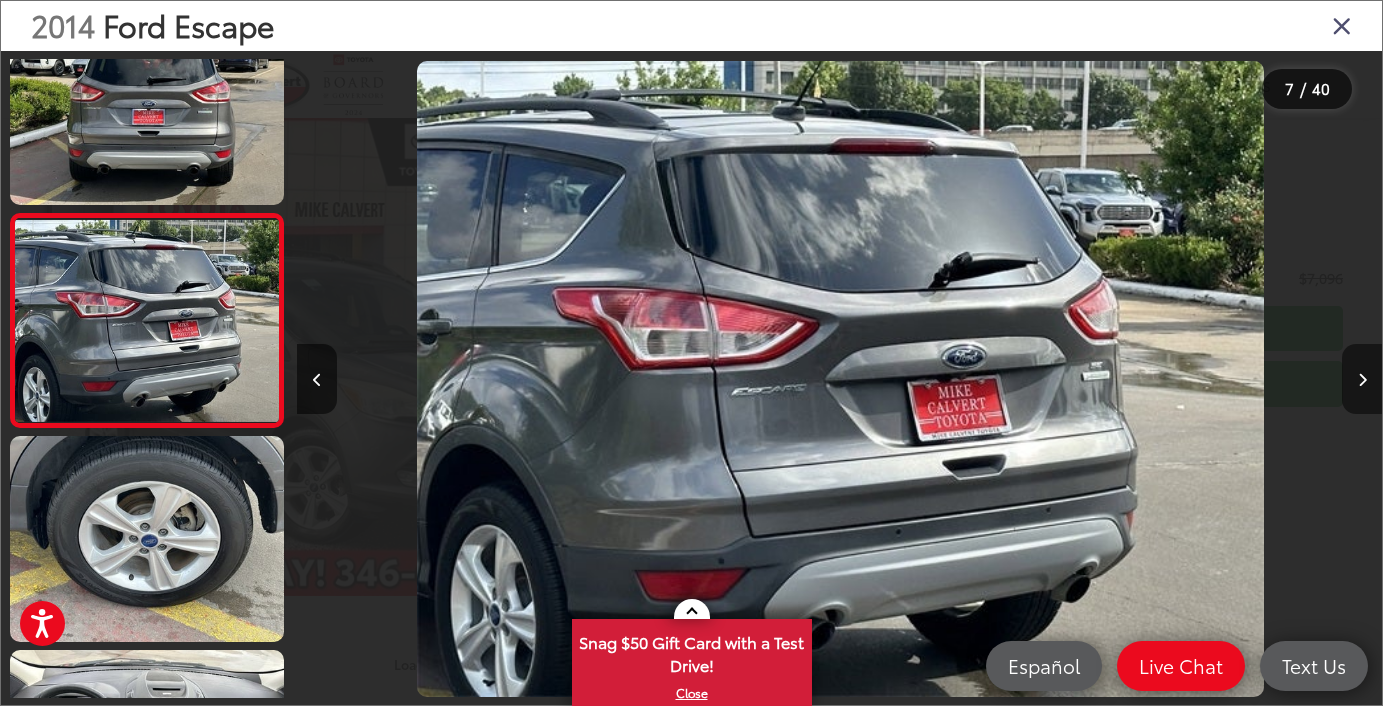 click at bounding box center [1362, 379] 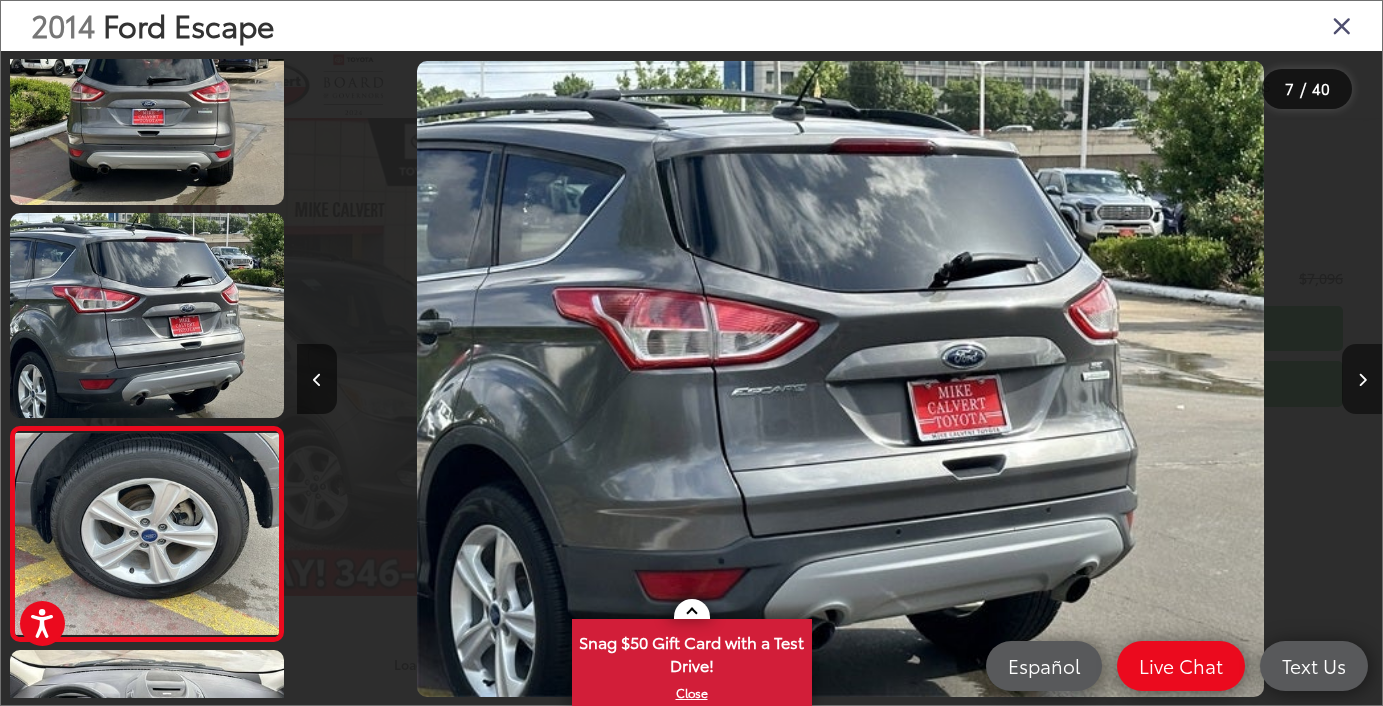 scroll, scrollTop: 0, scrollLeft: 6640, axis: horizontal 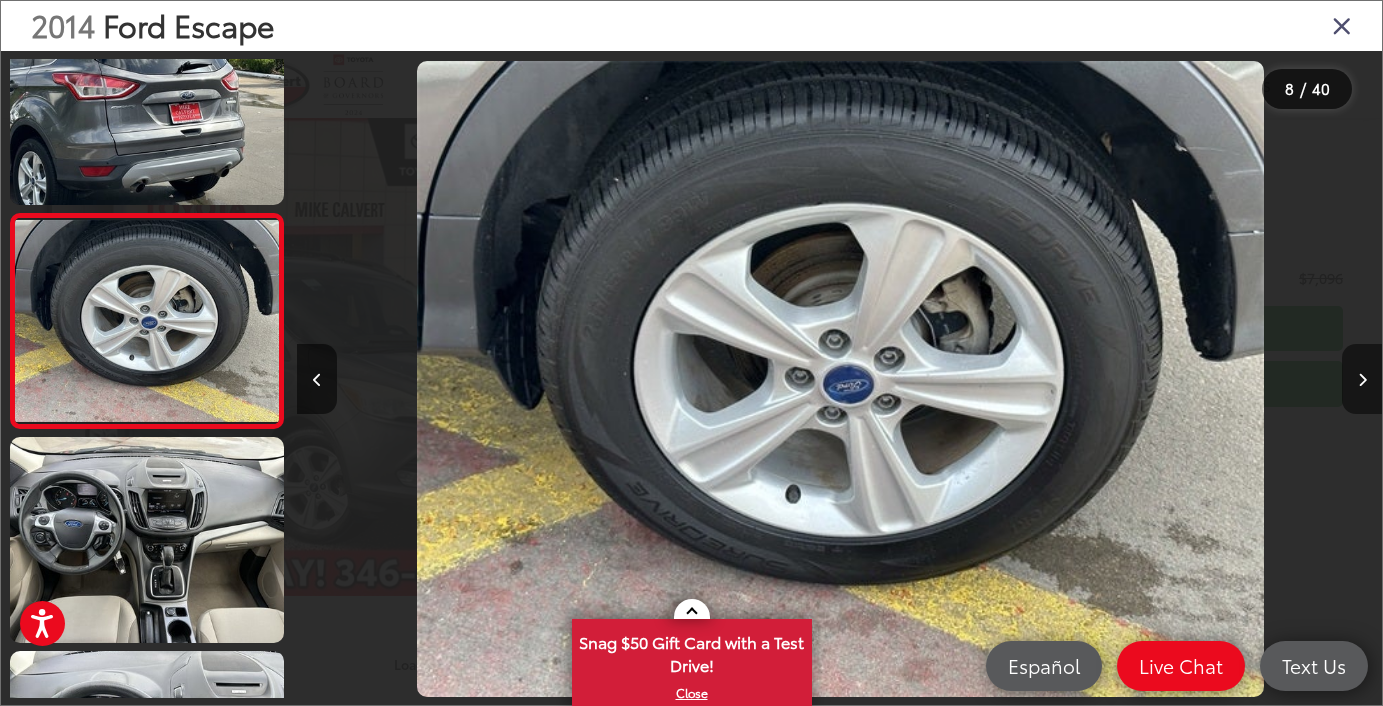 click at bounding box center (1362, 379) 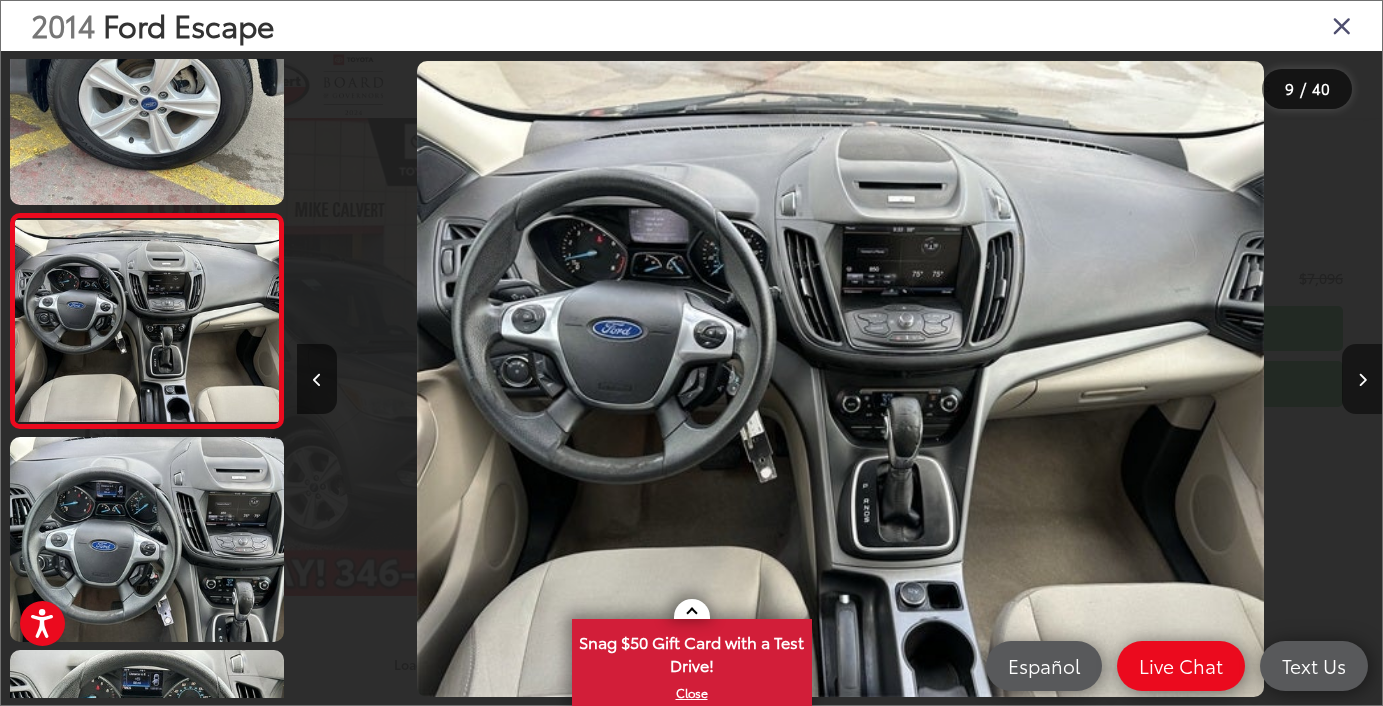 click at bounding box center [1362, 379] 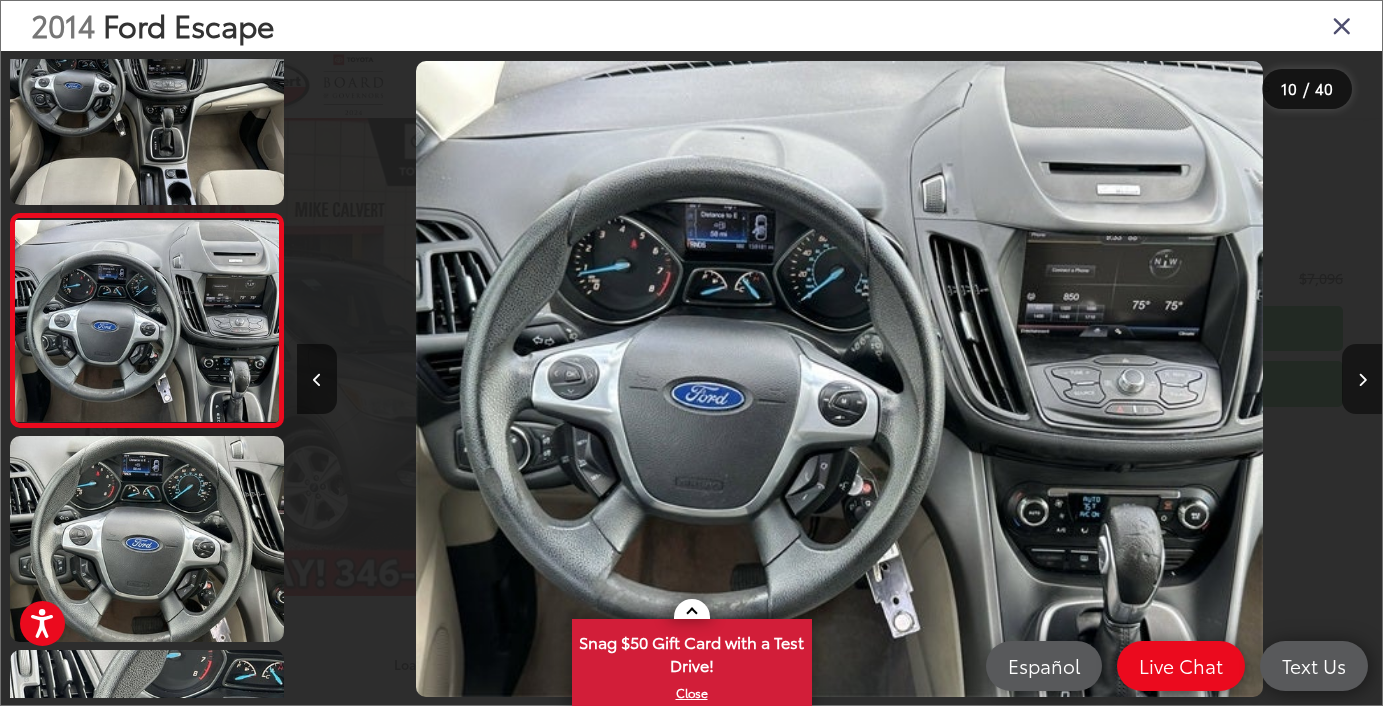 click at bounding box center [1362, 379] 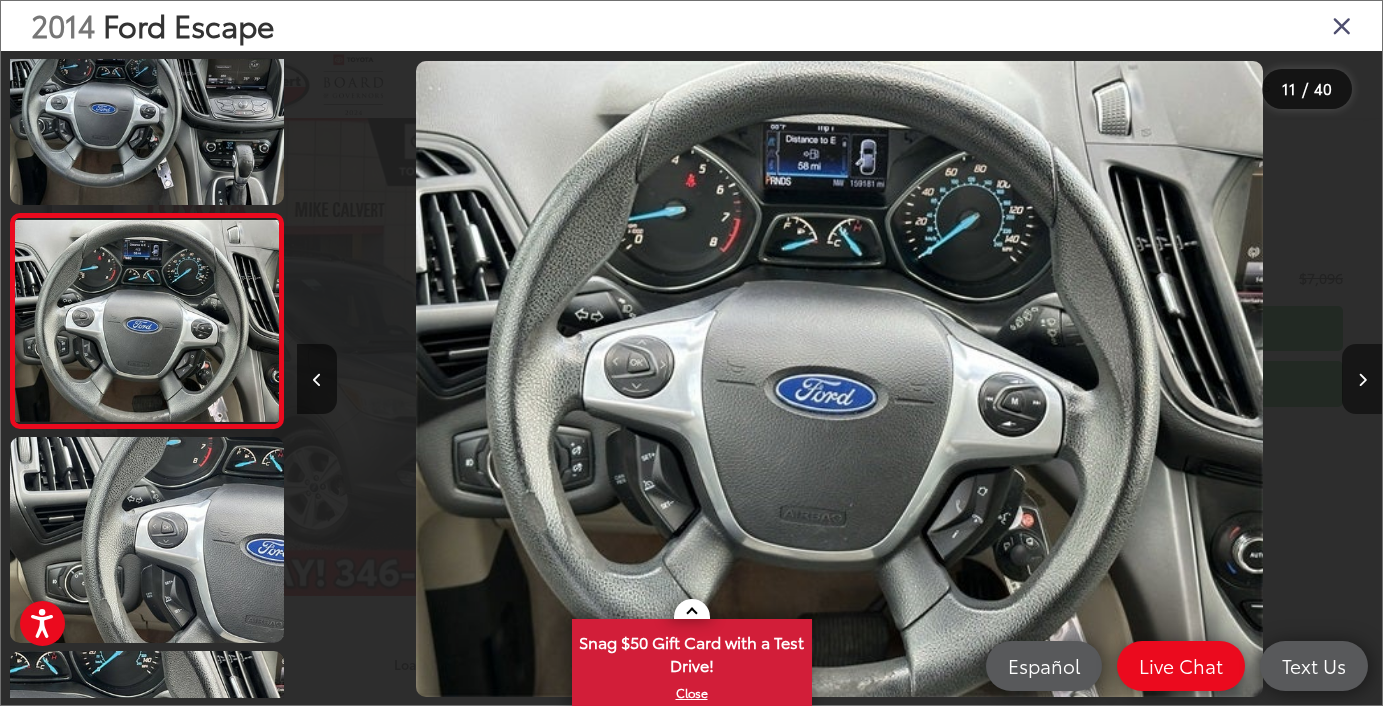 click at bounding box center [1362, 379] 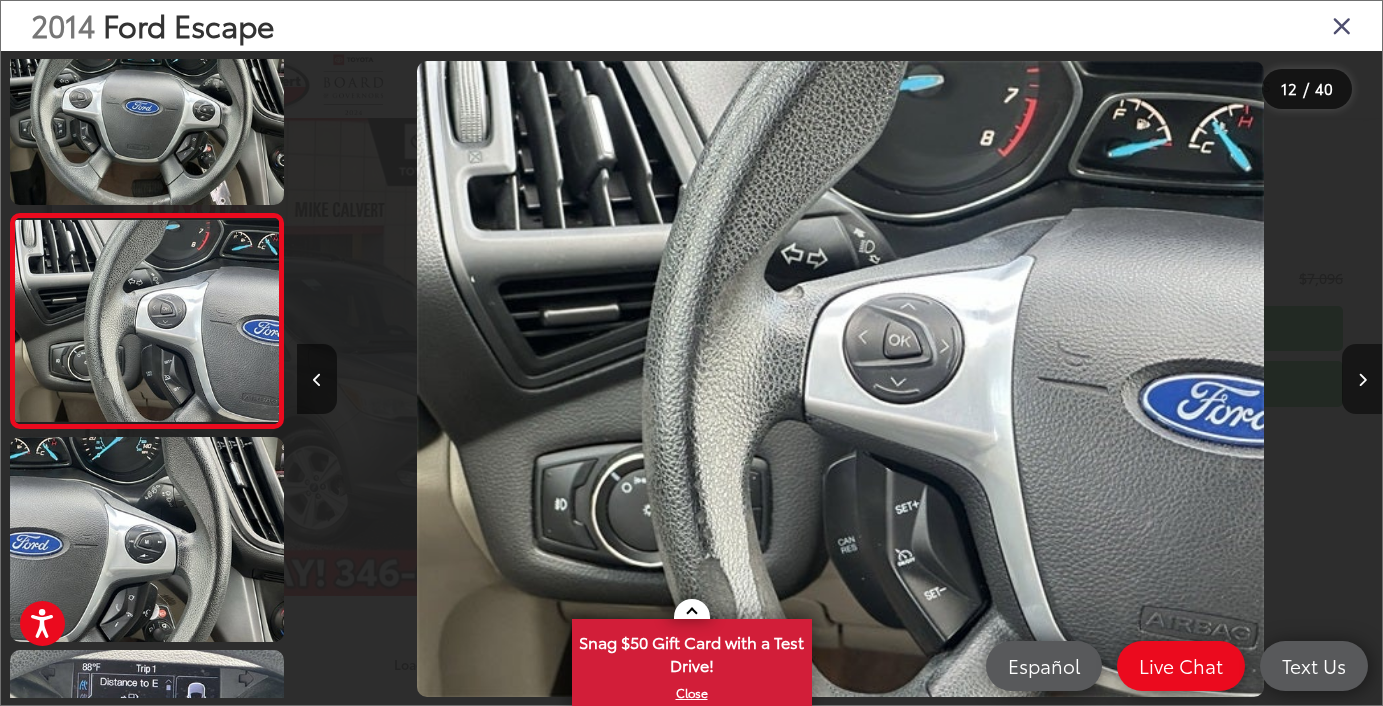 click at bounding box center (1362, 379) 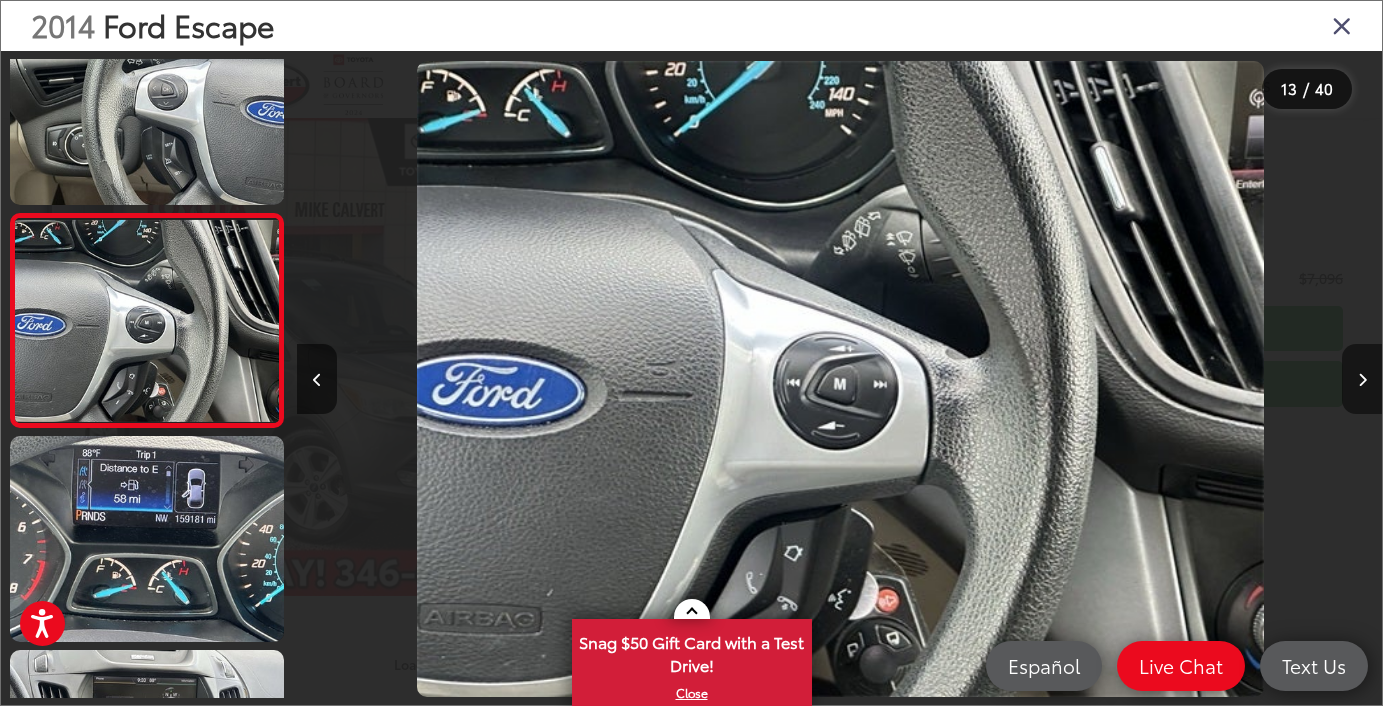 click at bounding box center [1362, 379] 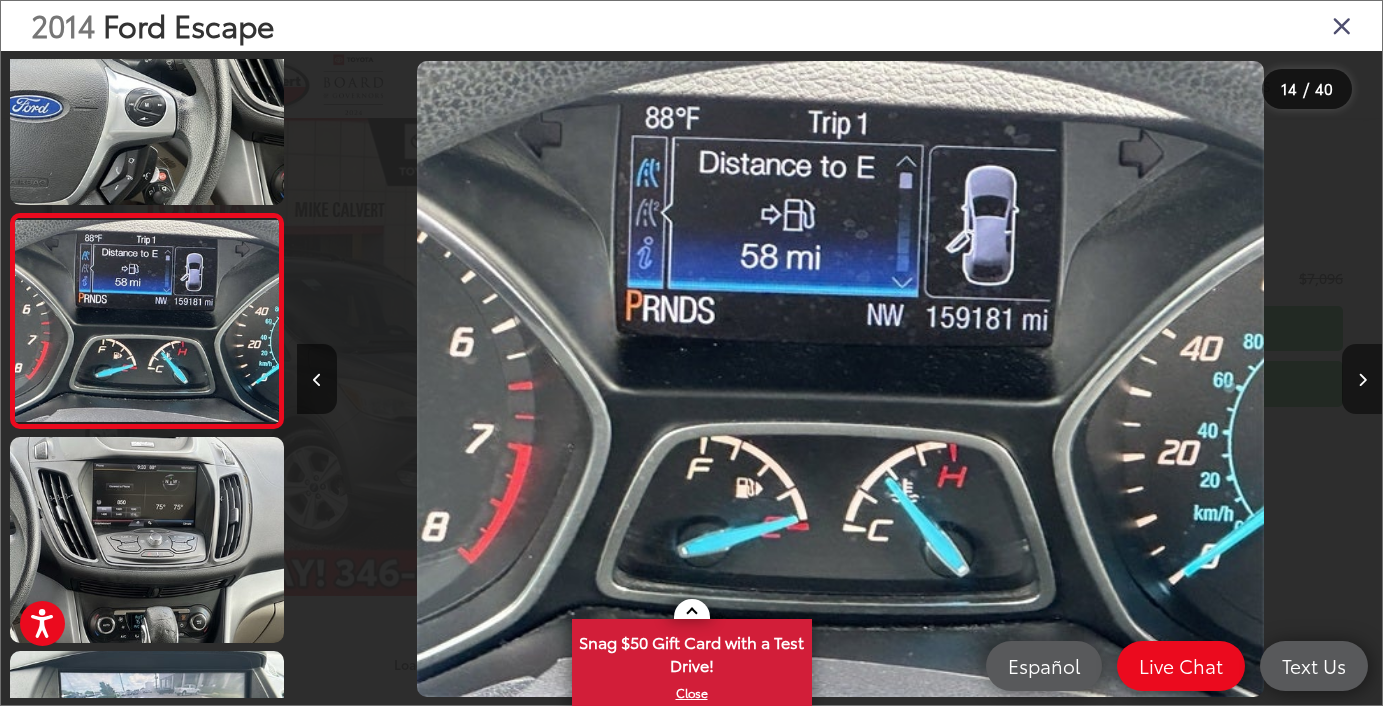click at bounding box center [1362, 379] 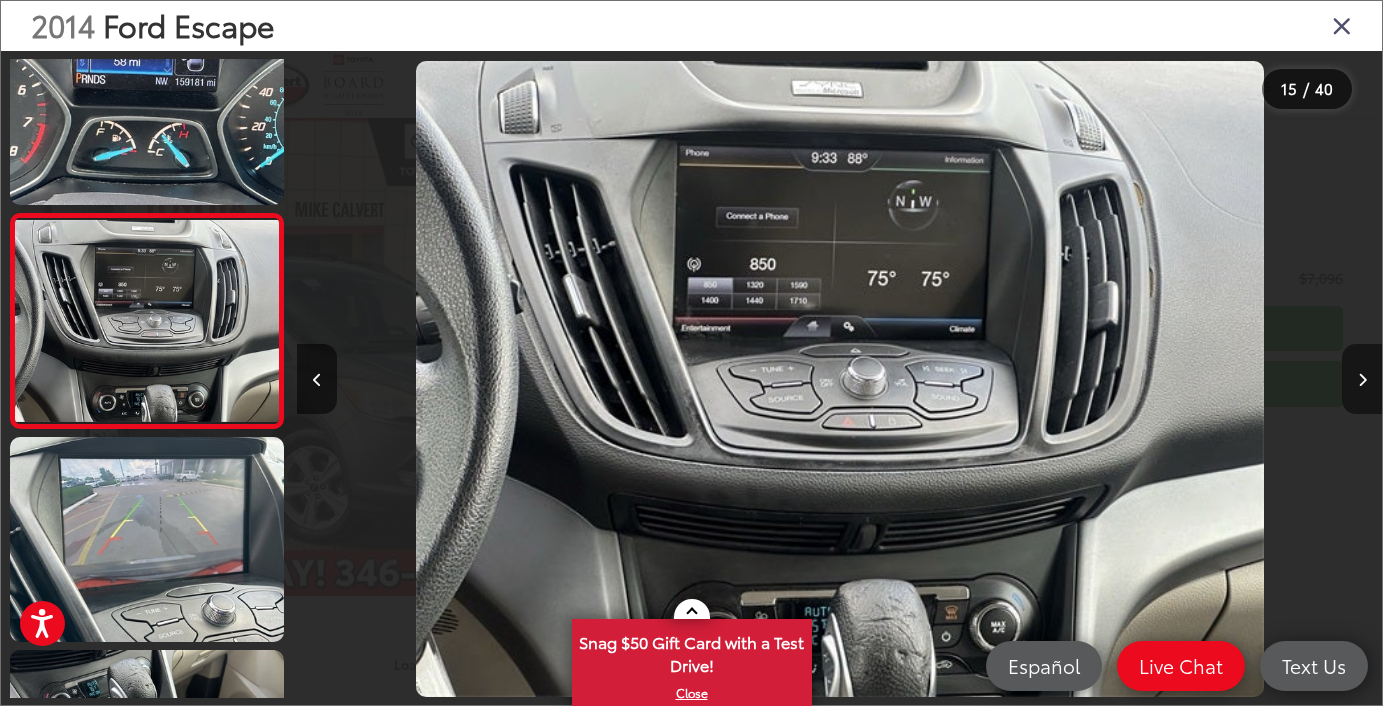 click at bounding box center [1362, 379] 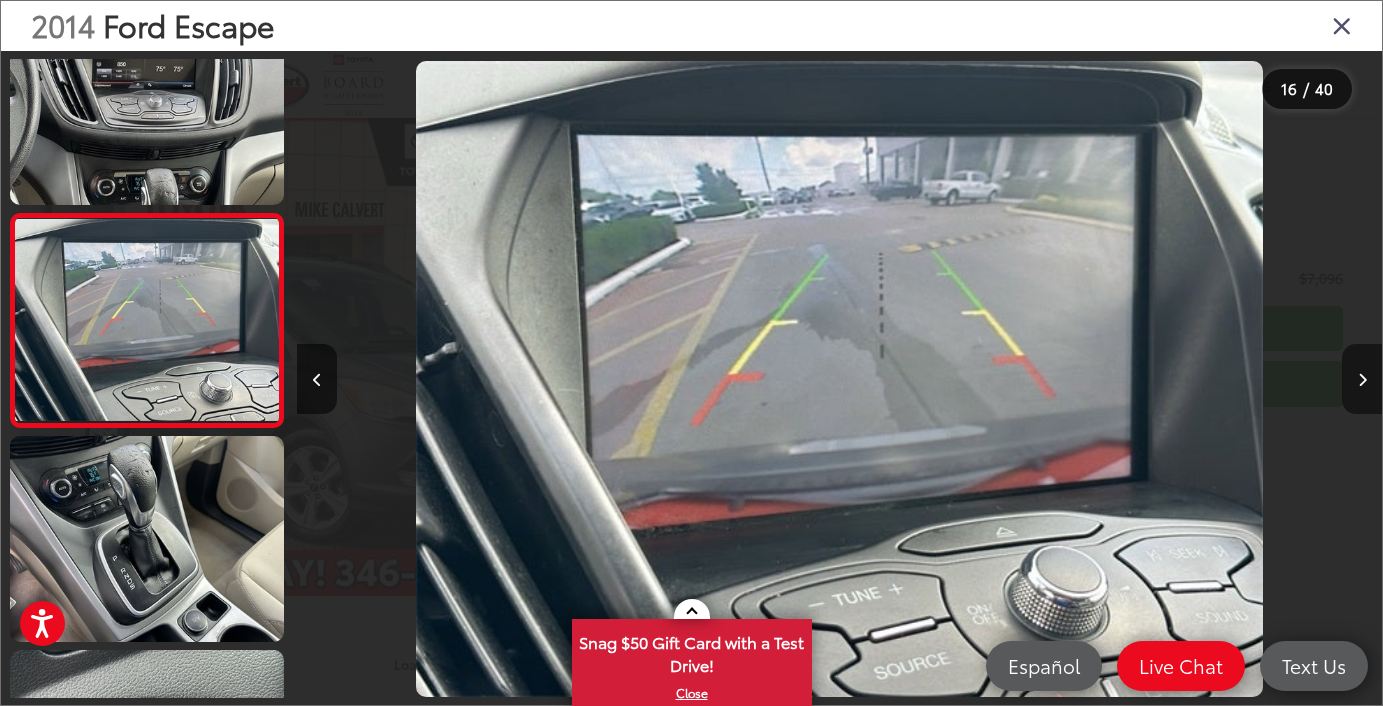 click at bounding box center [1362, 379] 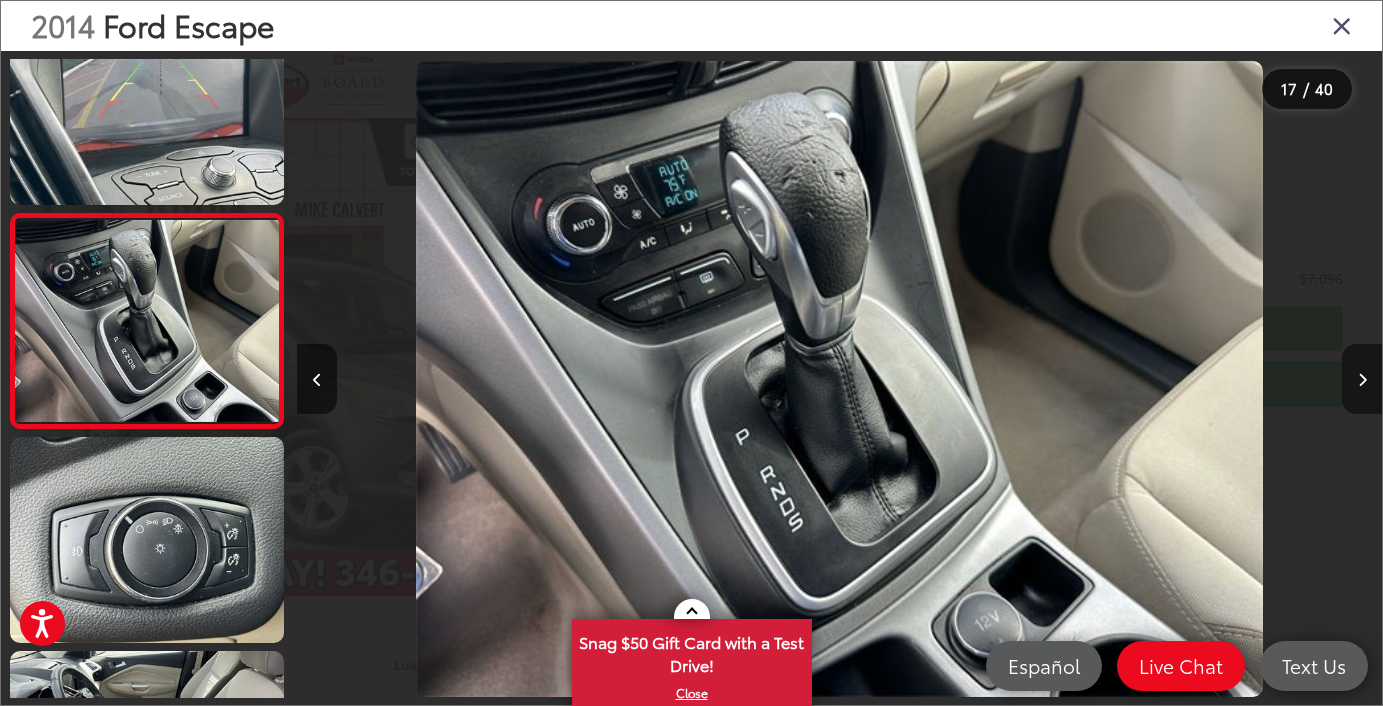 click at bounding box center (1362, 379) 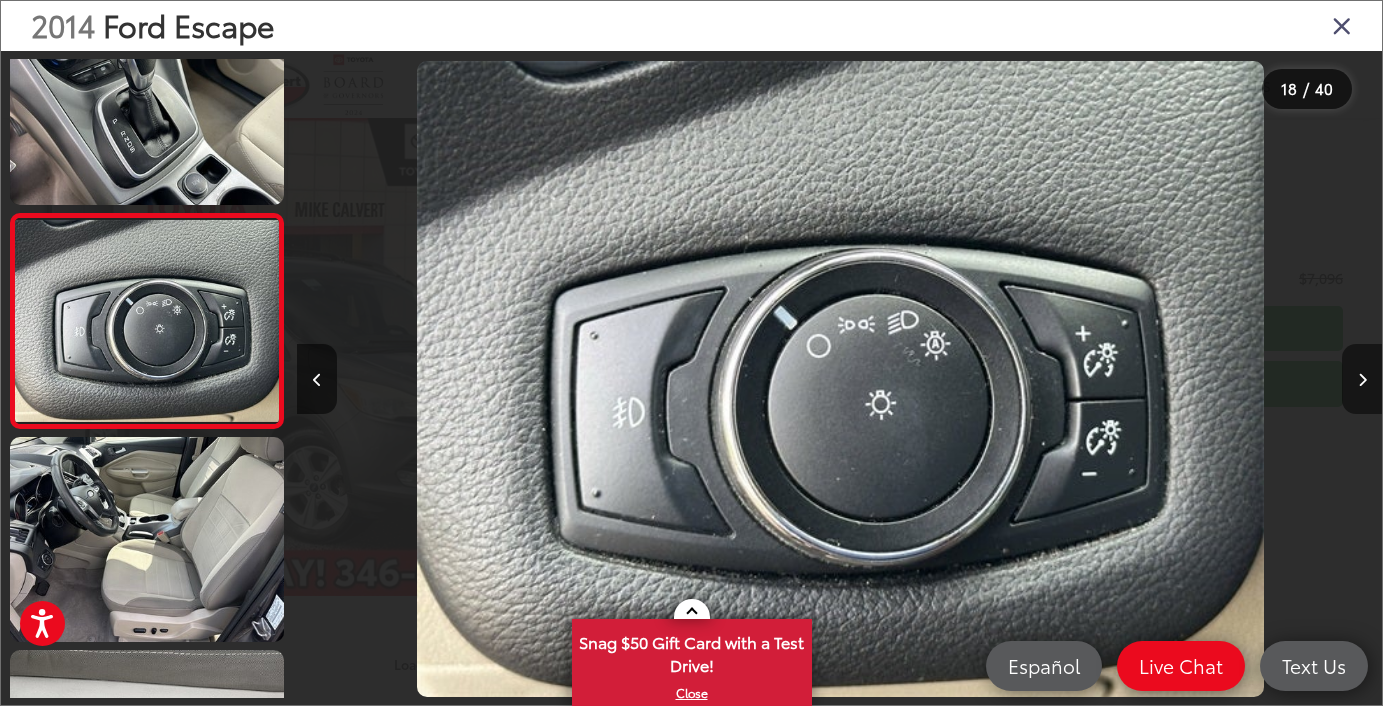 click at bounding box center (1362, 379) 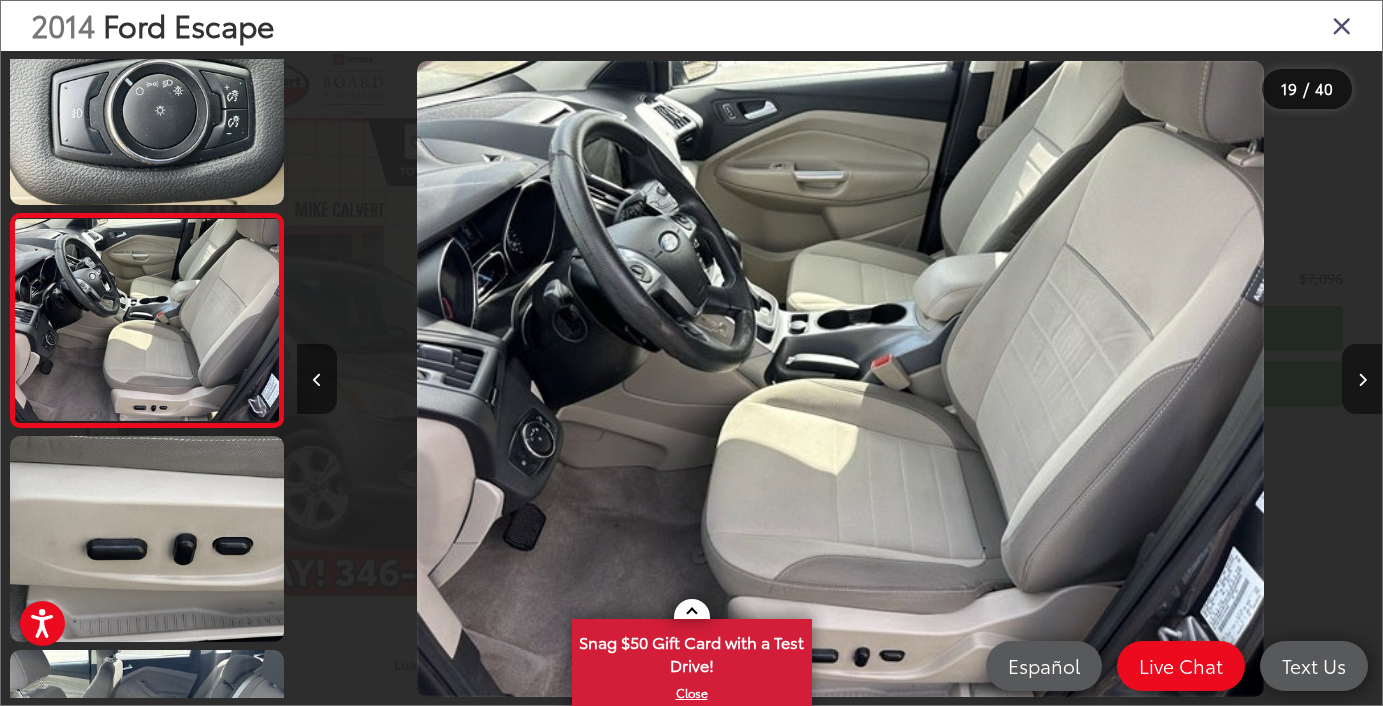 click at bounding box center [1362, 379] 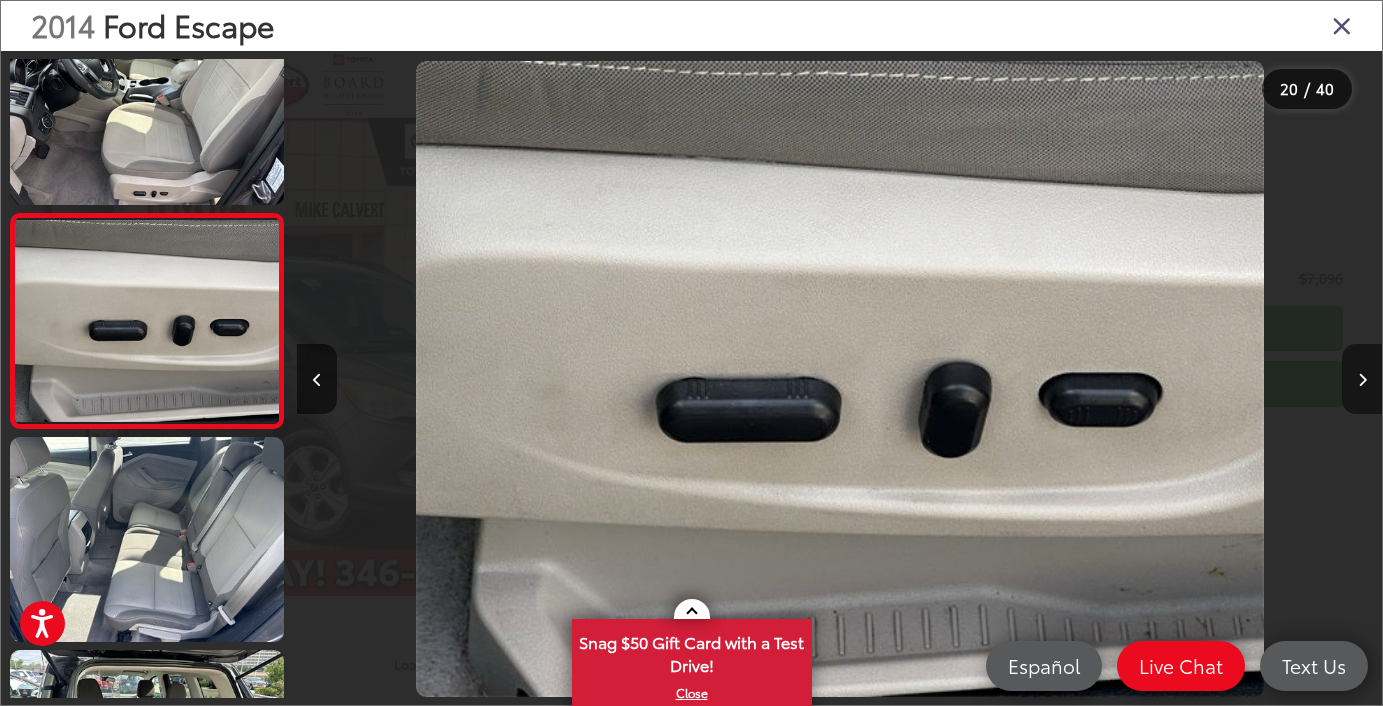 click at bounding box center [1362, 379] 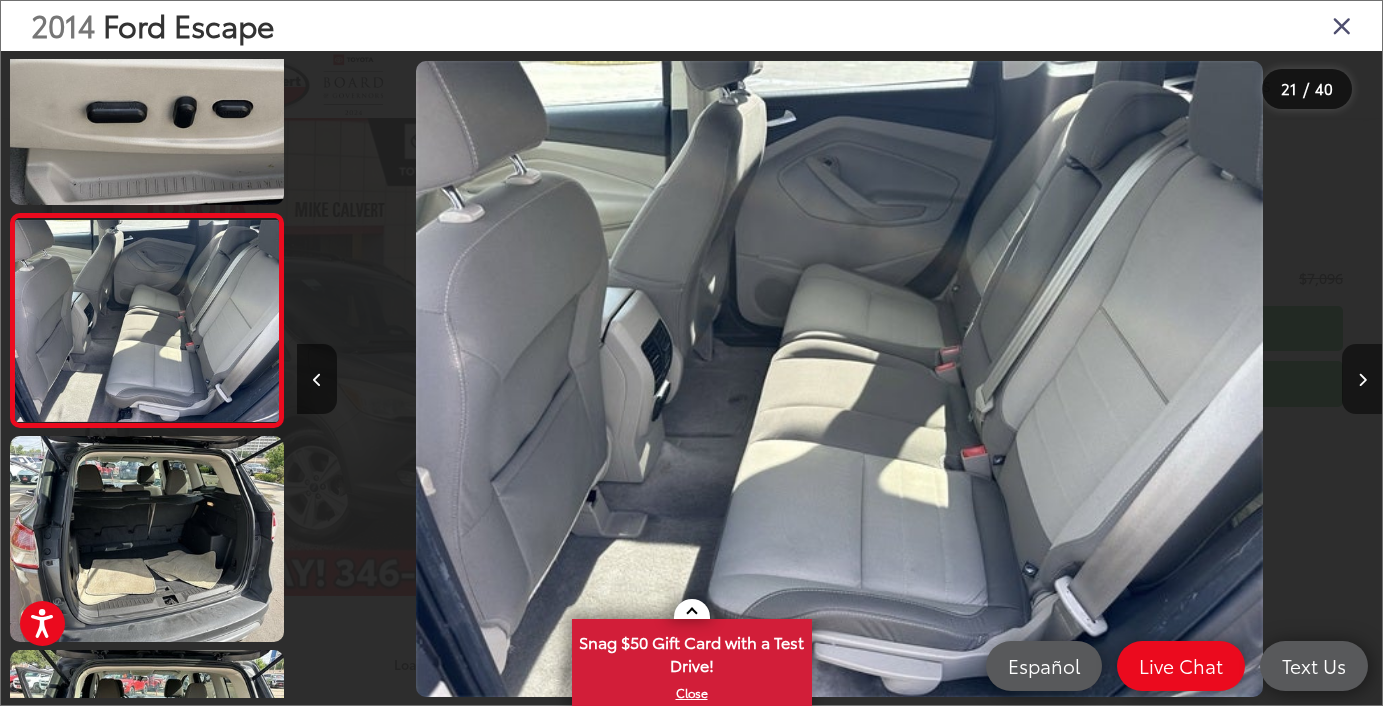 click at bounding box center (1362, 379) 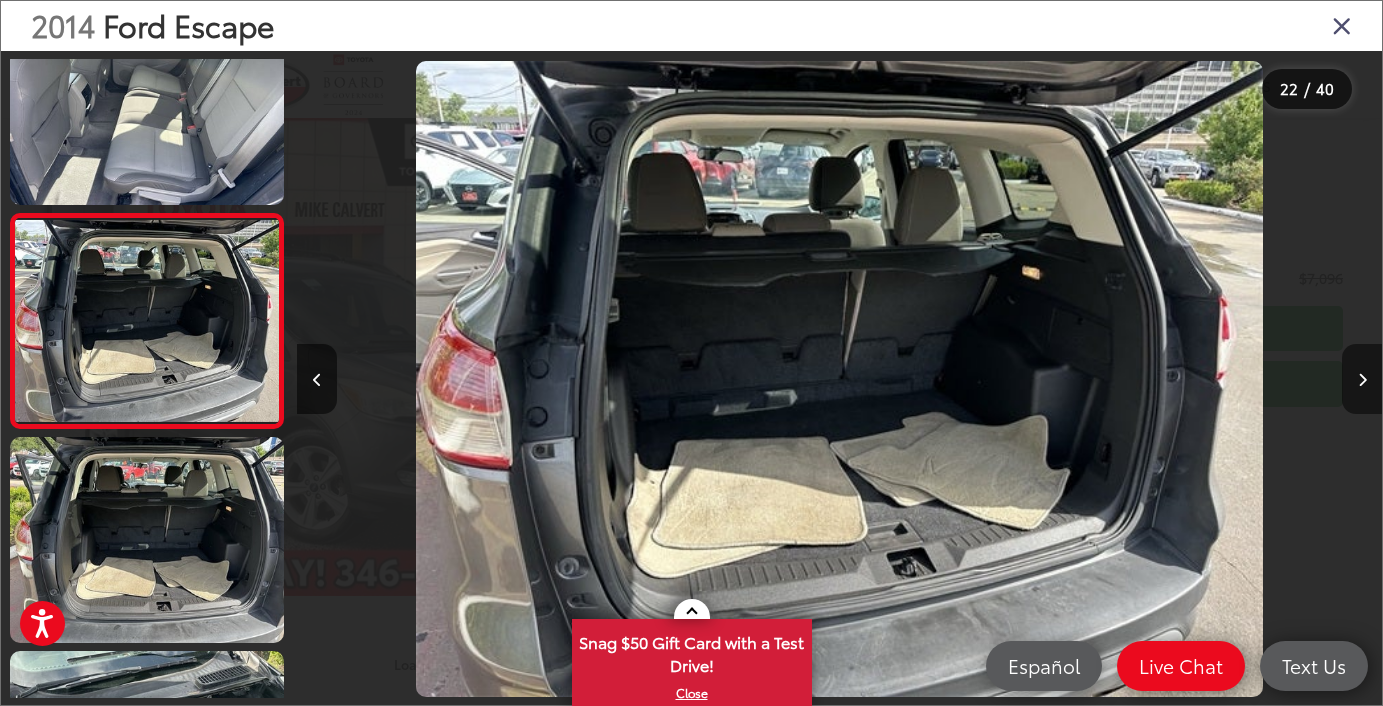 click at bounding box center (1362, 379) 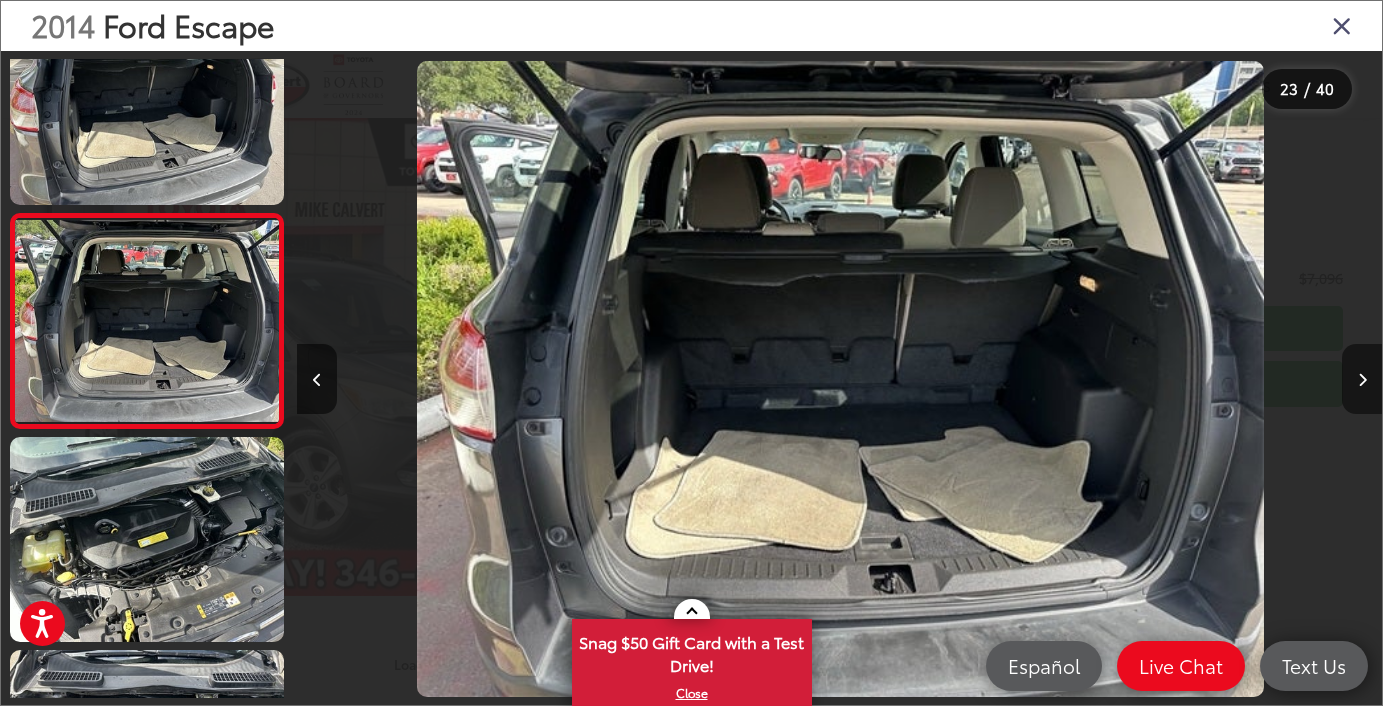 click at bounding box center (1362, 379) 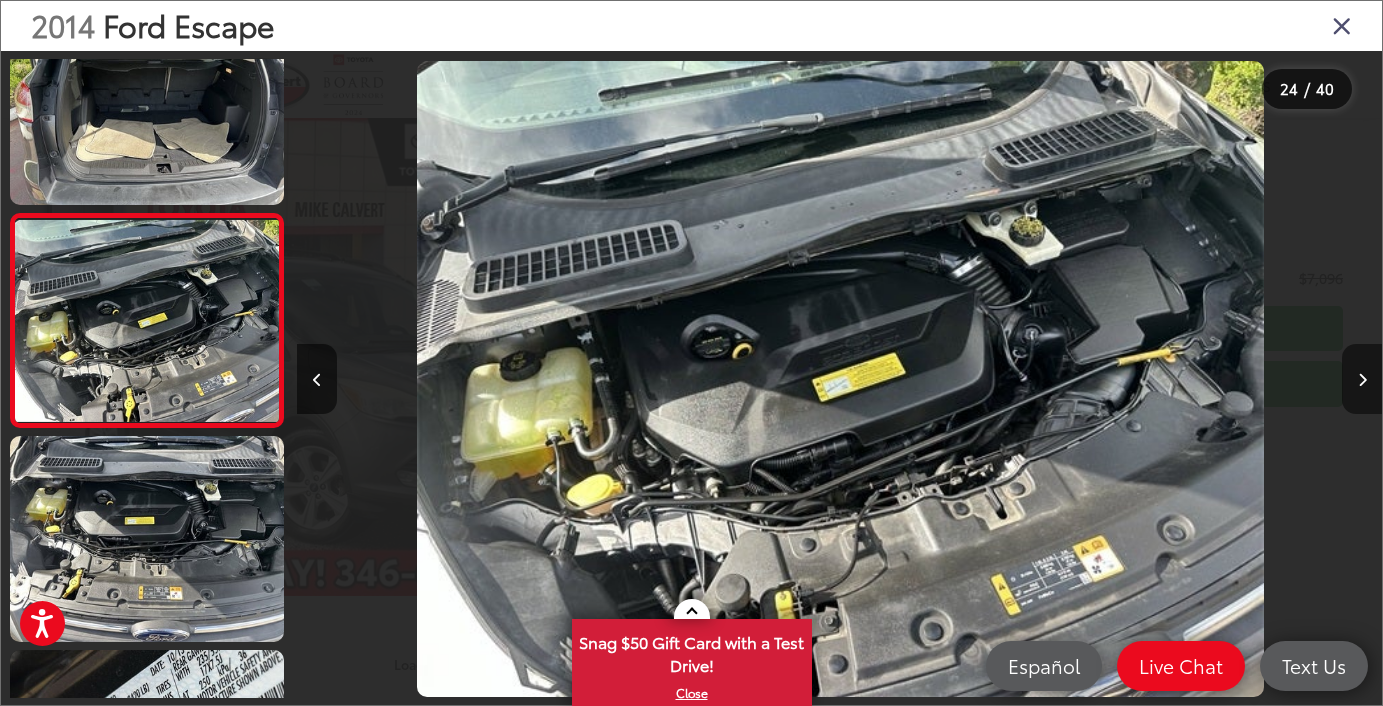 click at bounding box center [1362, 379] 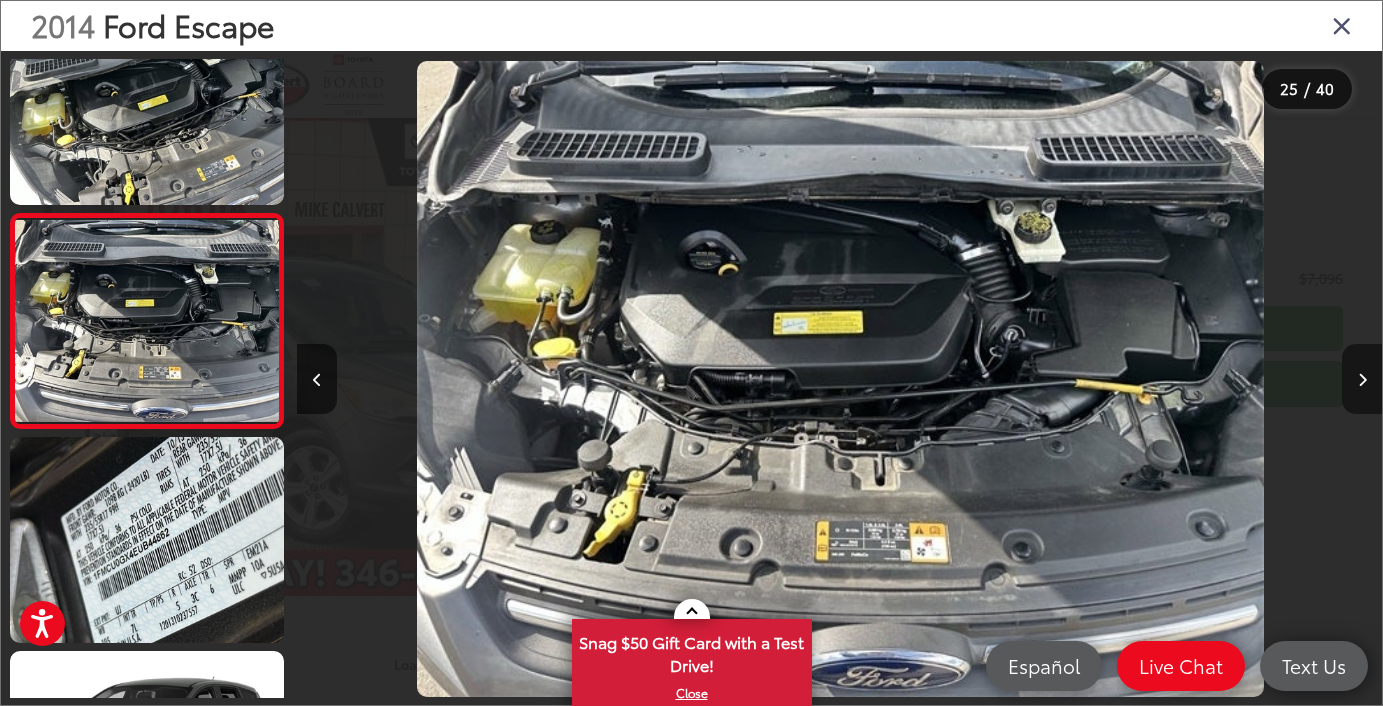 click at bounding box center [1362, 379] 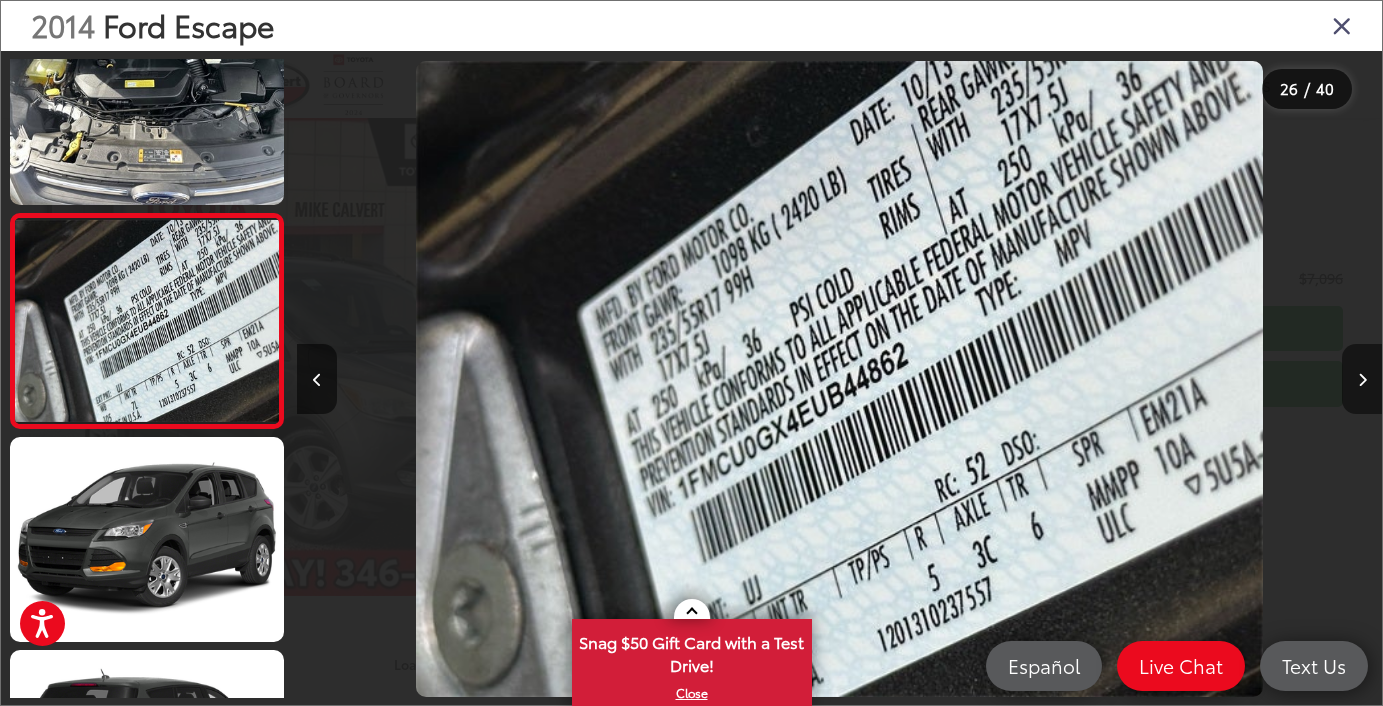 click at bounding box center [1362, 379] 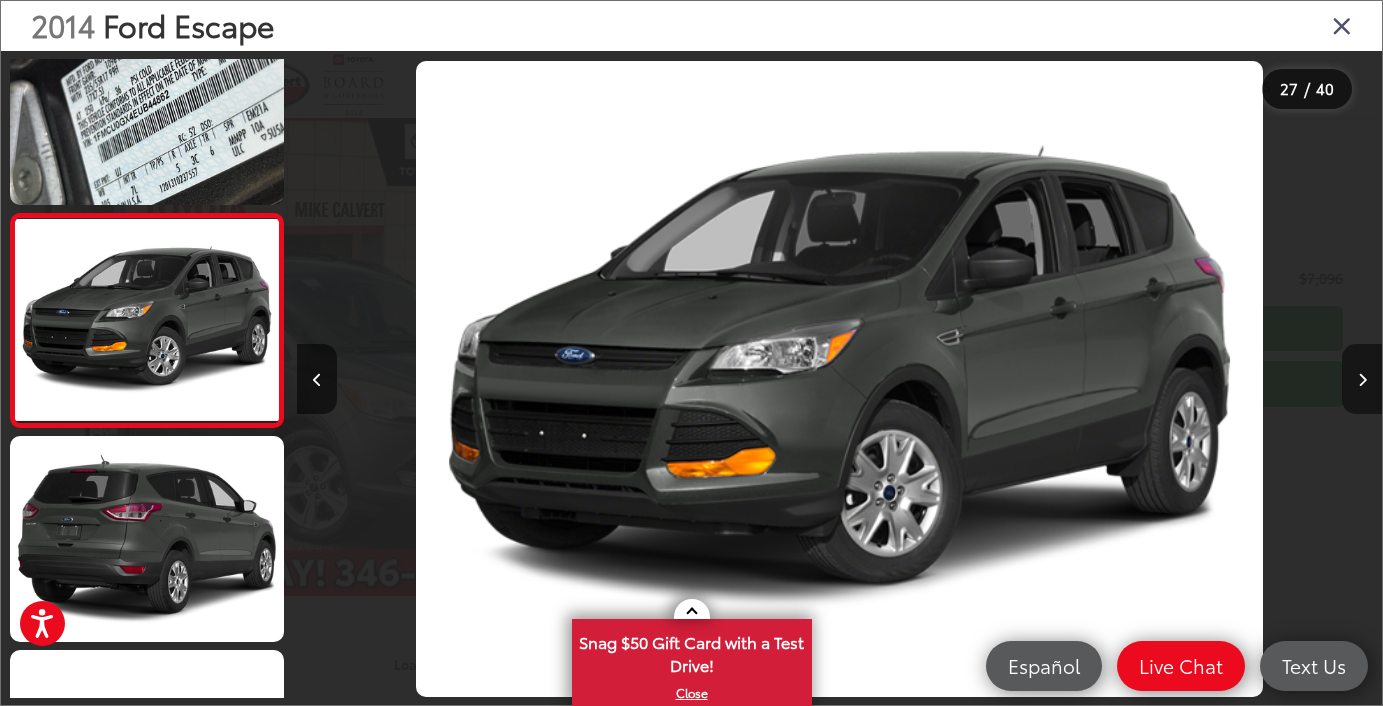 click at bounding box center (1362, 379) 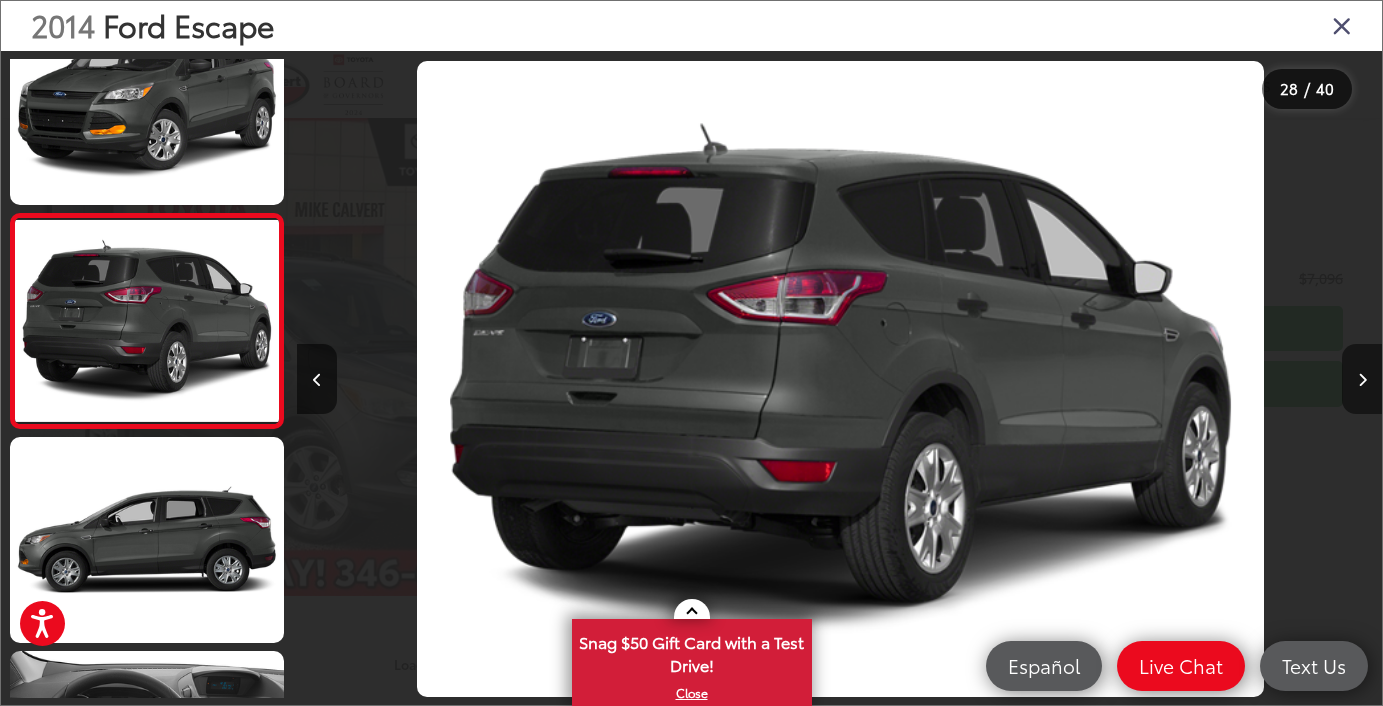 click at bounding box center (1362, 379) 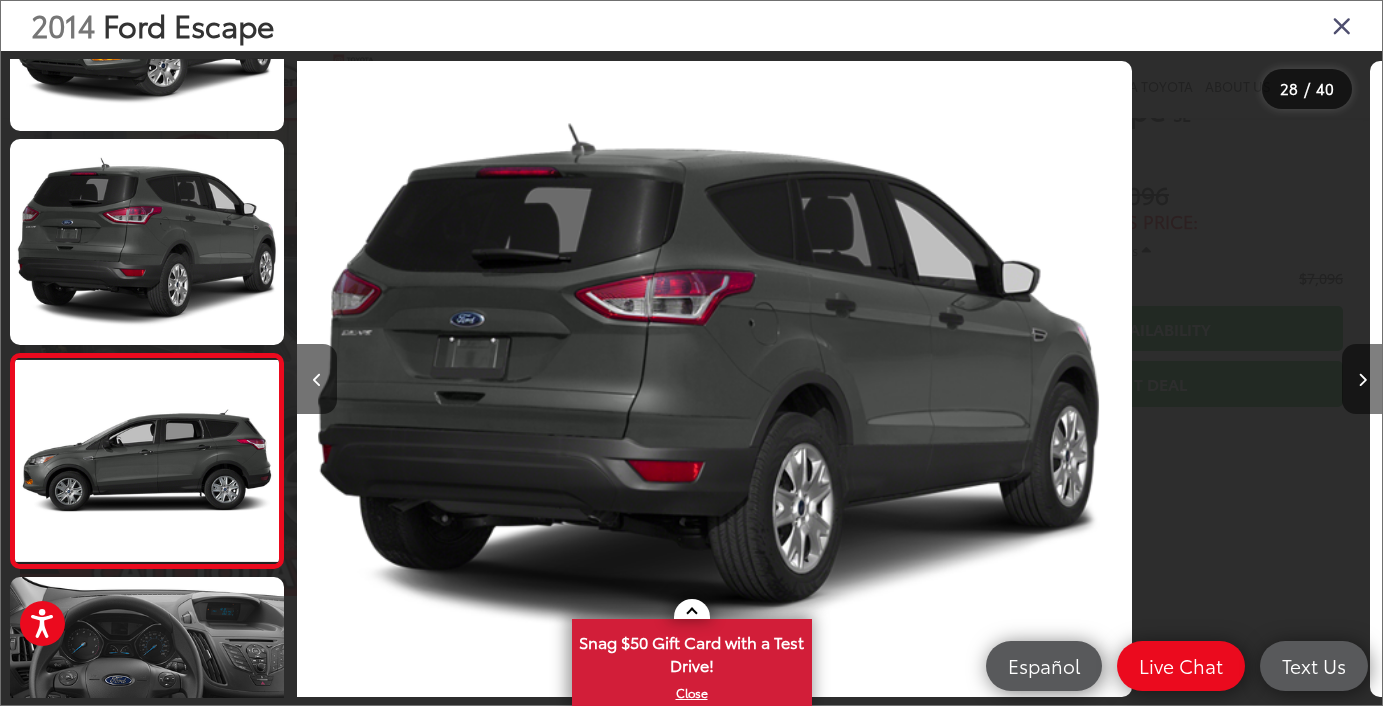 click at bounding box center (1362, 379) 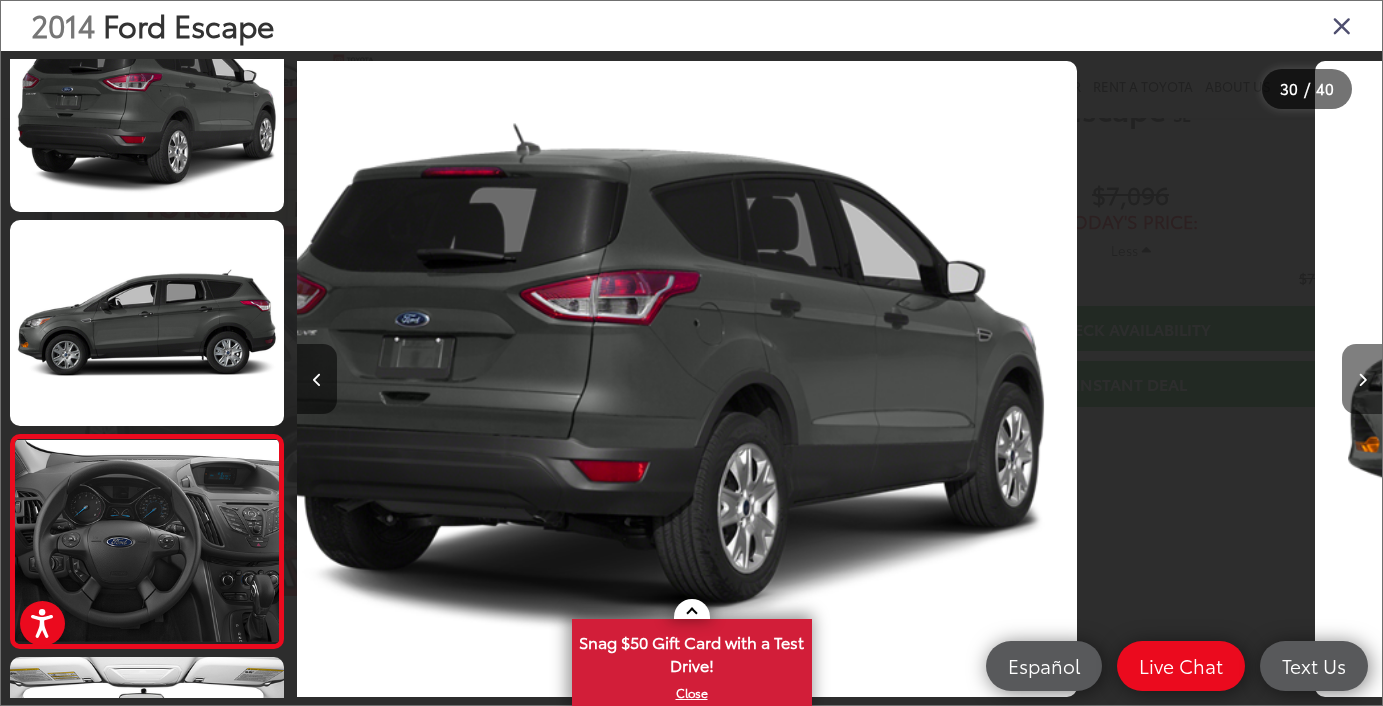 click at bounding box center [1362, 379] 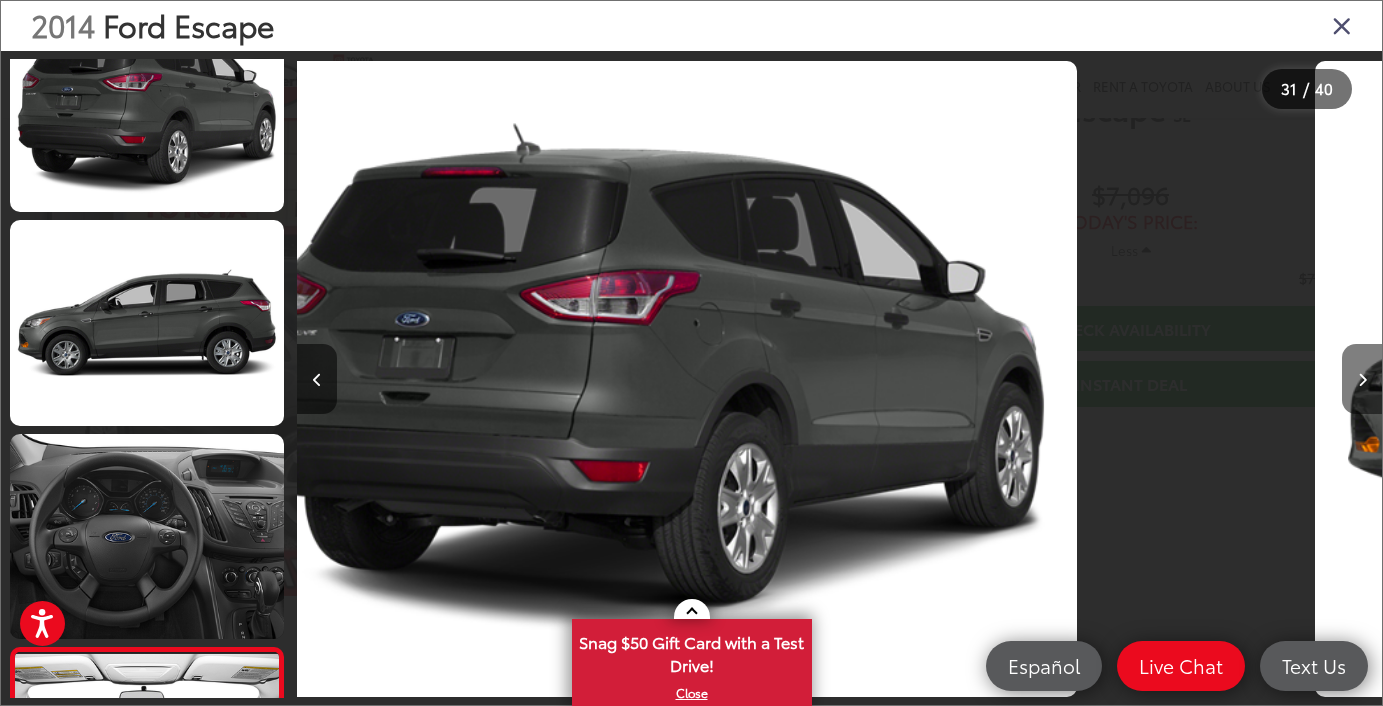 click at bounding box center [1362, 379] 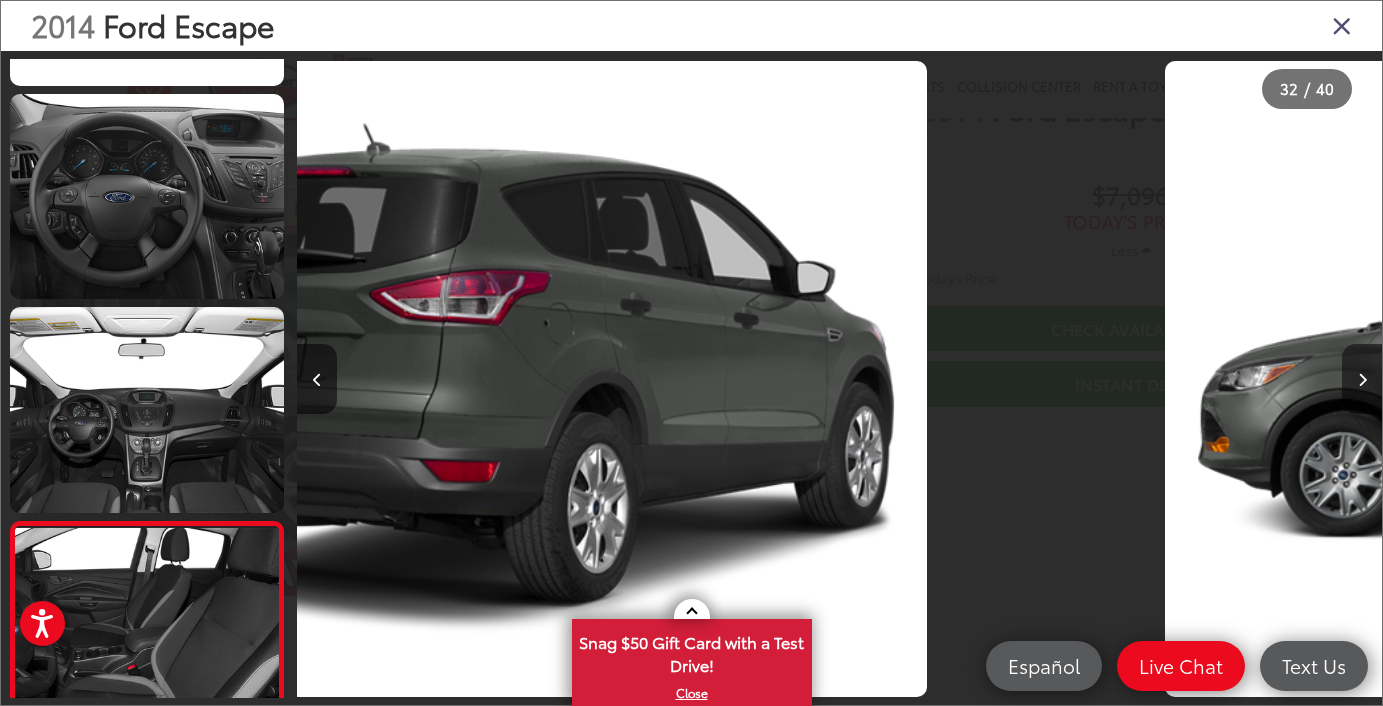 click at bounding box center [1362, 379] 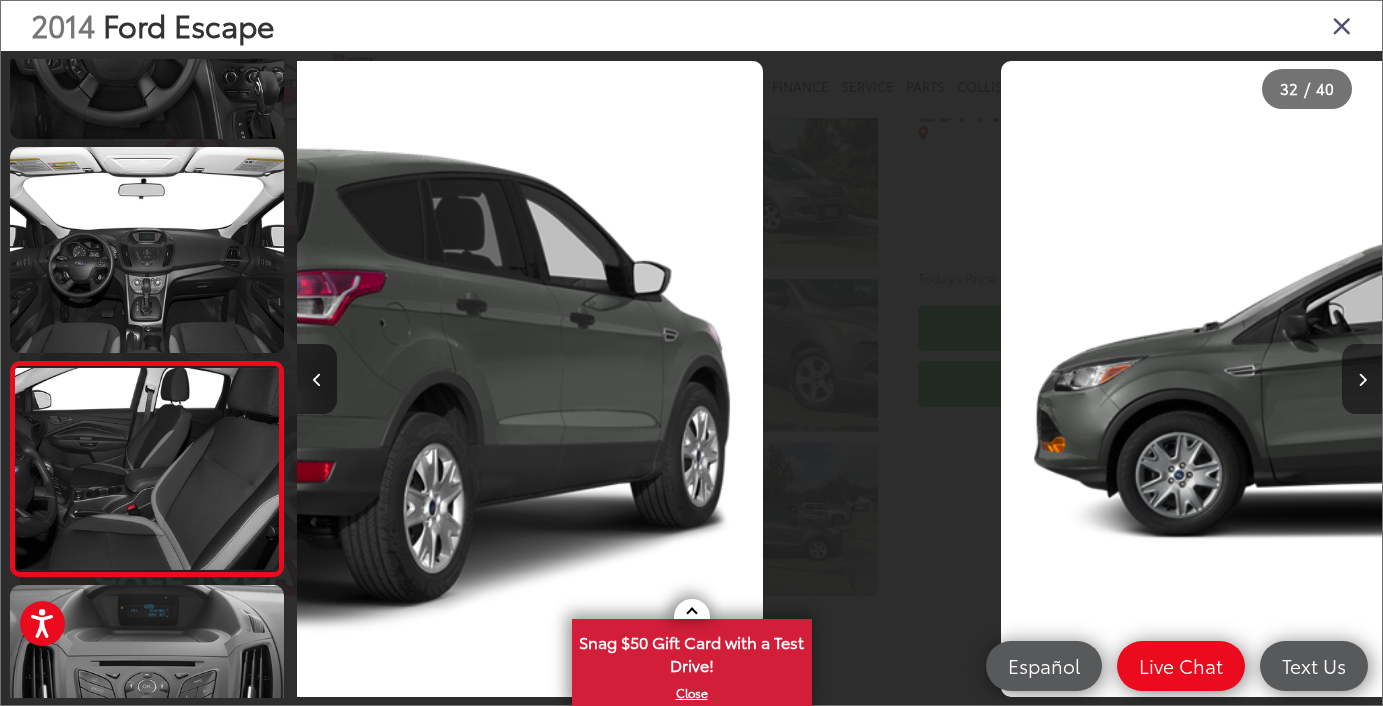 click at bounding box center (1362, 379) 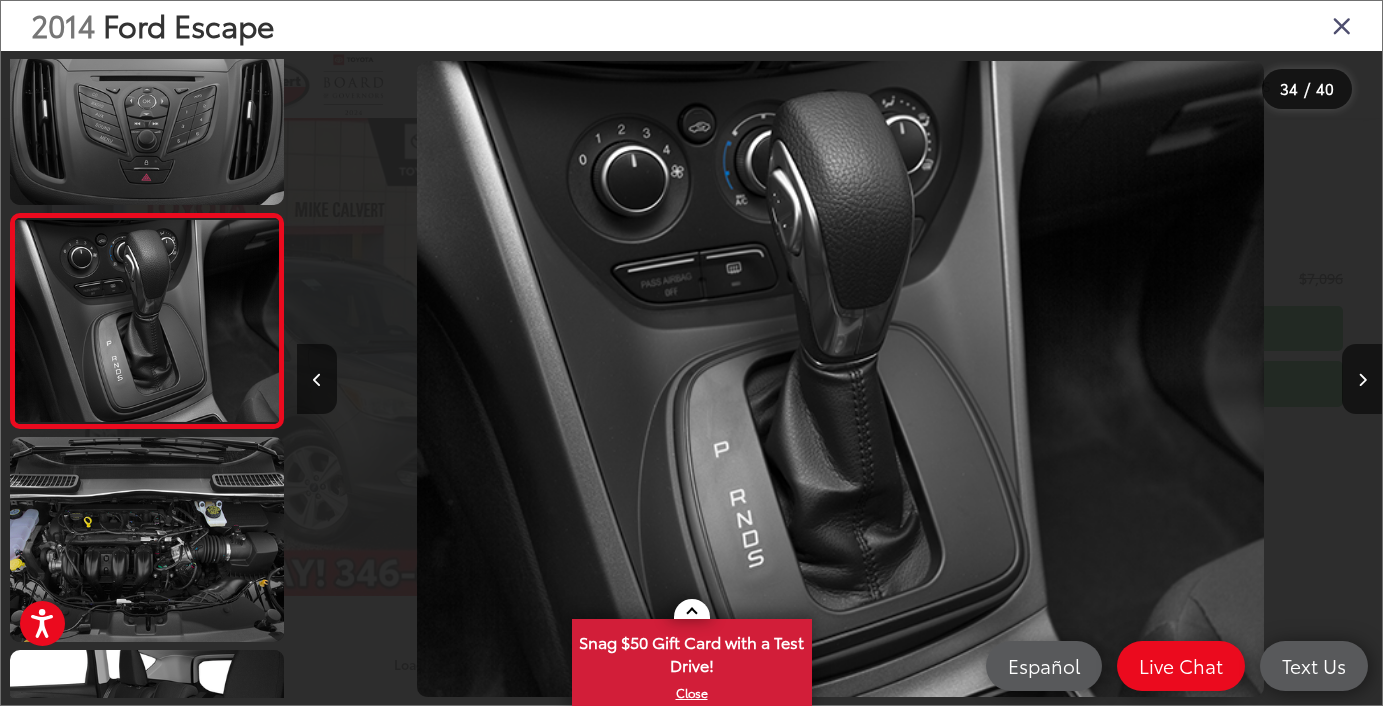 click at bounding box center (1342, 25) 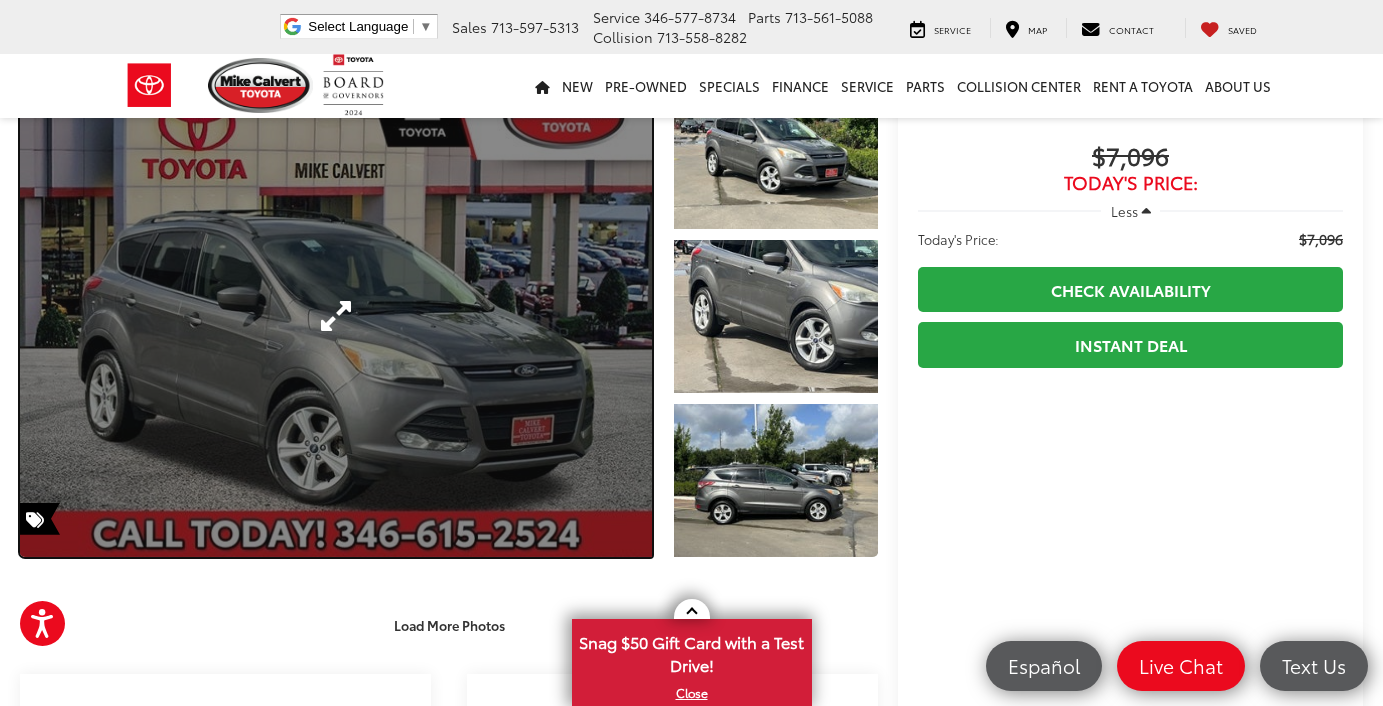 click at bounding box center [336, 316] 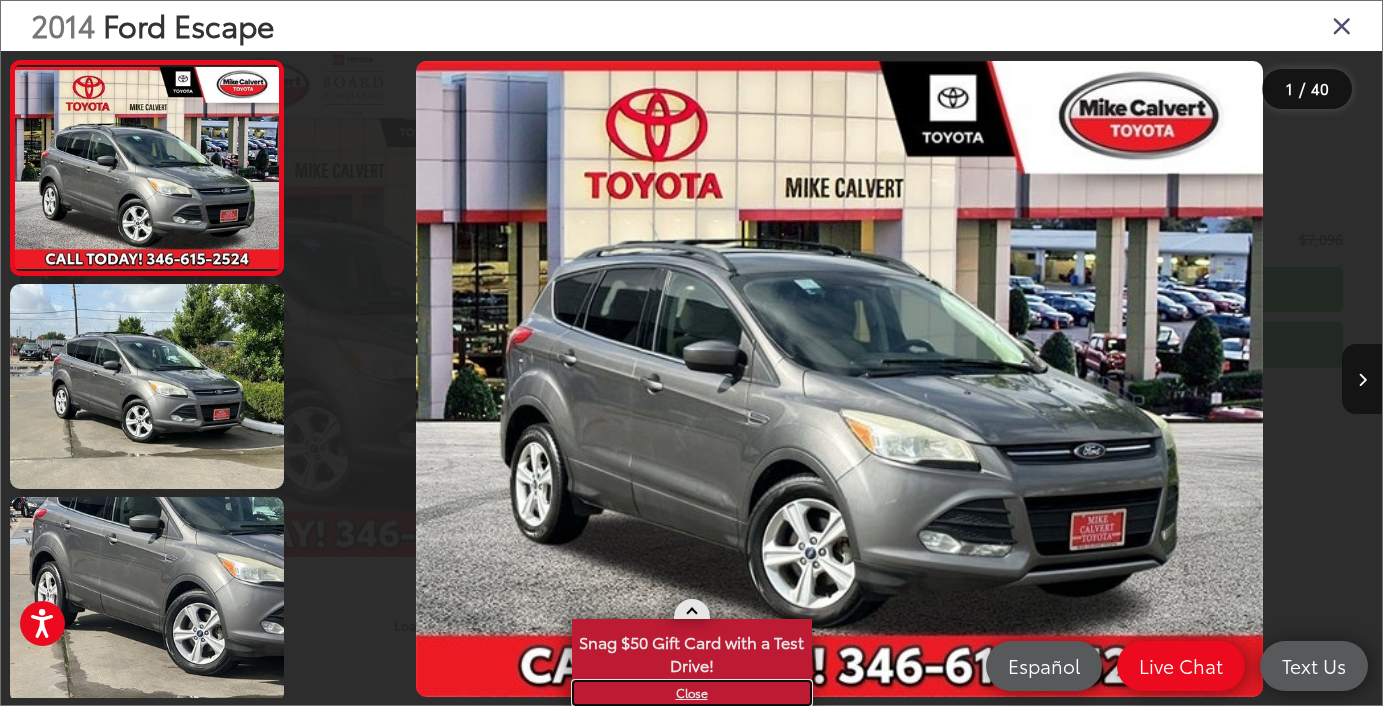 click on "X" at bounding box center (692, 693) 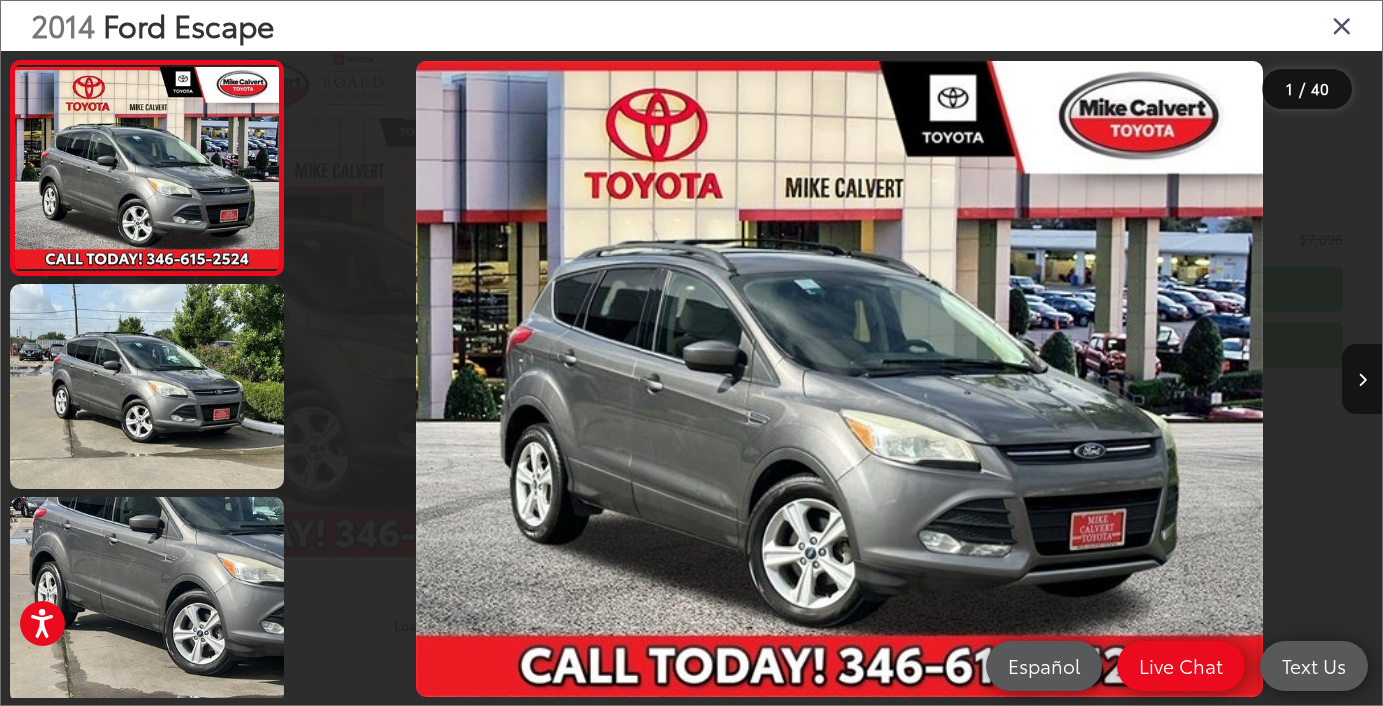 click at bounding box center [1342, 25] 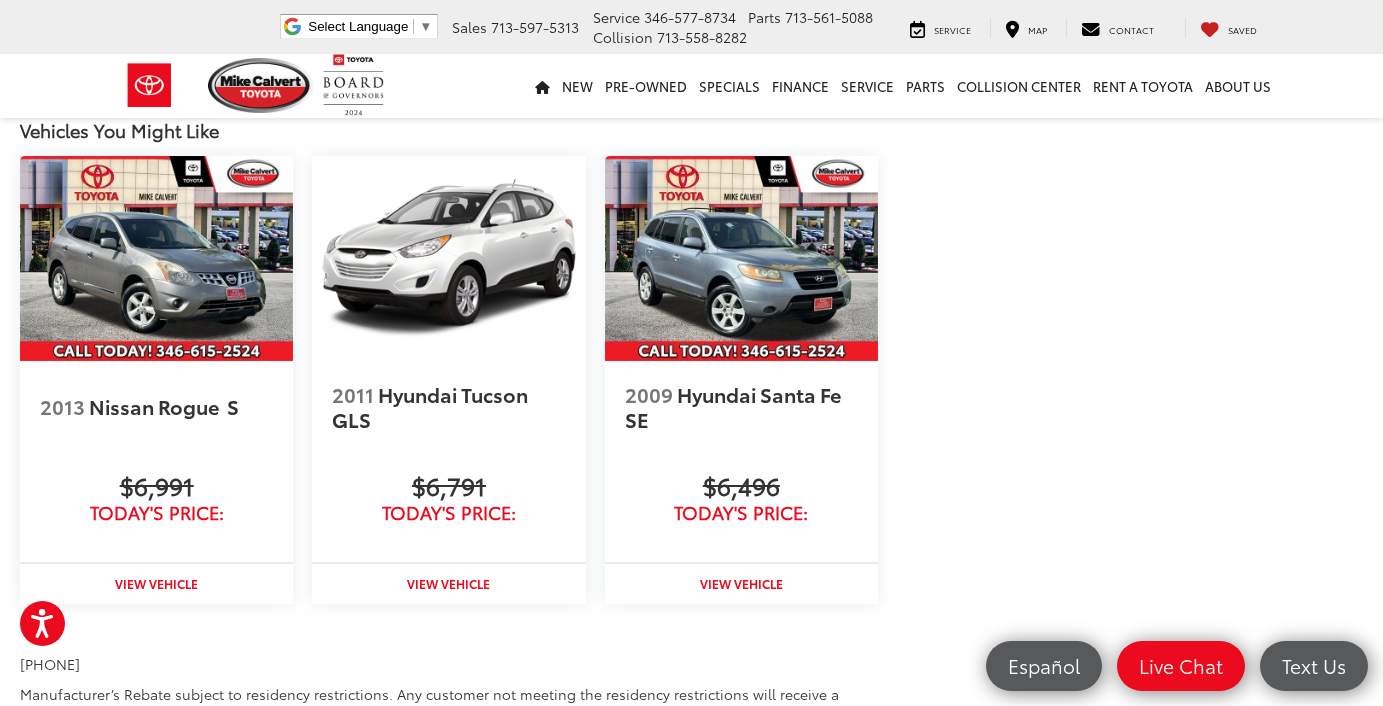 scroll, scrollTop: 2297, scrollLeft: 0, axis: vertical 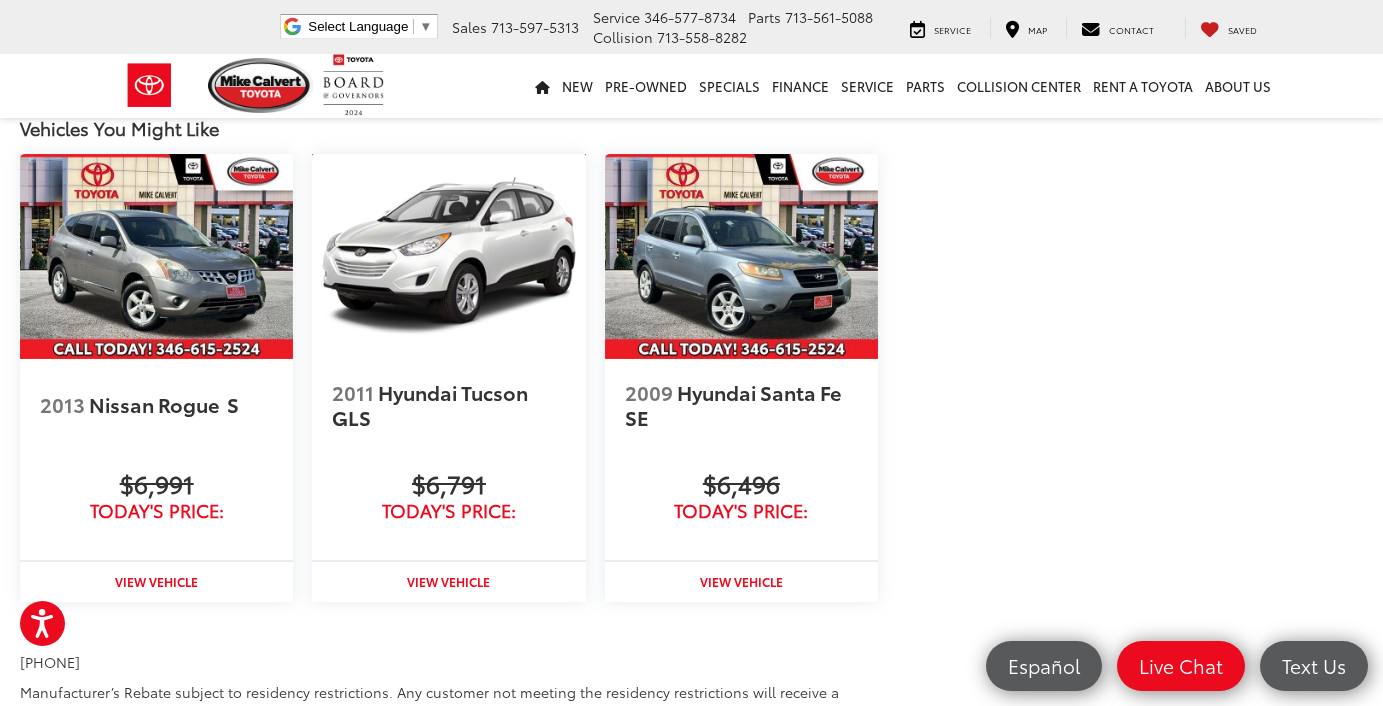 click at bounding box center [448, 256] 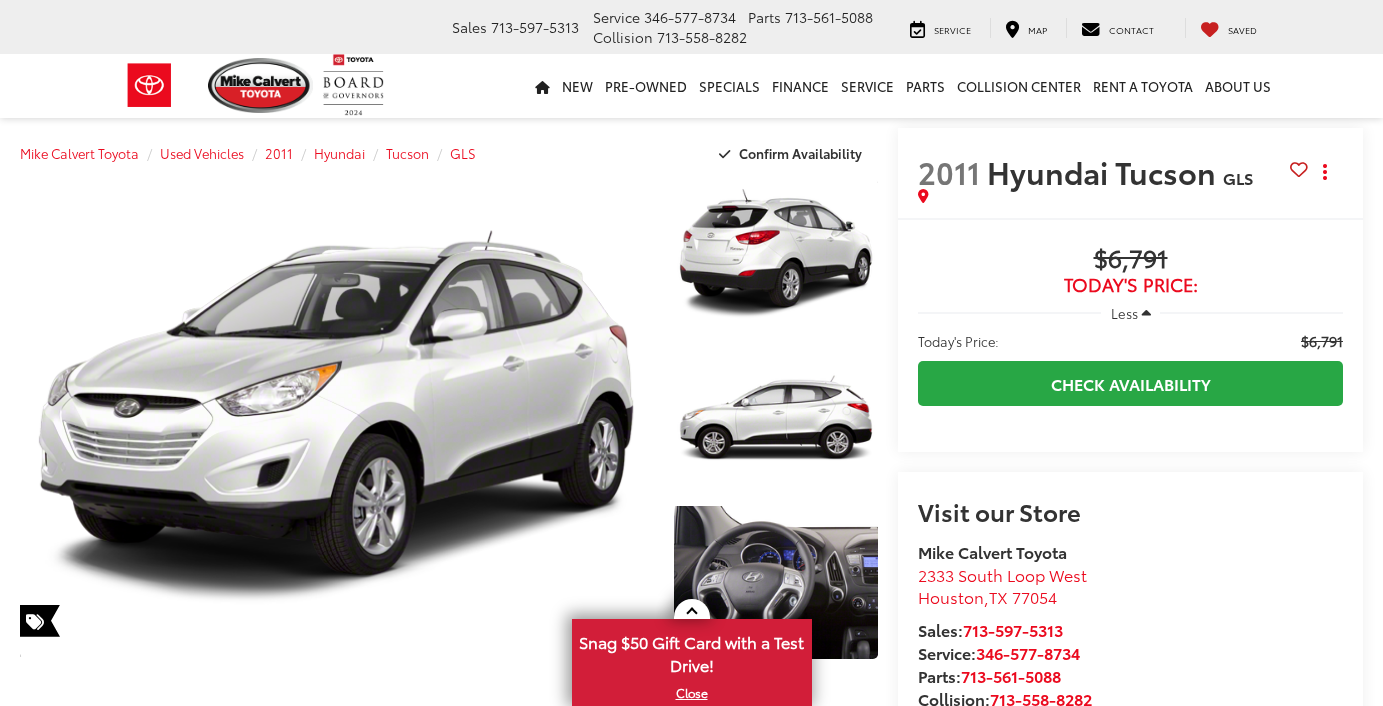 scroll, scrollTop: 409, scrollLeft: 0, axis: vertical 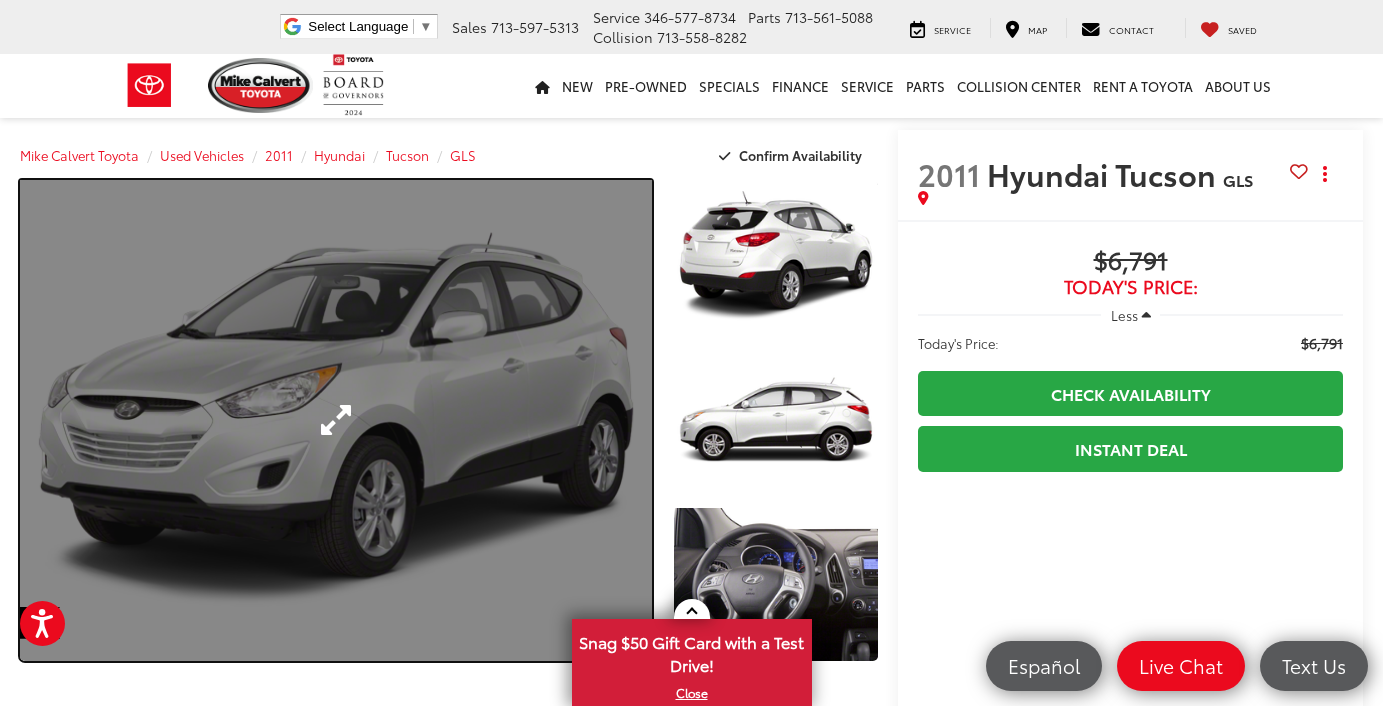 click at bounding box center (336, 420) 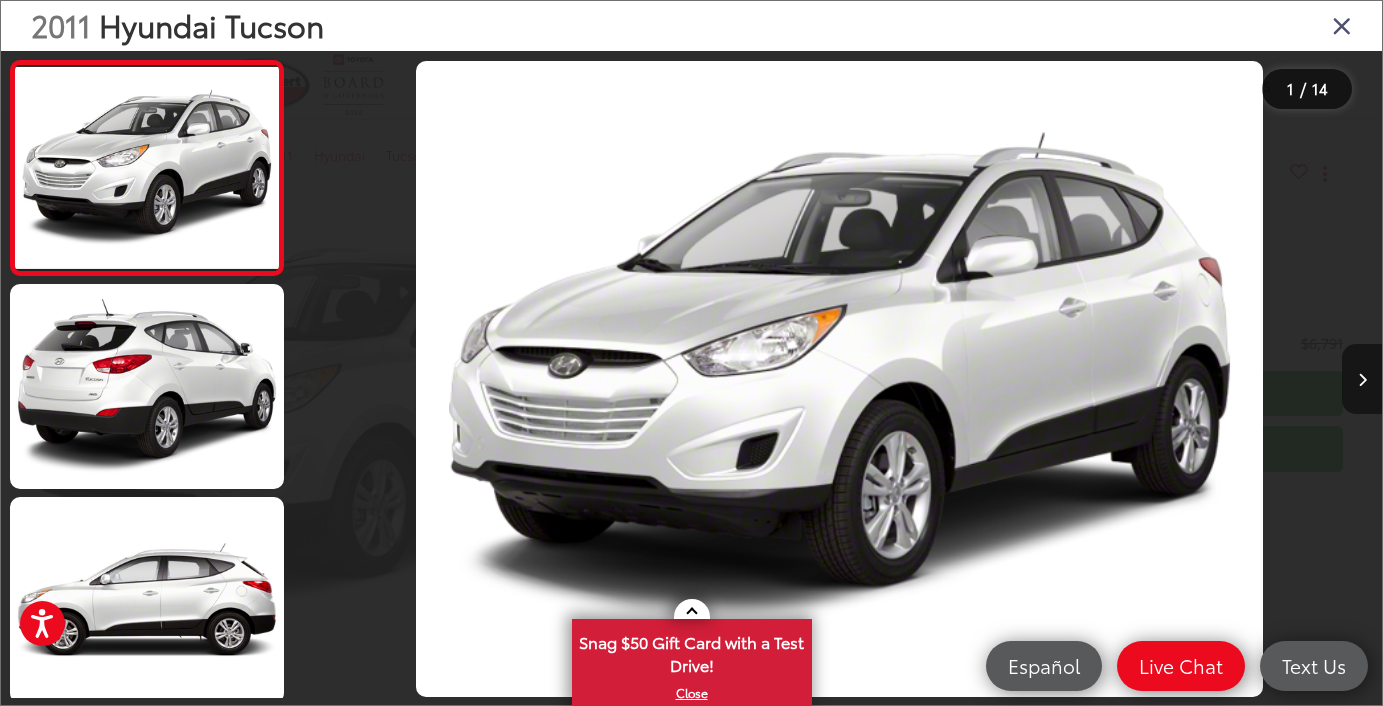 click at bounding box center [1362, 380] 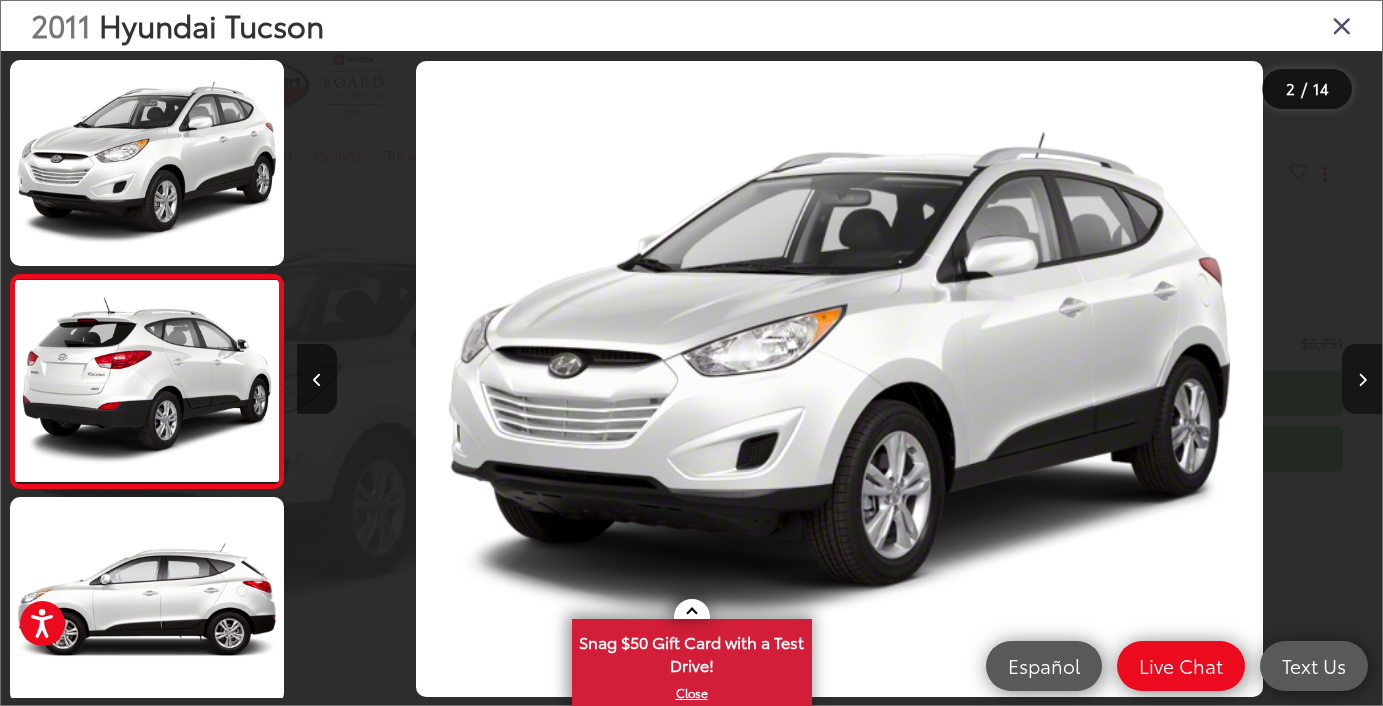scroll, scrollTop: 0, scrollLeft: 100, axis: horizontal 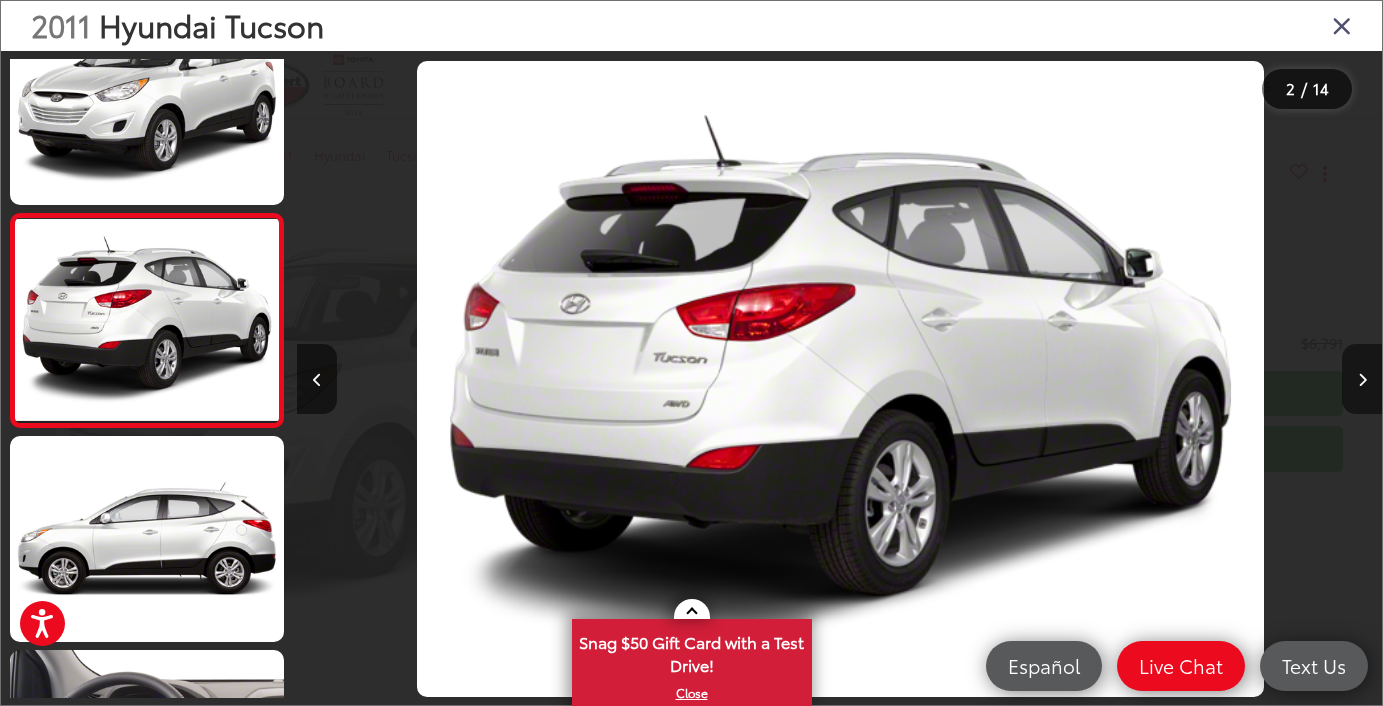 click at bounding box center (1362, 380) 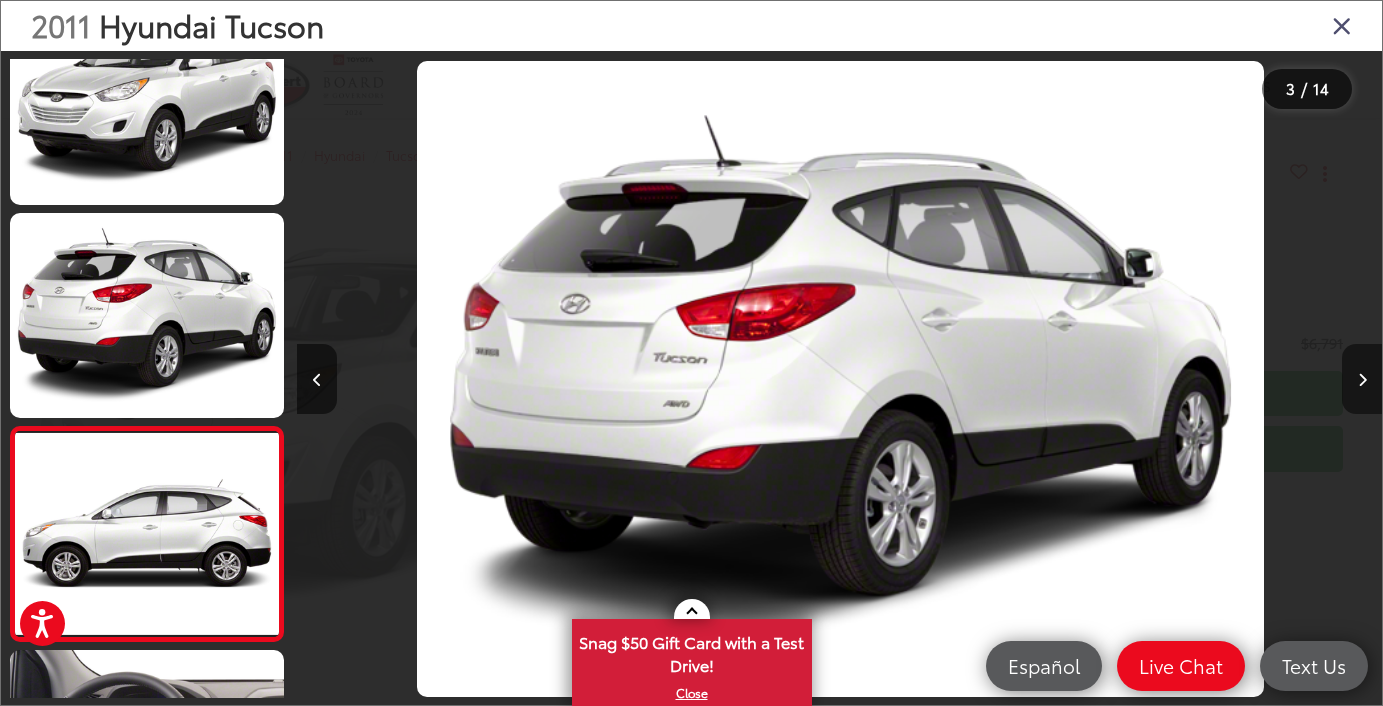 scroll, scrollTop: 0, scrollLeft: 1216, axis: horizontal 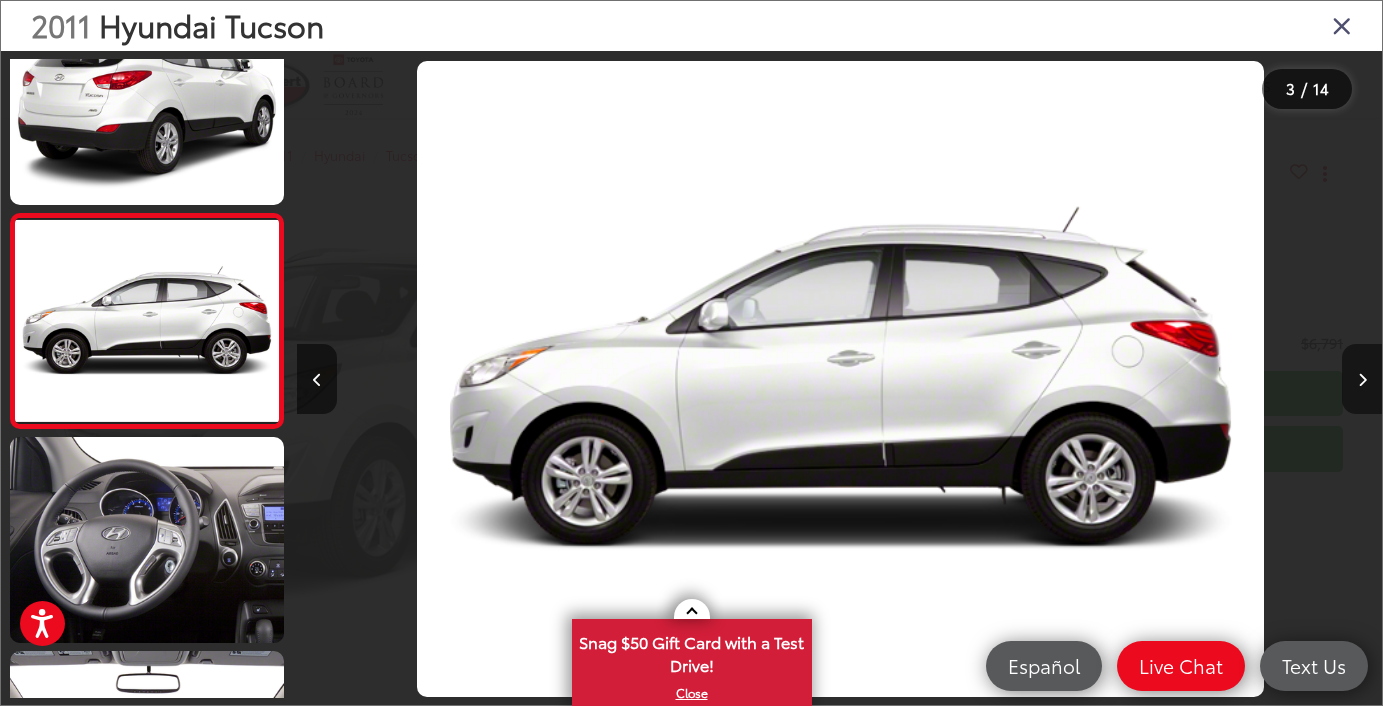 click at bounding box center [1362, 380] 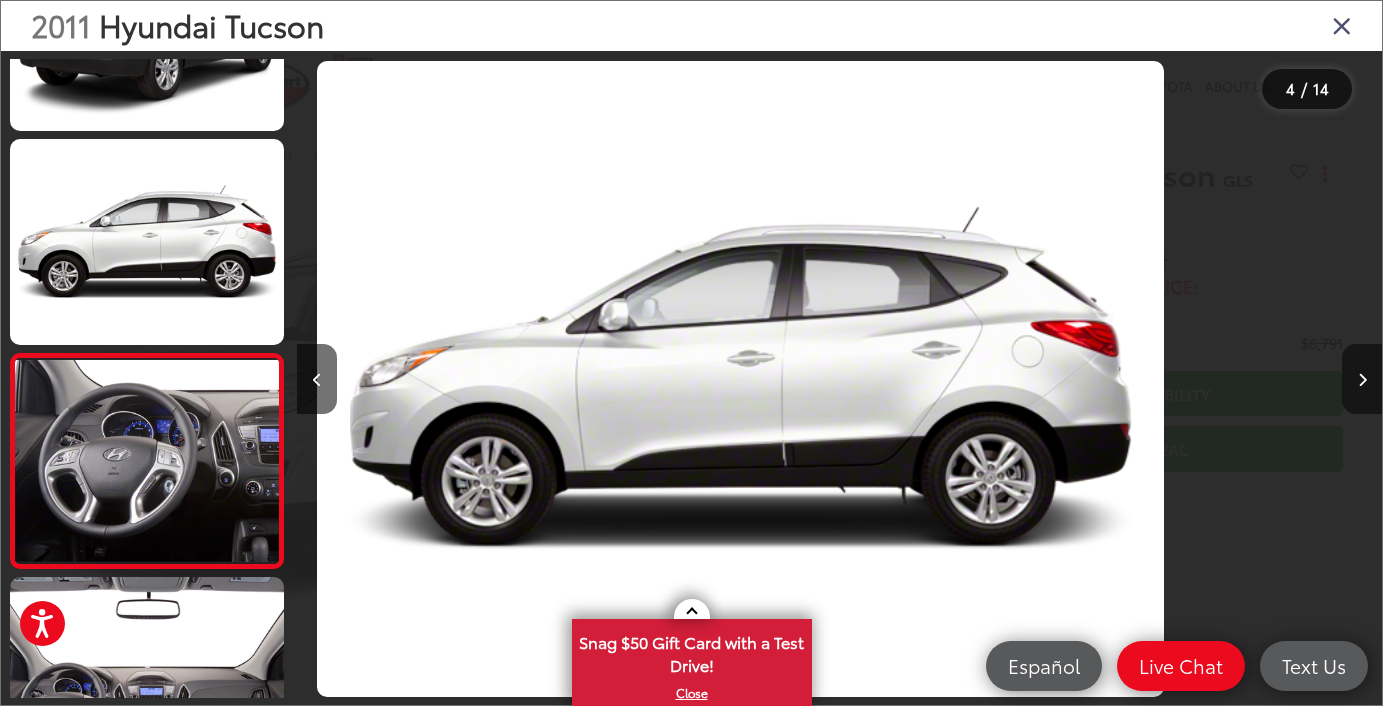 scroll, scrollTop: 482, scrollLeft: 0, axis: vertical 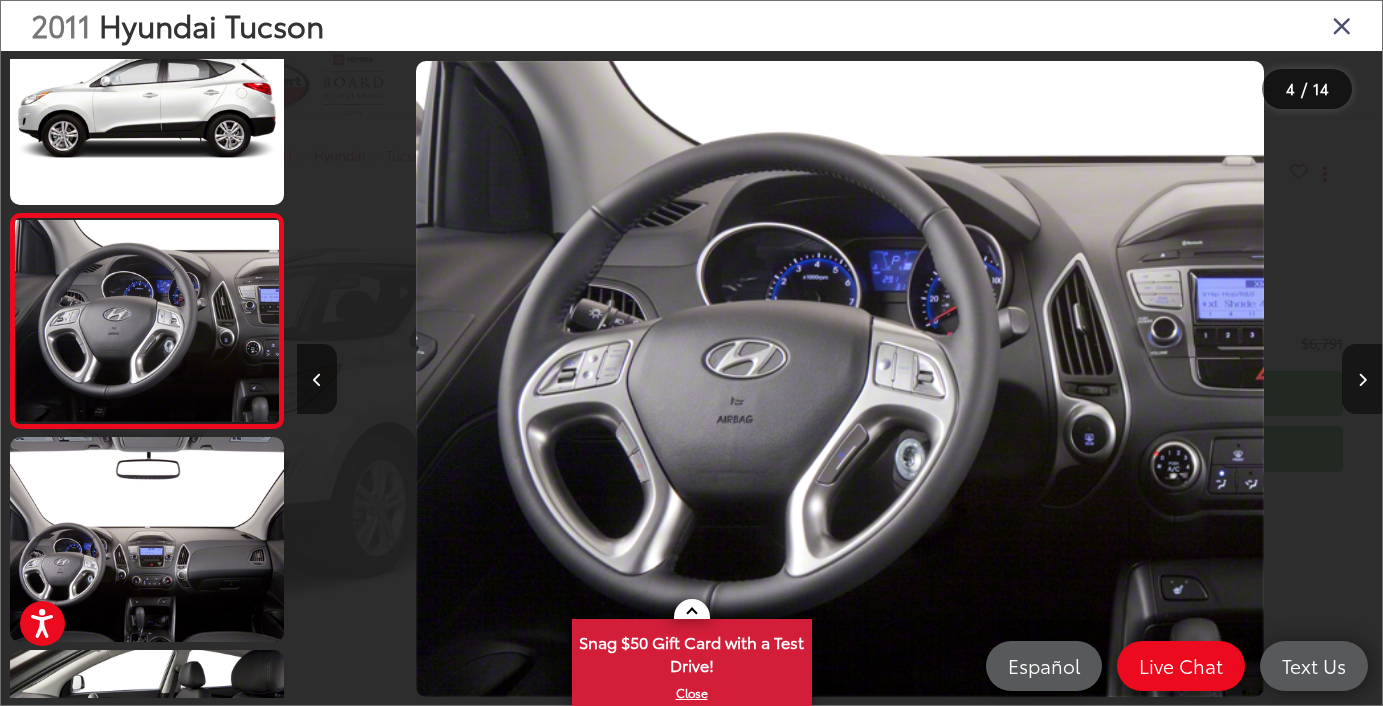 click at bounding box center (1362, 380) 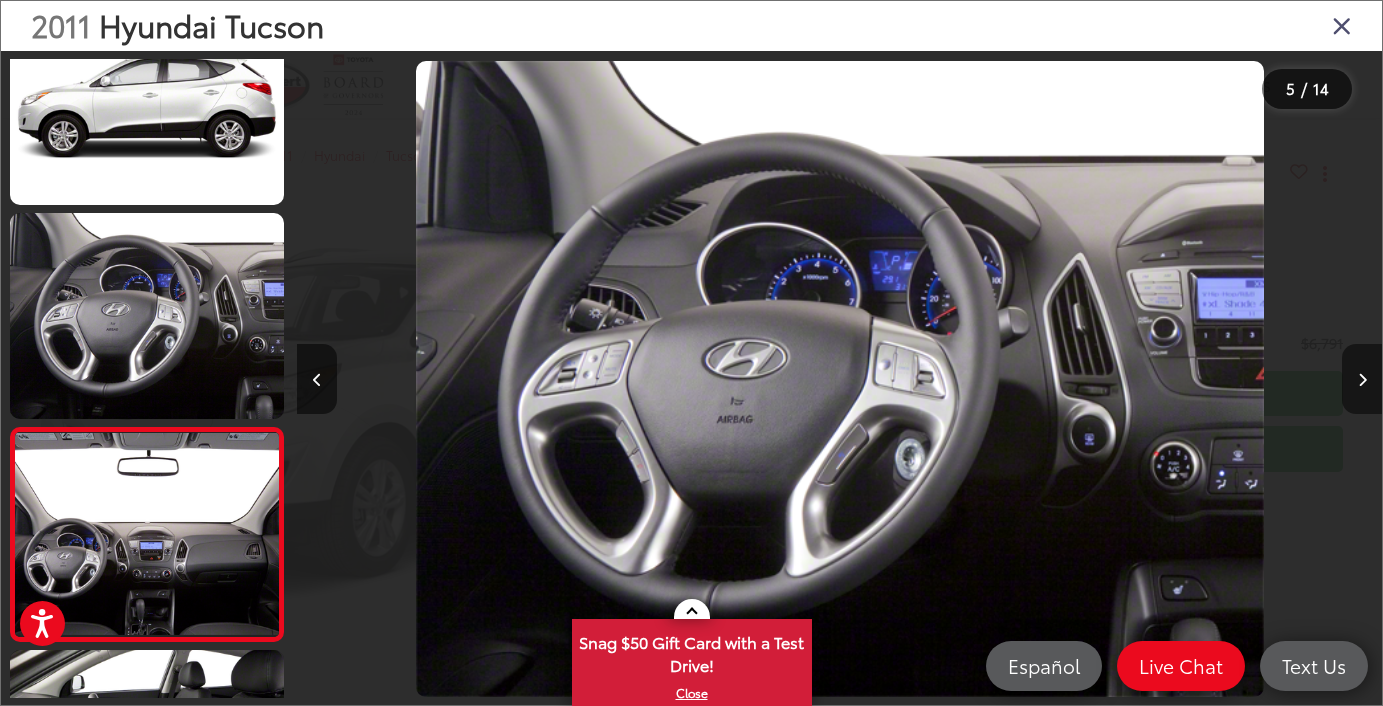 scroll, scrollTop: 0, scrollLeft: 3713, axis: horizontal 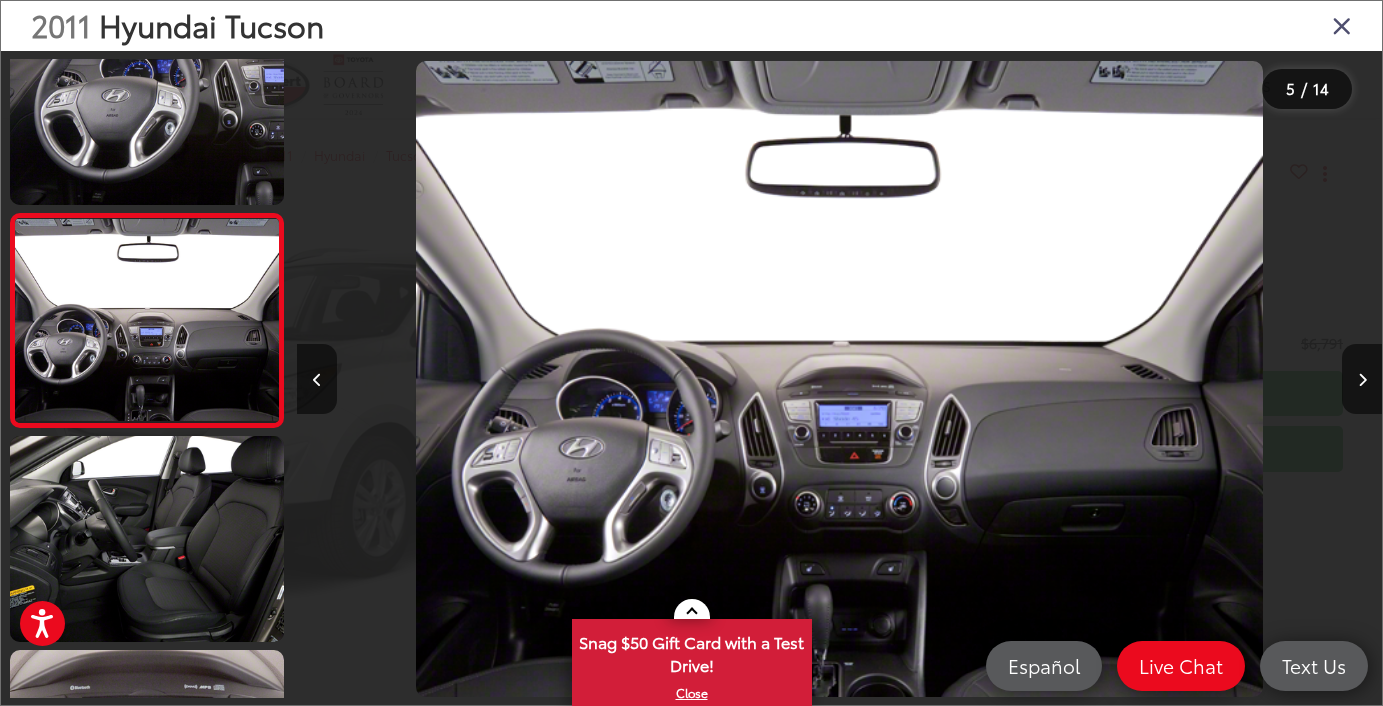 click at bounding box center [1342, 25] 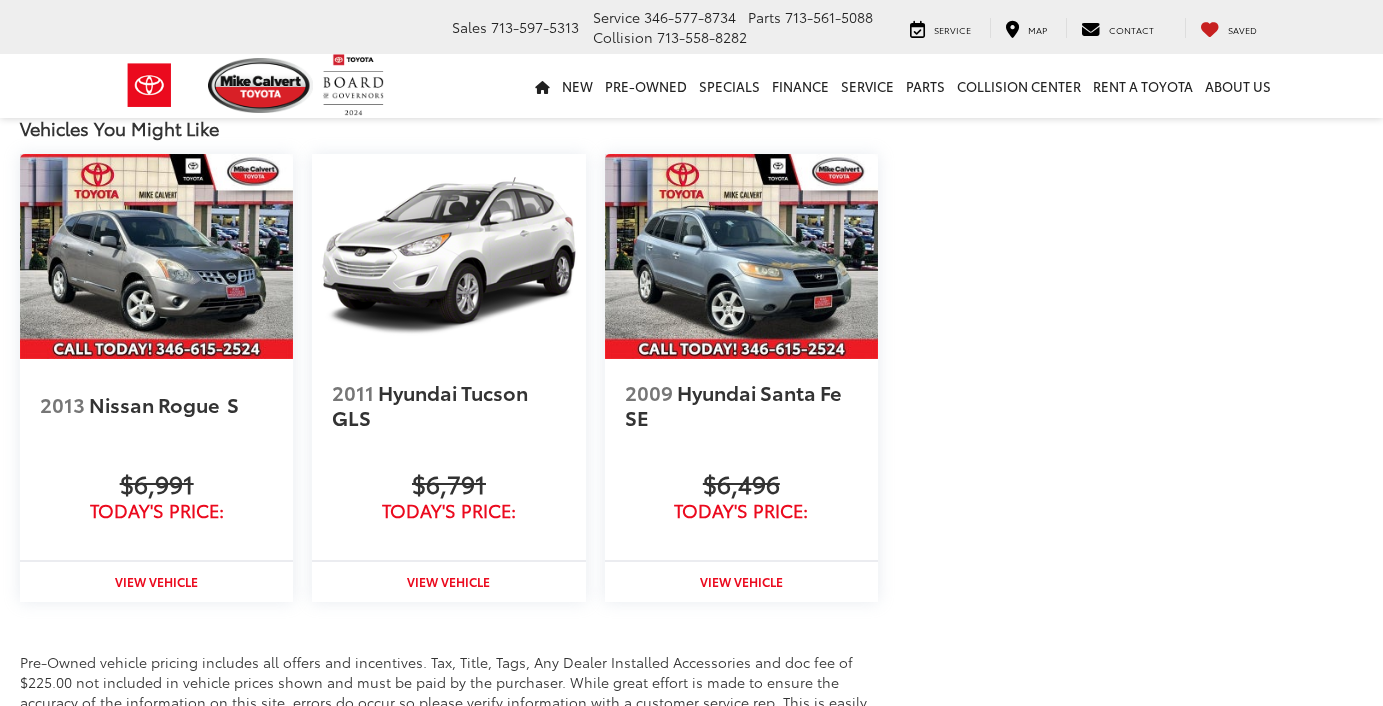 scroll, scrollTop: 2297, scrollLeft: 0, axis: vertical 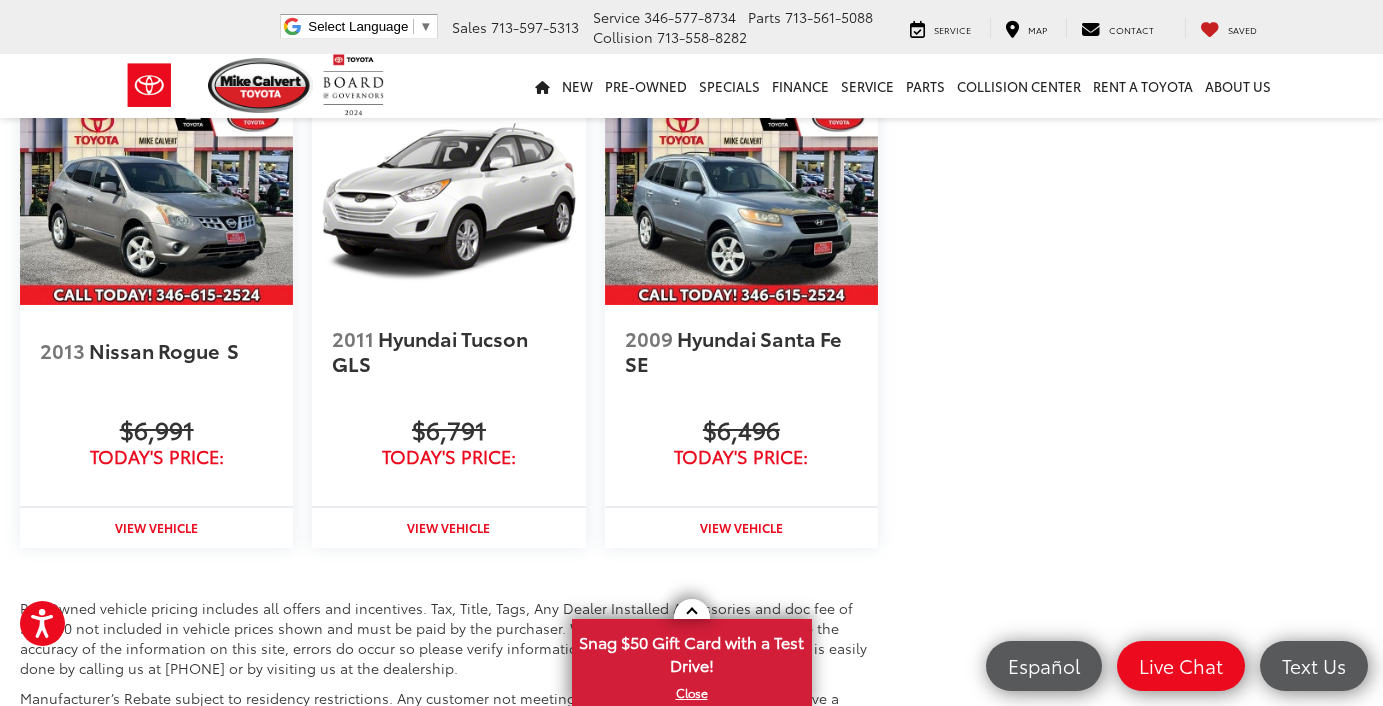 click at bounding box center [741, 202] 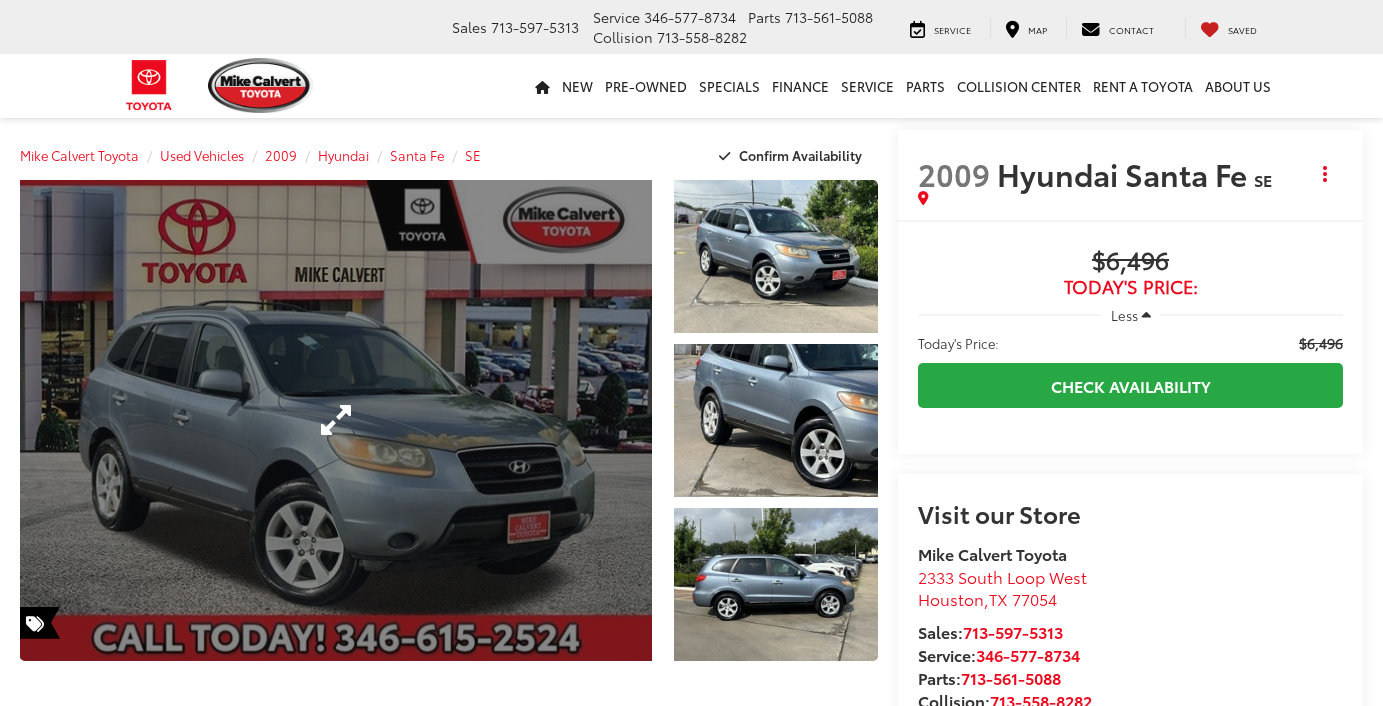 scroll, scrollTop: 0, scrollLeft: 0, axis: both 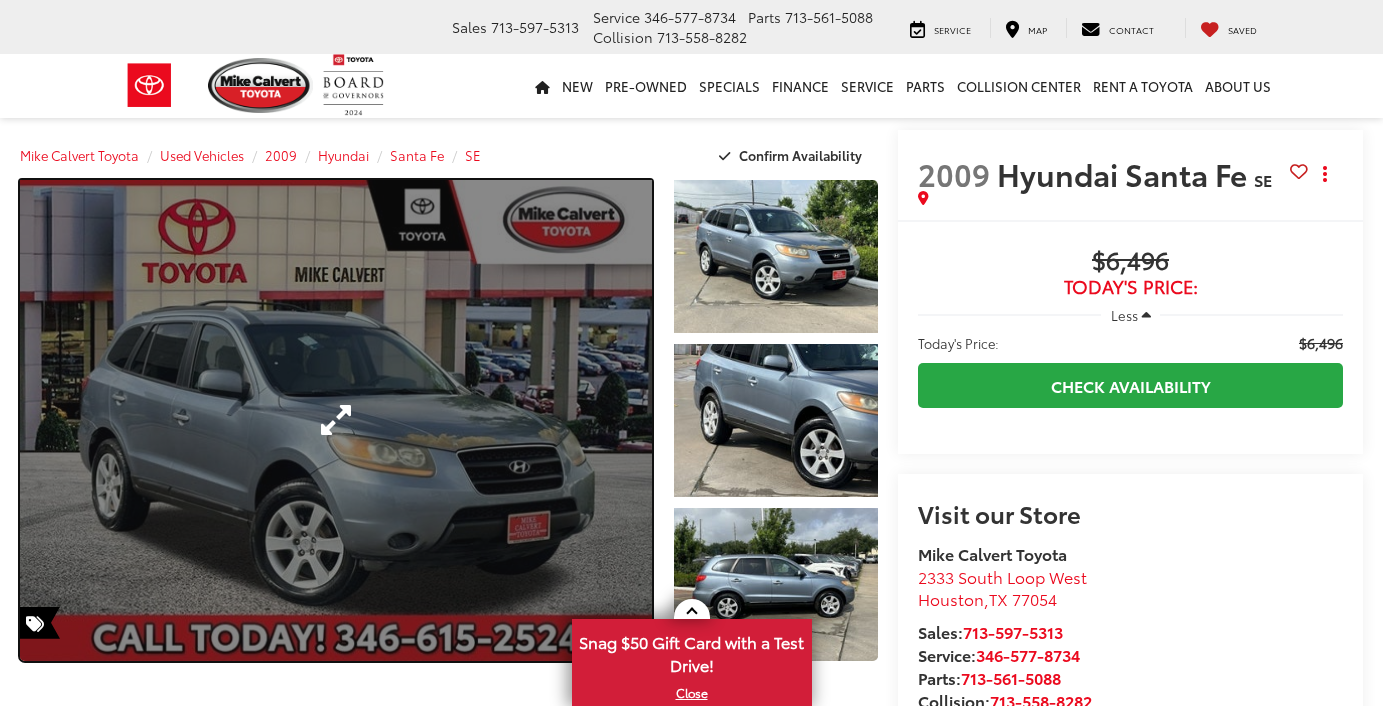 click at bounding box center (336, 420) 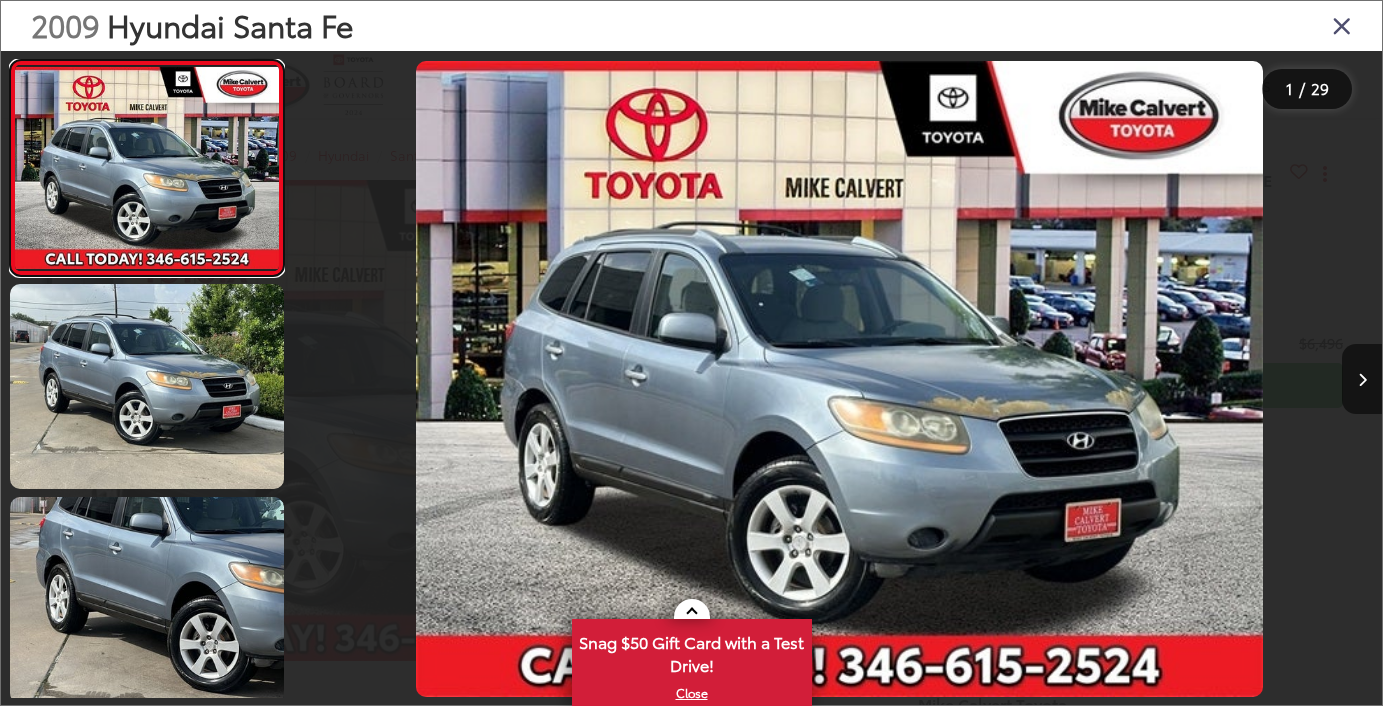 scroll, scrollTop: 0, scrollLeft: 0, axis: both 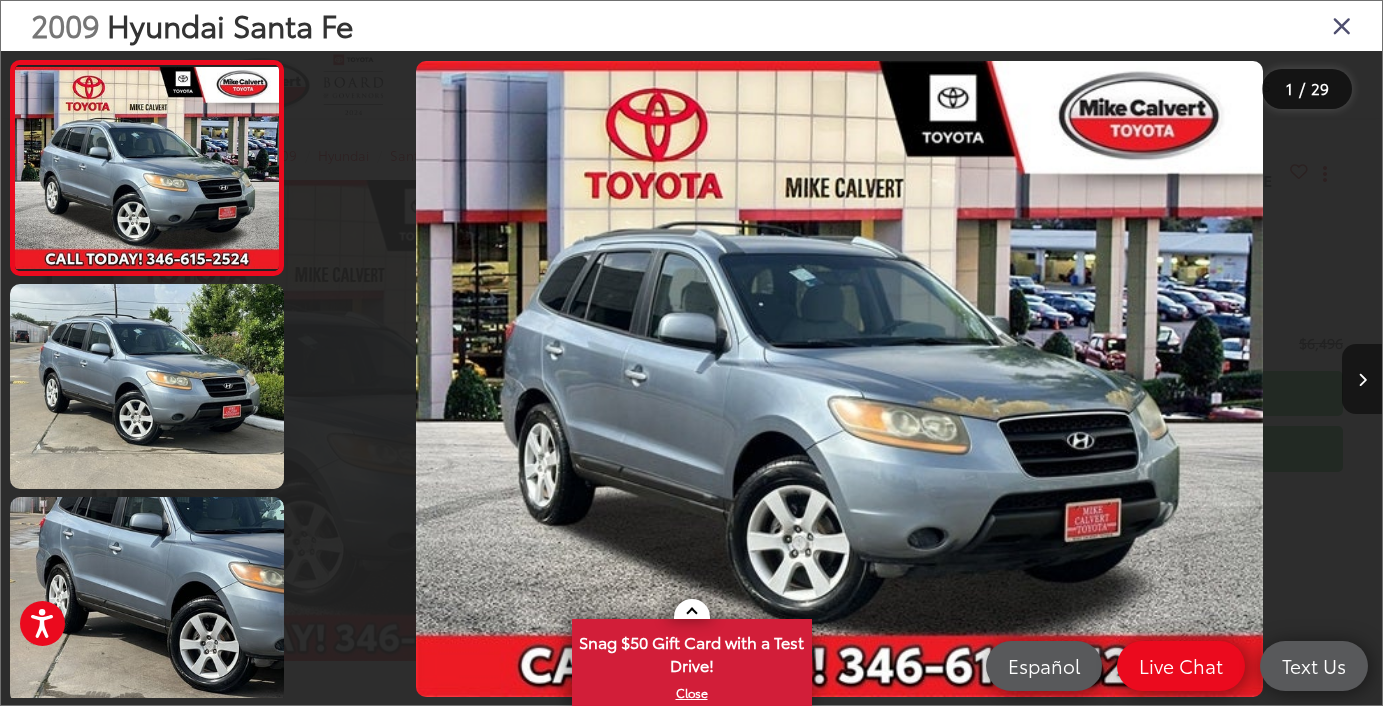 click at bounding box center (1362, 379) 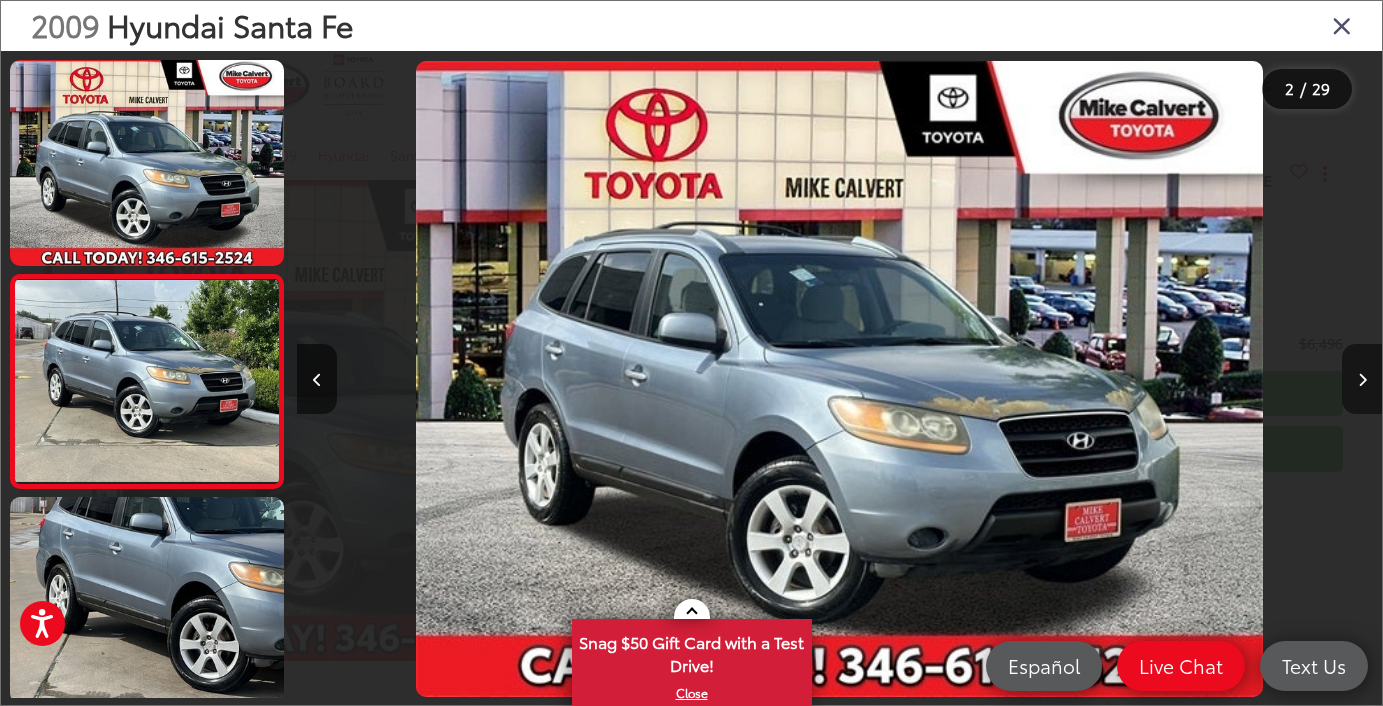 scroll, scrollTop: 0, scrollLeft: 350, axis: horizontal 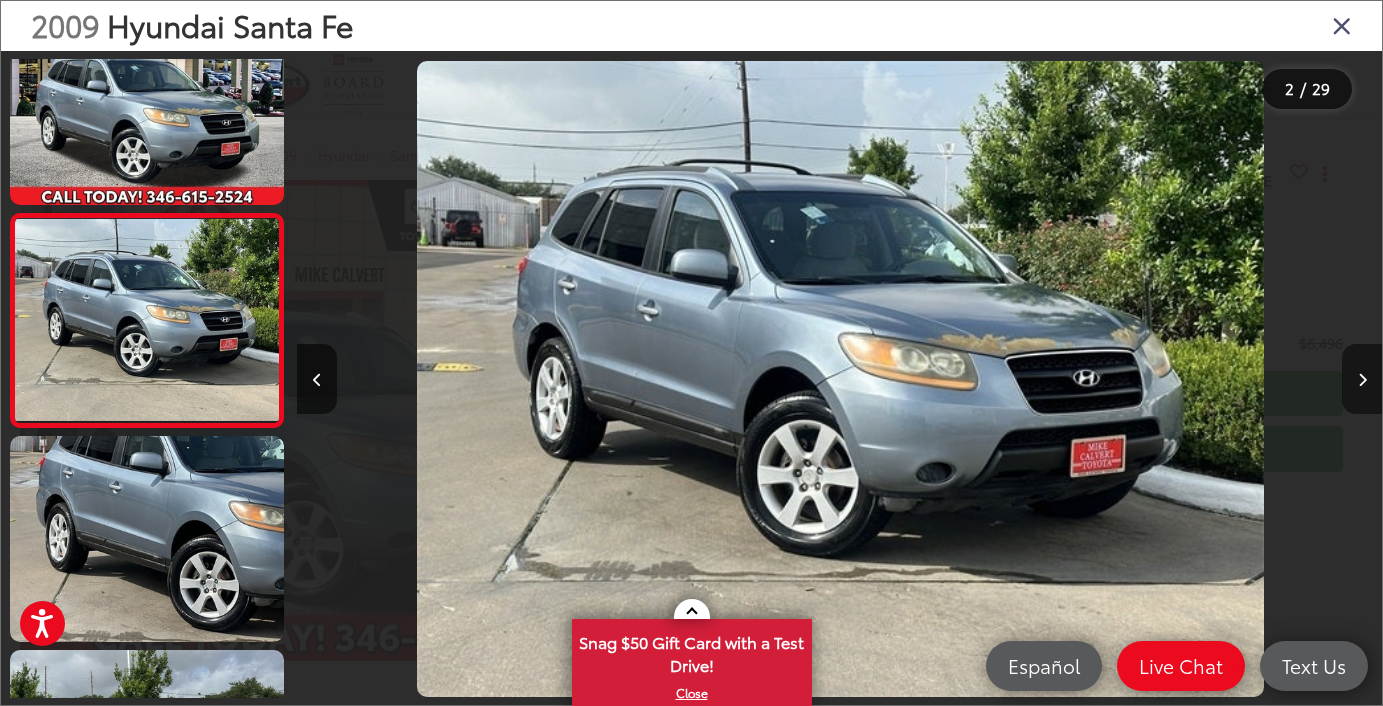 click at bounding box center (1362, 379) 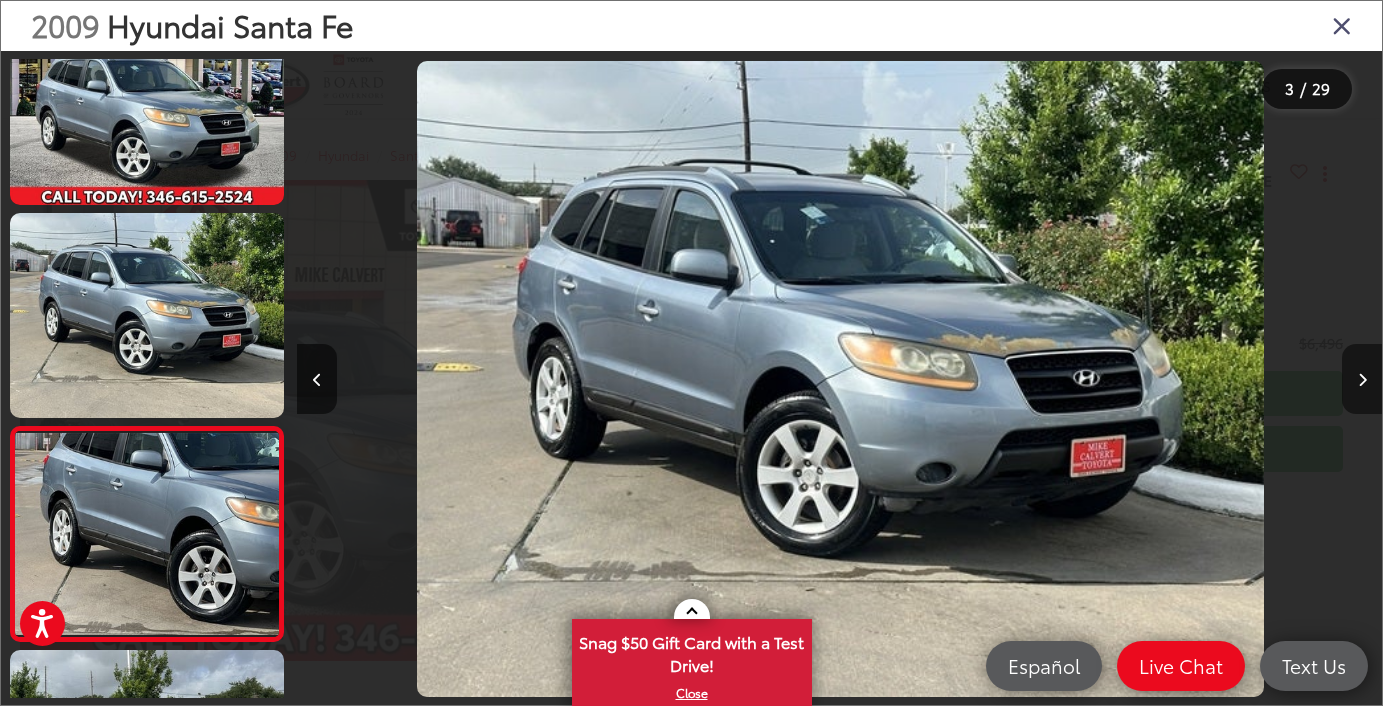 scroll, scrollTop: 0, scrollLeft: 1184, axis: horizontal 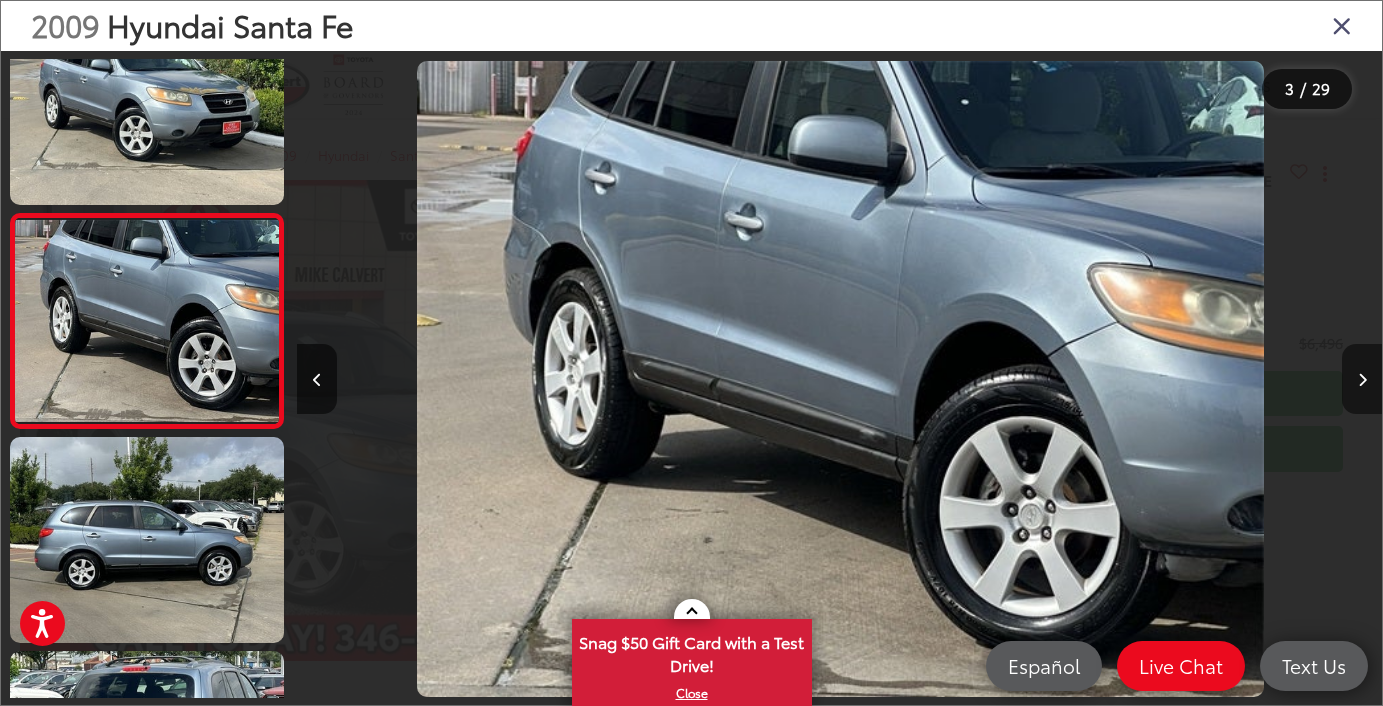 click at bounding box center (1362, 379) 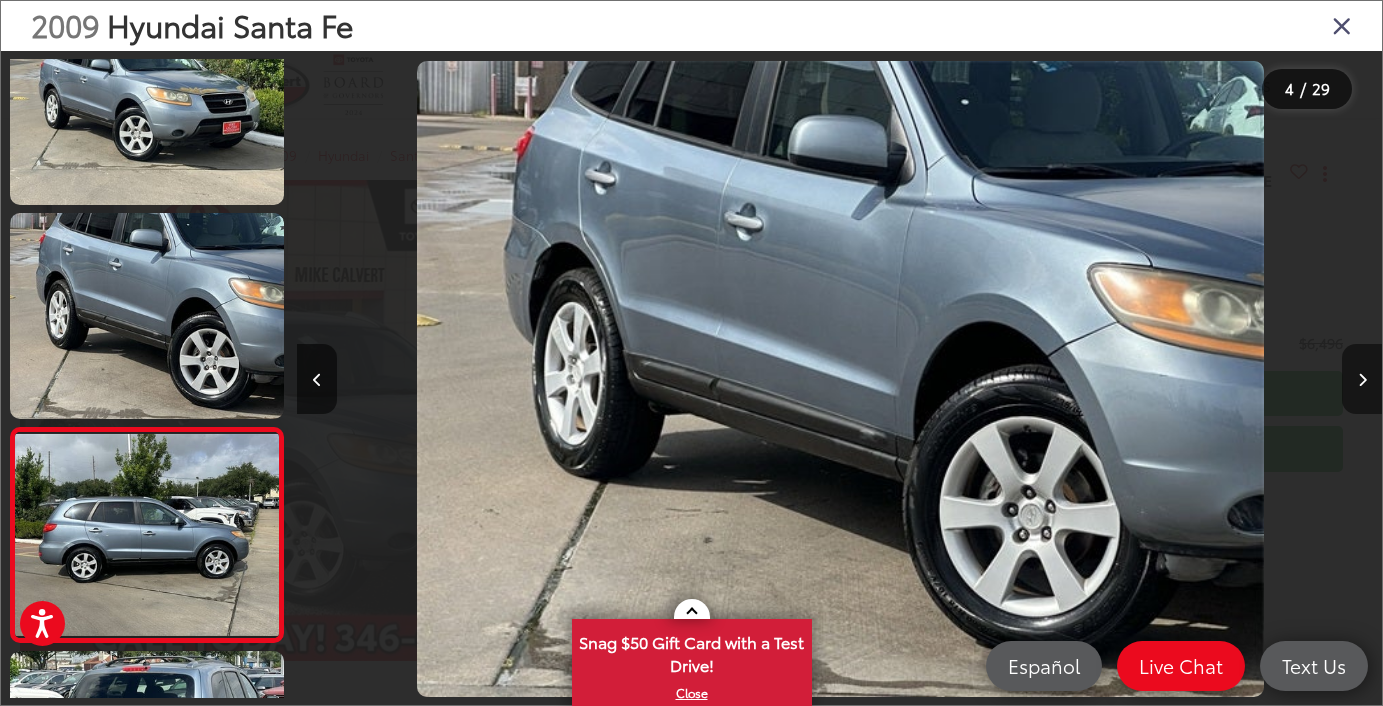 scroll, scrollTop: 0, scrollLeft: 2628, axis: horizontal 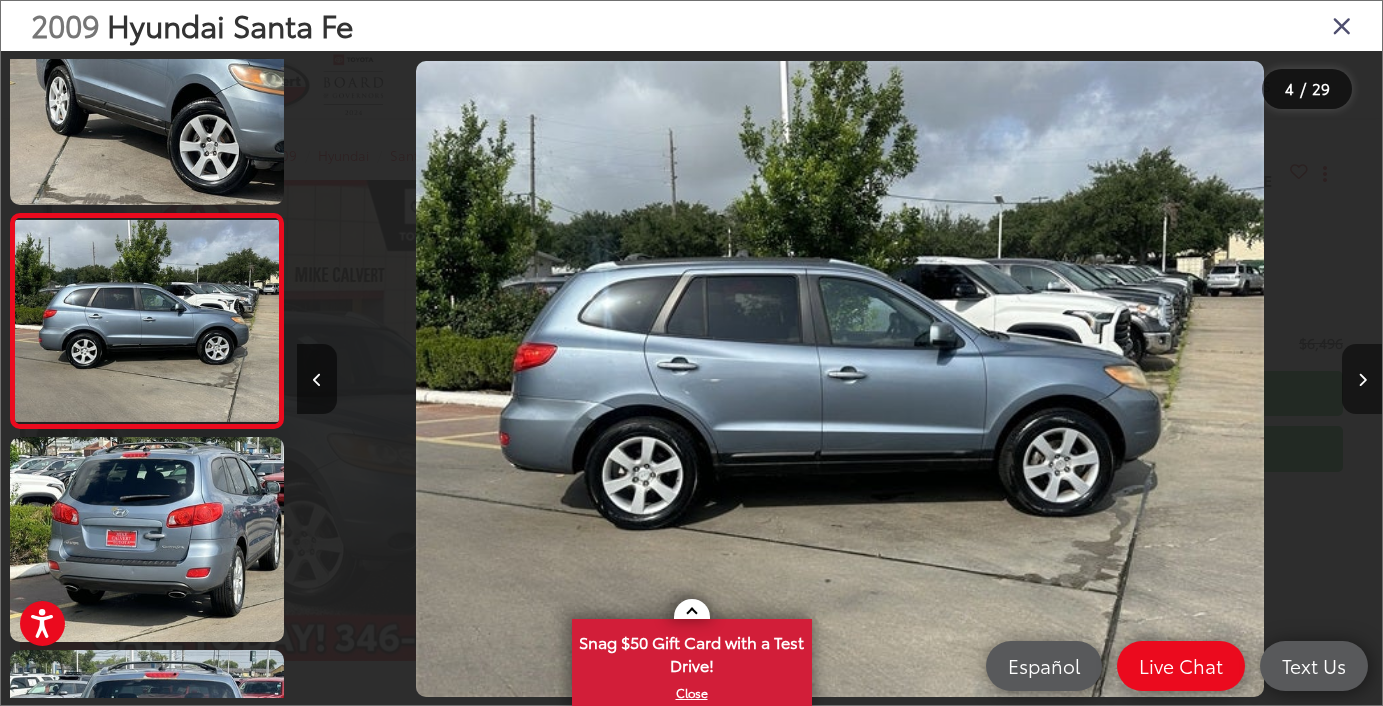 click at bounding box center [1362, 379] 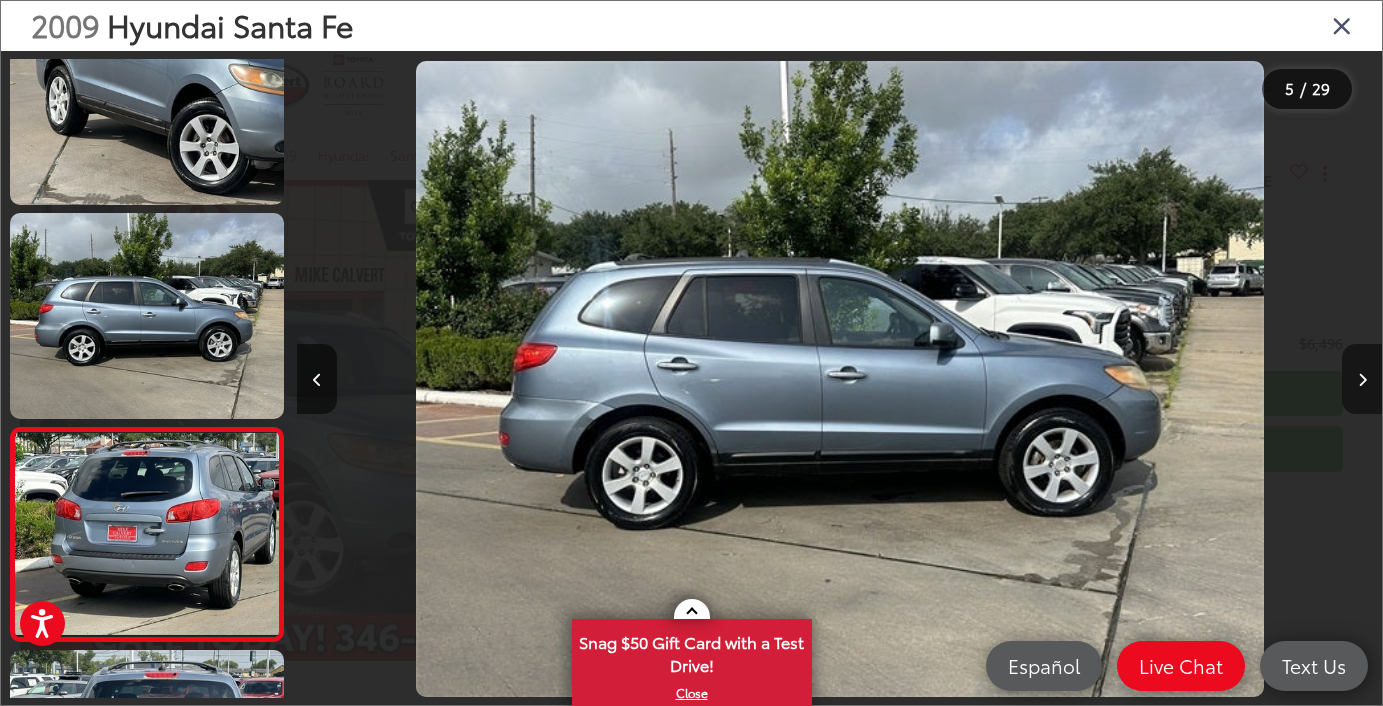 scroll, scrollTop: 0, scrollLeft: 3658, axis: horizontal 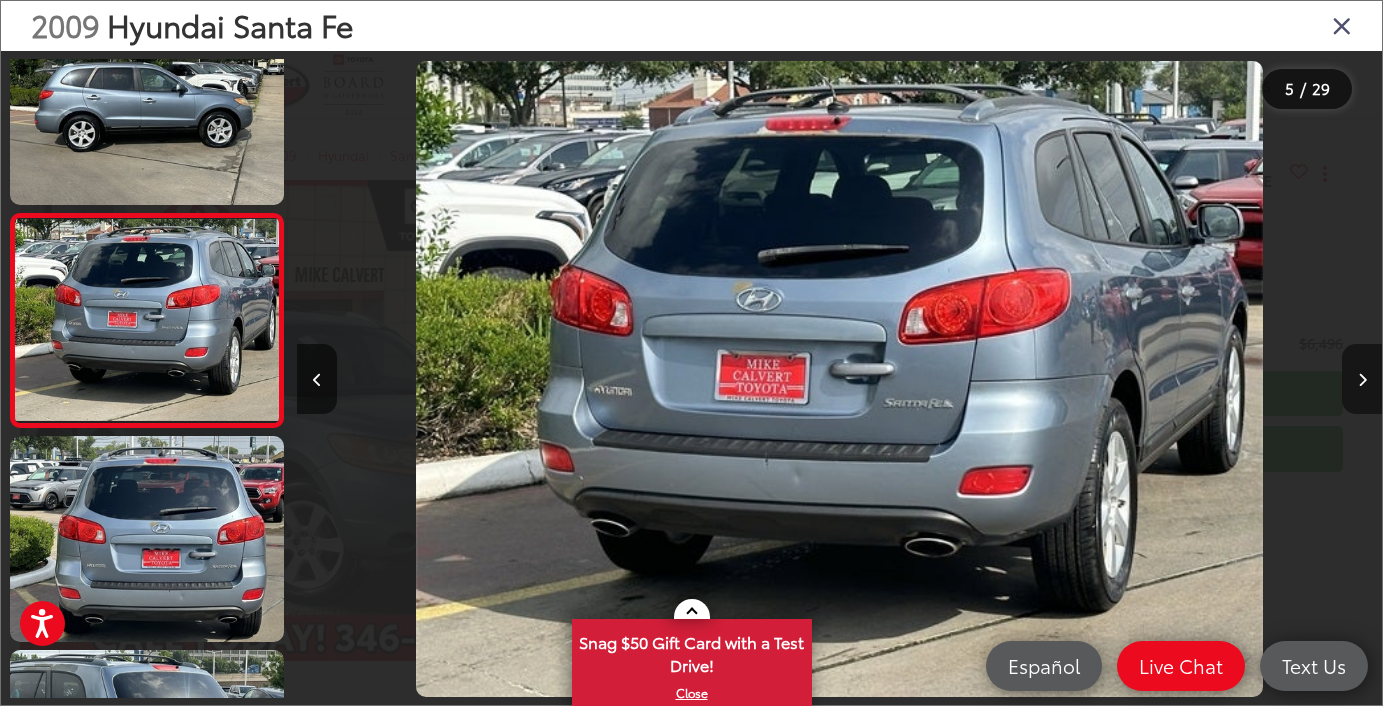 click at bounding box center [1362, 379] 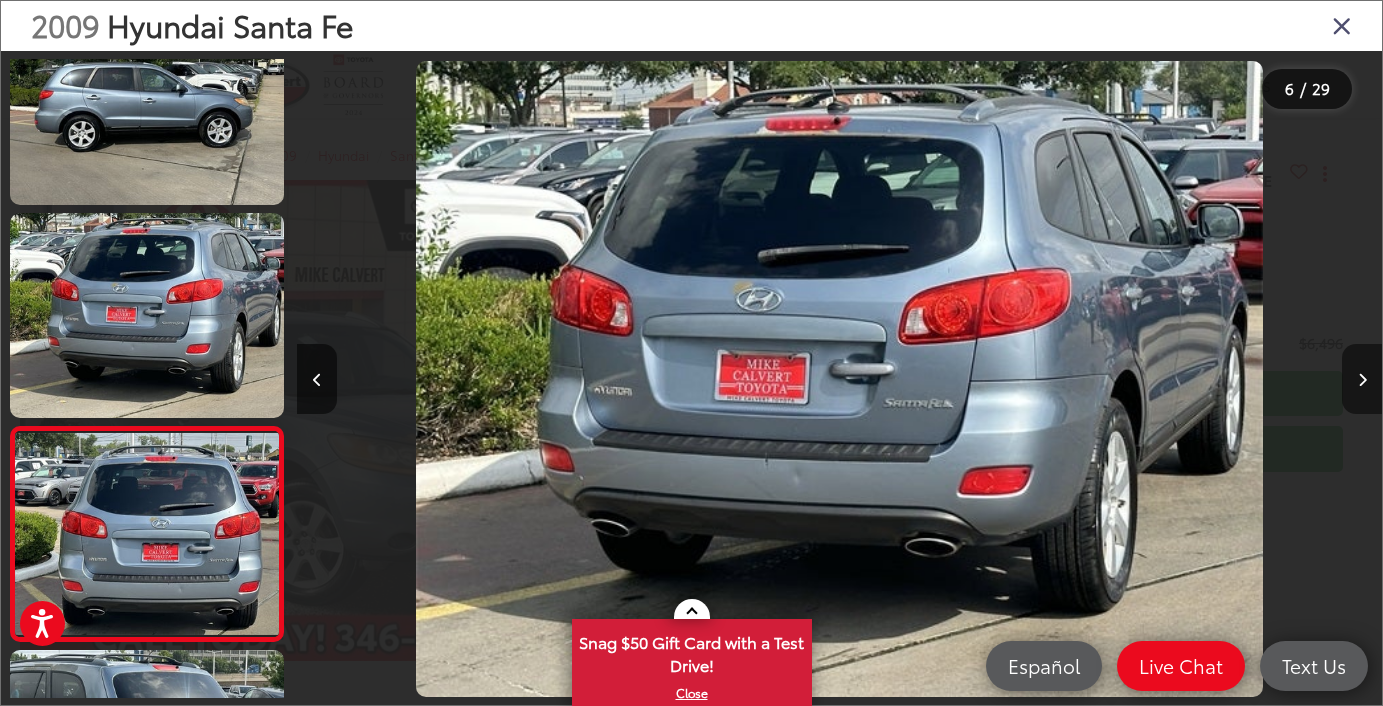 scroll, scrollTop: 0, scrollLeft: 4689, axis: horizontal 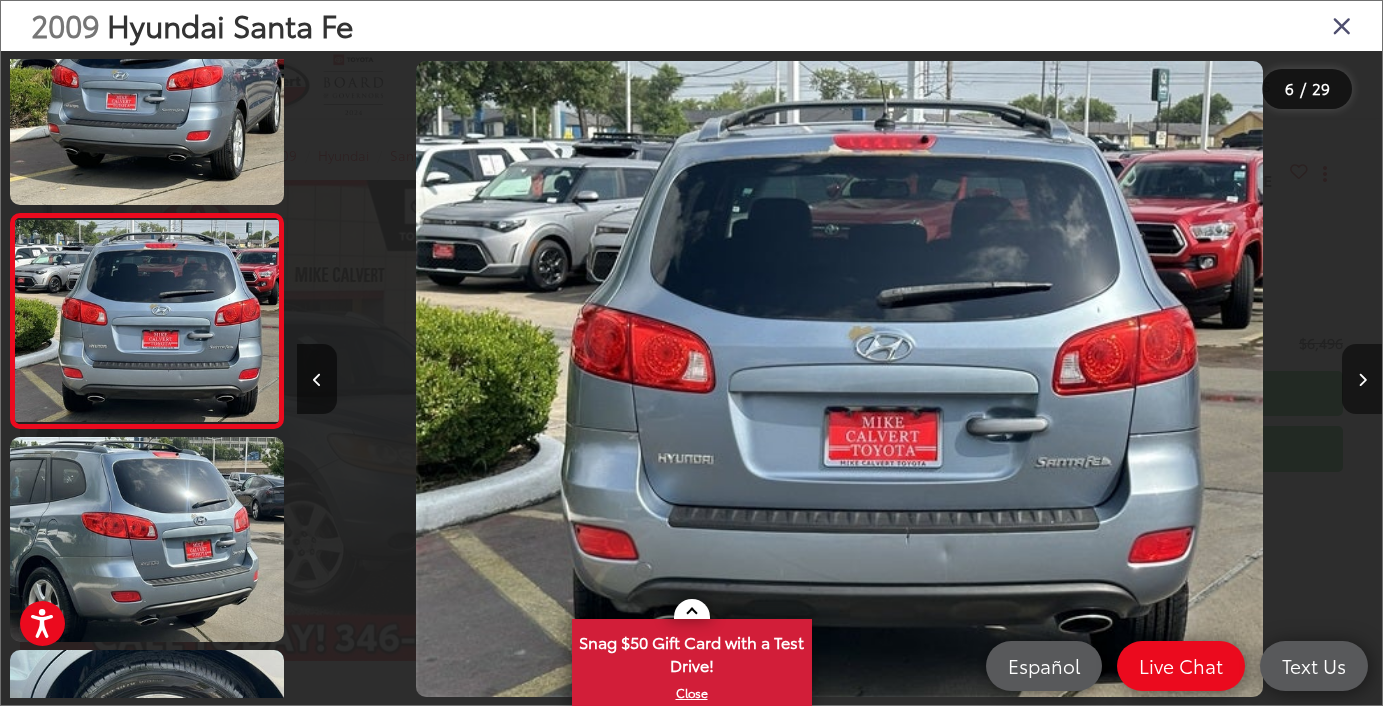 click at bounding box center [1362, 379] 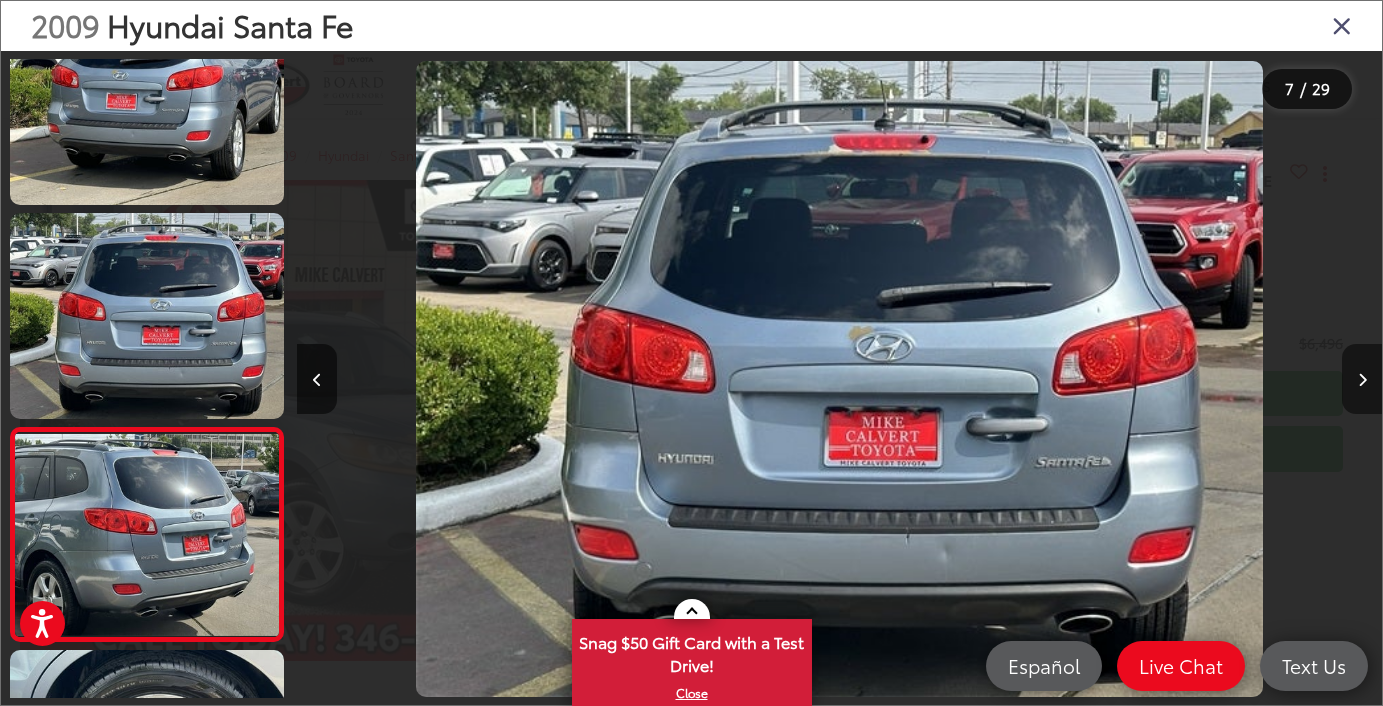 scroll, scrollTop: 0, scrollLeft: 5774, axis: horizontal 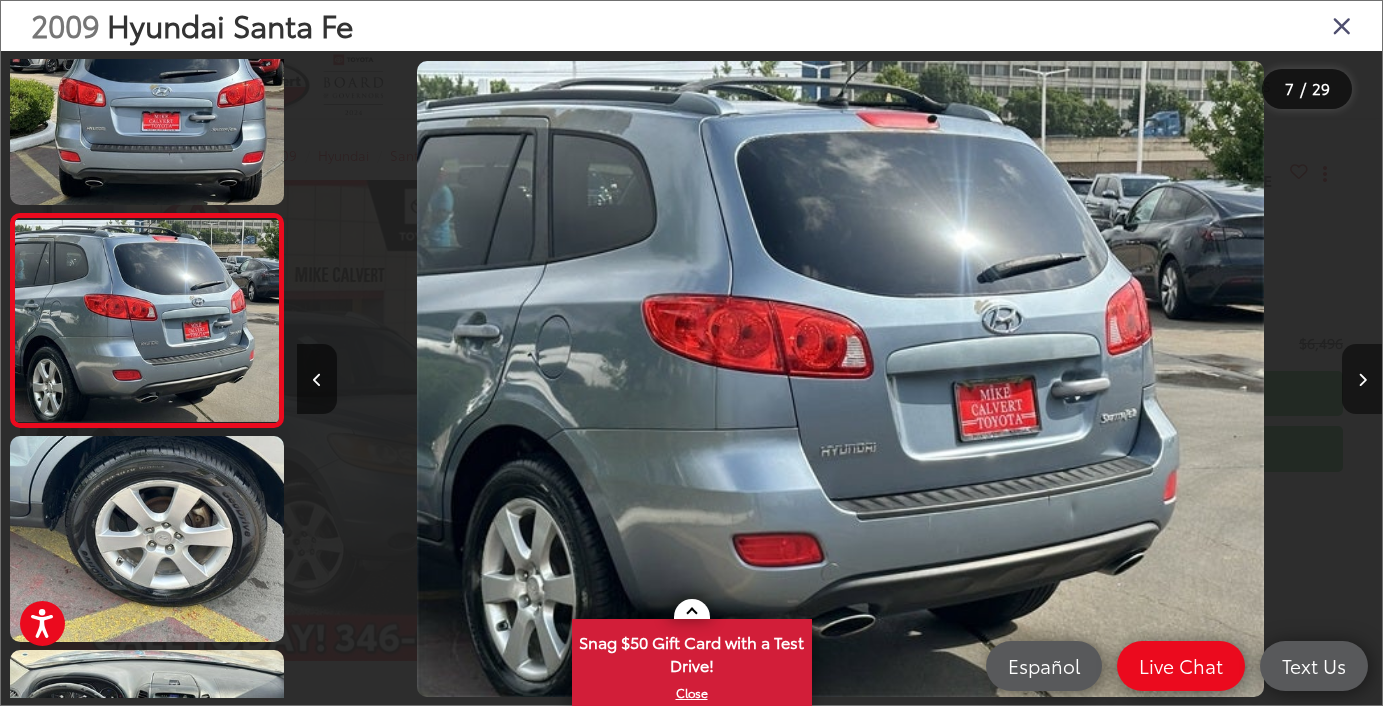 click at bounding box center (1362, 379) 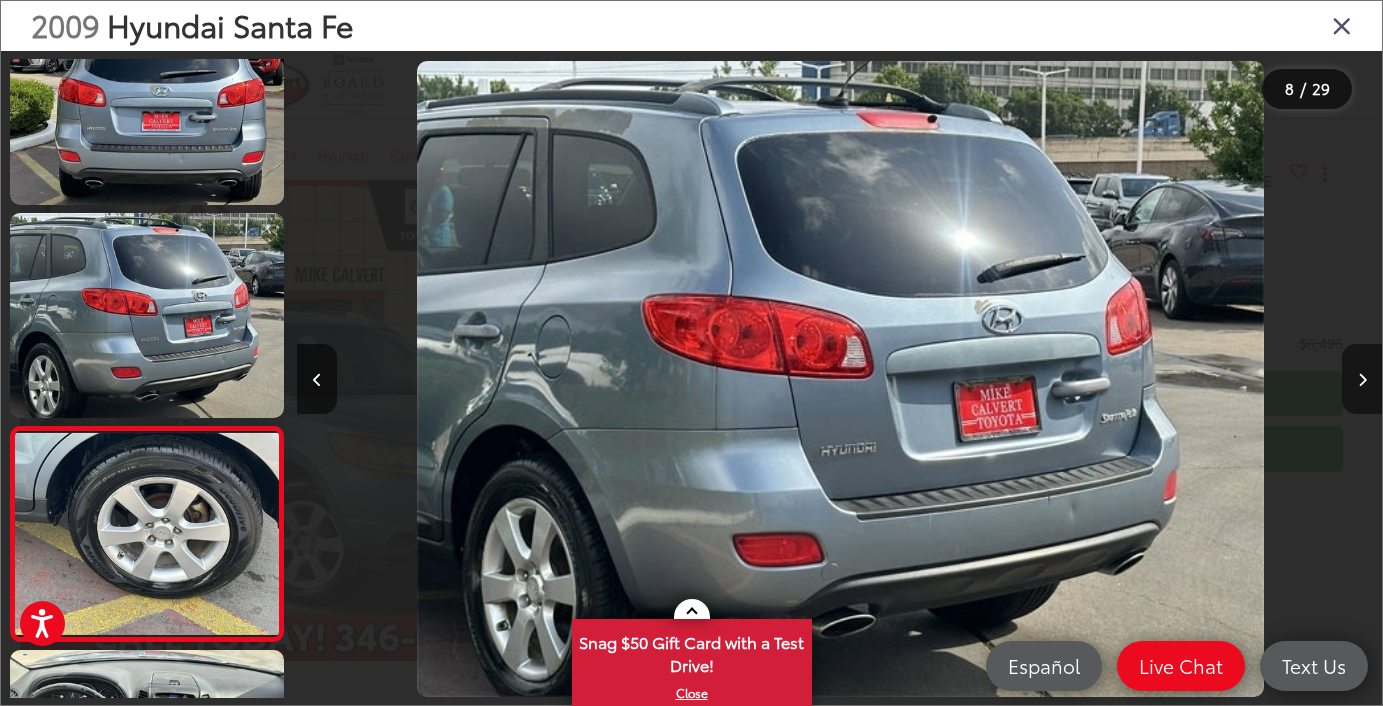 scroll, scrollTop: 0, scrollLeft: 6912, axis: horizontal 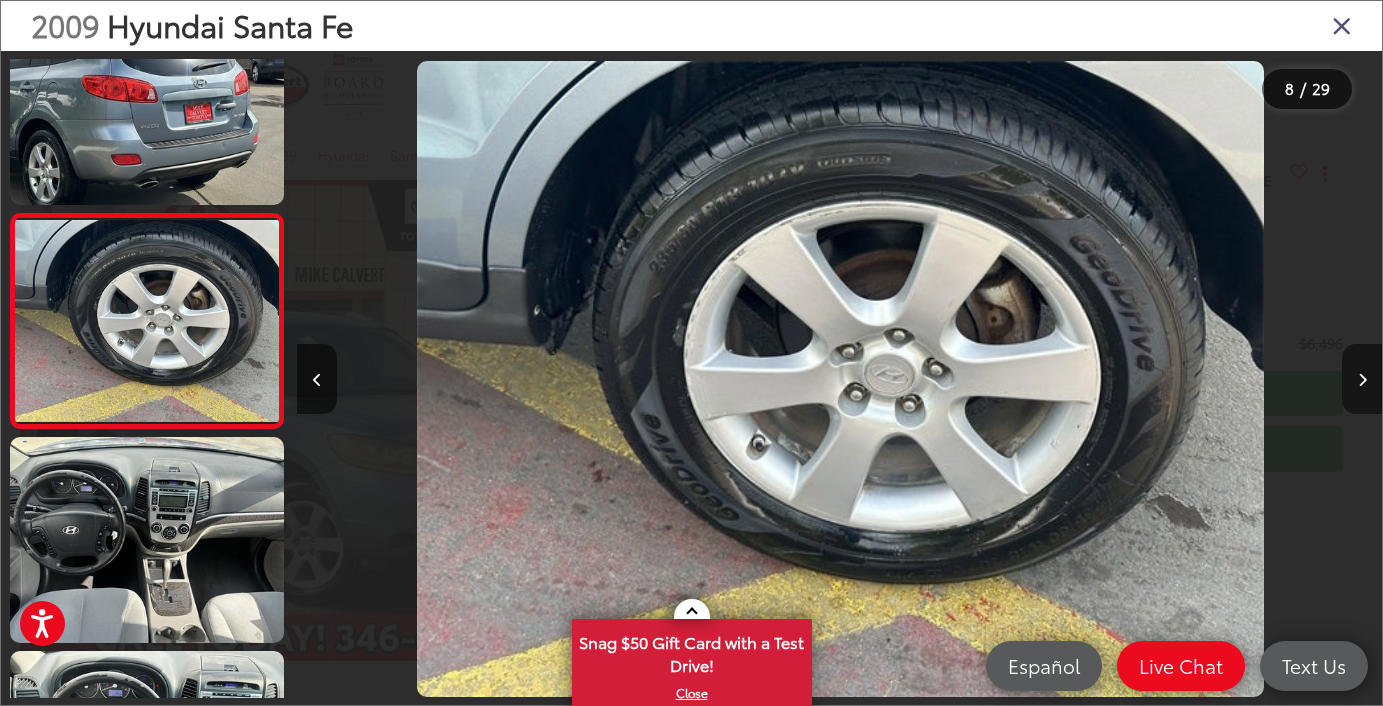 click at bounding box center (1362, 379) 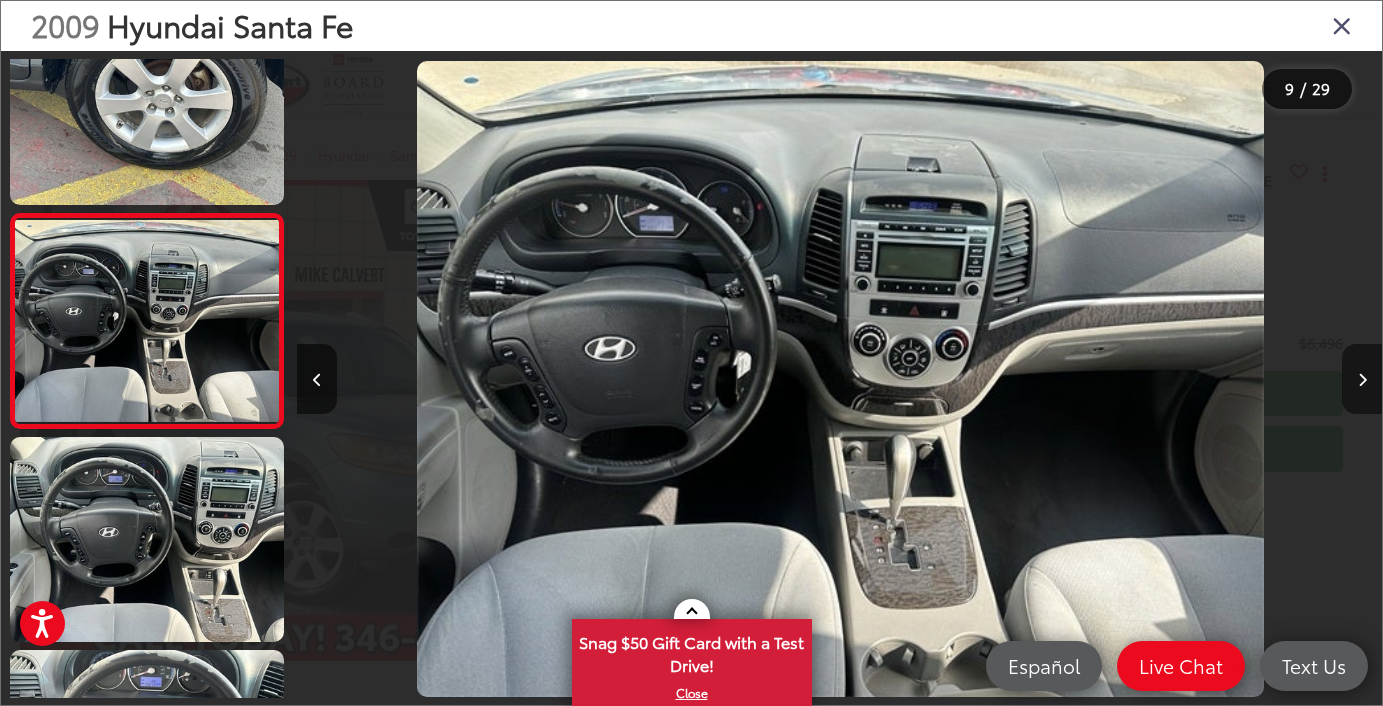 click at bounding box center (1362, 379) 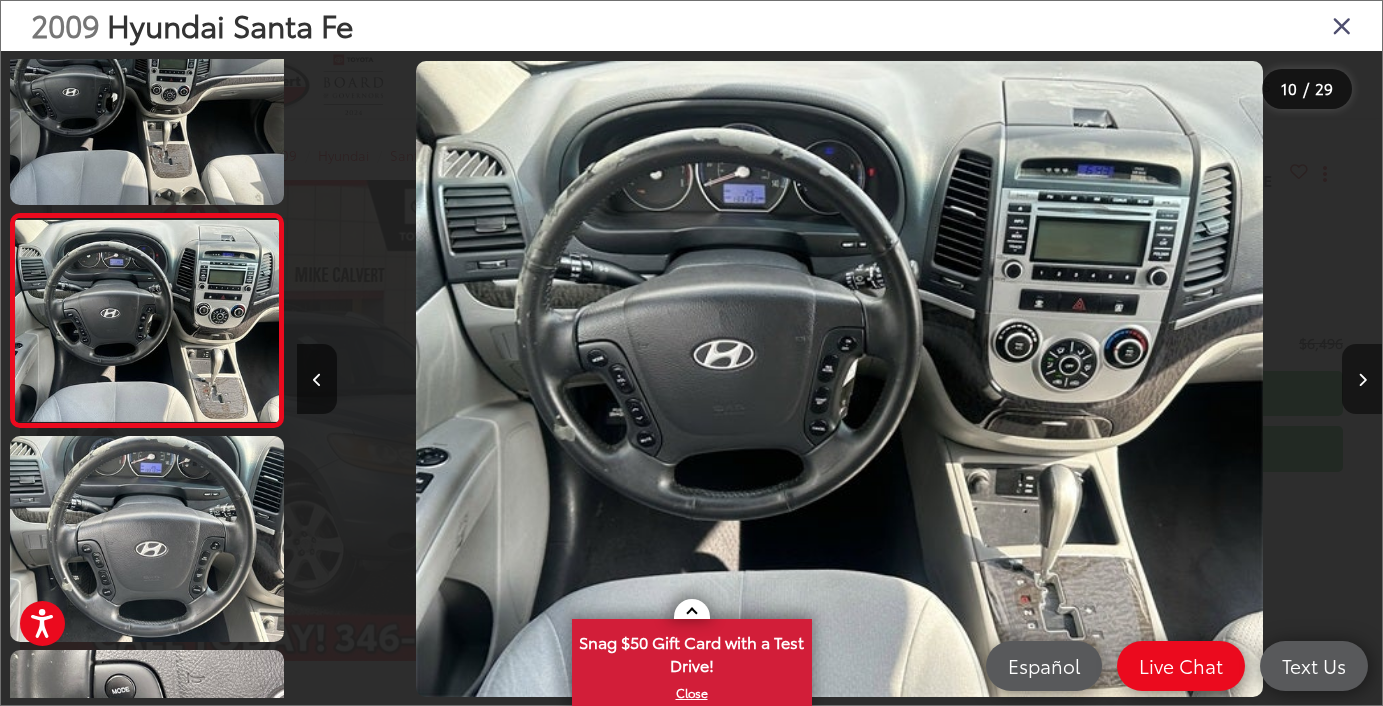 click at bounding box center [1362, 379] 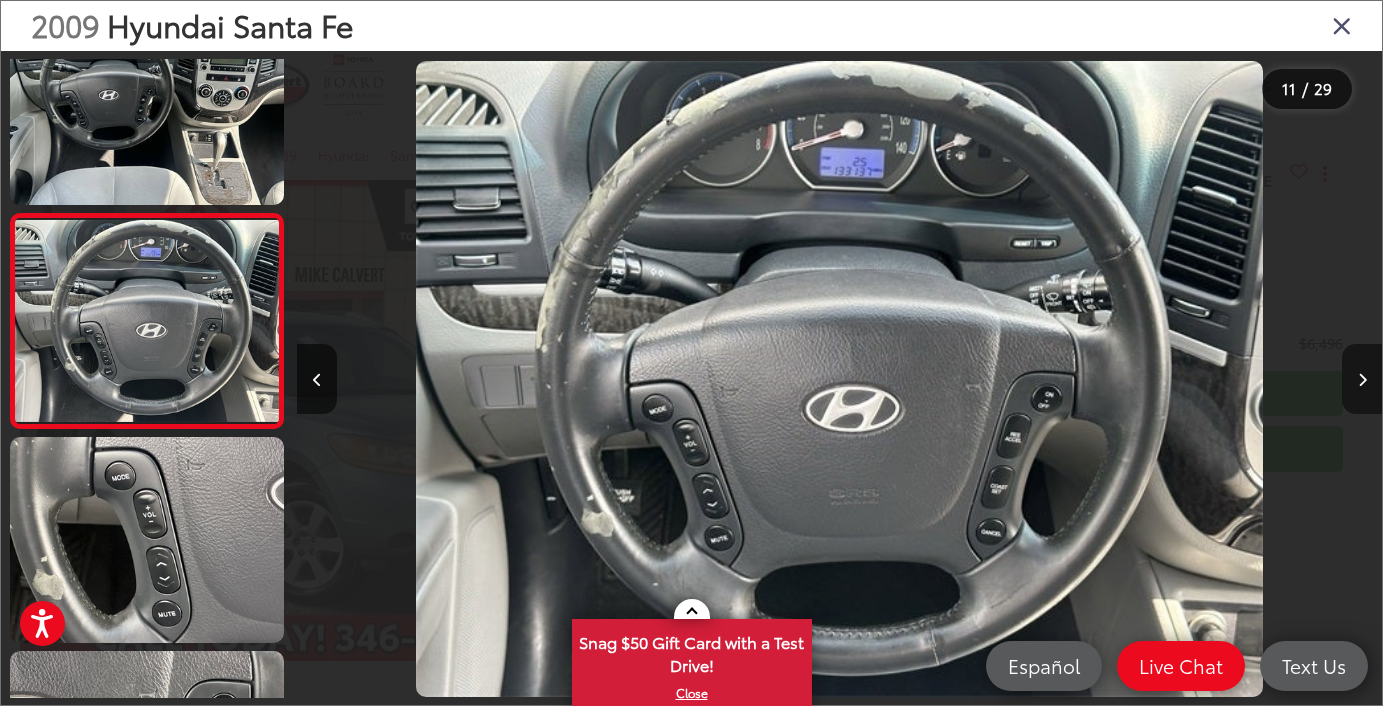 click at bounding box center (1362, 379) 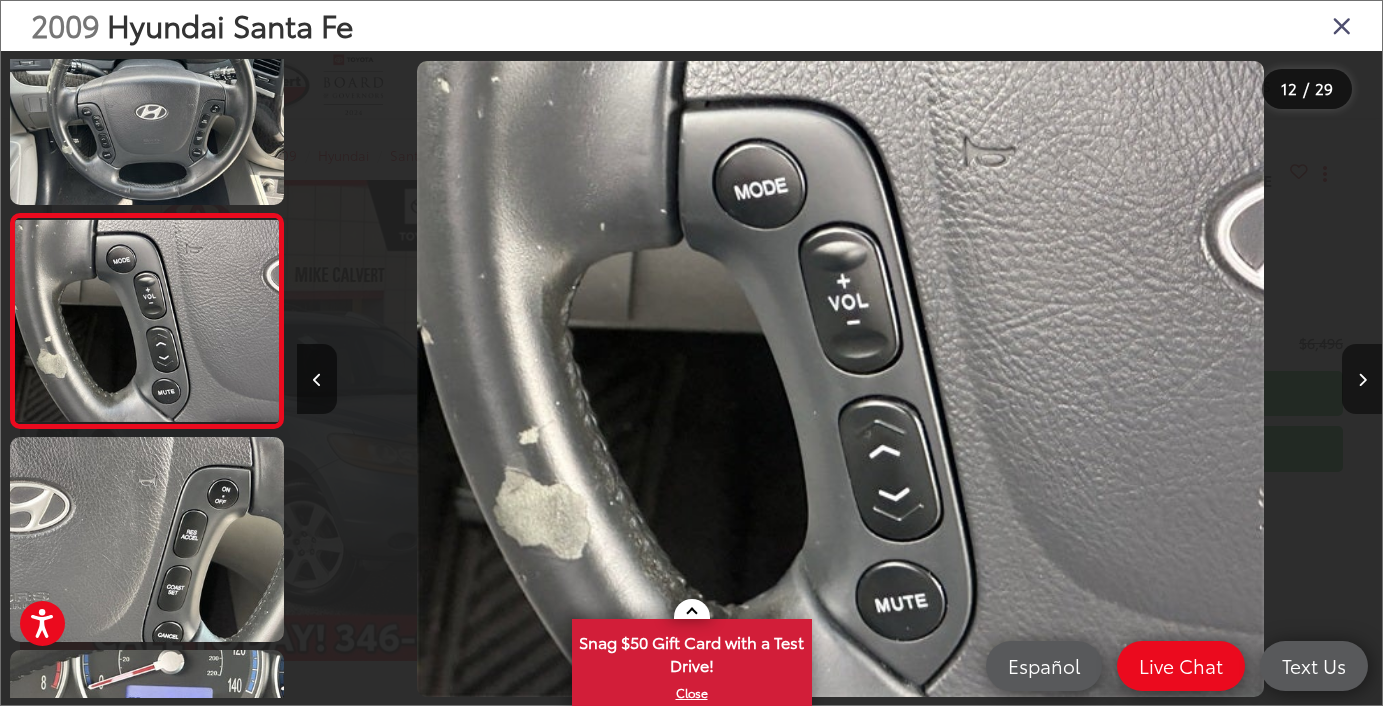 click at bounding box center [1362, 379] 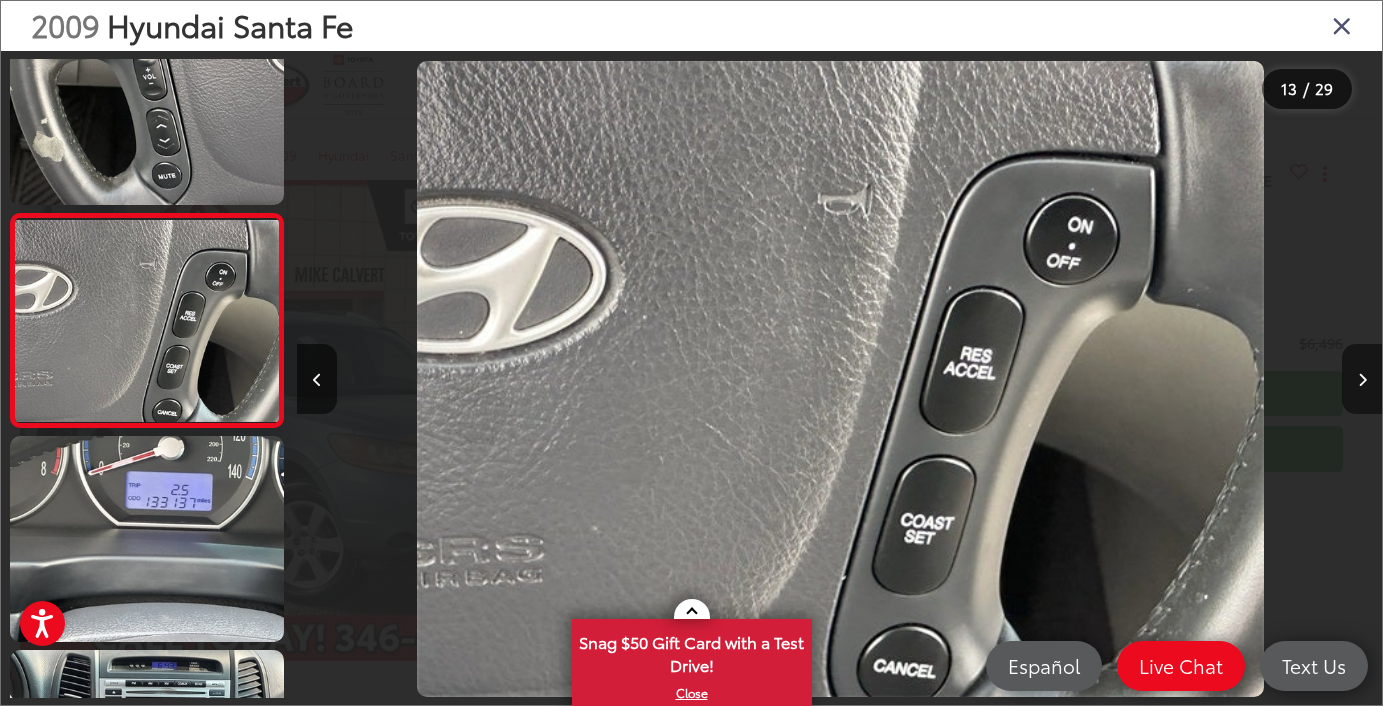 click at bounding box center [1362, 379] 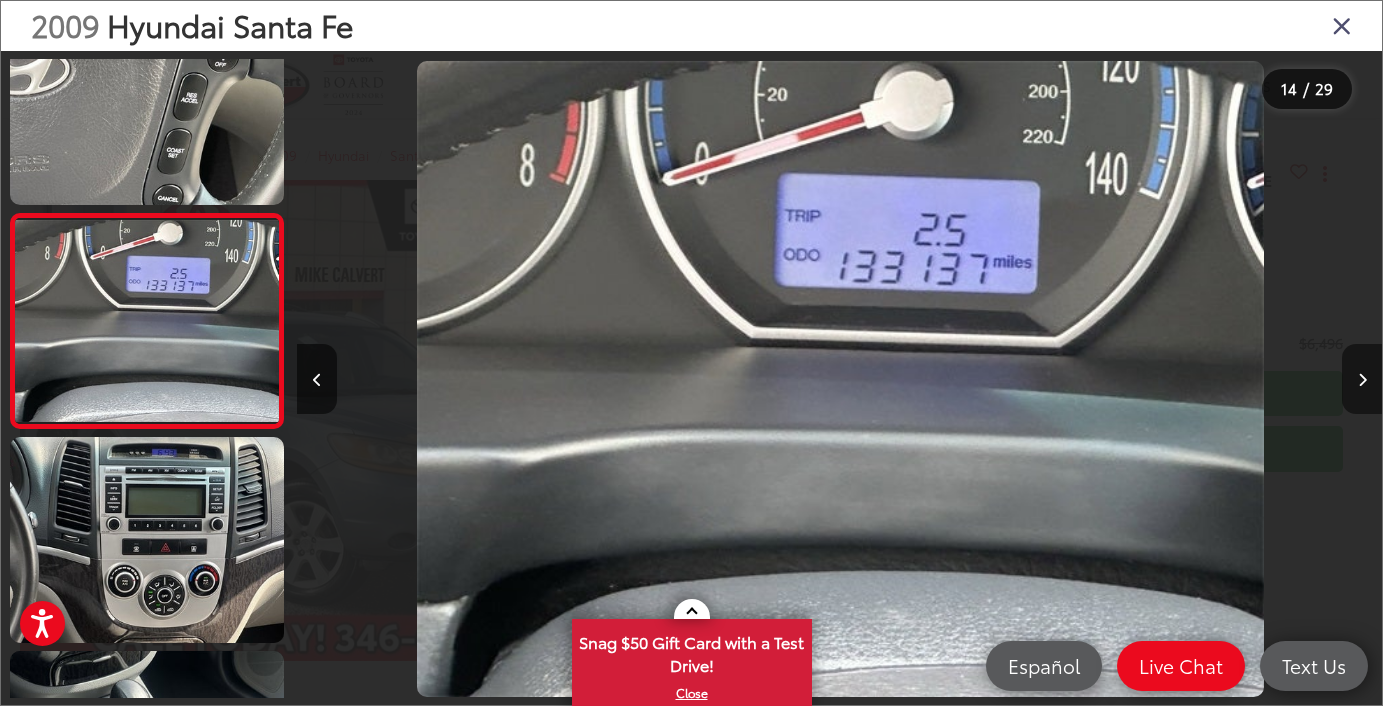 click at bounding box center [1362, 379] 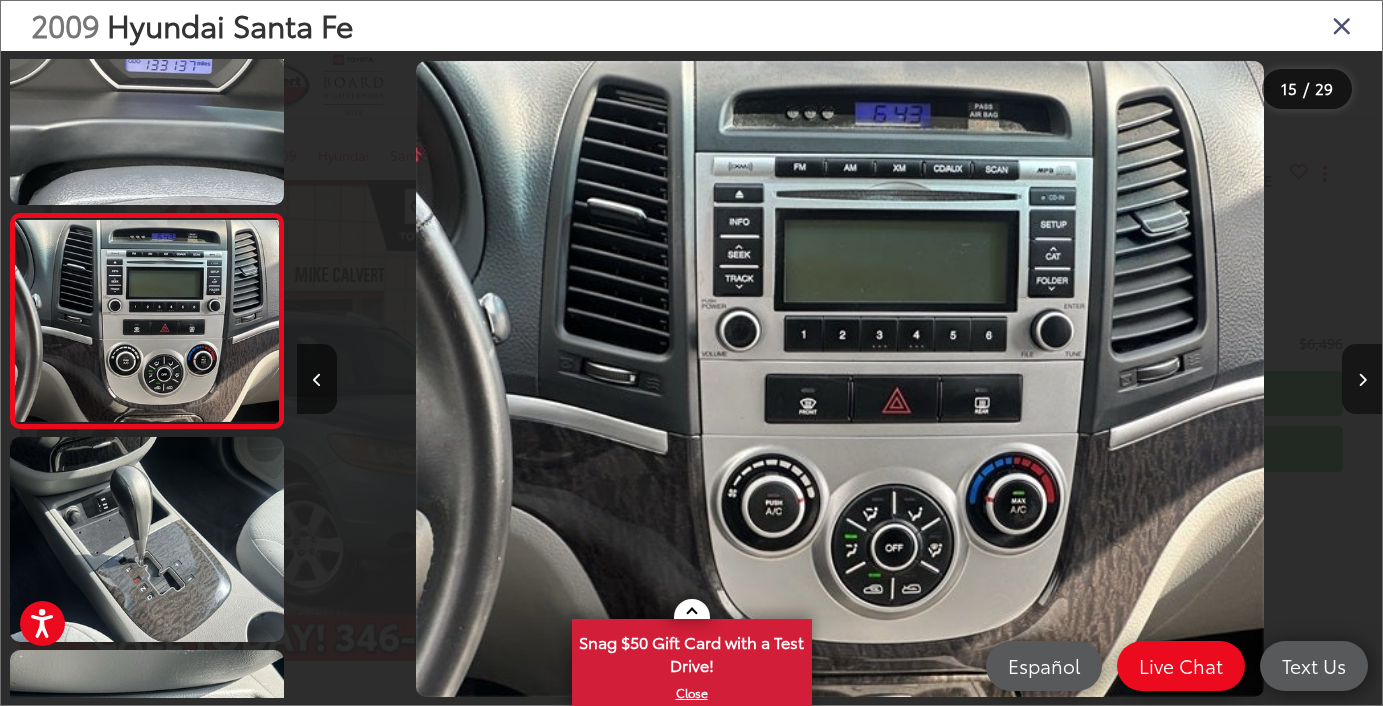 click at bounding box center (1362, 379) 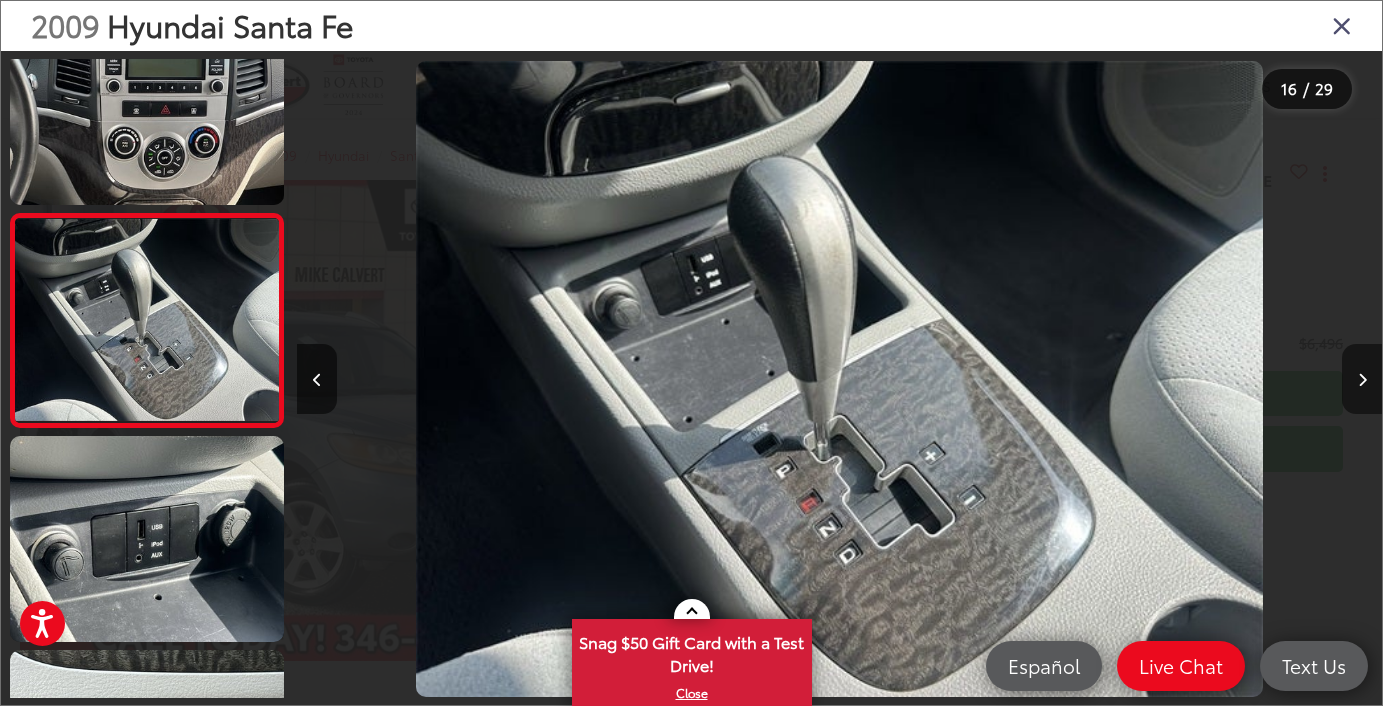 click at bounding box center (1362, 379) 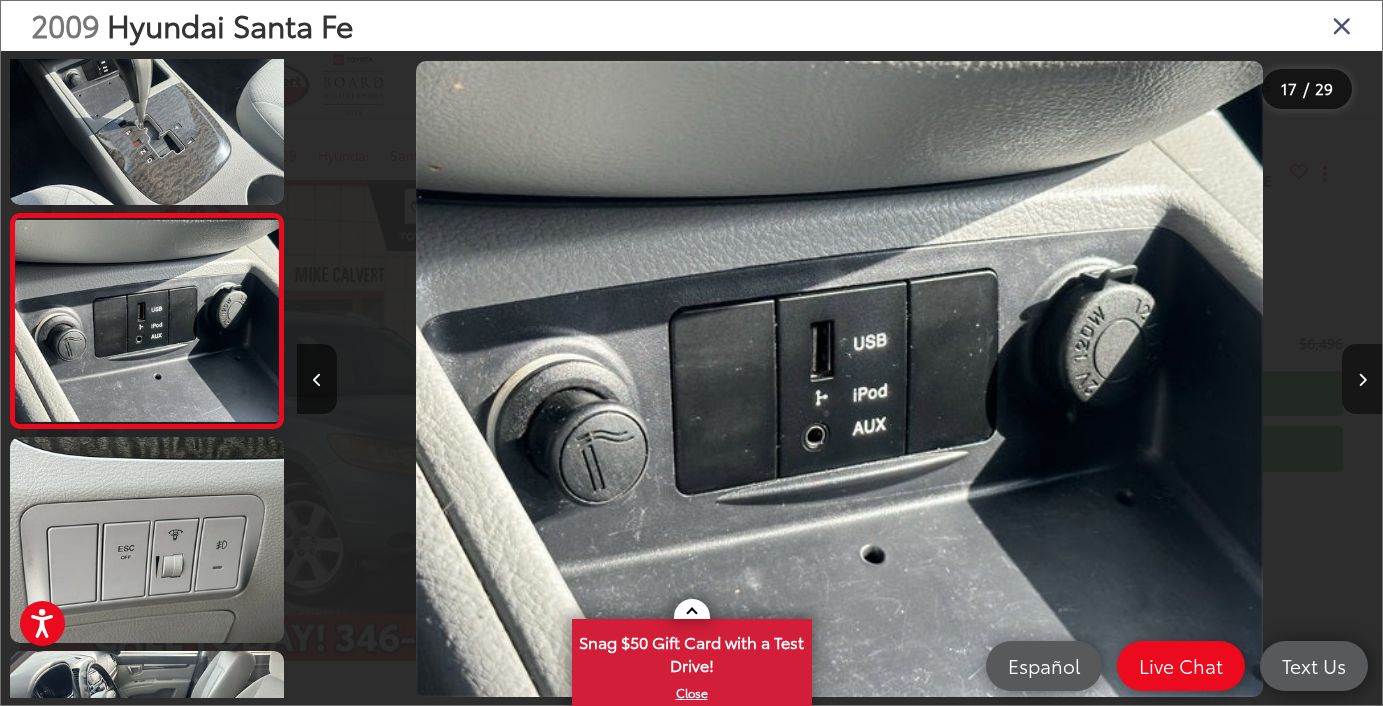 click at bounding box center [1362, 379] 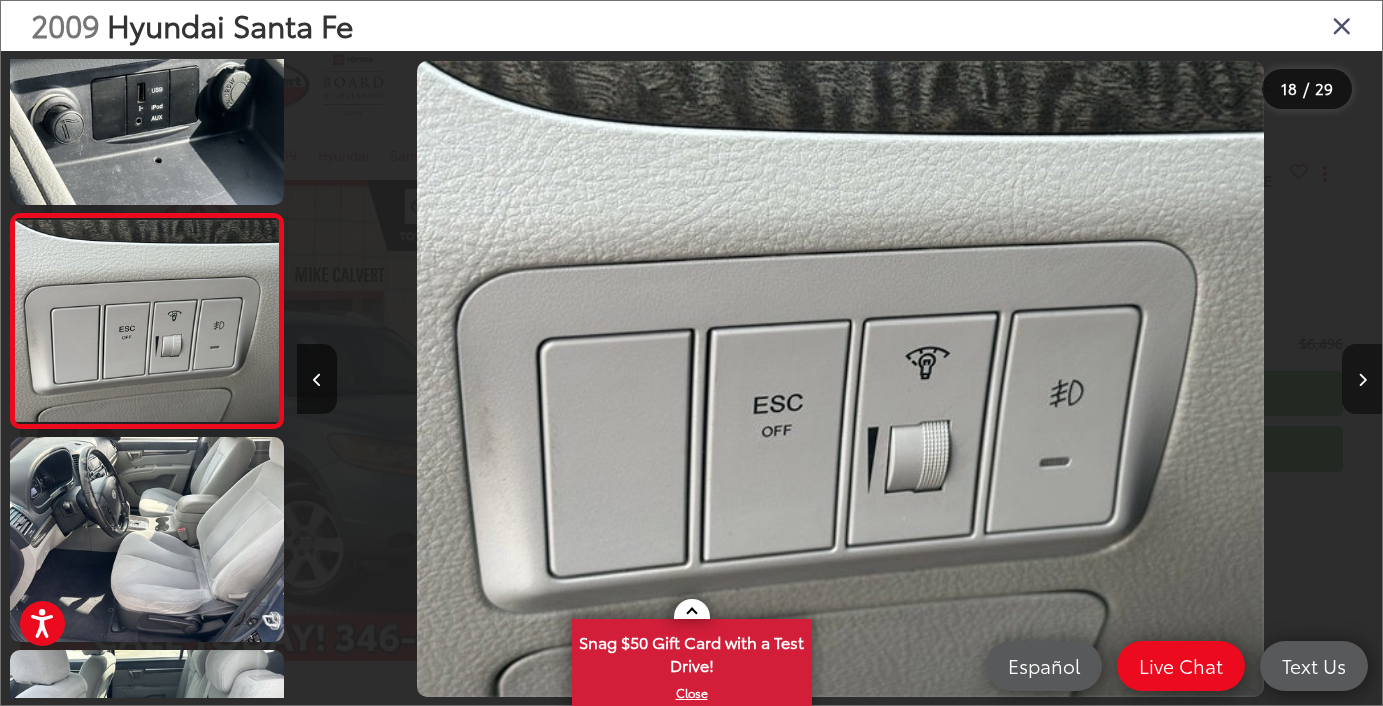 click at bounding box center [1362, 379] 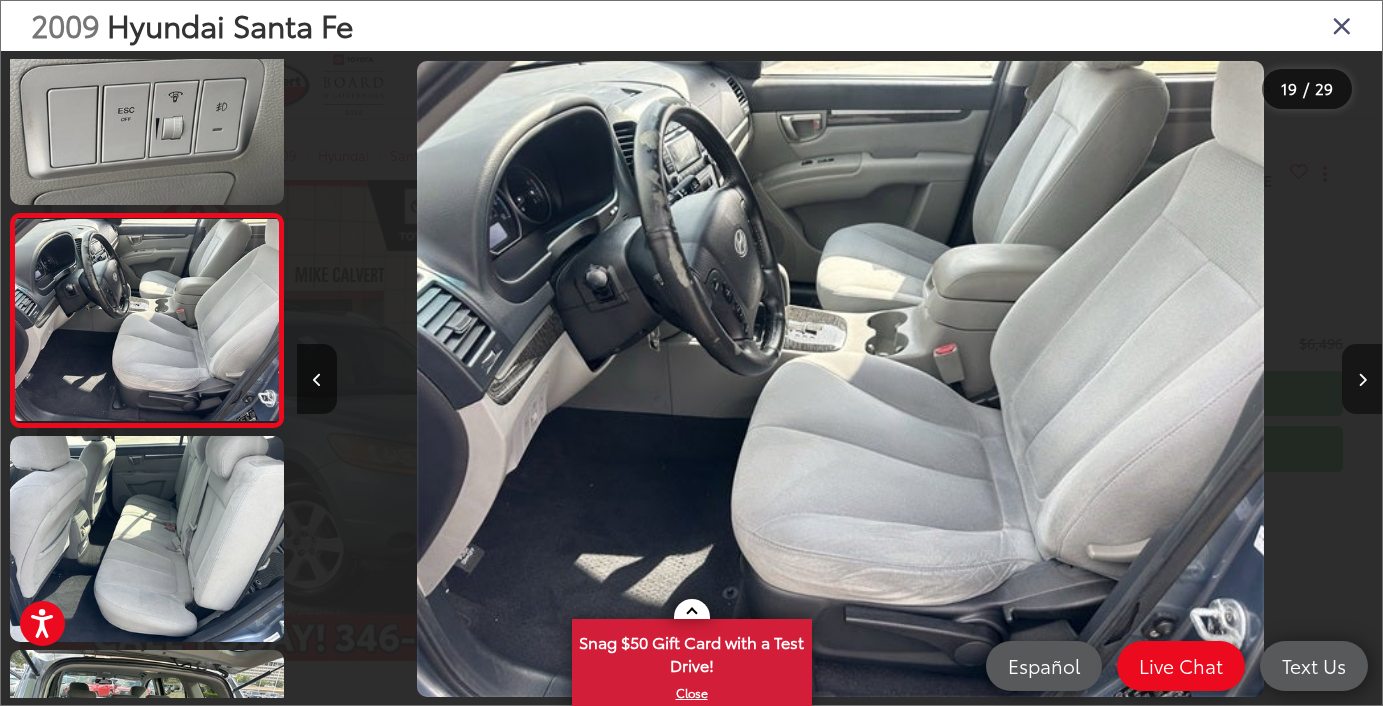 click at bounding box center (1362, 379) 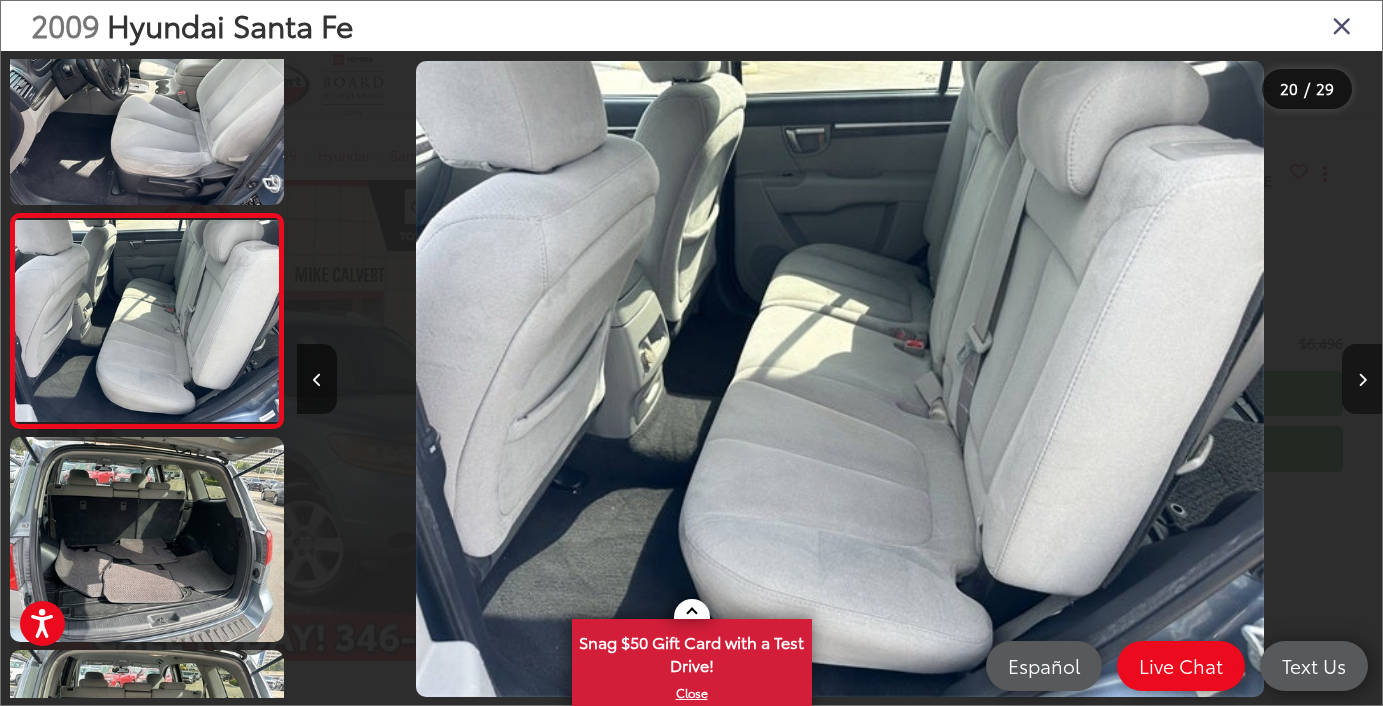 click at bounding box center (1362, 379) 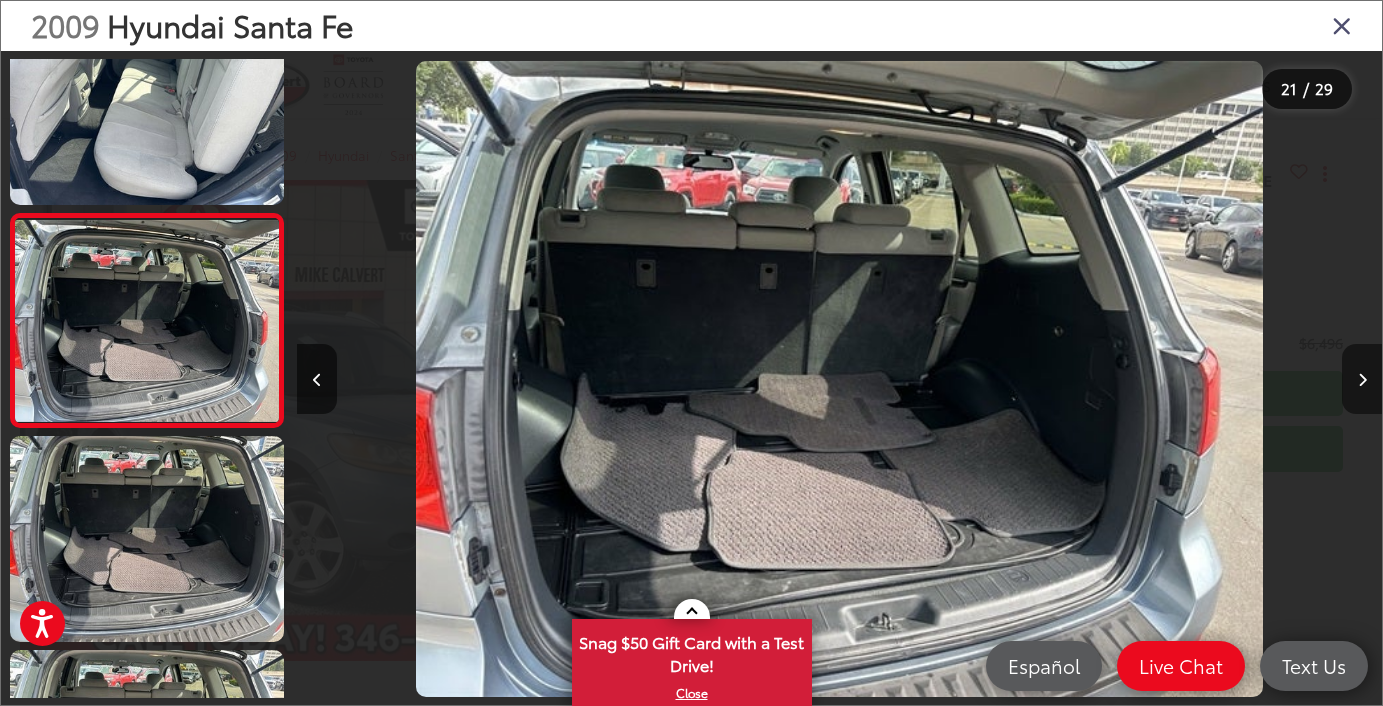 click at bounding box center (1362, 379) 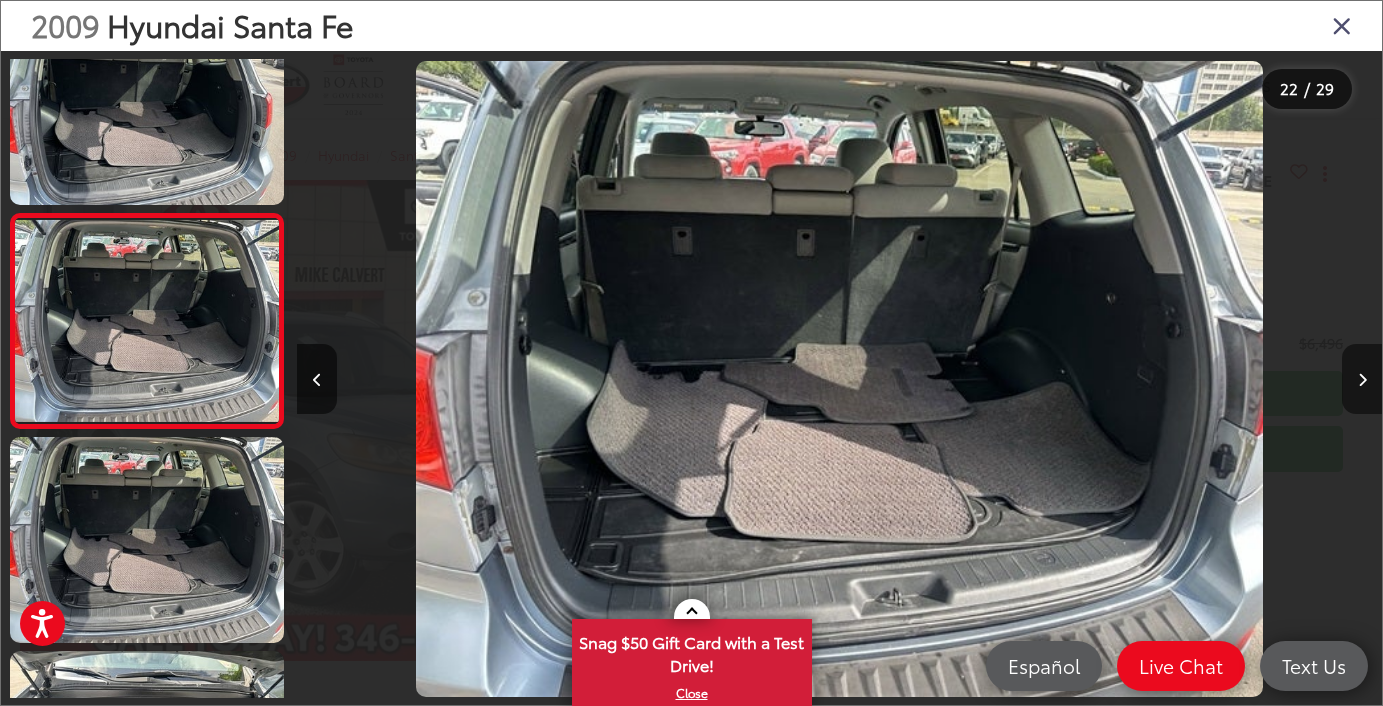 click at bounding box center [1362, 379] 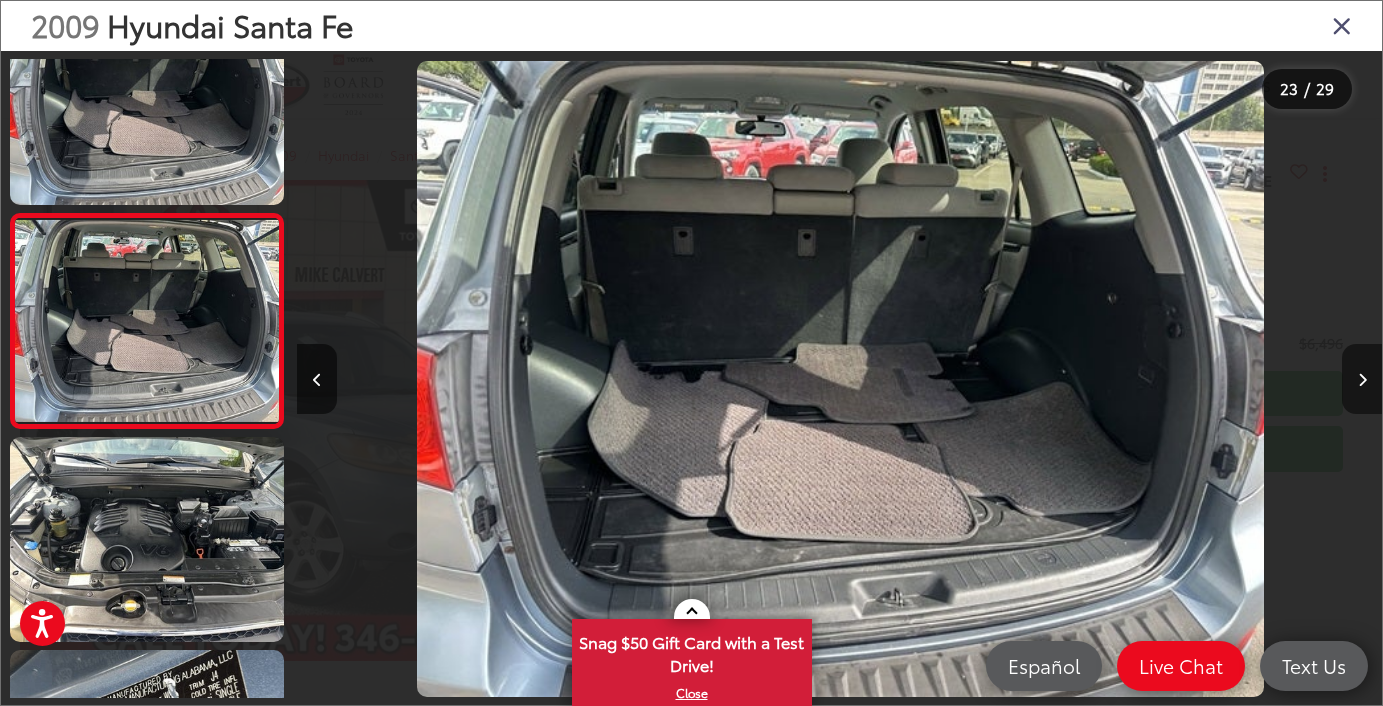 click at bounding box center [1362, 379] 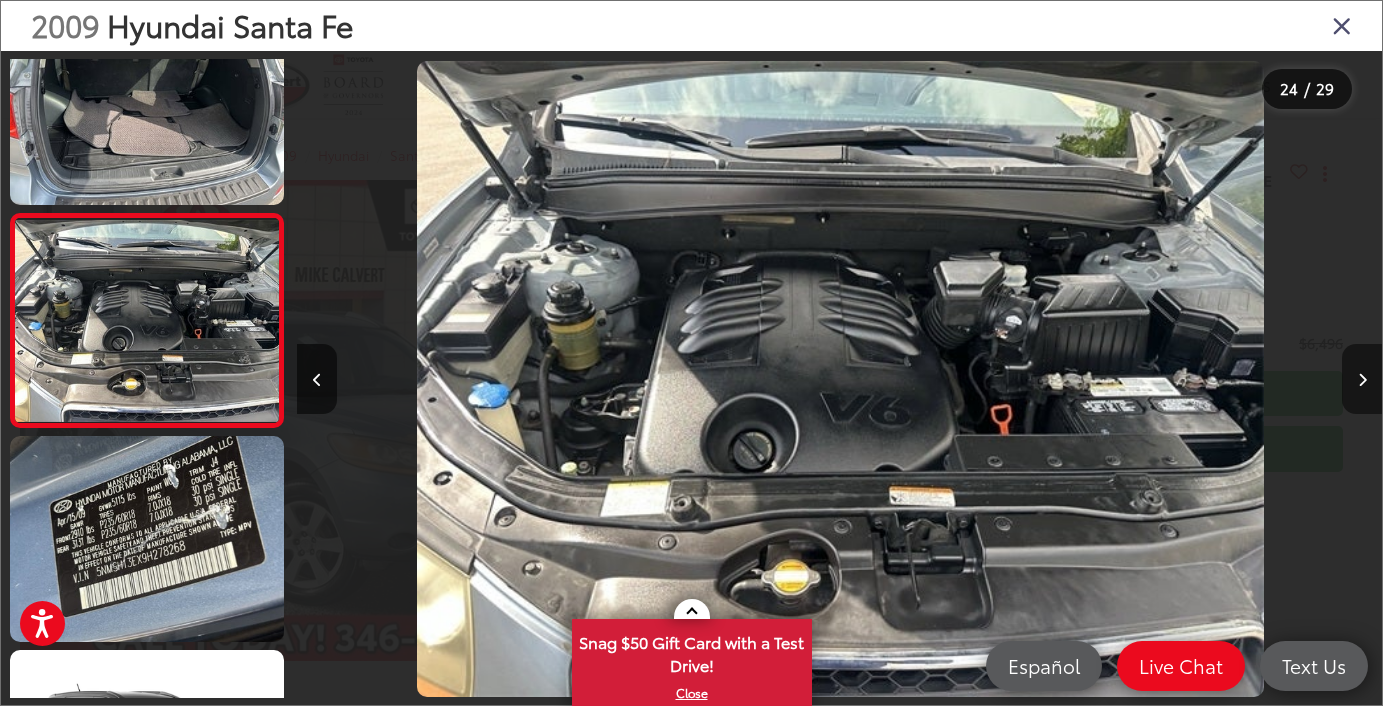 click at bounding box center (1362, 379) 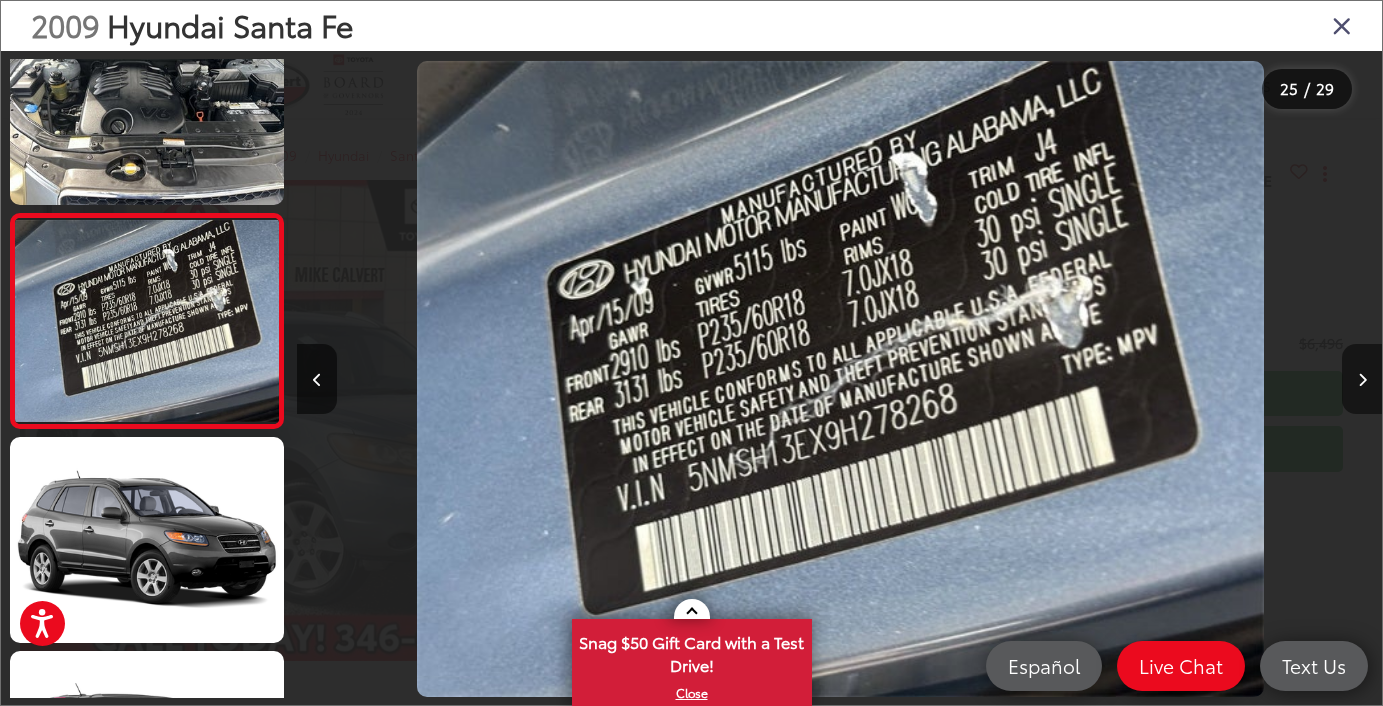 click at bounding box center [1362, 379] 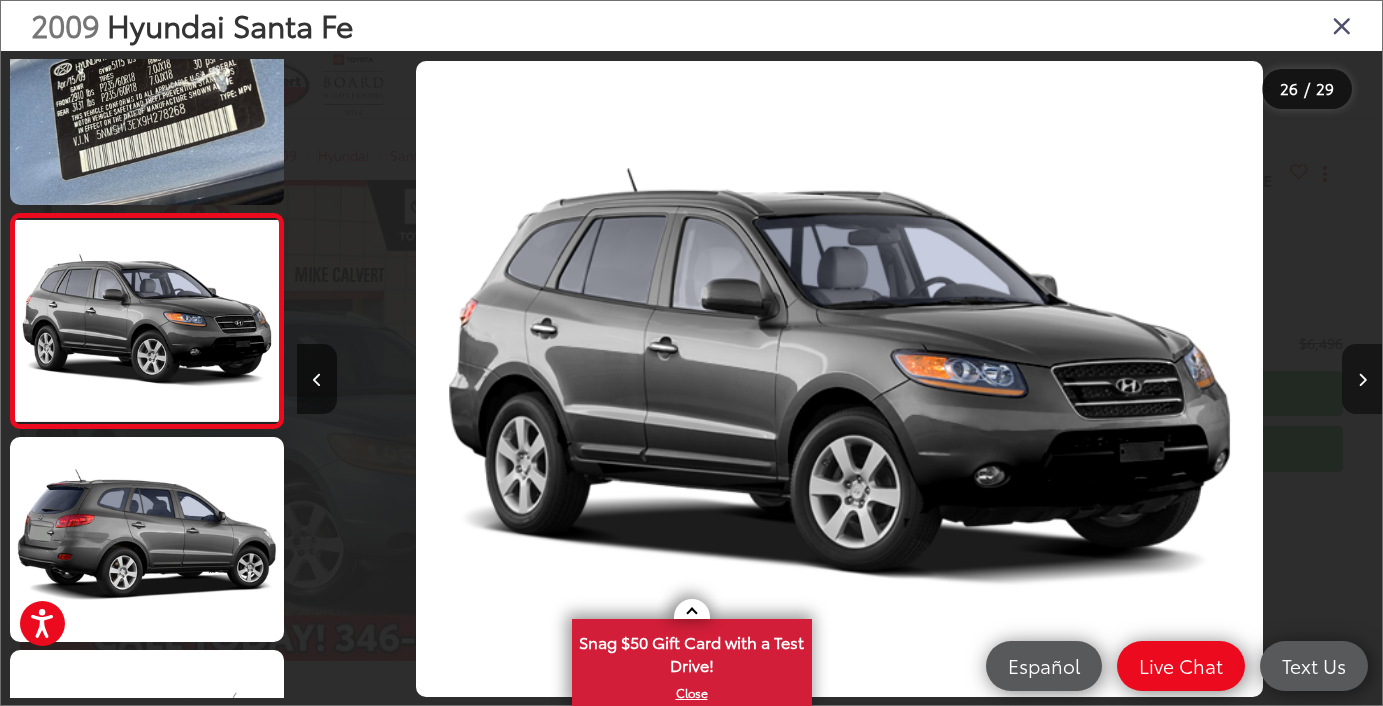 click at bounding box center (1362, 379) 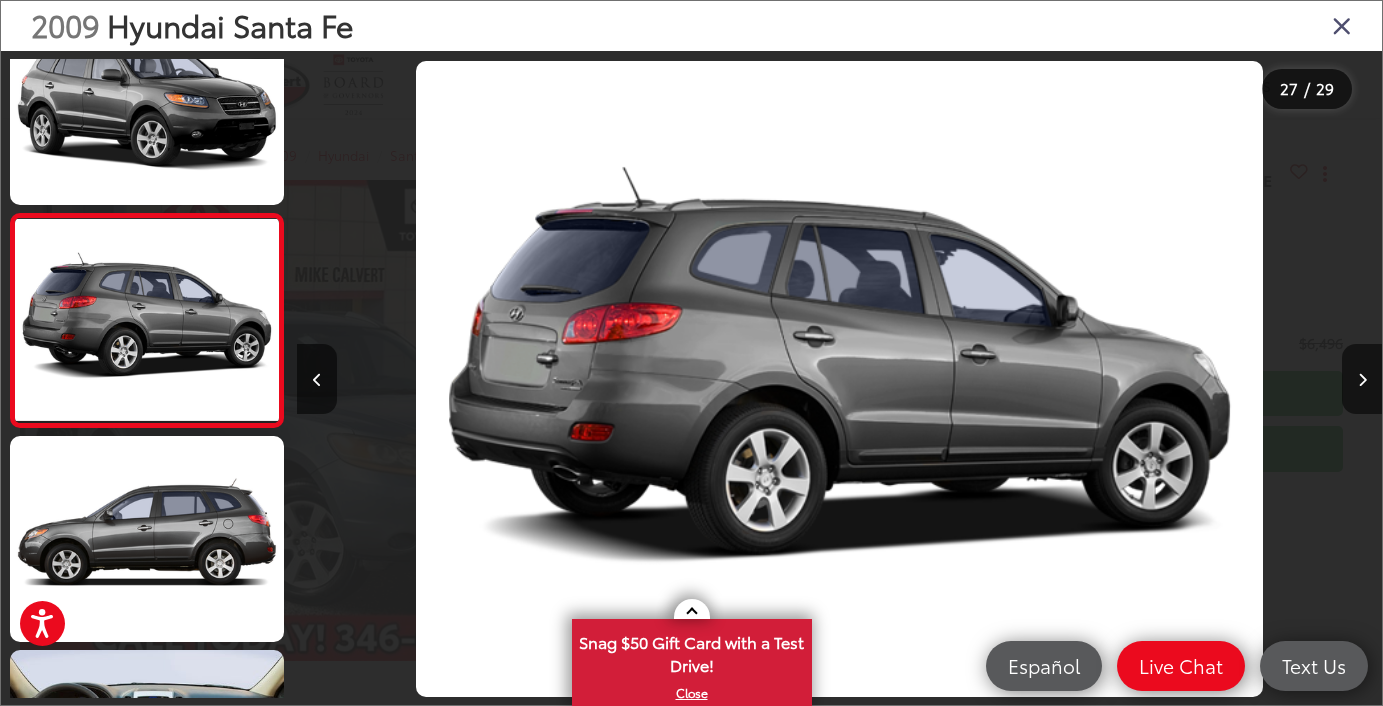 click at bounding box center [1342, 25] 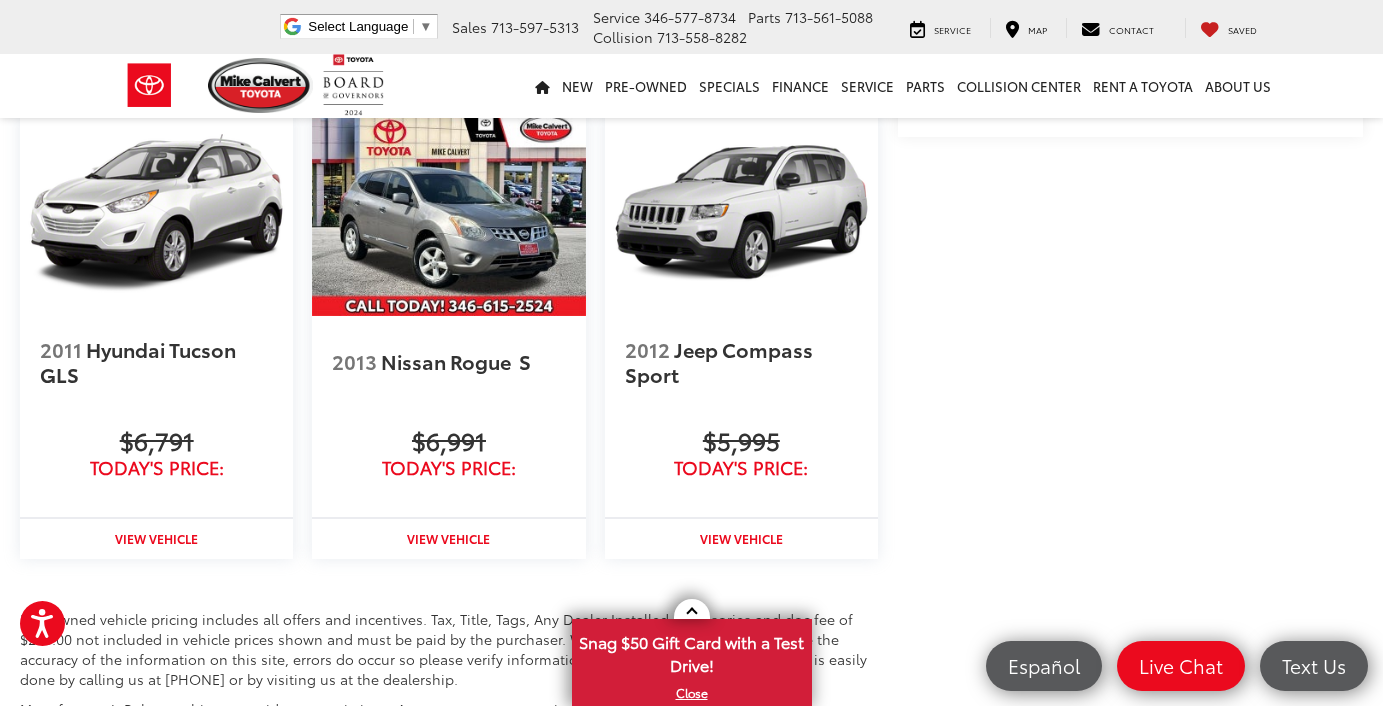click at bounding box center [741, 213] 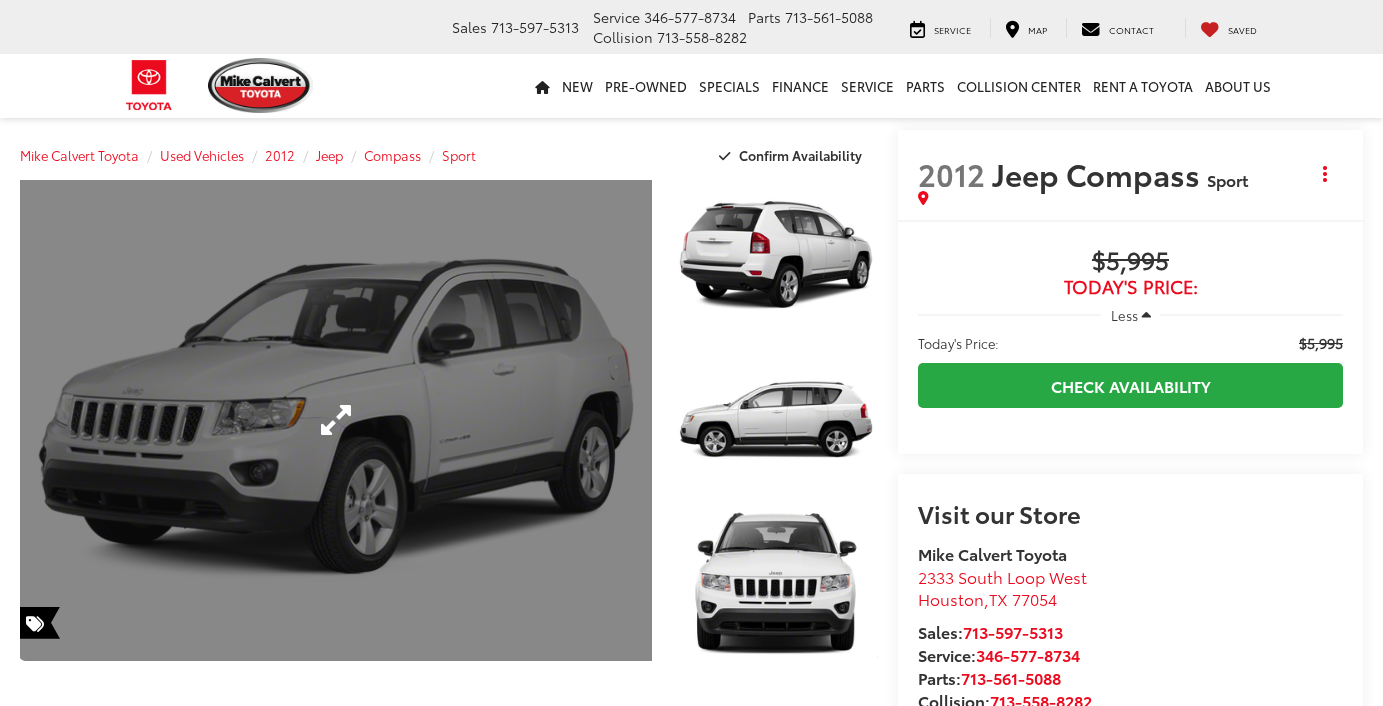 scroll, scrollTop: 0, scrollLeft: 0, axis: both 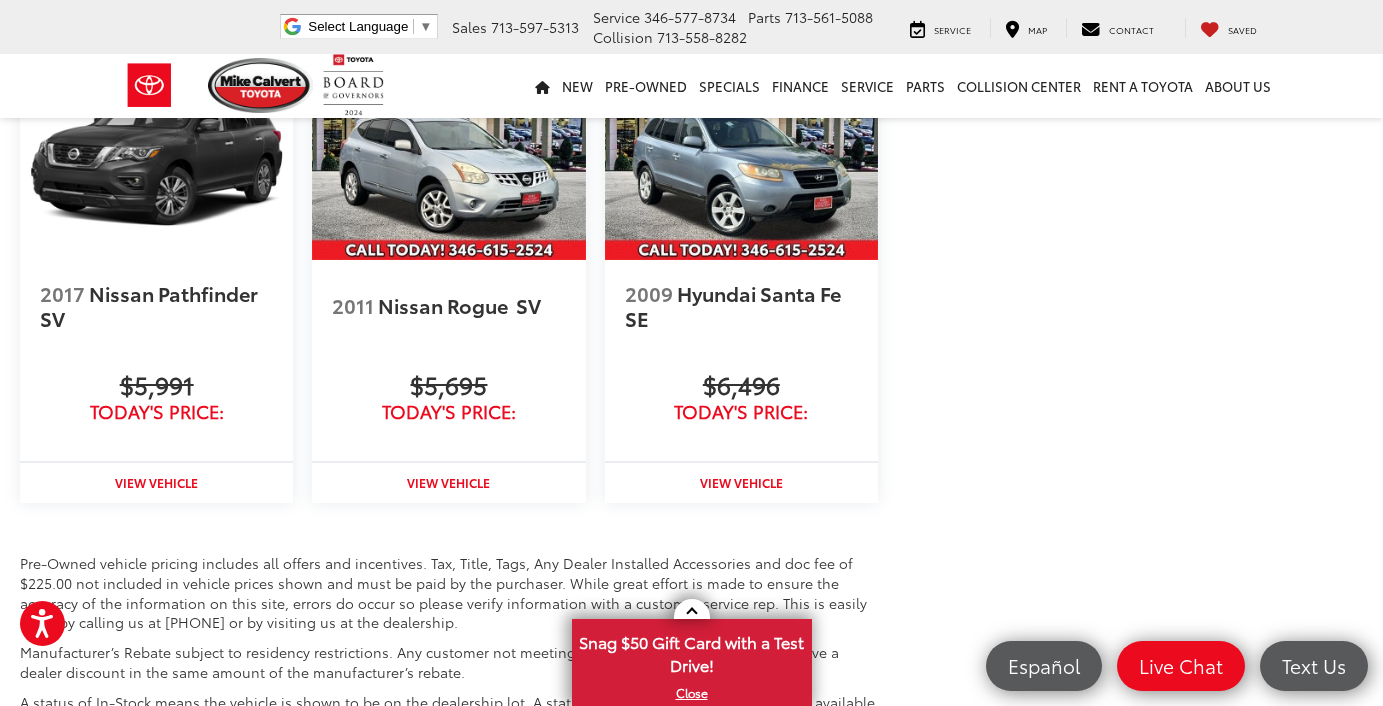 click at bounding box center (156, 157) 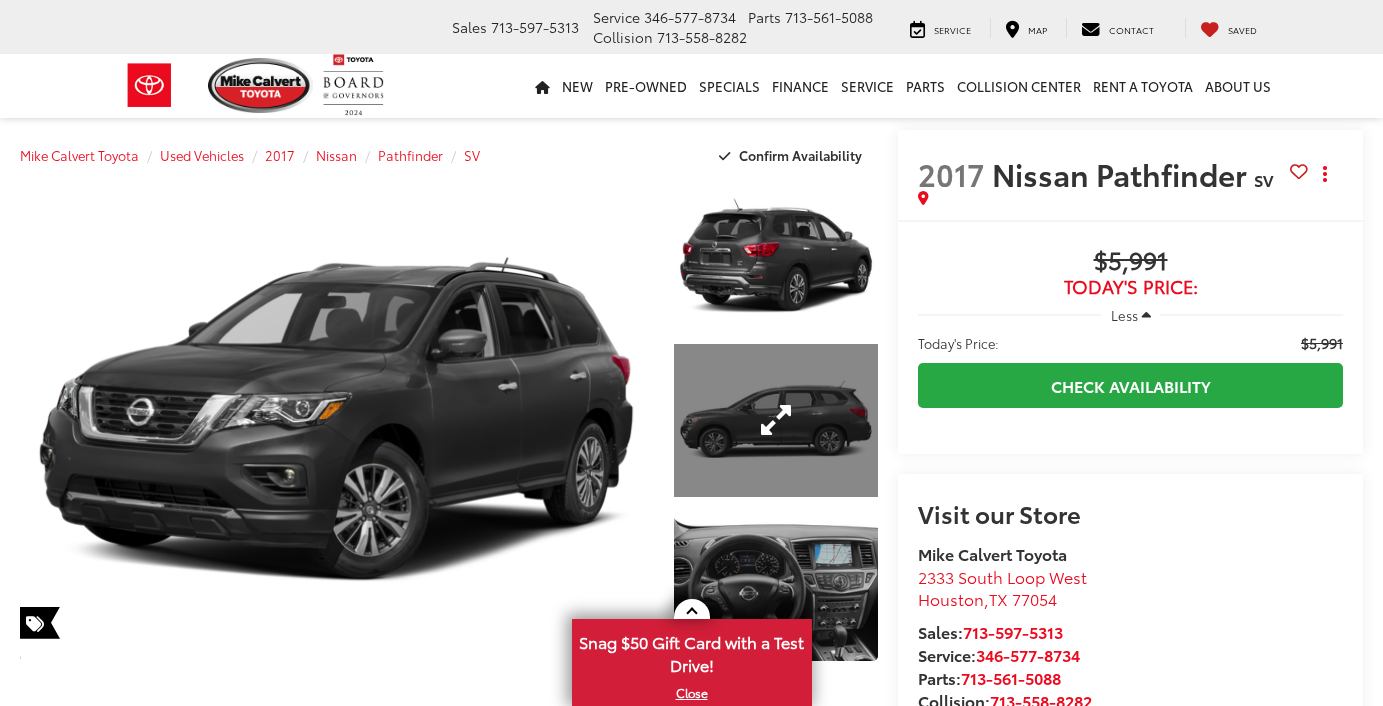 scroll, scrollTop: 0, scrollLeft: 0, axis: both 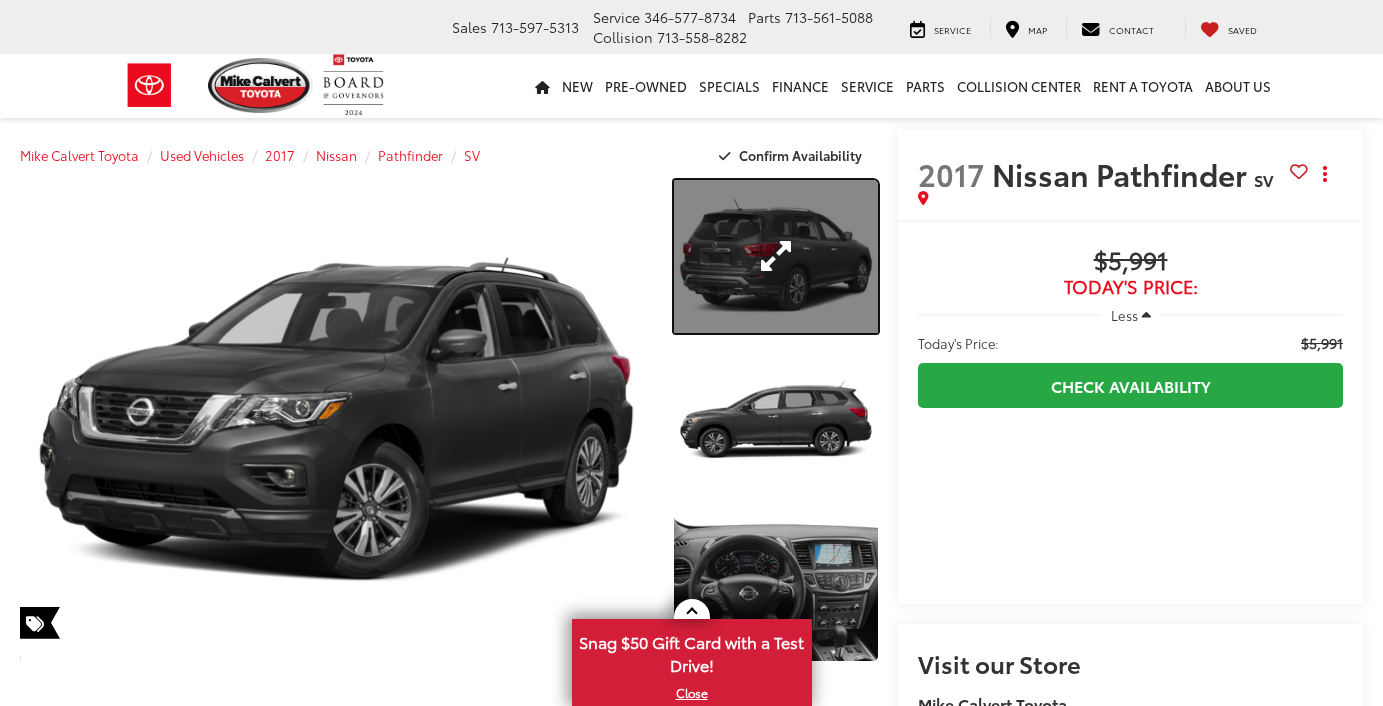 click at bounding box center (776, 256) 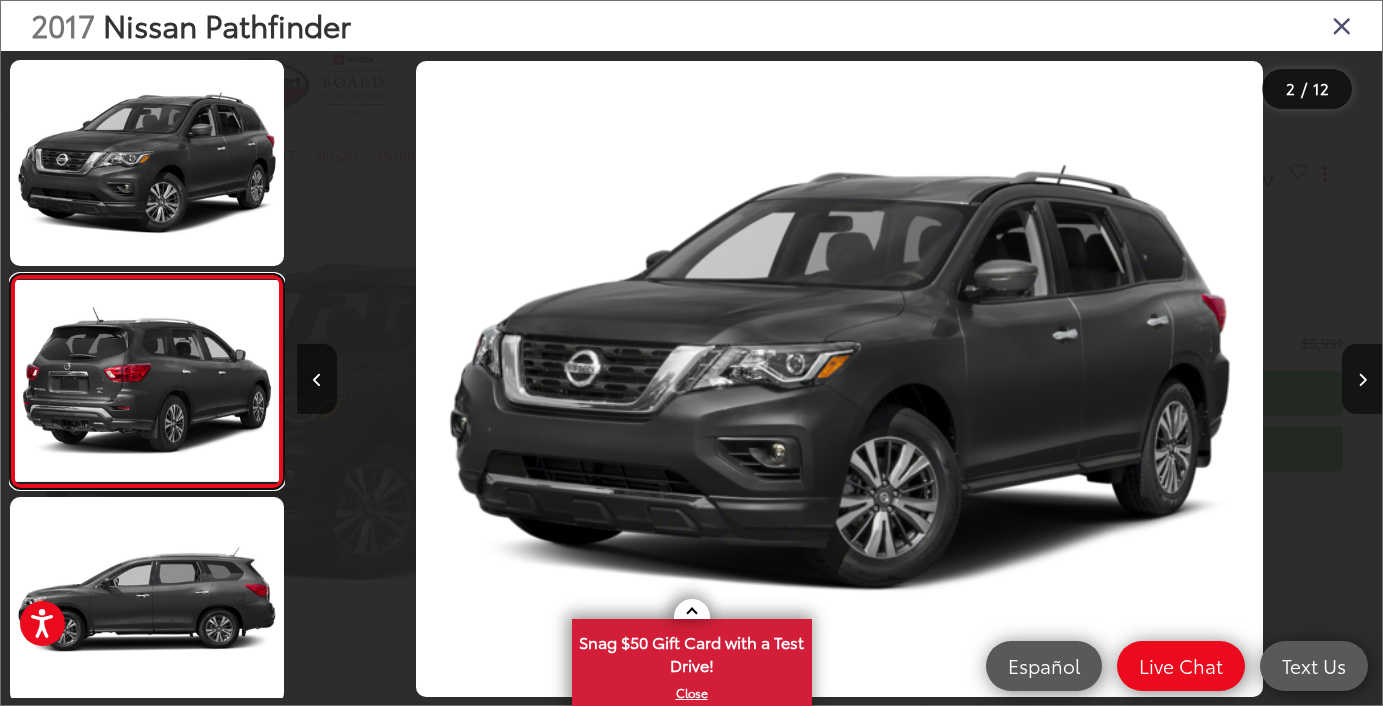 scroll, scrollTop: 0, scrollLeft: 1084, axis: horizontal 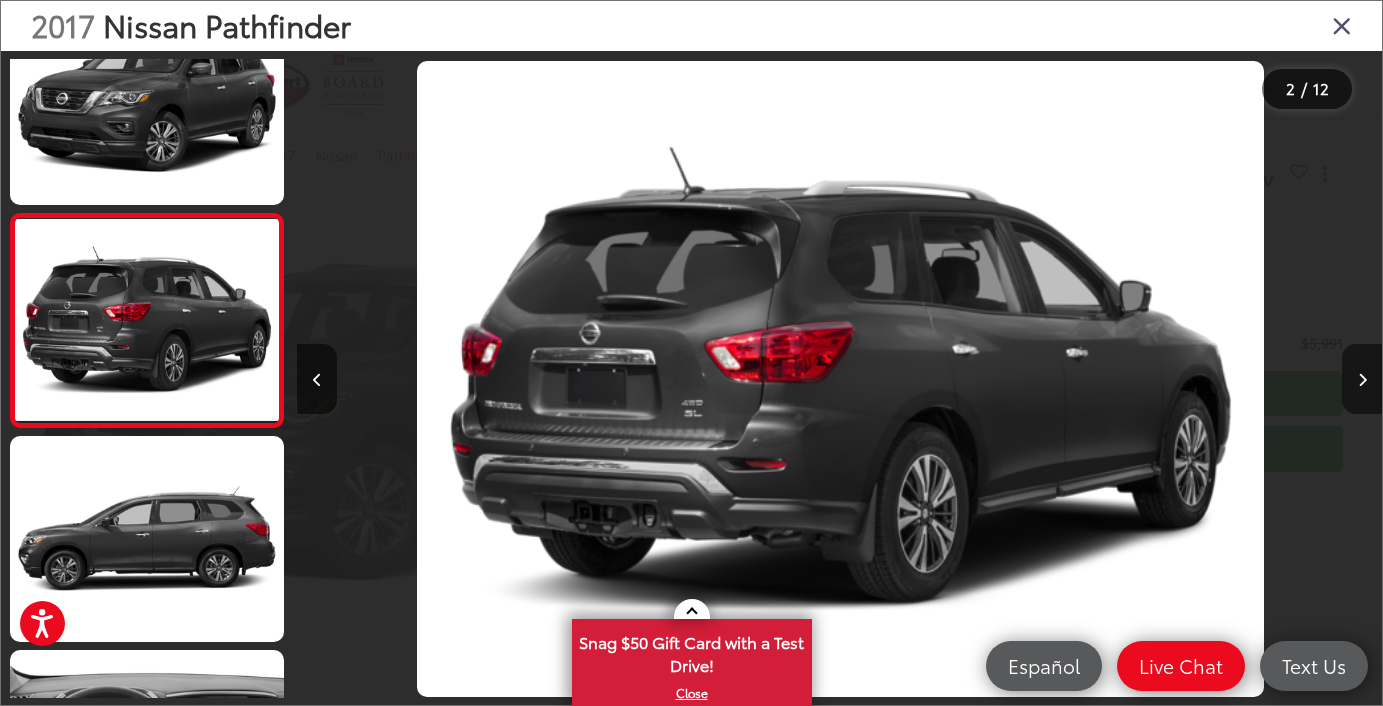 click at bounding box center (1362, 380) 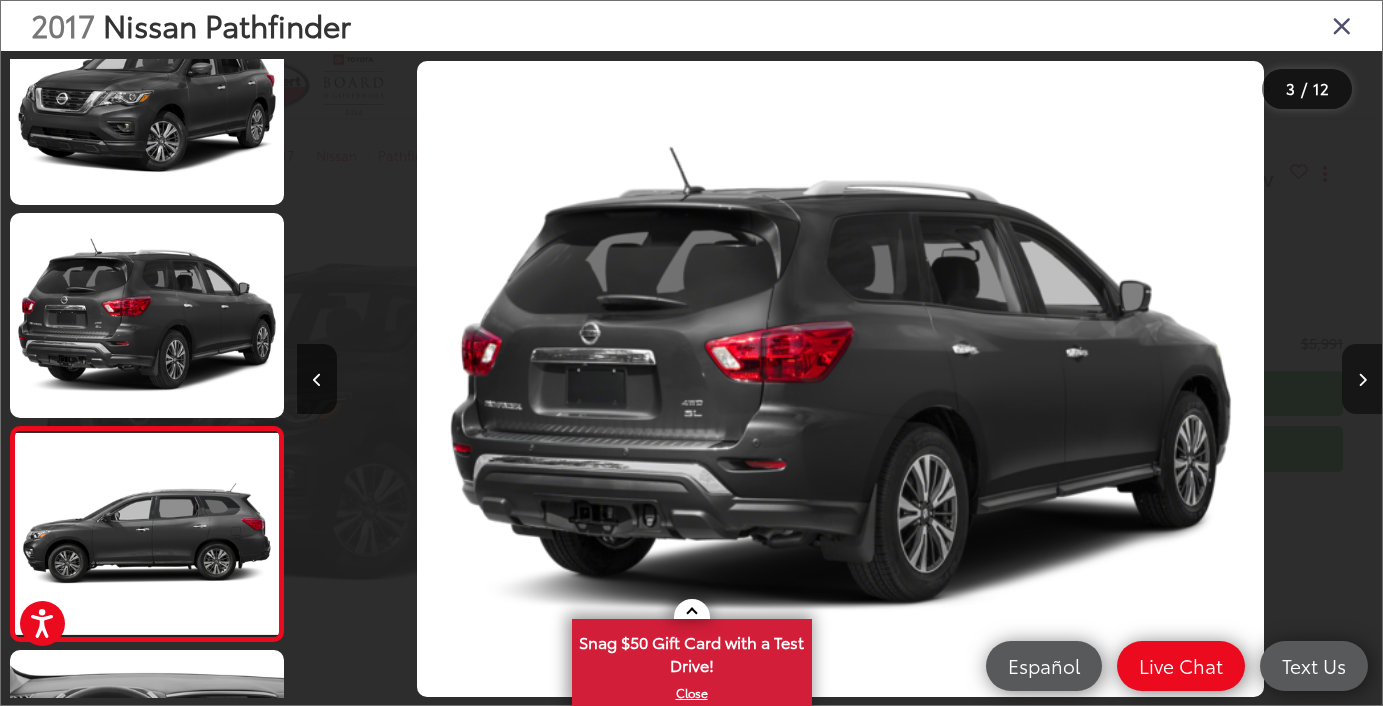 scroll, scrollTop: 0, scrollLeft: 1543, axis: horizontal 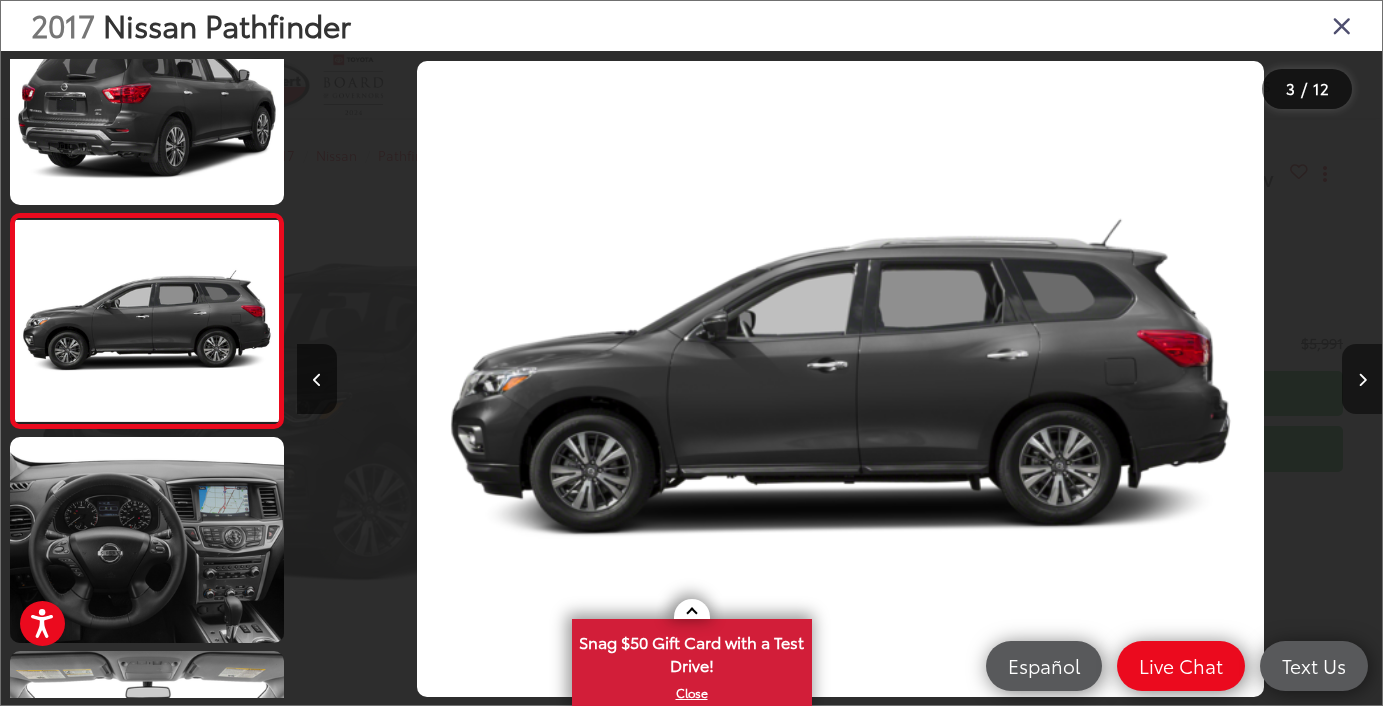 click at bounding box center [1362, 380] 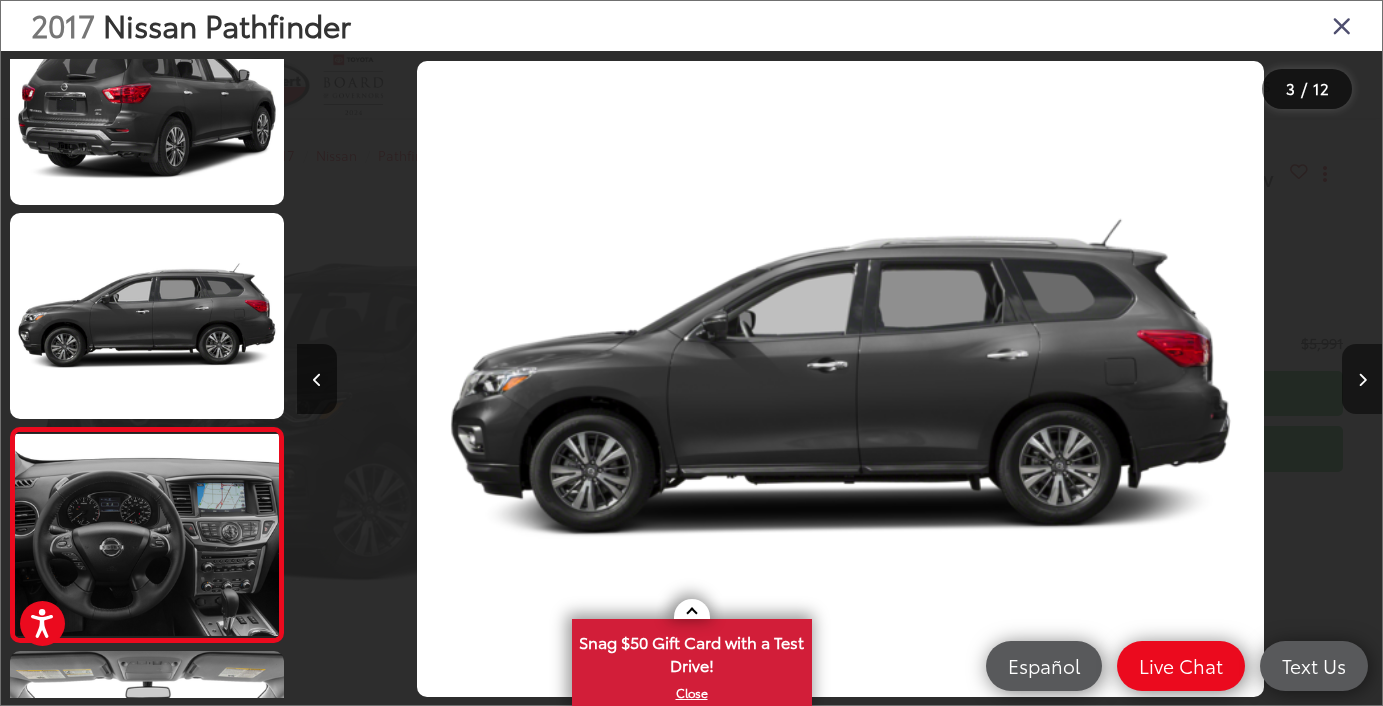 scroll, scrollTop: 0, scrollLeft: 2269, axis: horizontal 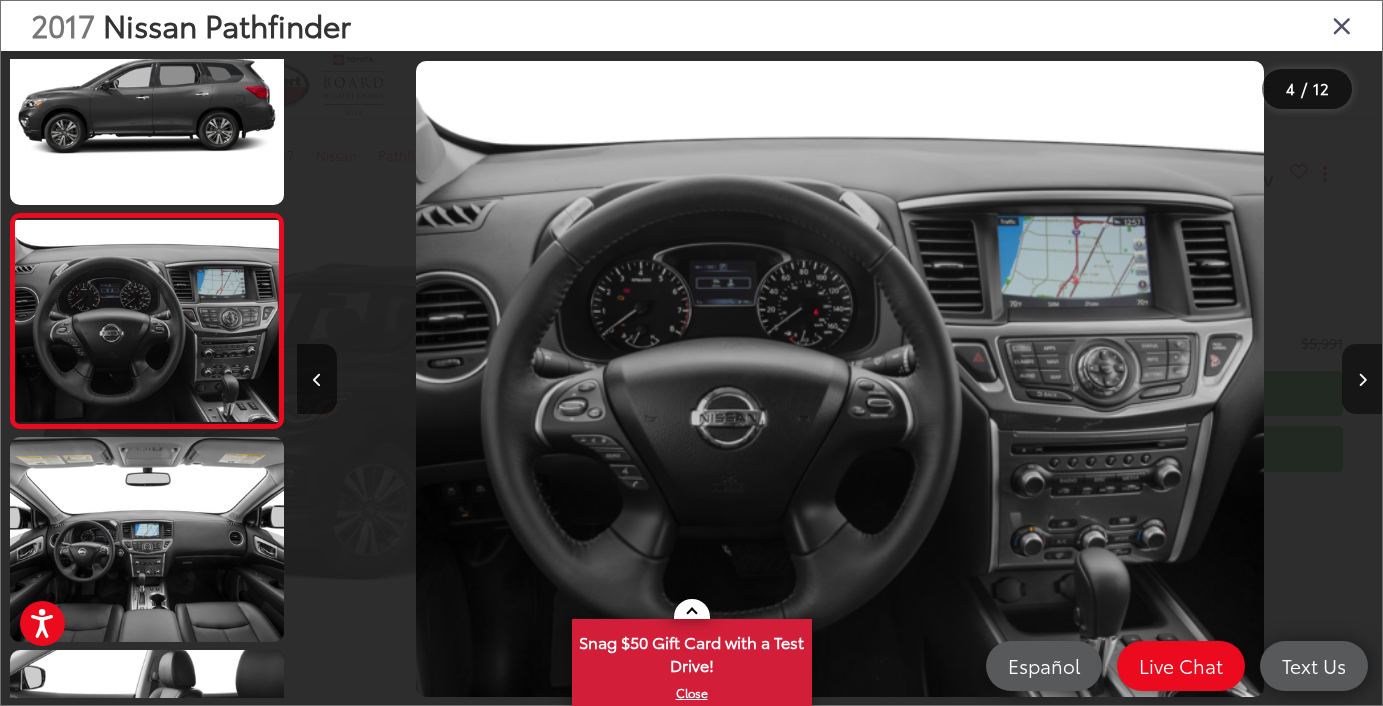 click at bounding box center (1362, 380) 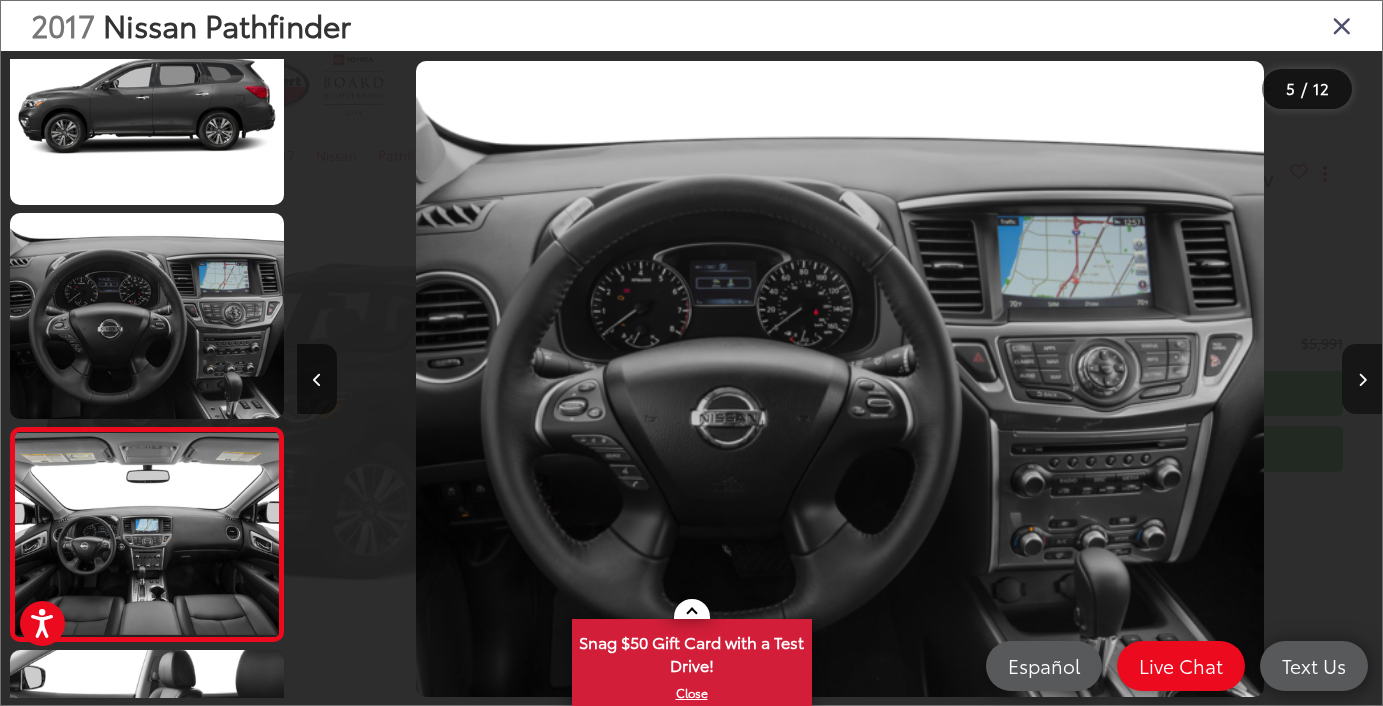scroll, scrollTop: 0, scrollLeft: 3658, axis: horizontal 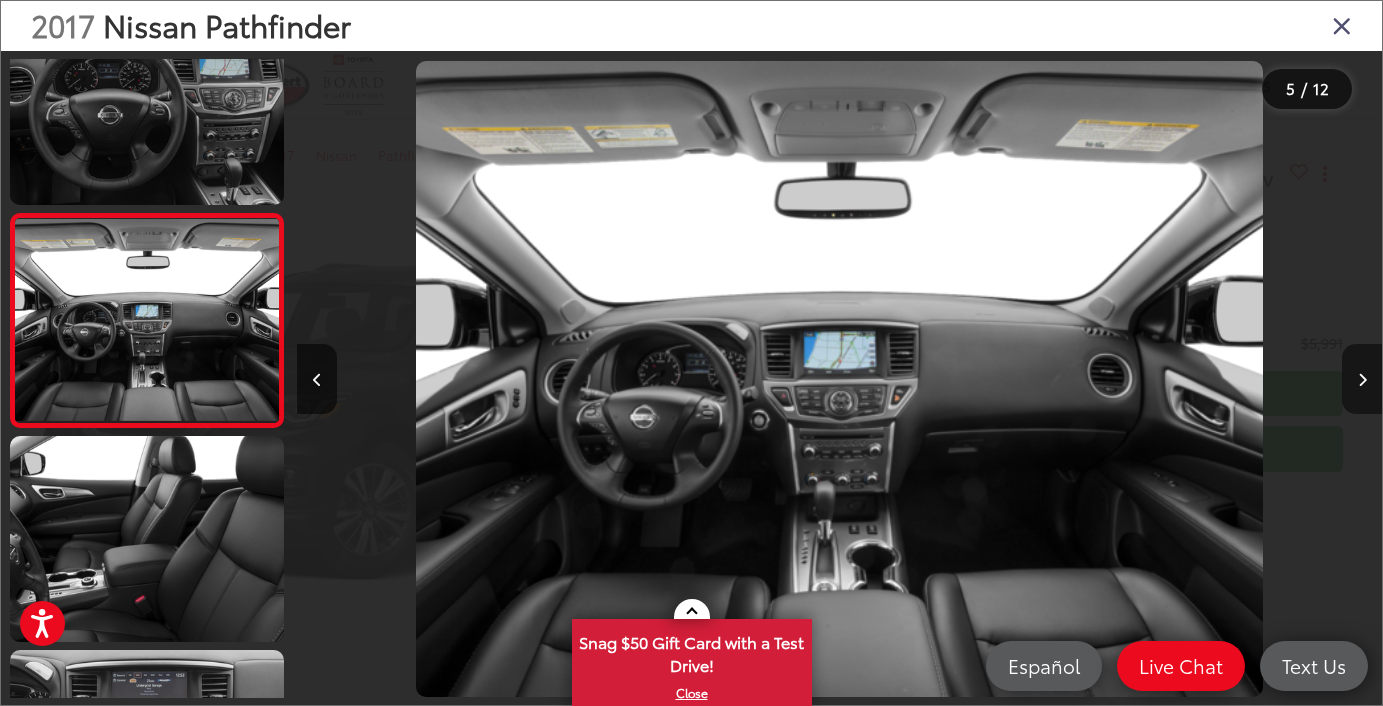 click at bounding box center [1362, 380] 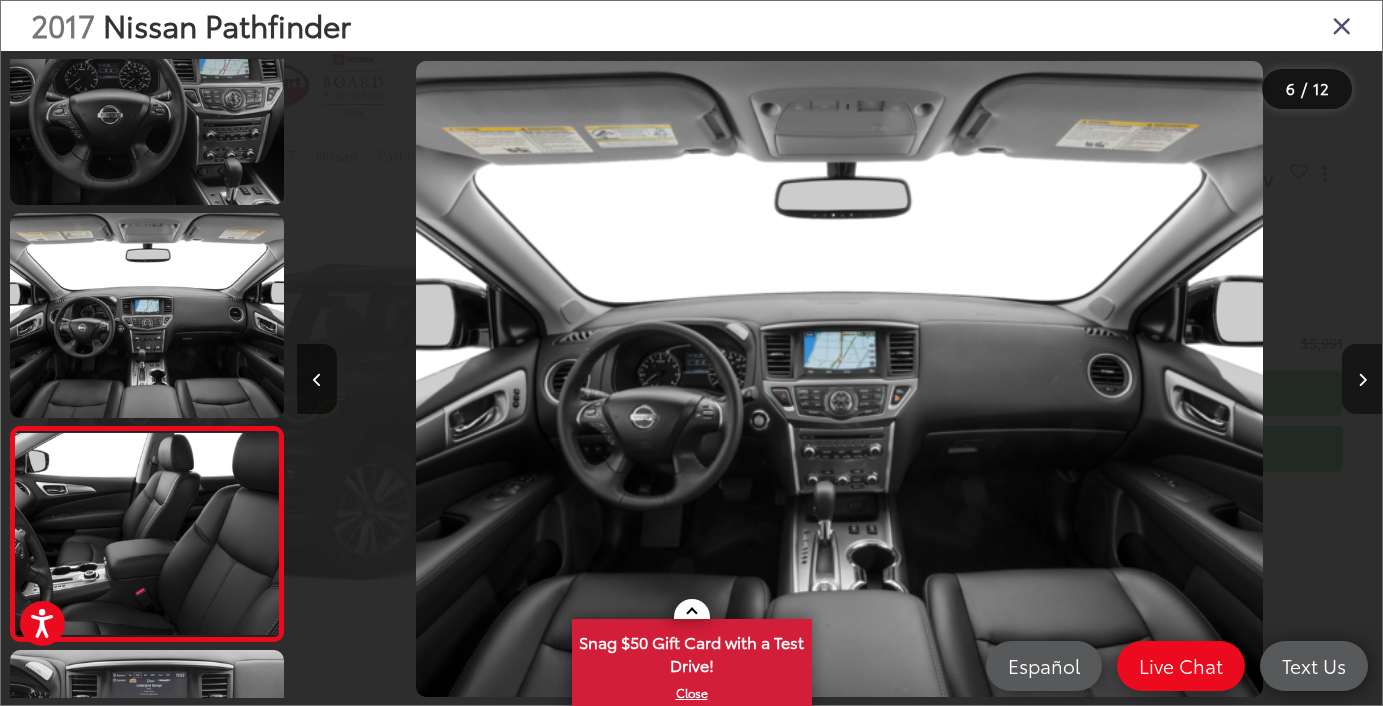 scroll, scrollTop: 0, scrollLeft: 4689, axis: horizontal 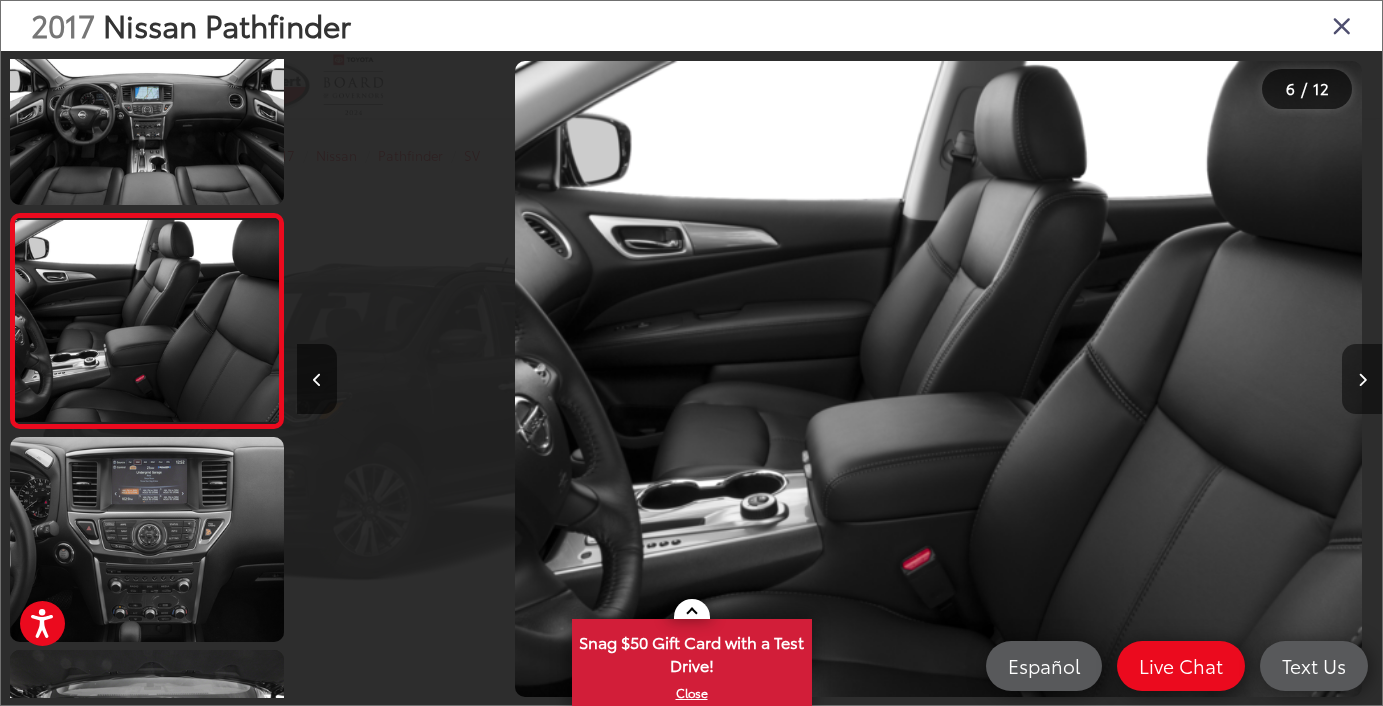 click at bounding box center (1362, 380) 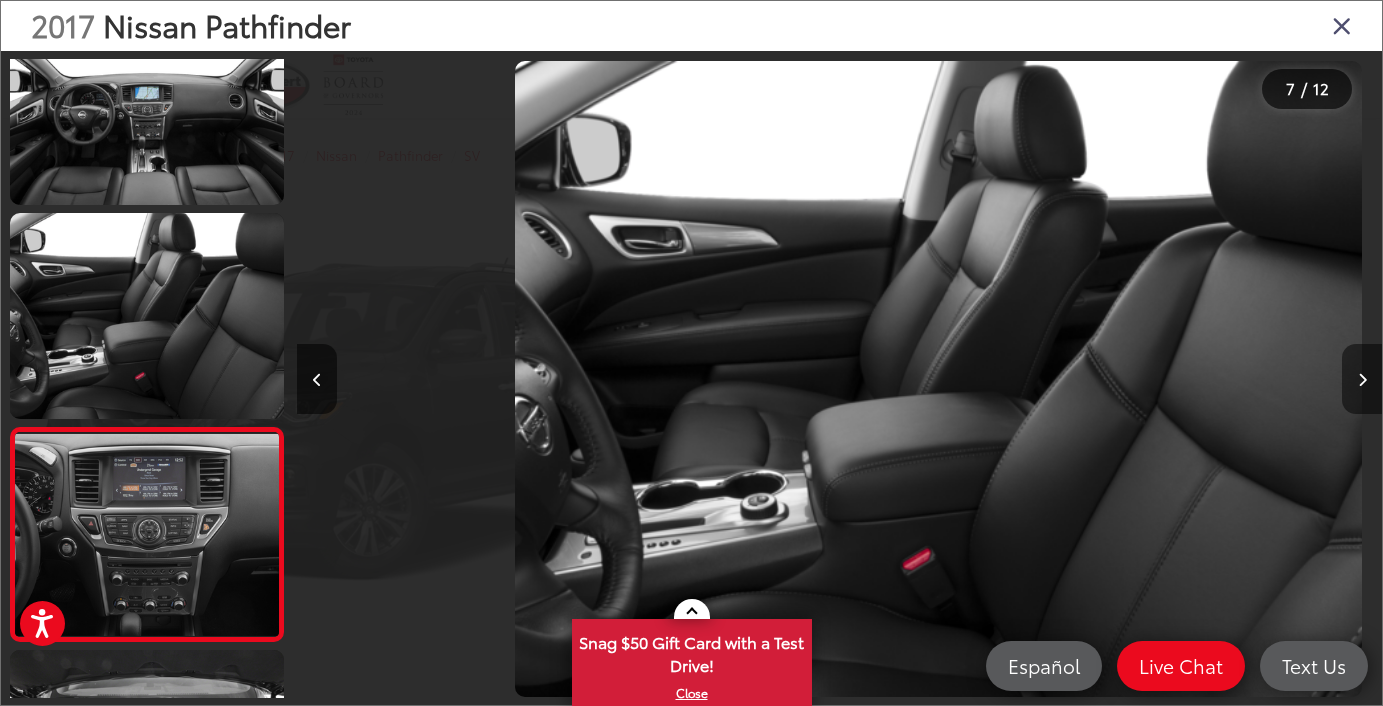 scroll, scrollTop: 0, scrollLeft: 5601, axis: horizontal 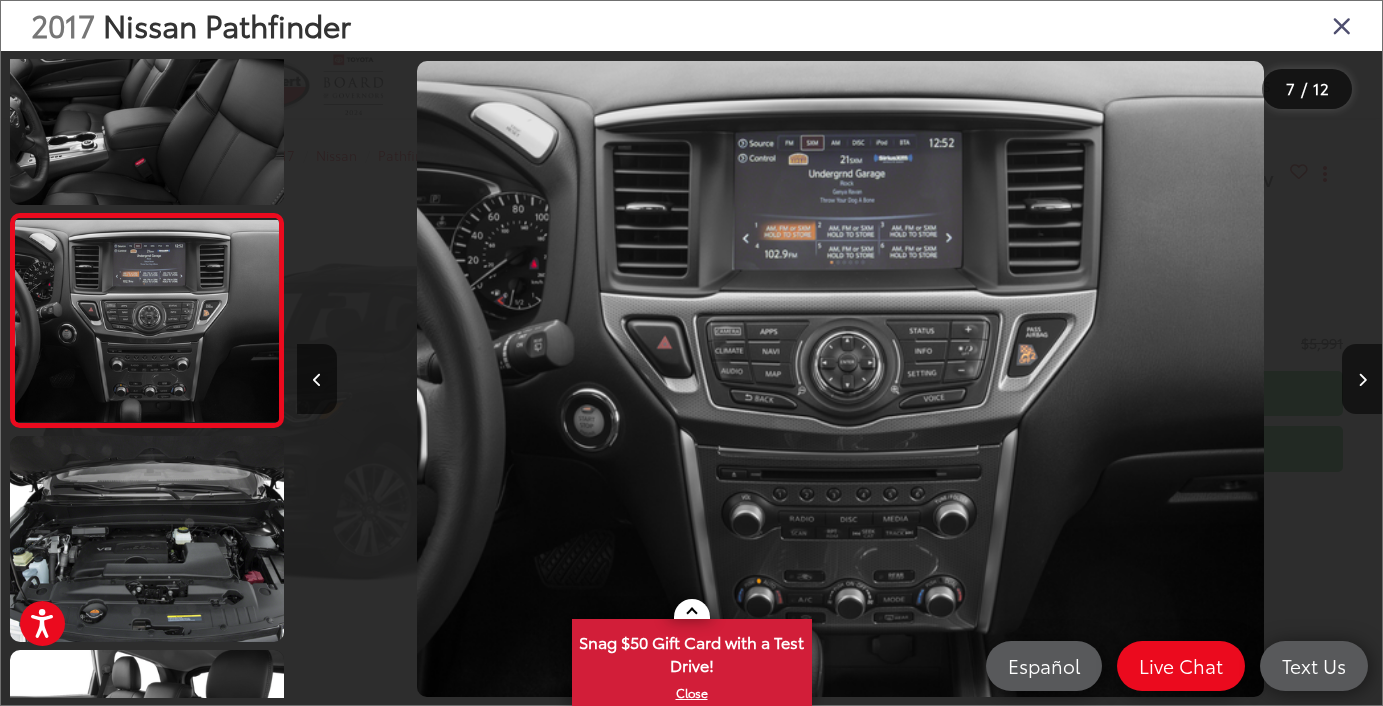 click at bounding box center [1342, 25] 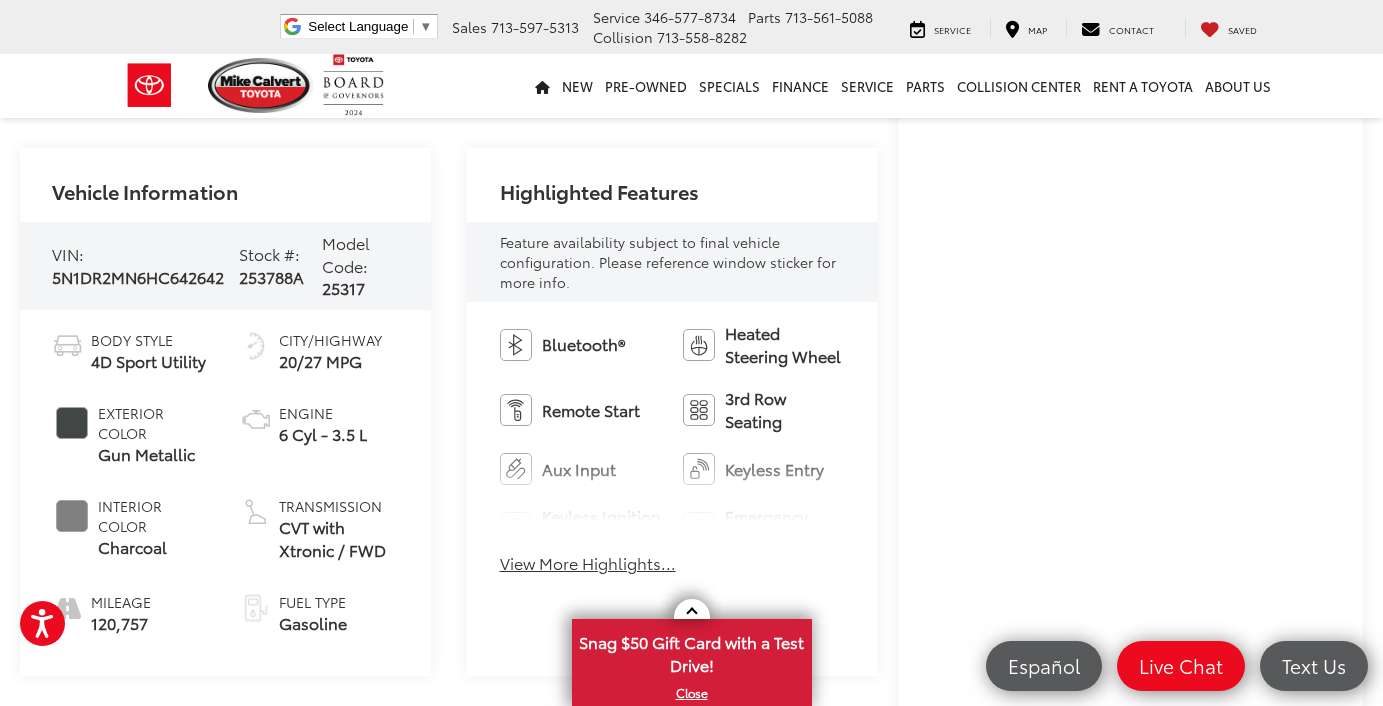 scroll 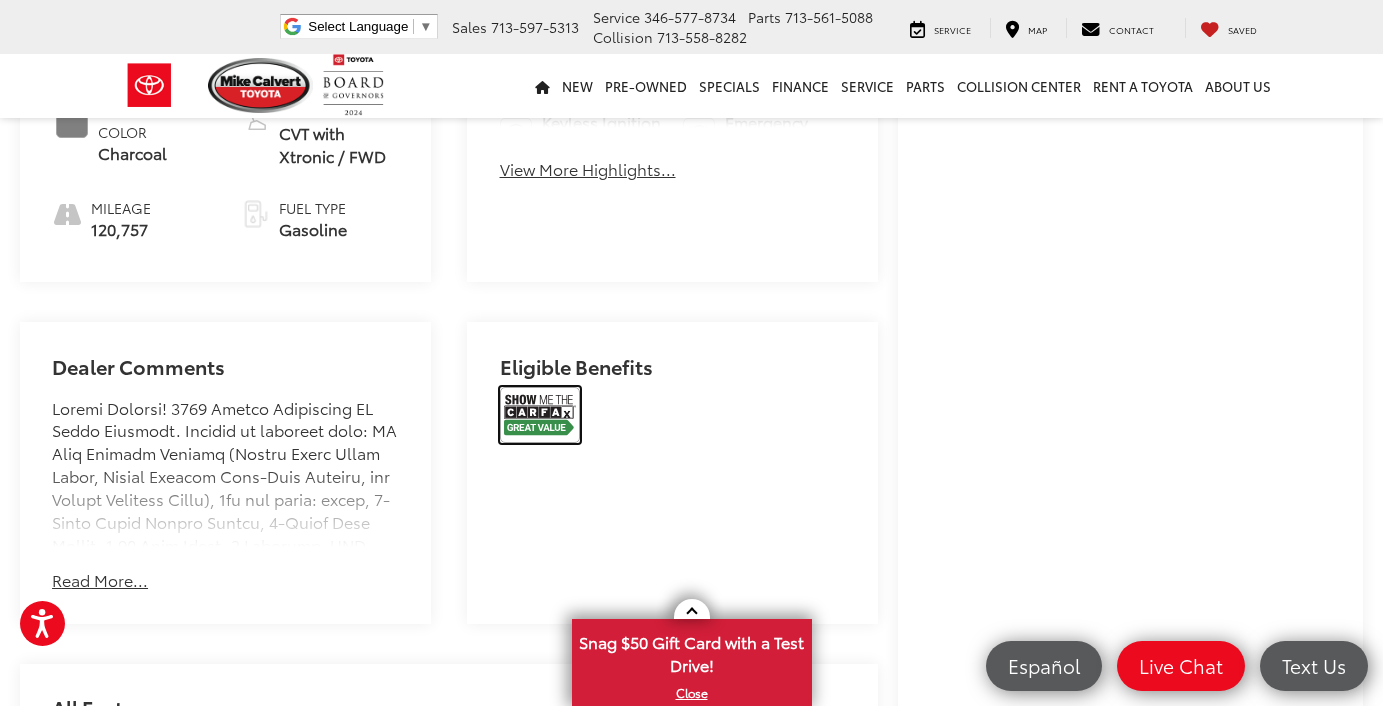 click at bounding box center [540, 415] 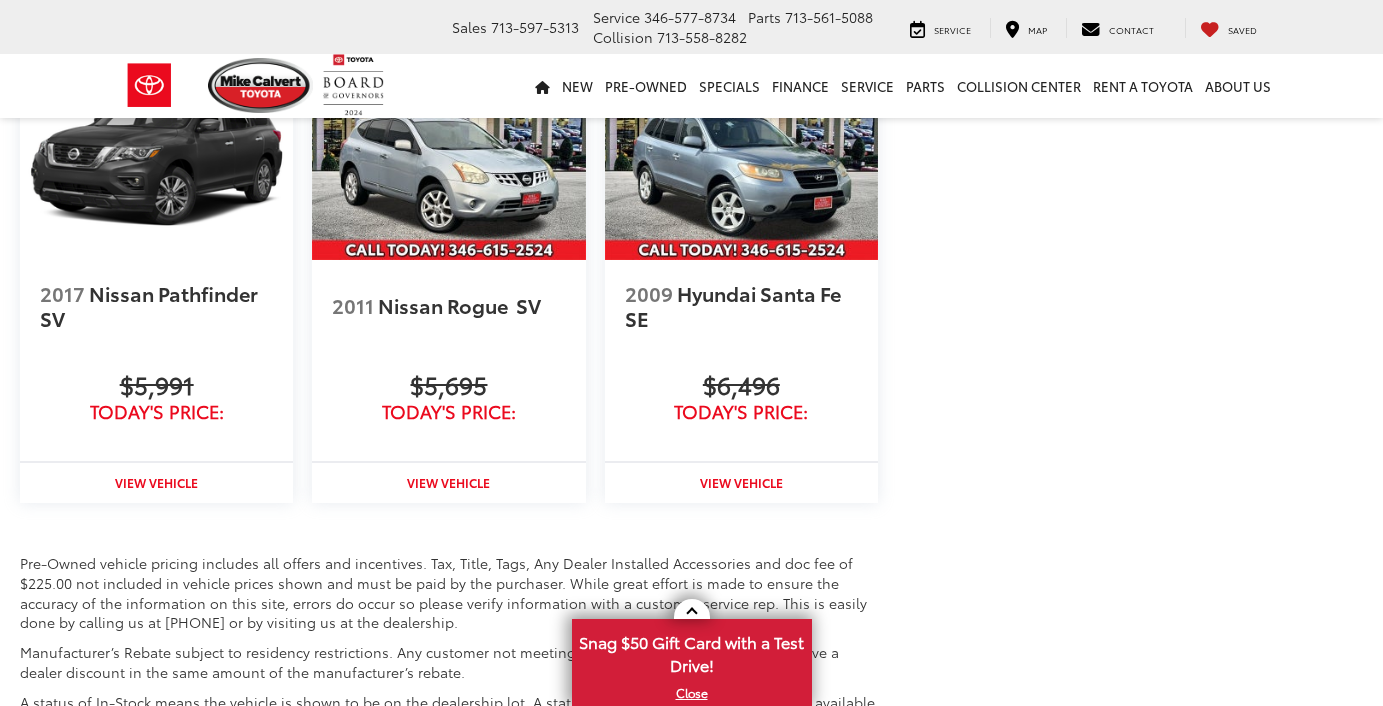 scroll, scrollTop: 2204, scrollLeft: 0, axis: vertical 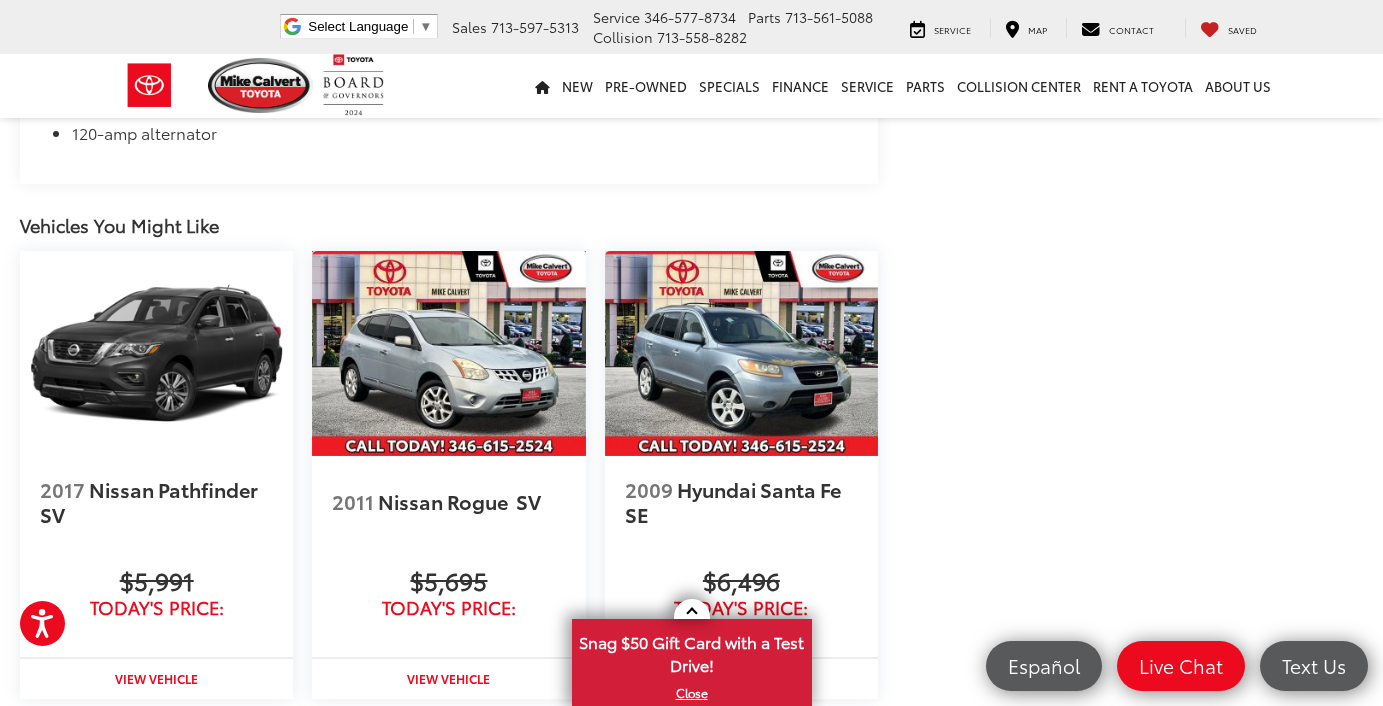 click at bounding box center (448, 353) 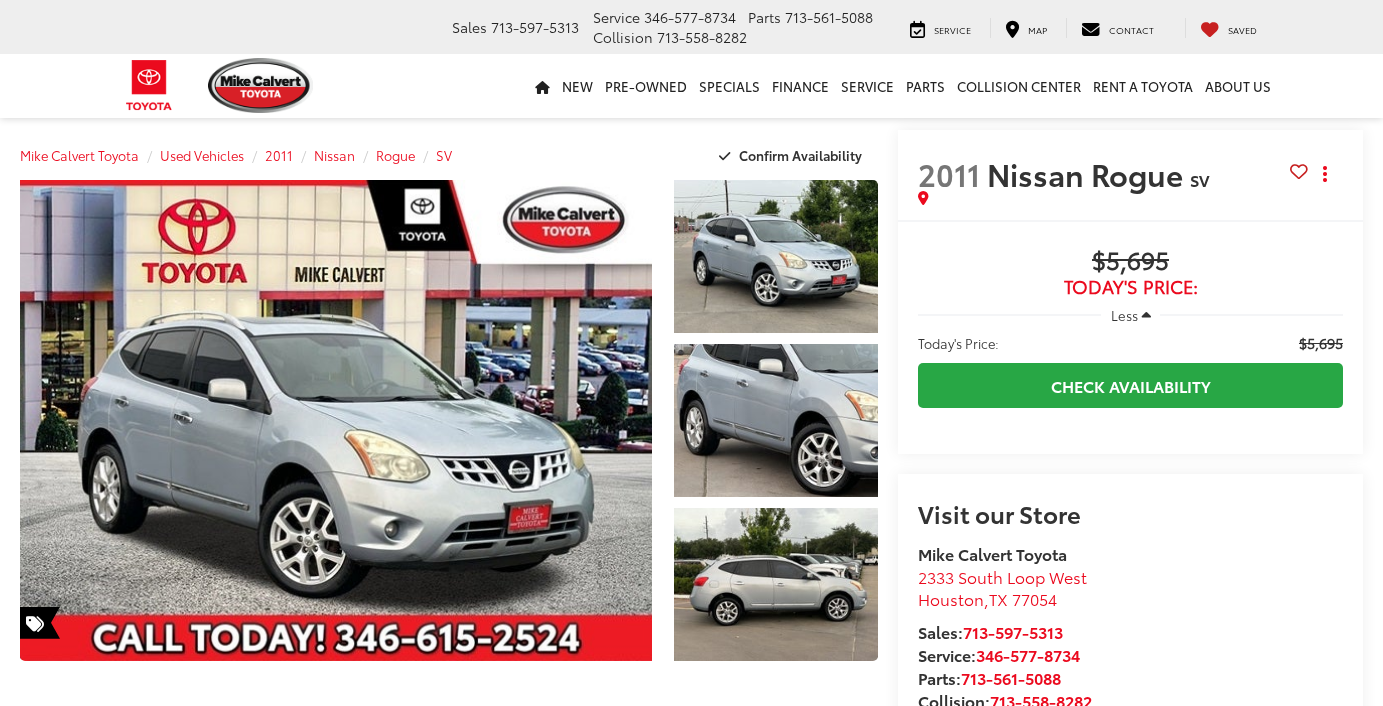 scroll, scrollTop: 0, scrollLeft: 0, axis: both 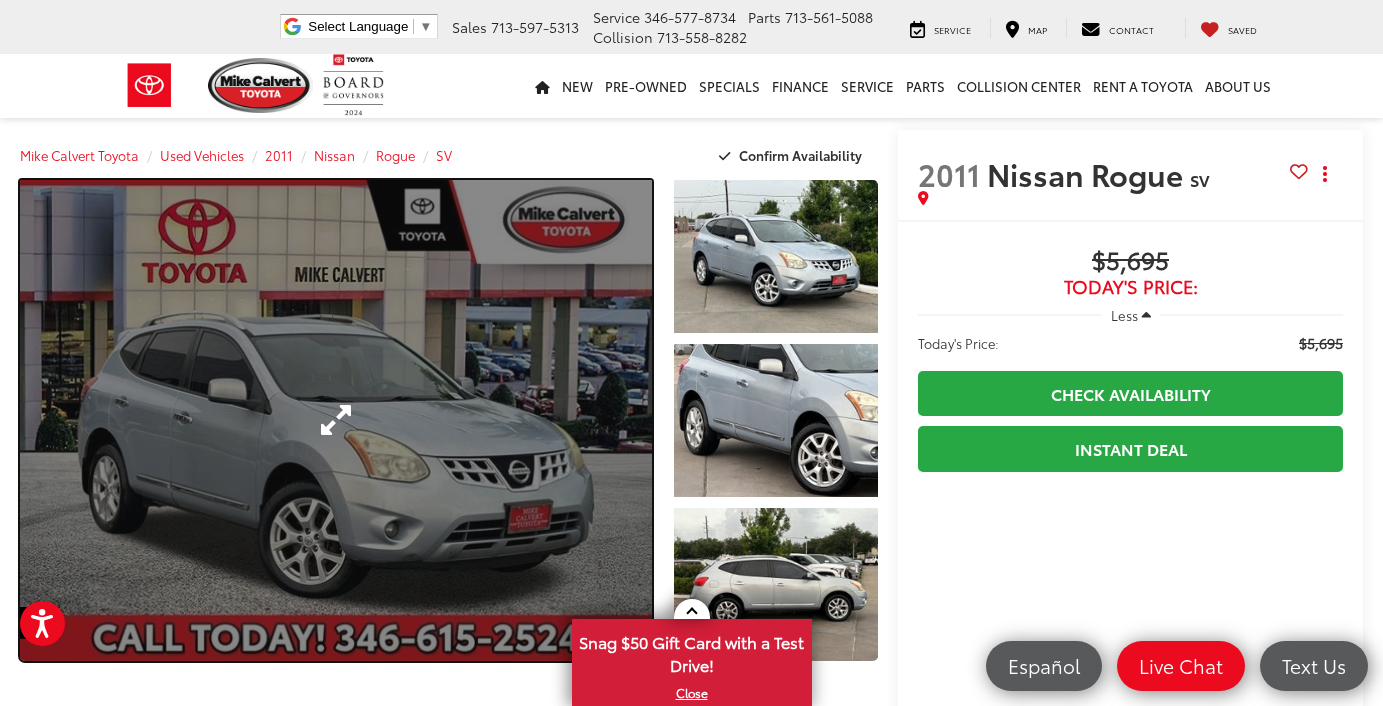 click at bounding box center [336, 420] 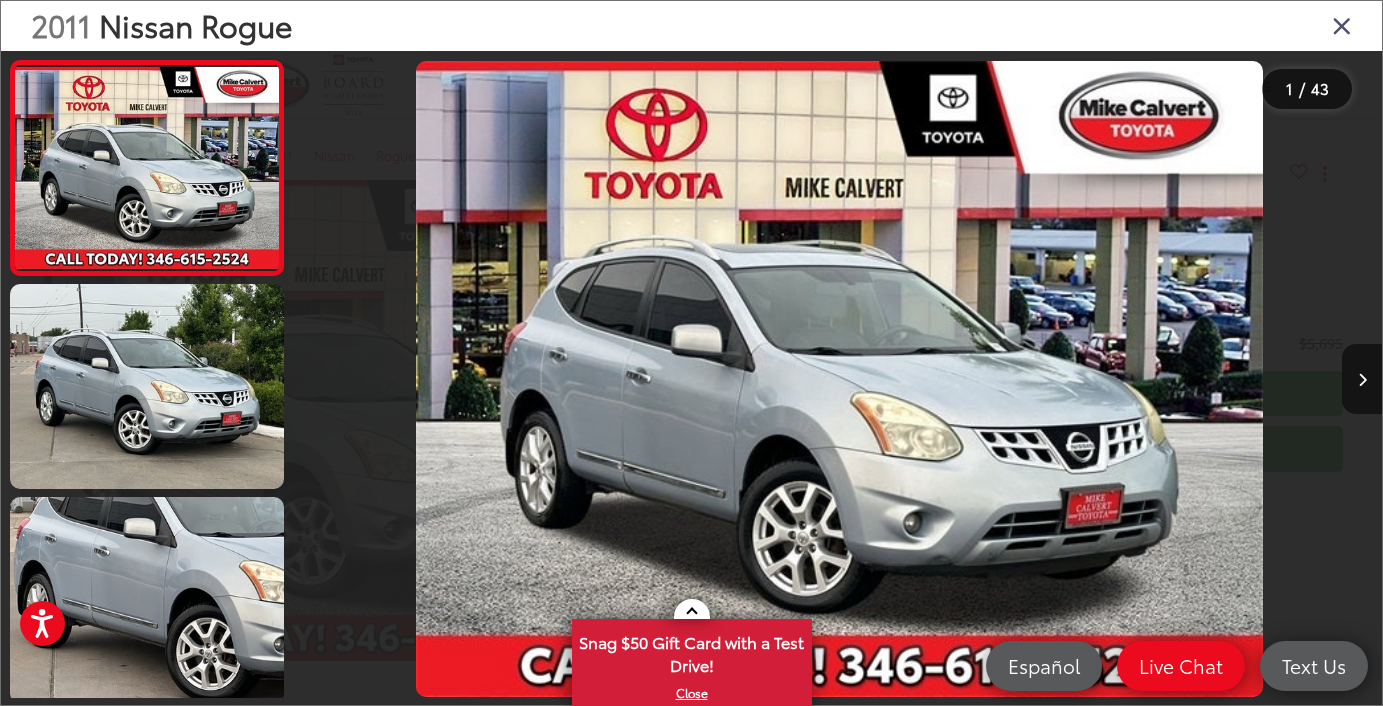 click at bounding box center [1342, 25] 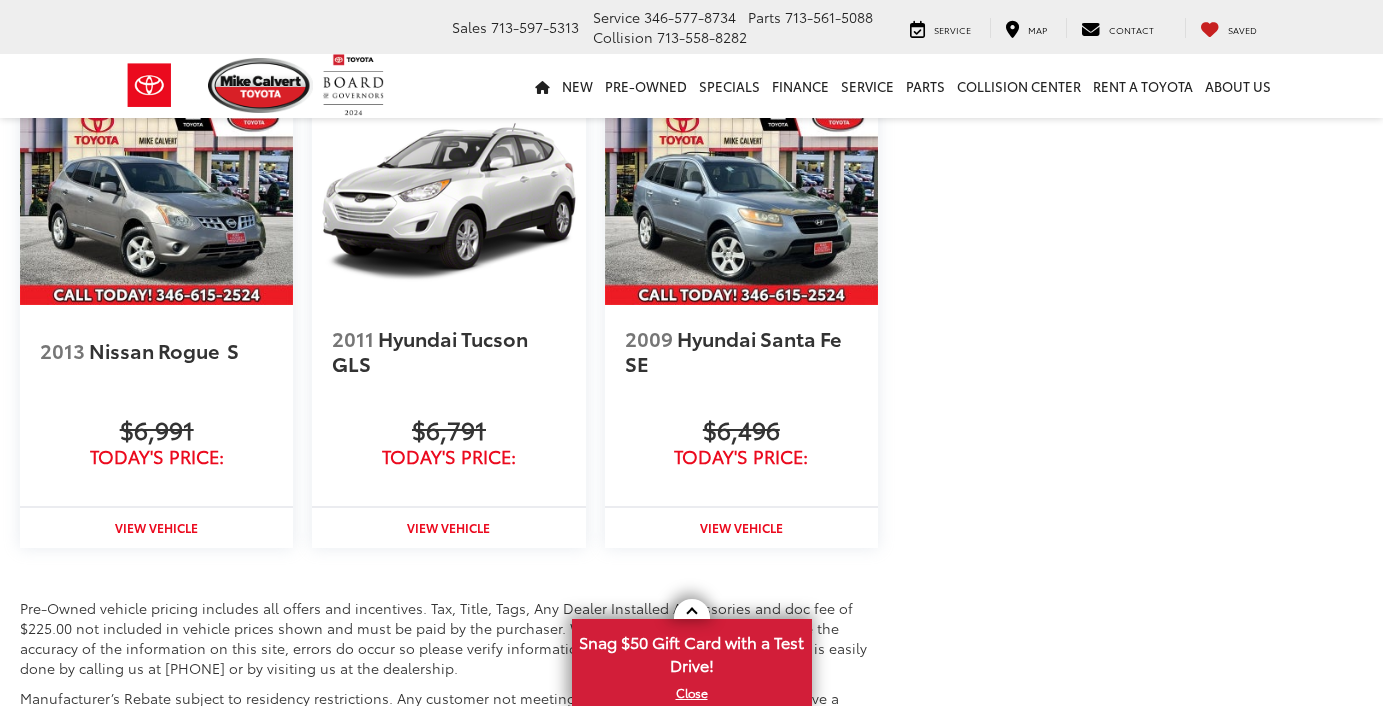 scroll, scrollTop: 2351, scrollLeft: 0, axis: vertical 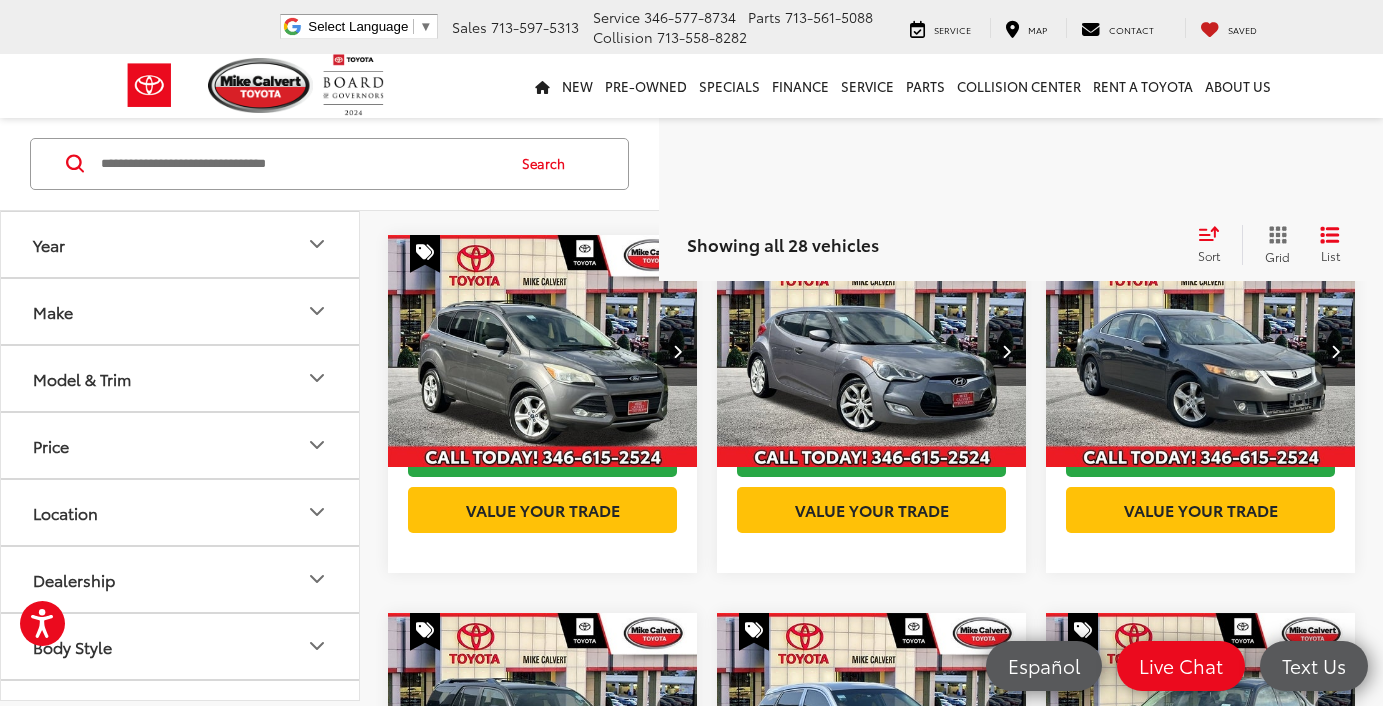 click at bounding box center [872, 352] 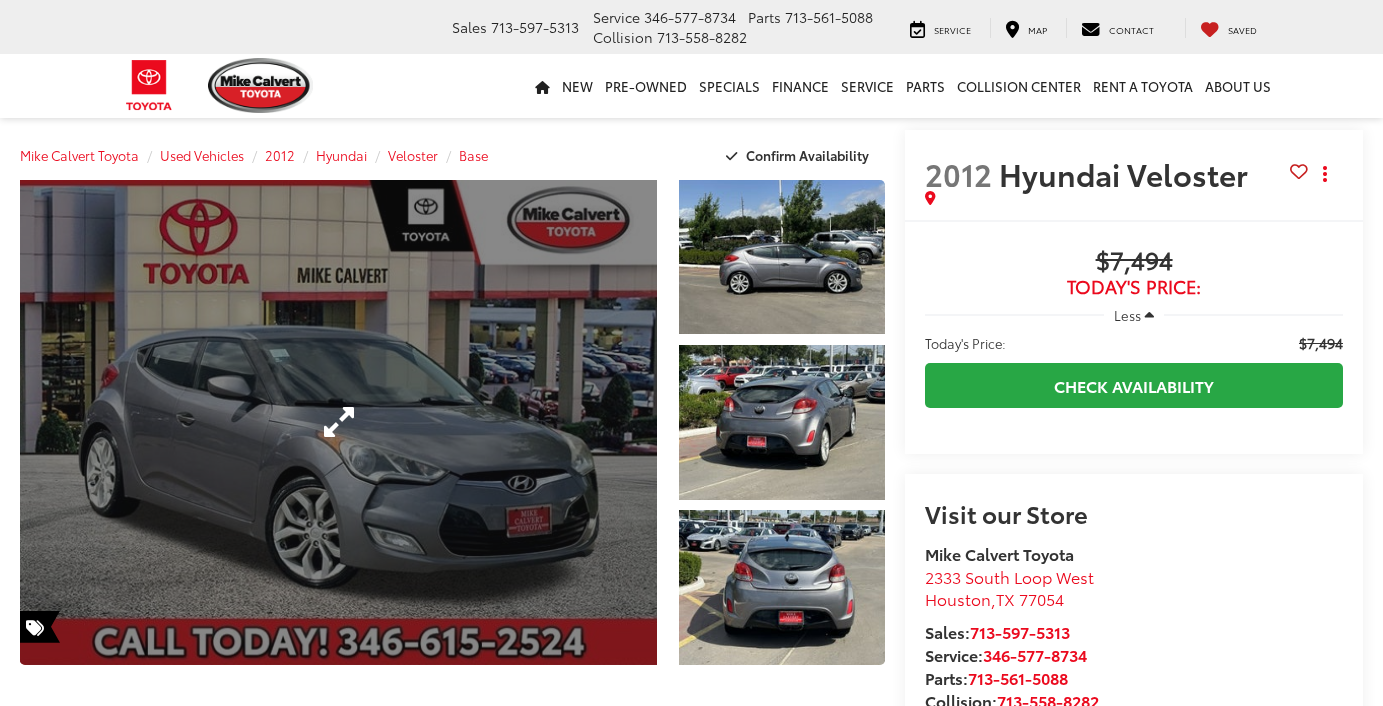 scroll, scrollTop: 0, scrollLeft: 0, axis: both 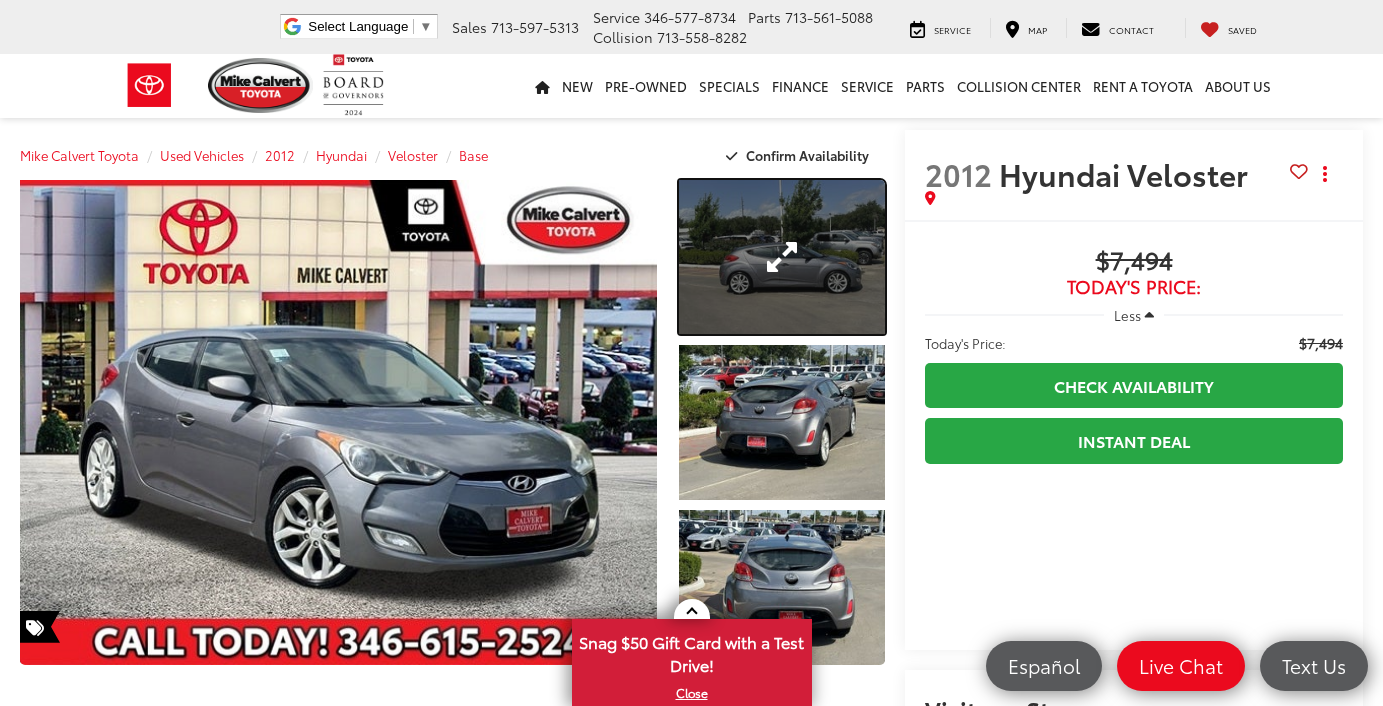 click at bounding box center (782, 257) 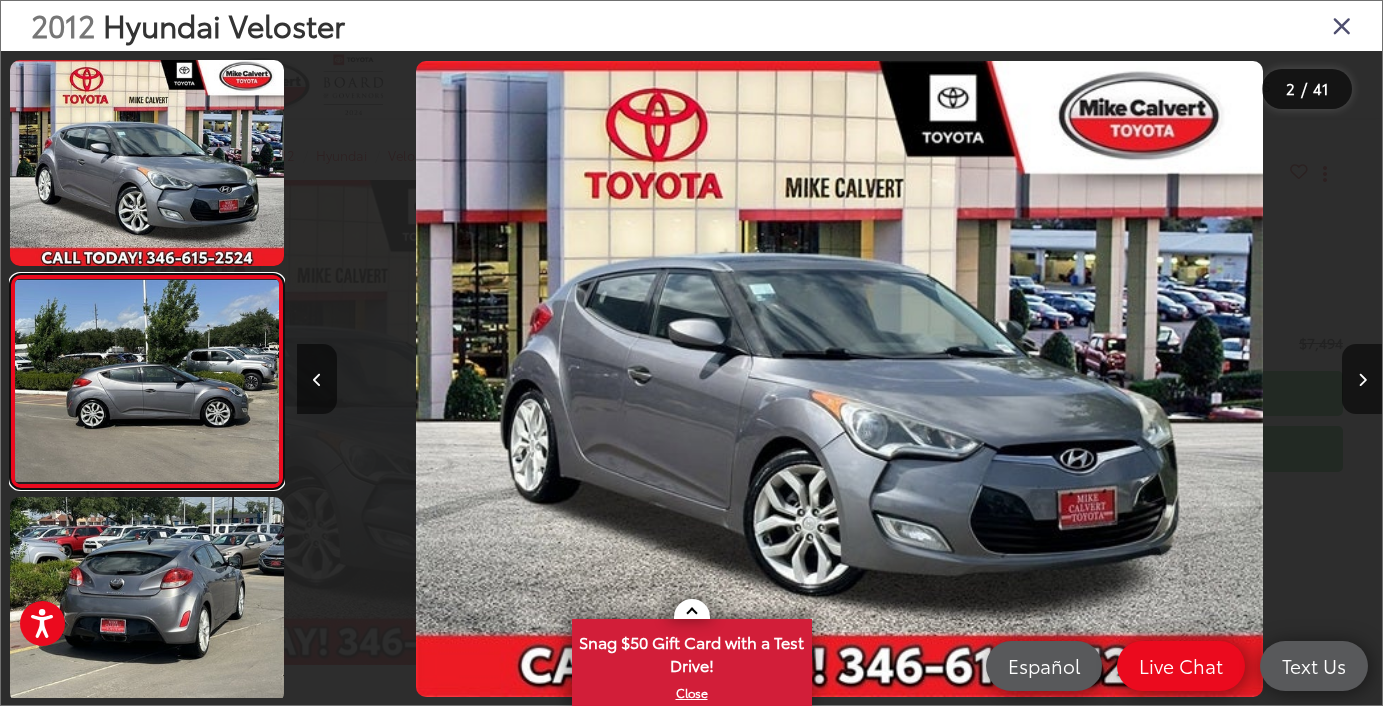 scroll, scrollTop: 0, scrollLeft: 0, axis: both 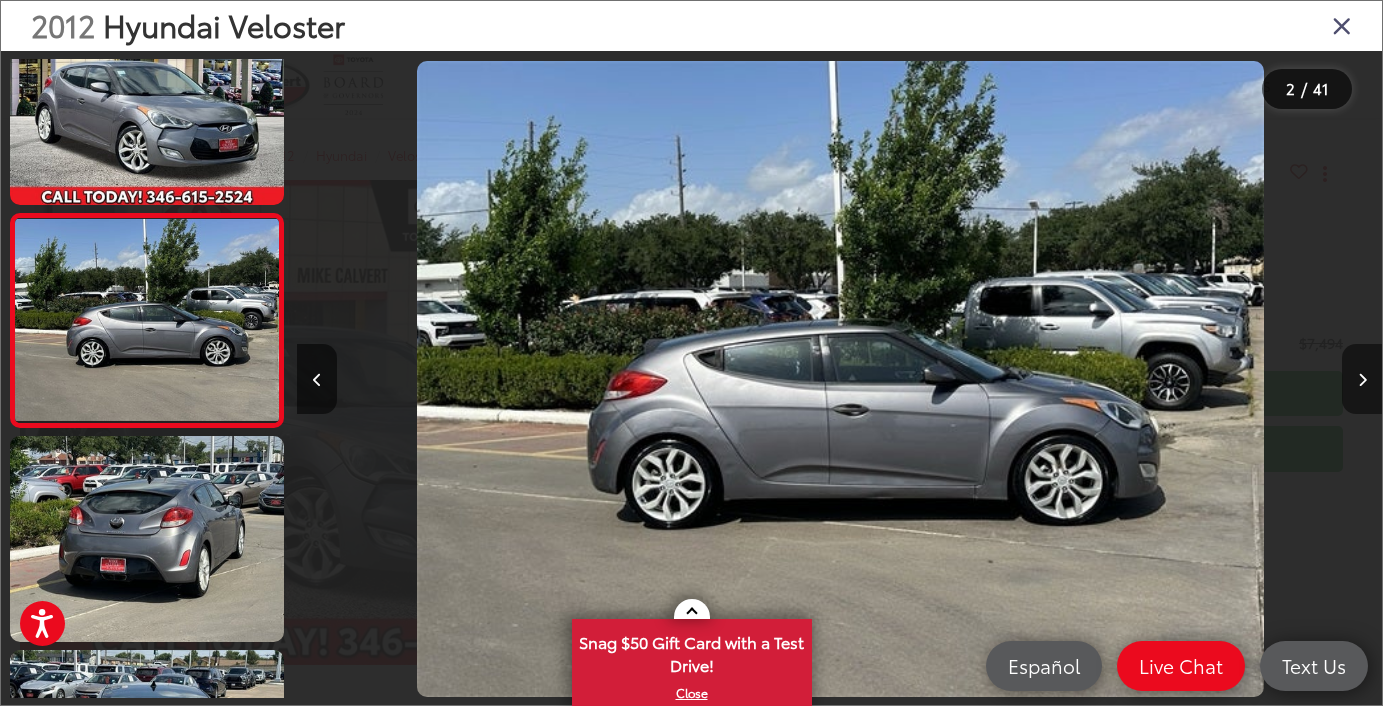 click at bounding box center (1362, 379) 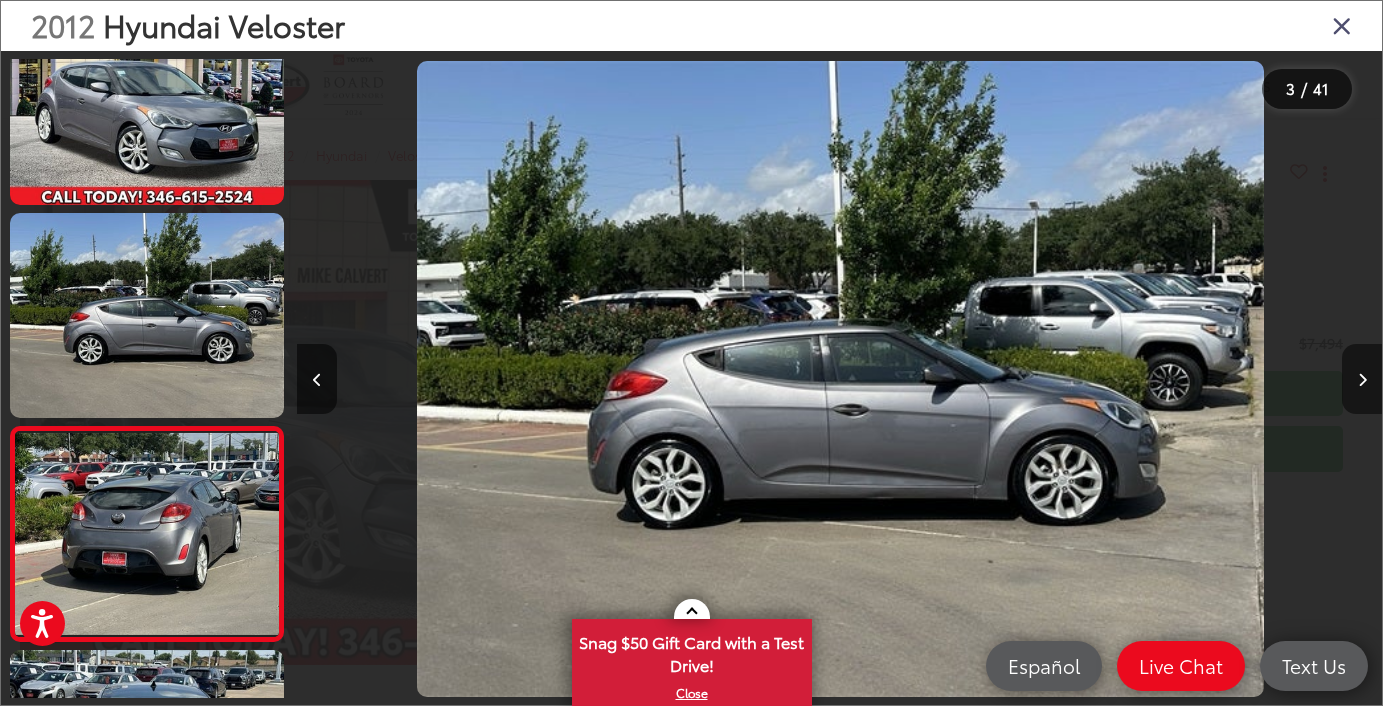 scroll, scrollTop: 0, scrollLeft: 1434, axis: horizontal 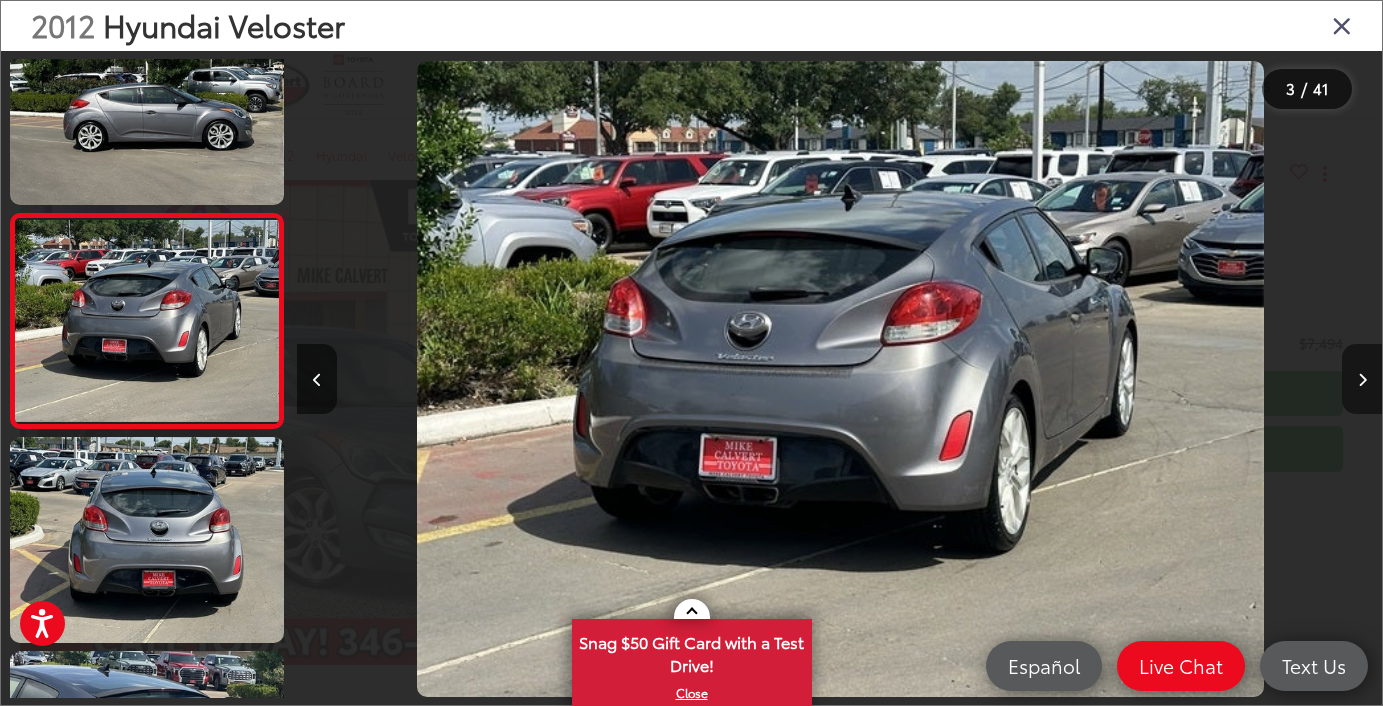 click at bounding box center [1362, 380] 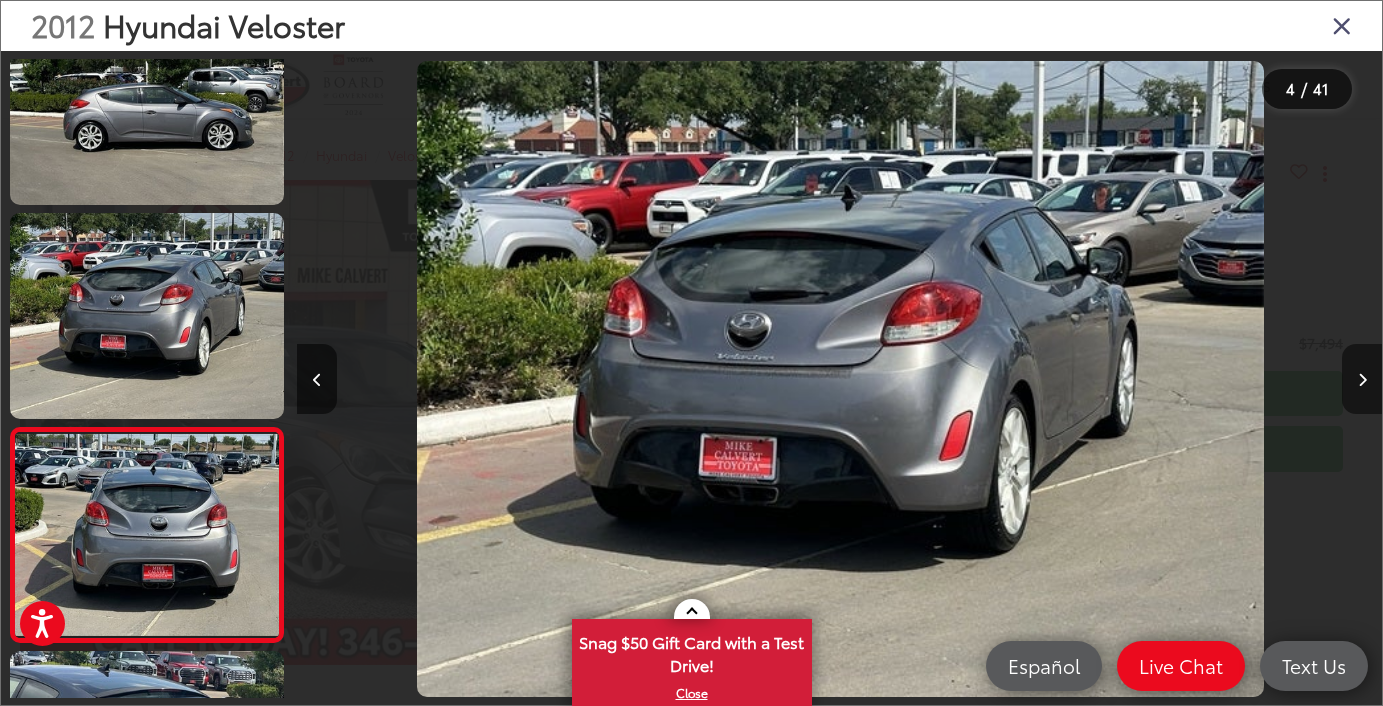 scroll, scrollTop: 0, scrollLeft: 2628, axis: horizontal 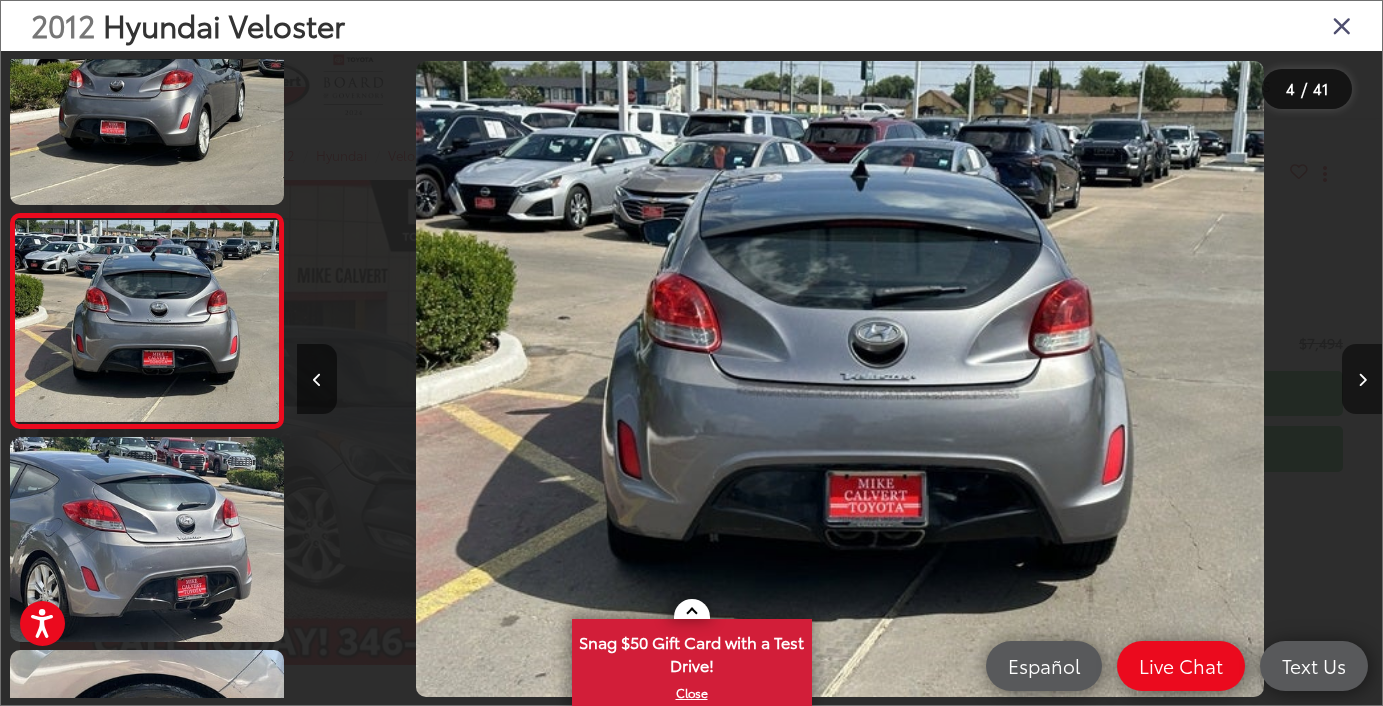 click at bounding box center (1362, 380) 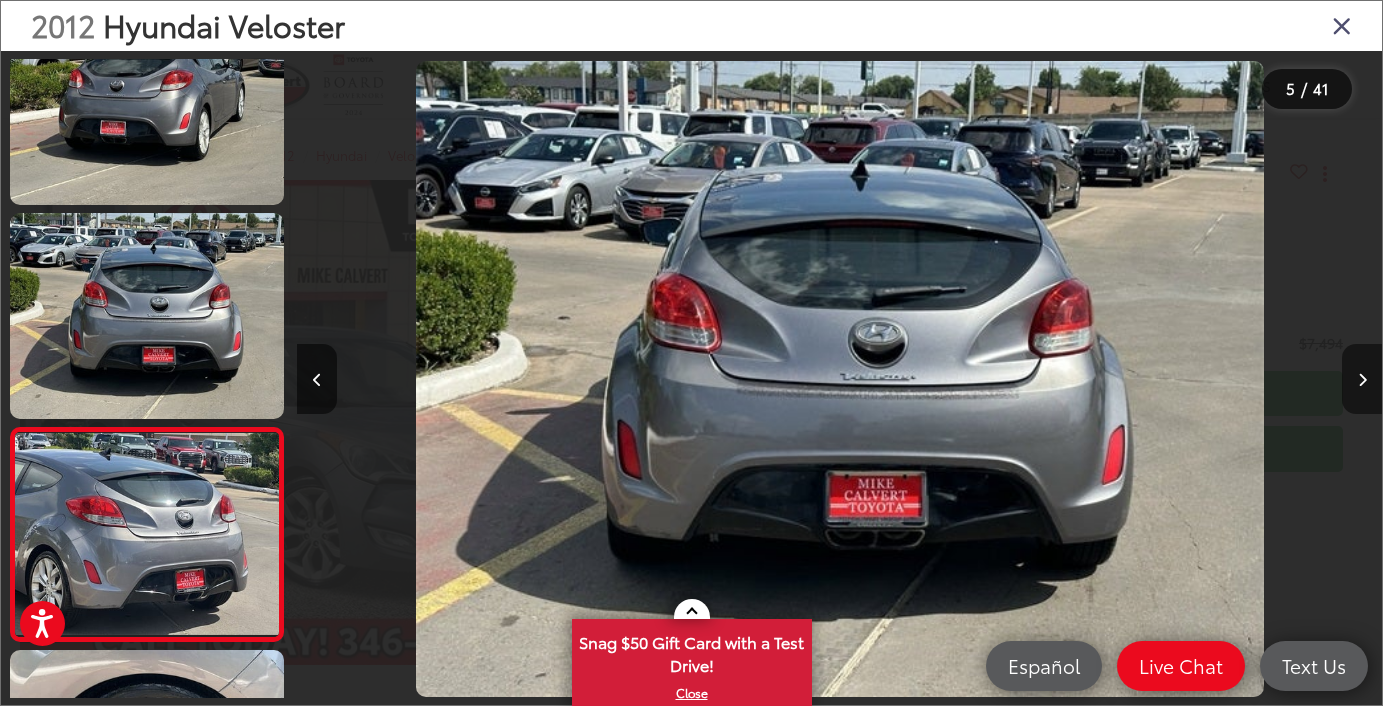 scroll, scrollTop: 0, scrollLeft: 3658, axis: horizontal 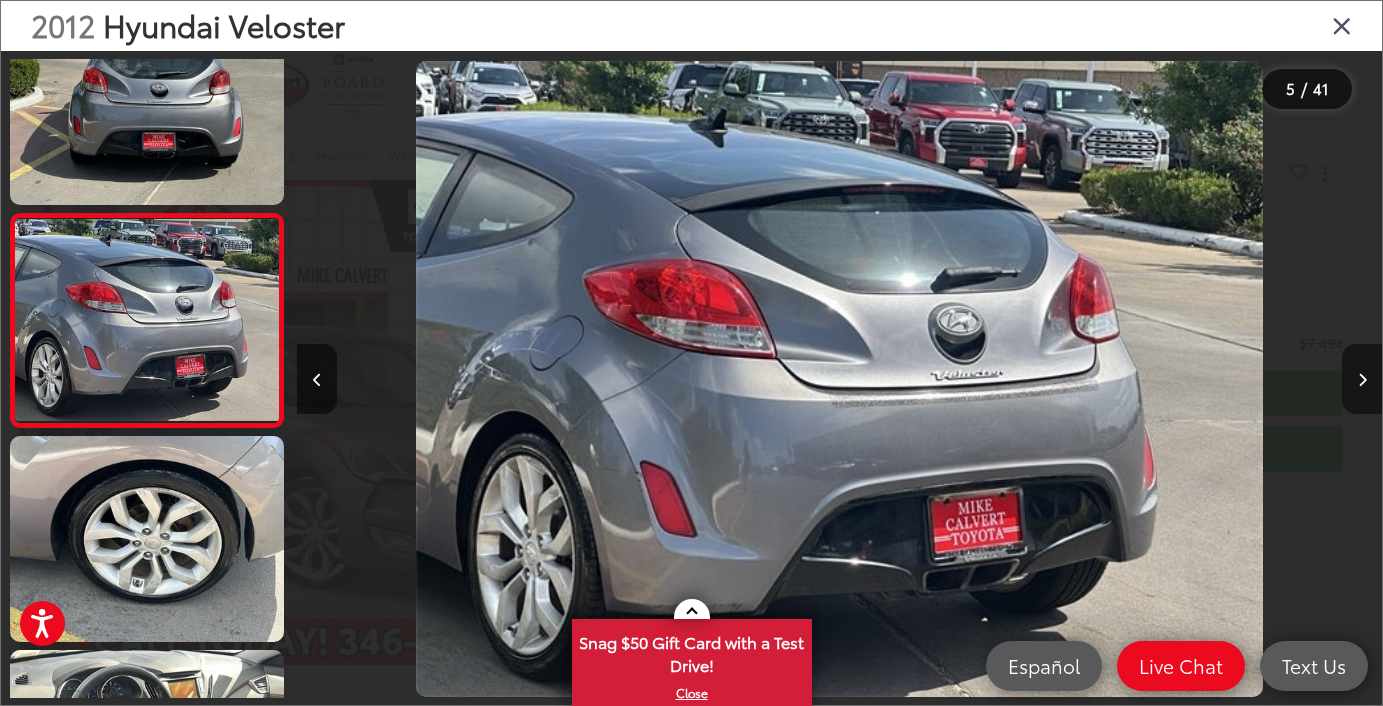 click at bounding box center [1362, 380] 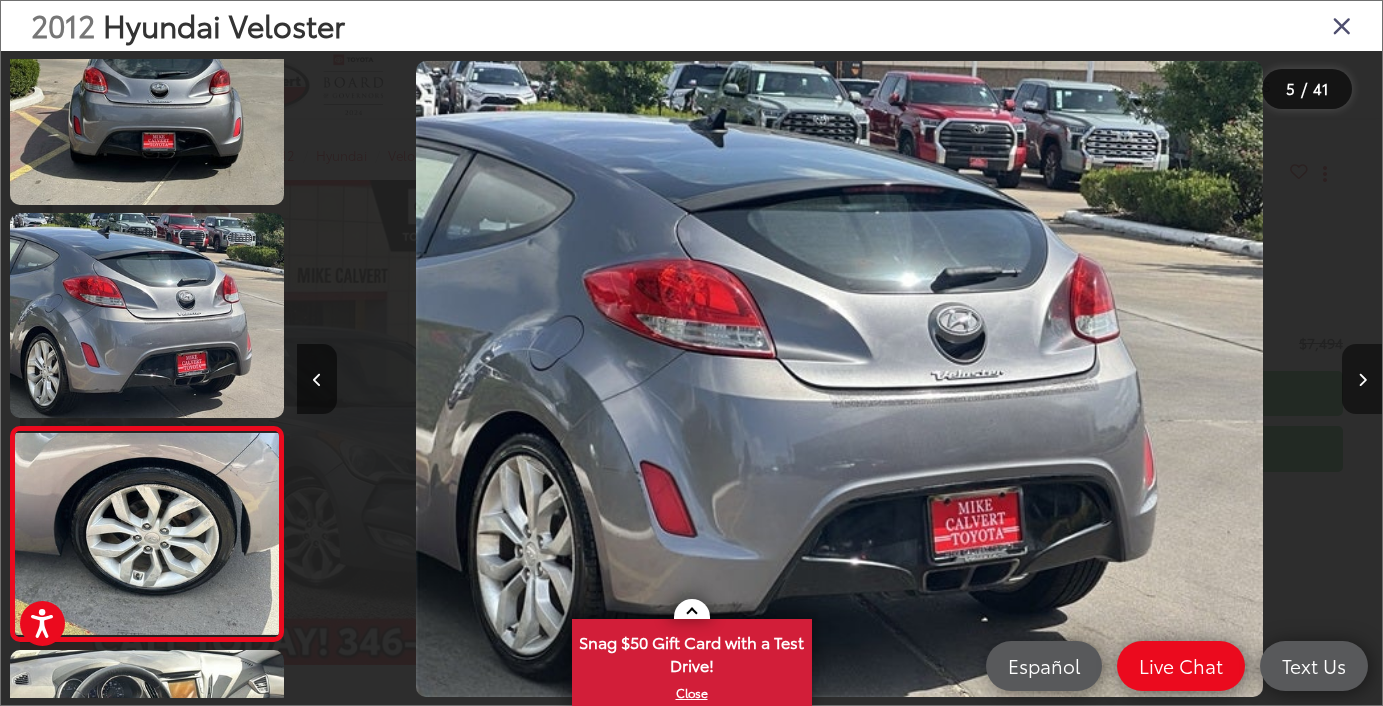 scroll, scrollTop: 0, scrollLeft: 4471, axis: horizontal 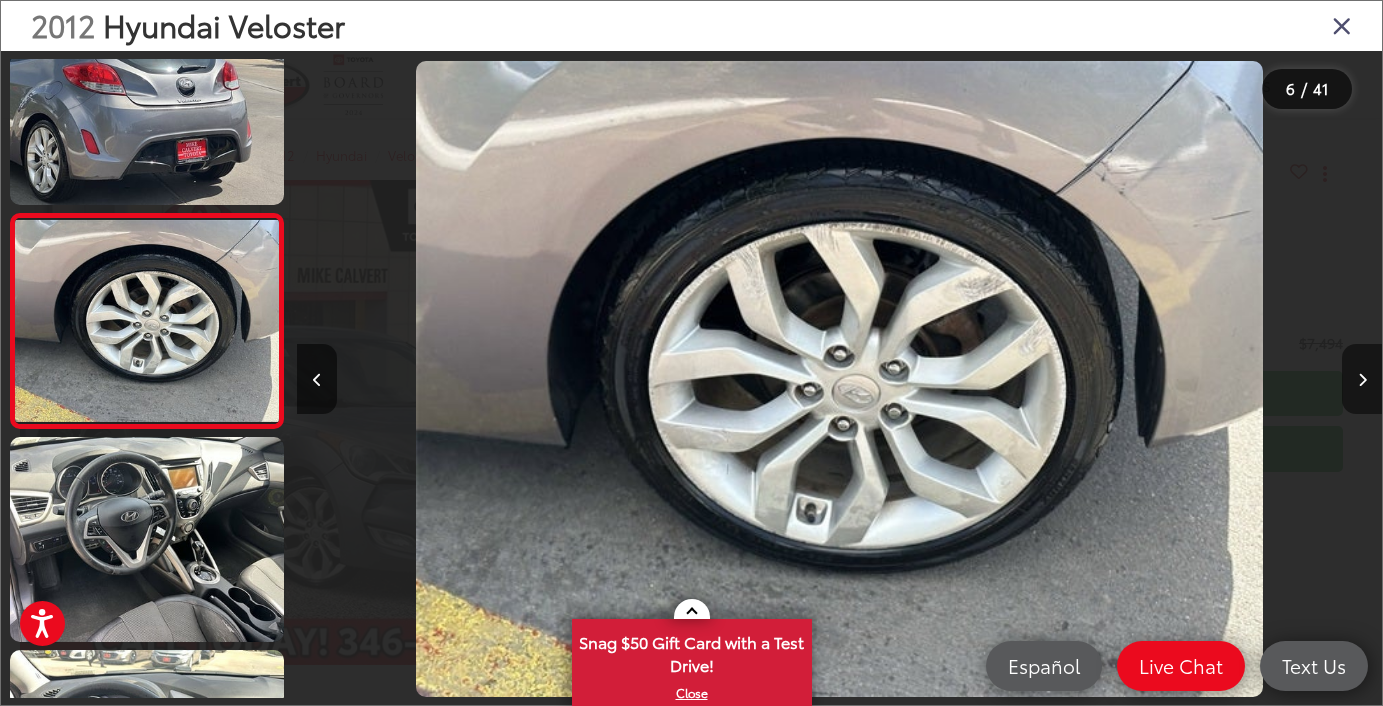 click at bounding box center [1362, 380] 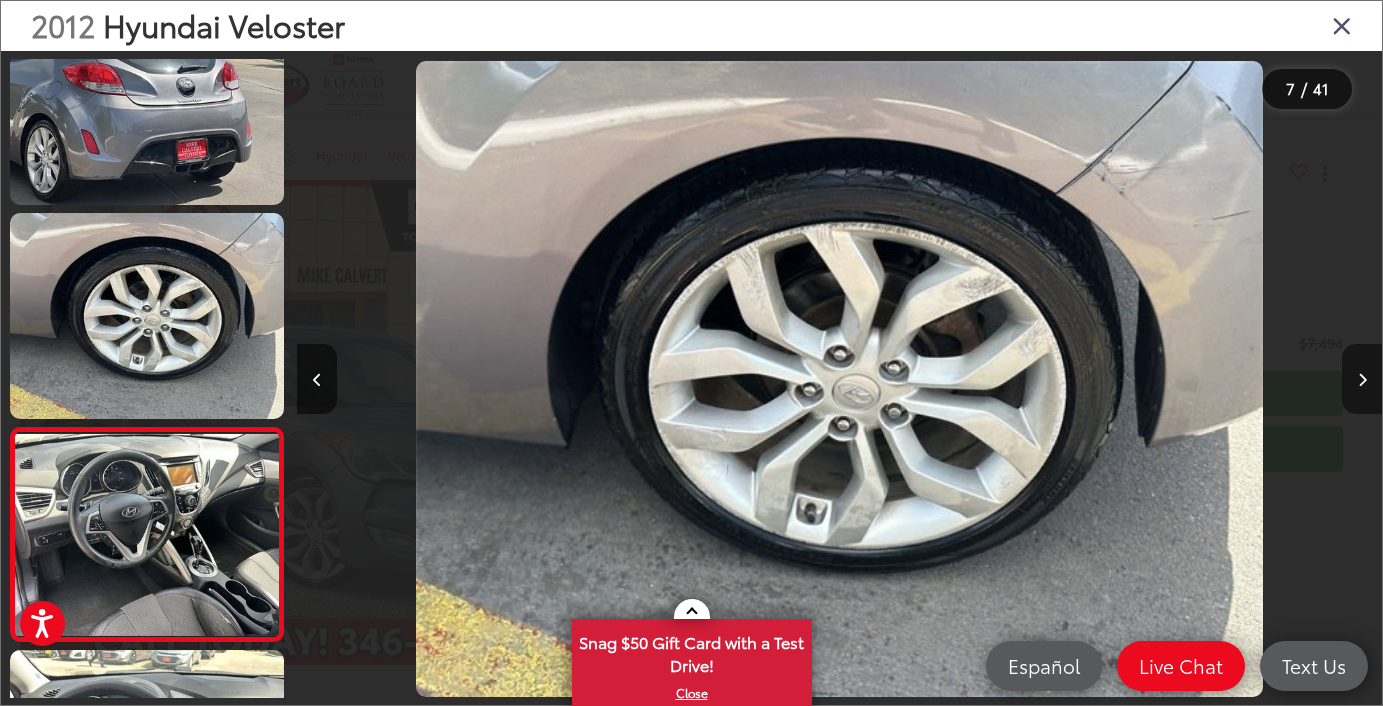 scroll, scrollTop: 0, scrollLeft: 5774, axis: horizontal 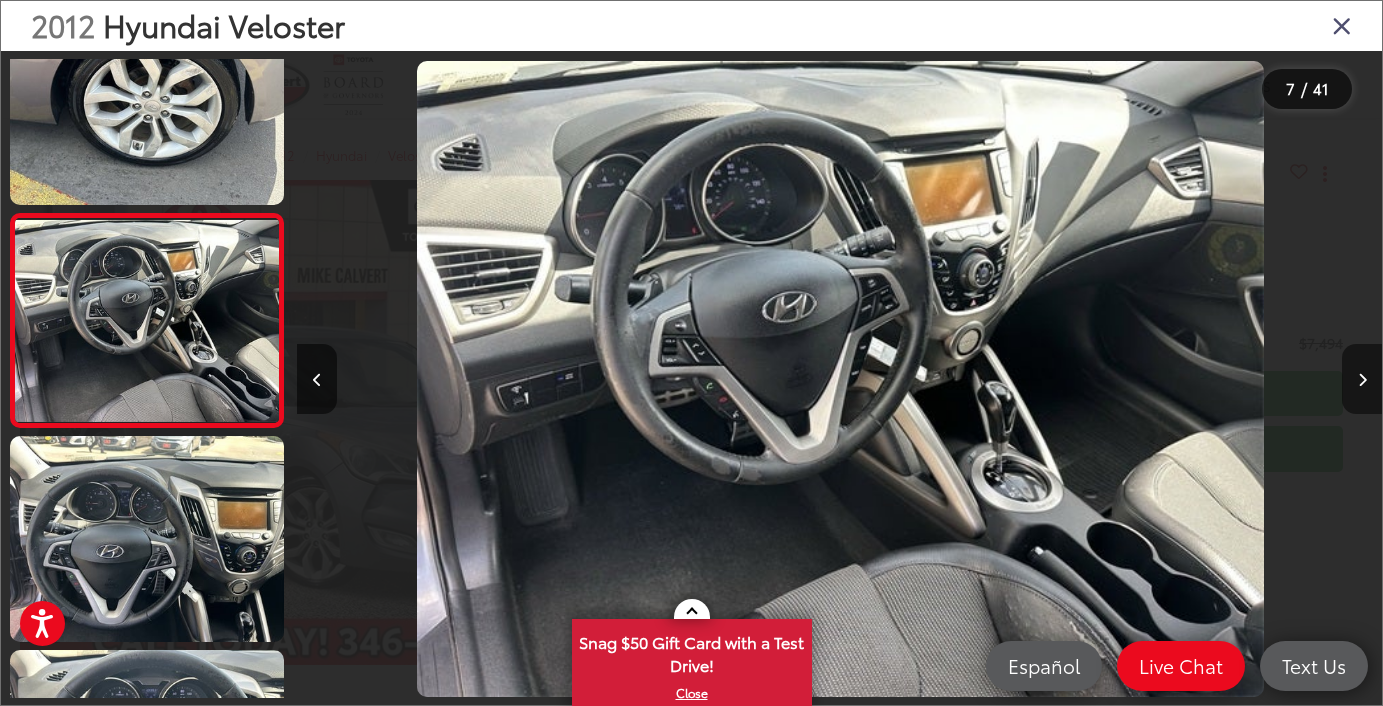 click at bounding box center [1362, 380] 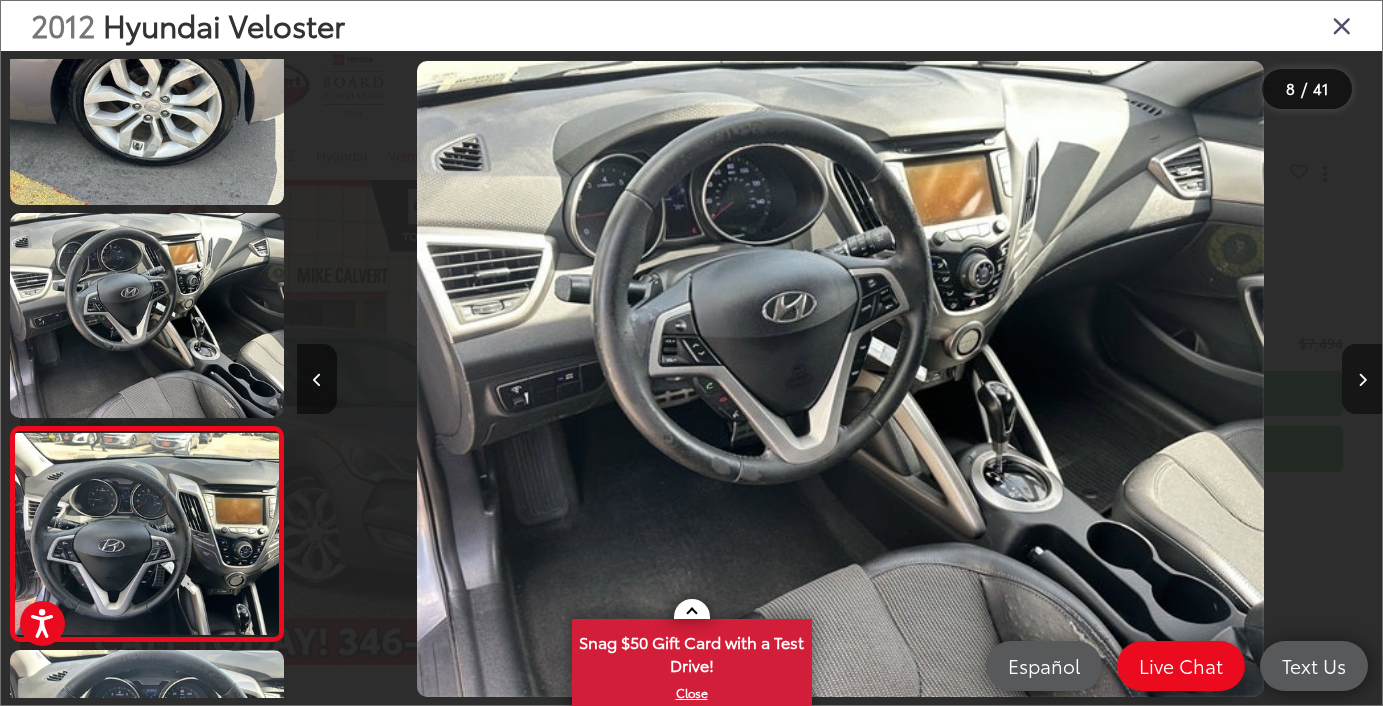 scroll, scrollTop: 0, scrollLeft: 6967, axis: horizontal 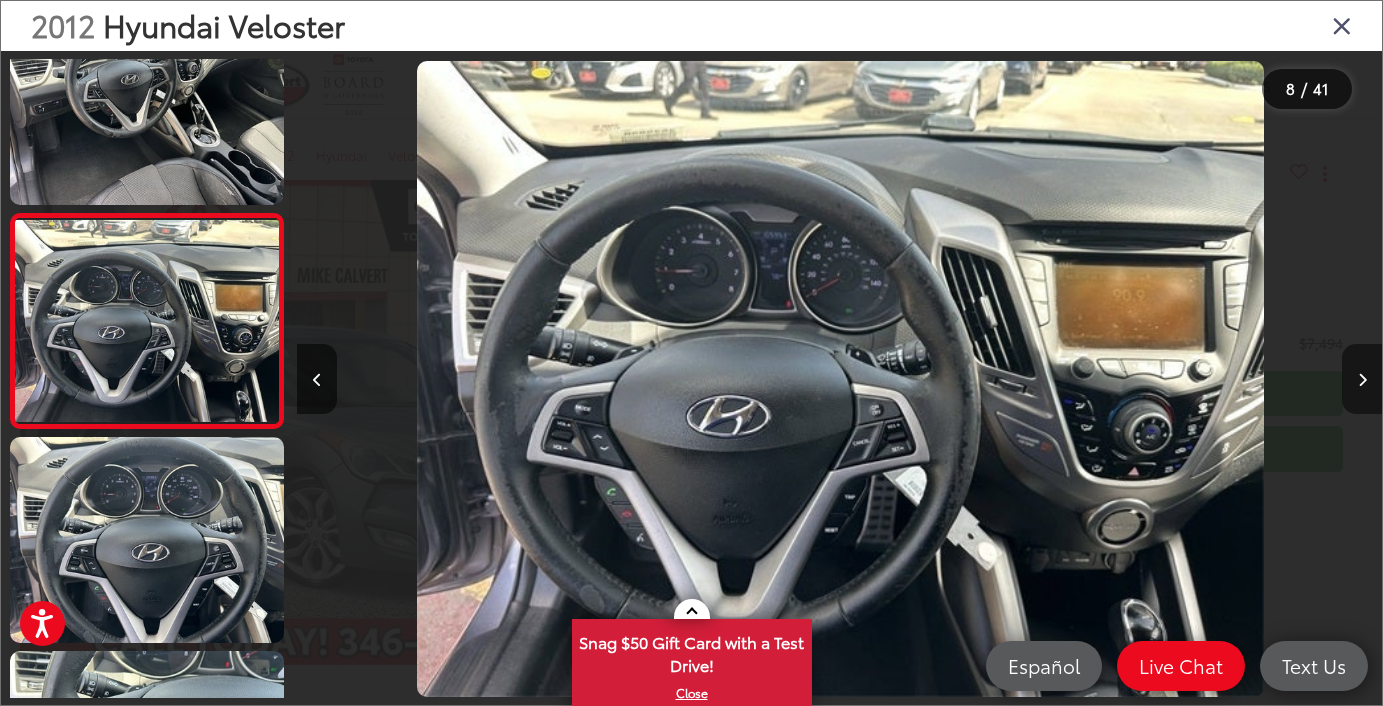 click at bounding box center [1362, 380] 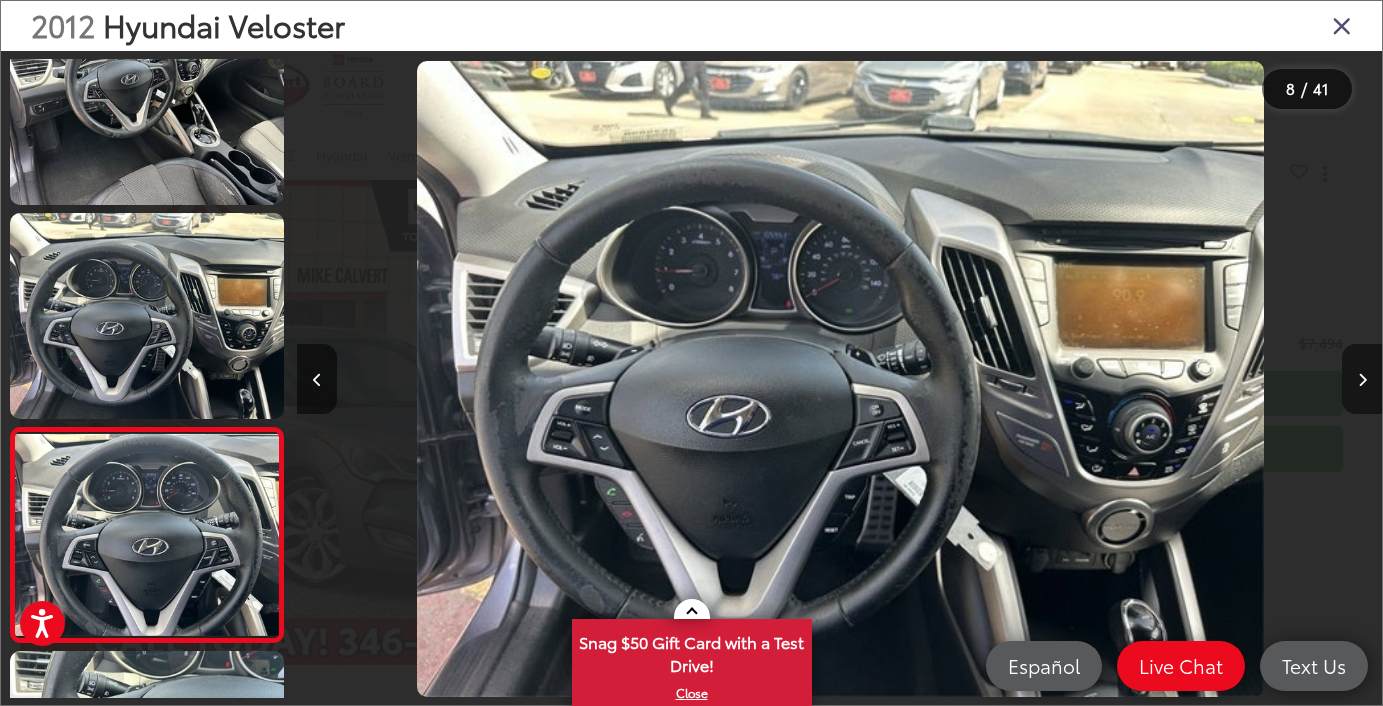 scroll, scrollTop: 0, scrollLeft: 7693, axis: horizontal 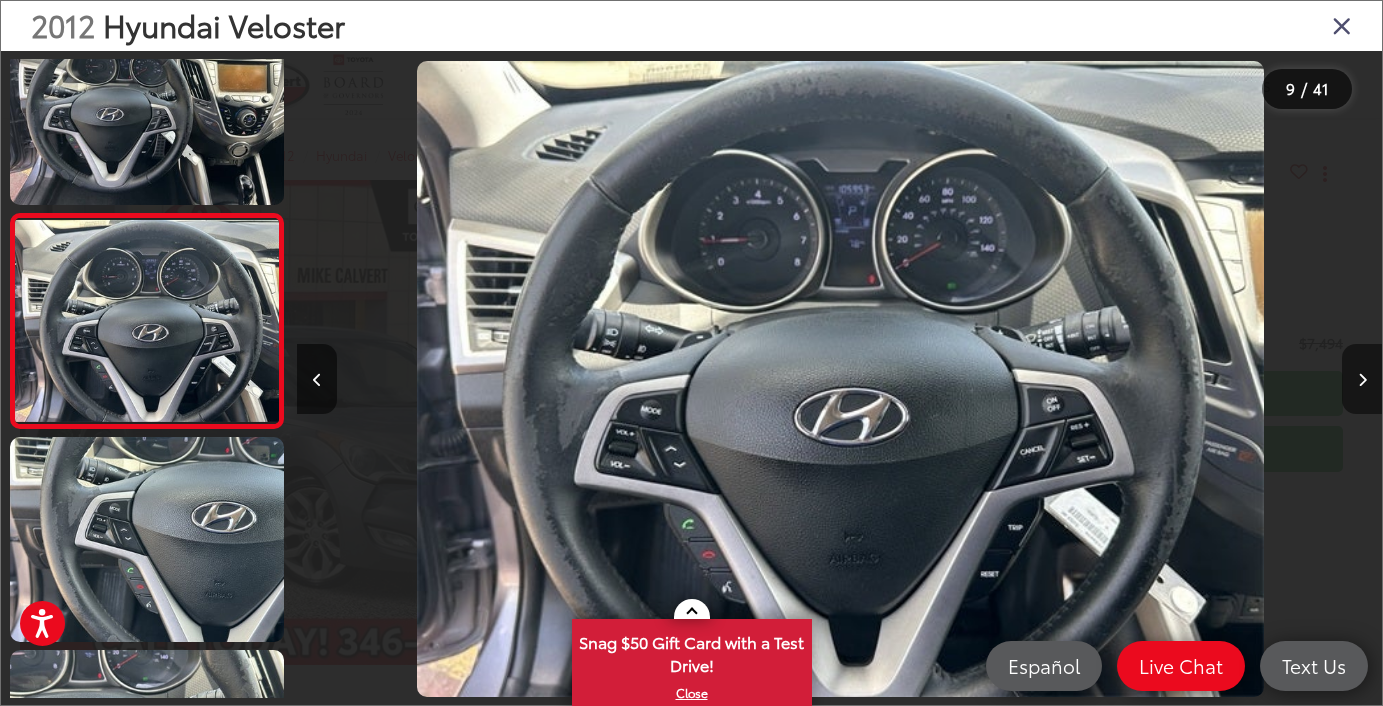 click at bounding box center (1362, 380) 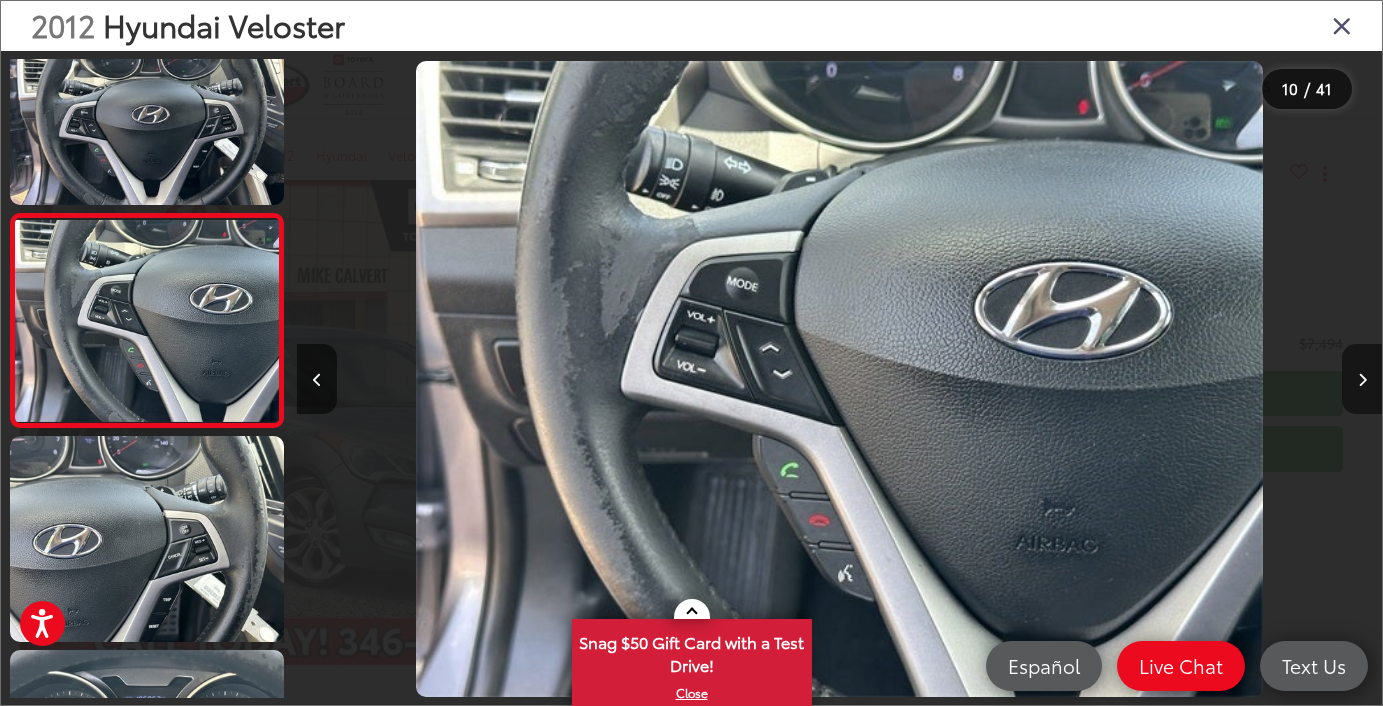 click at bounding box center (1362, 380) 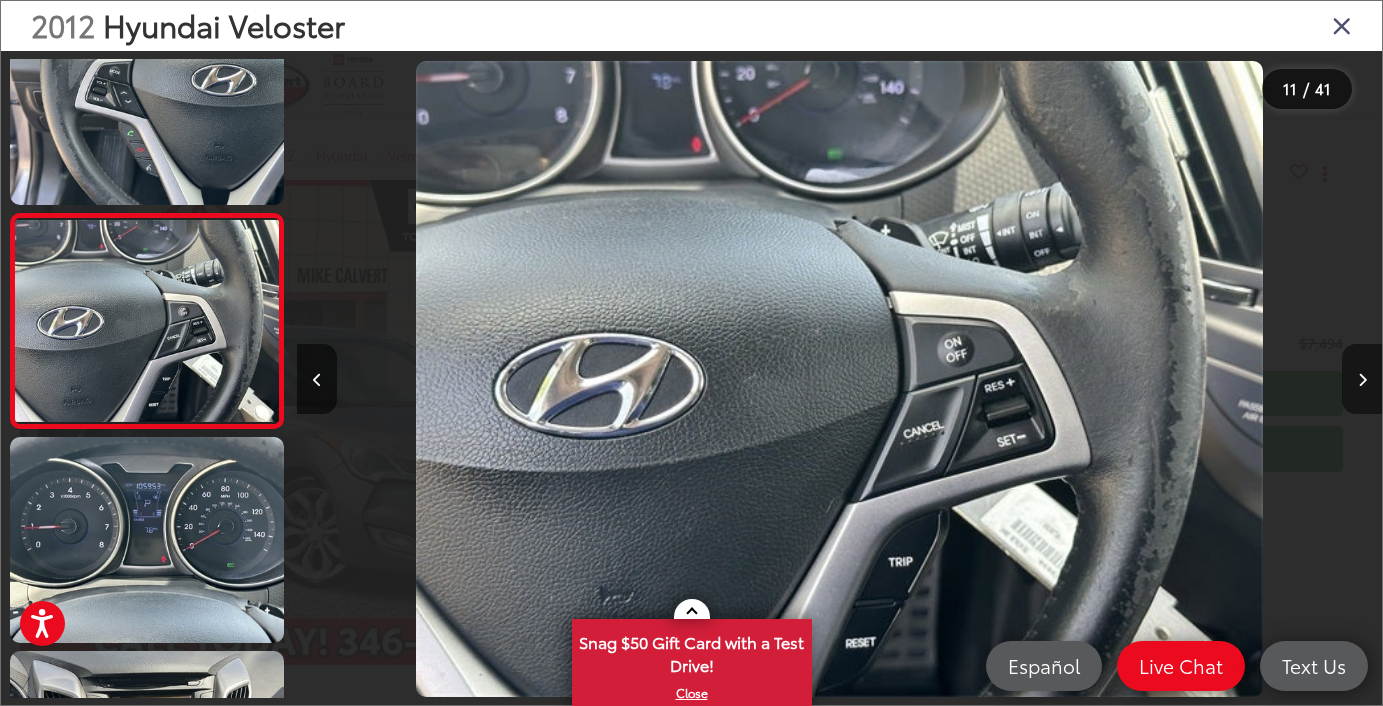 click at bounding box center [1362, 379] 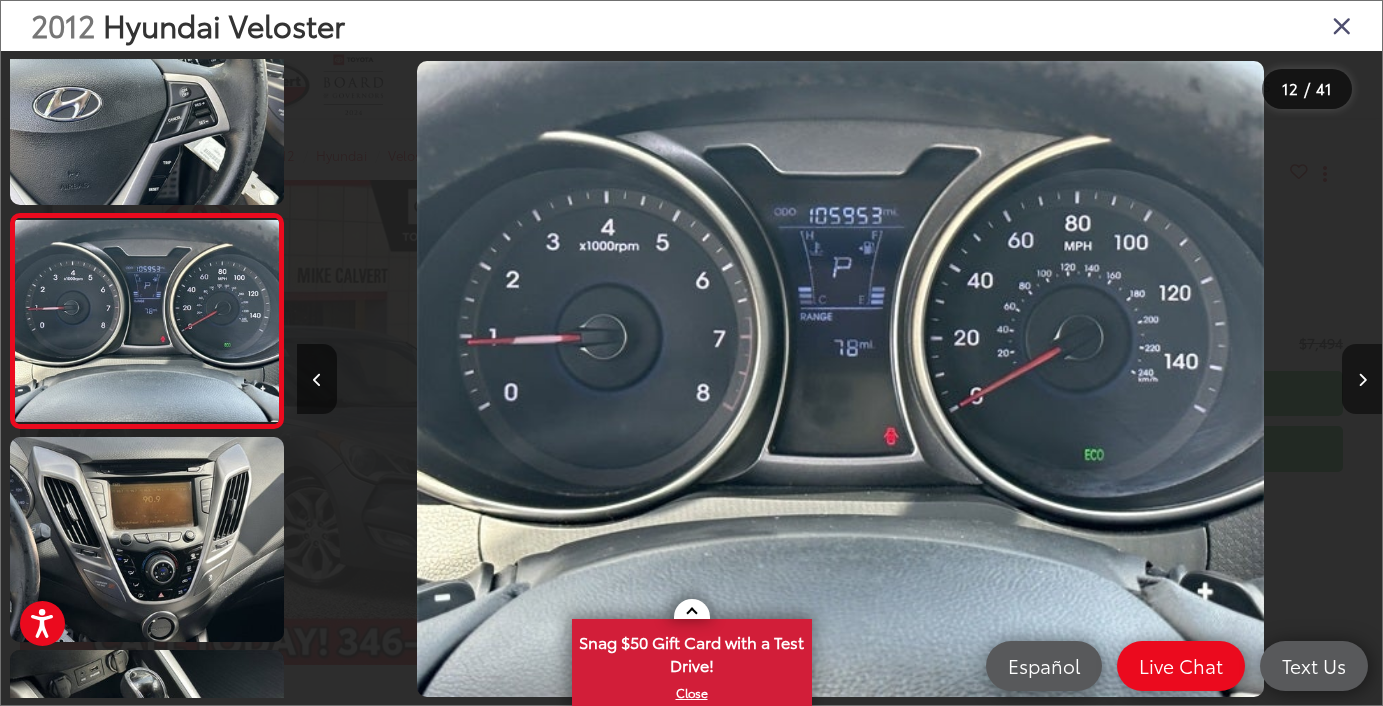 click at bounding box center (1362, 379) 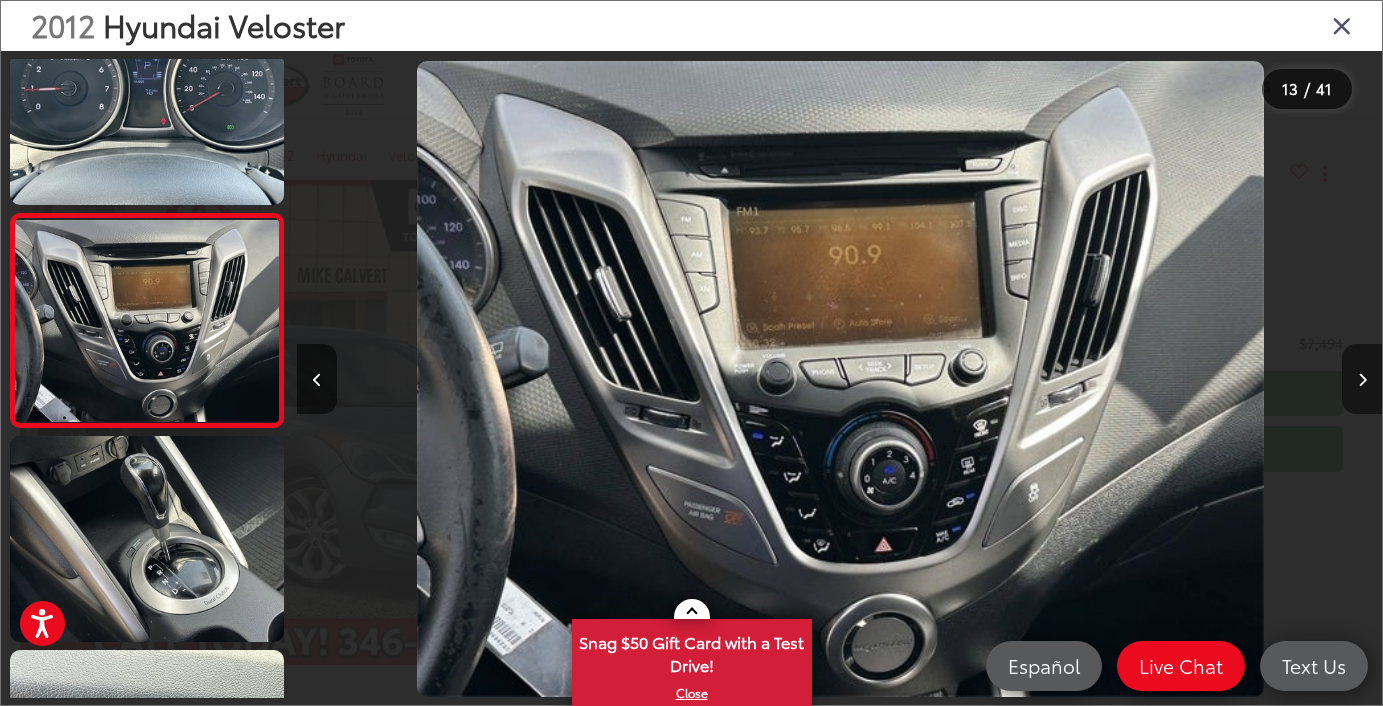 click at bounding box center [1362, 379] 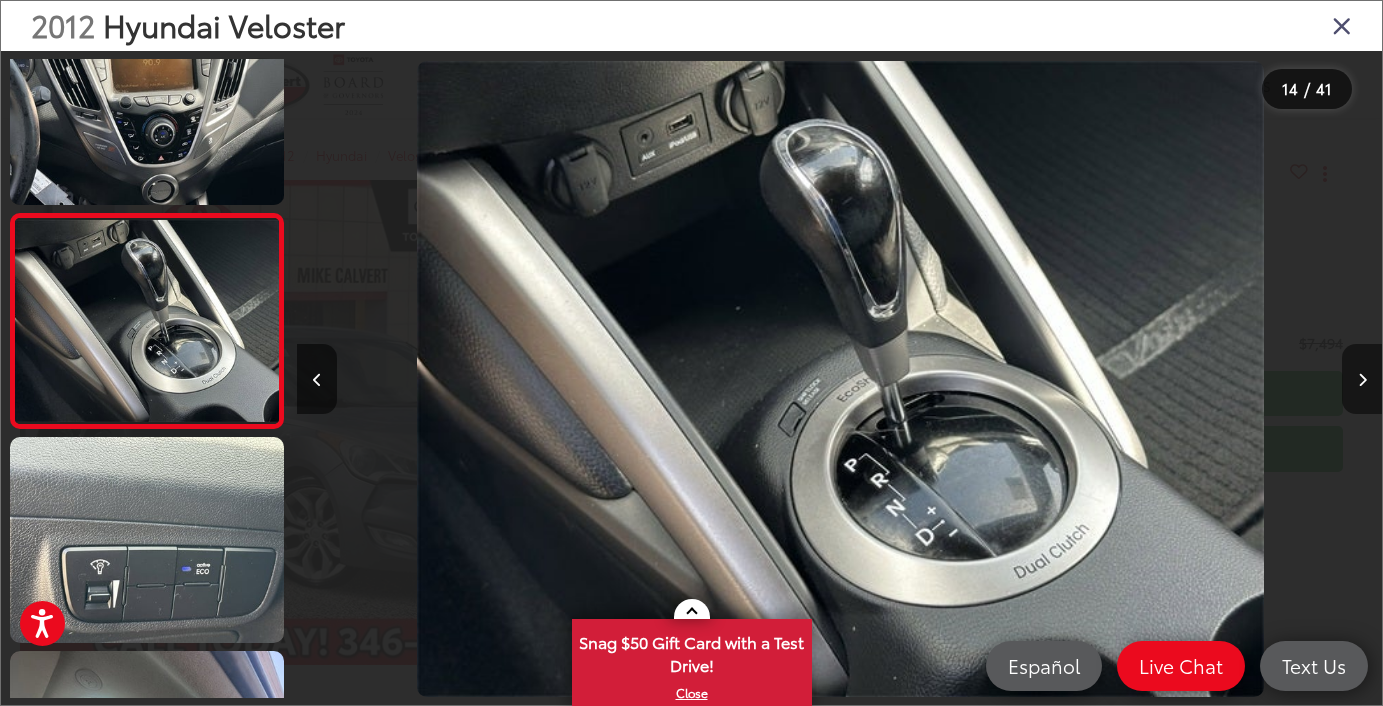 click at bounding box center [1362, 379] 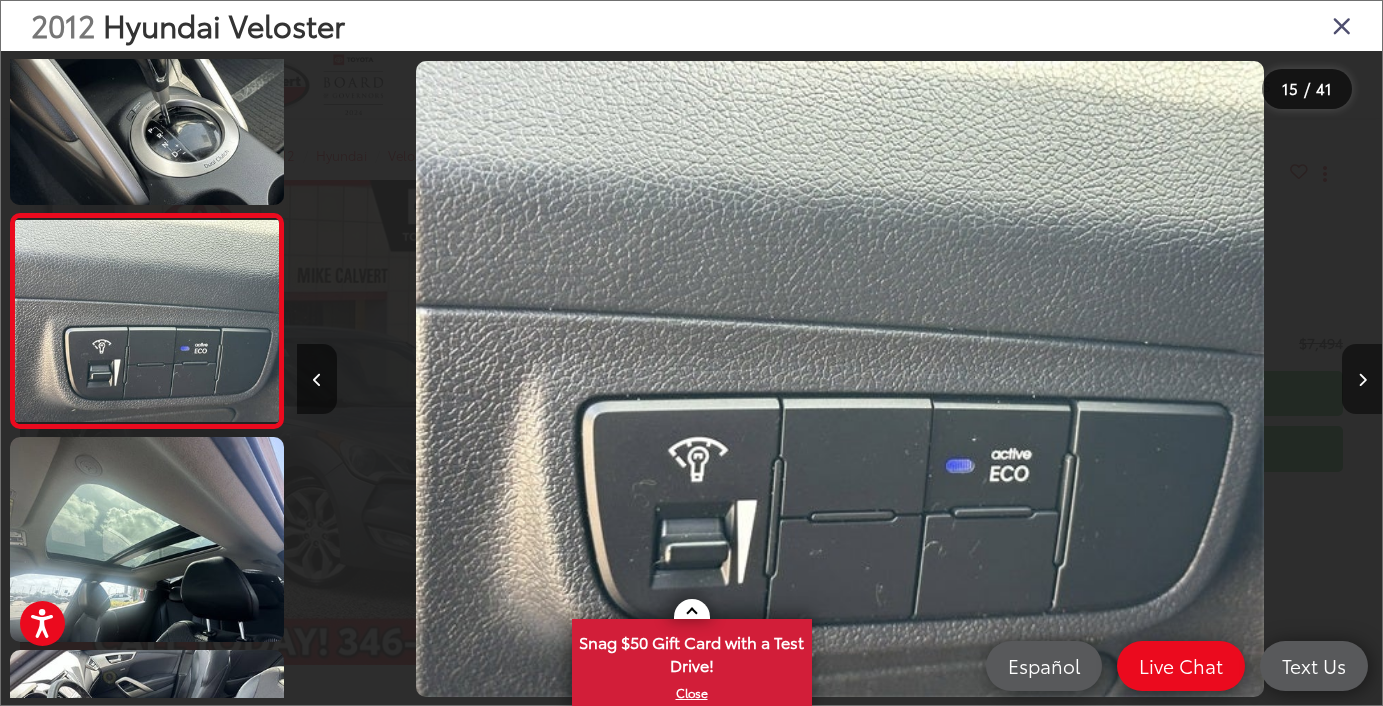 click at bounding box center (1362, 379) 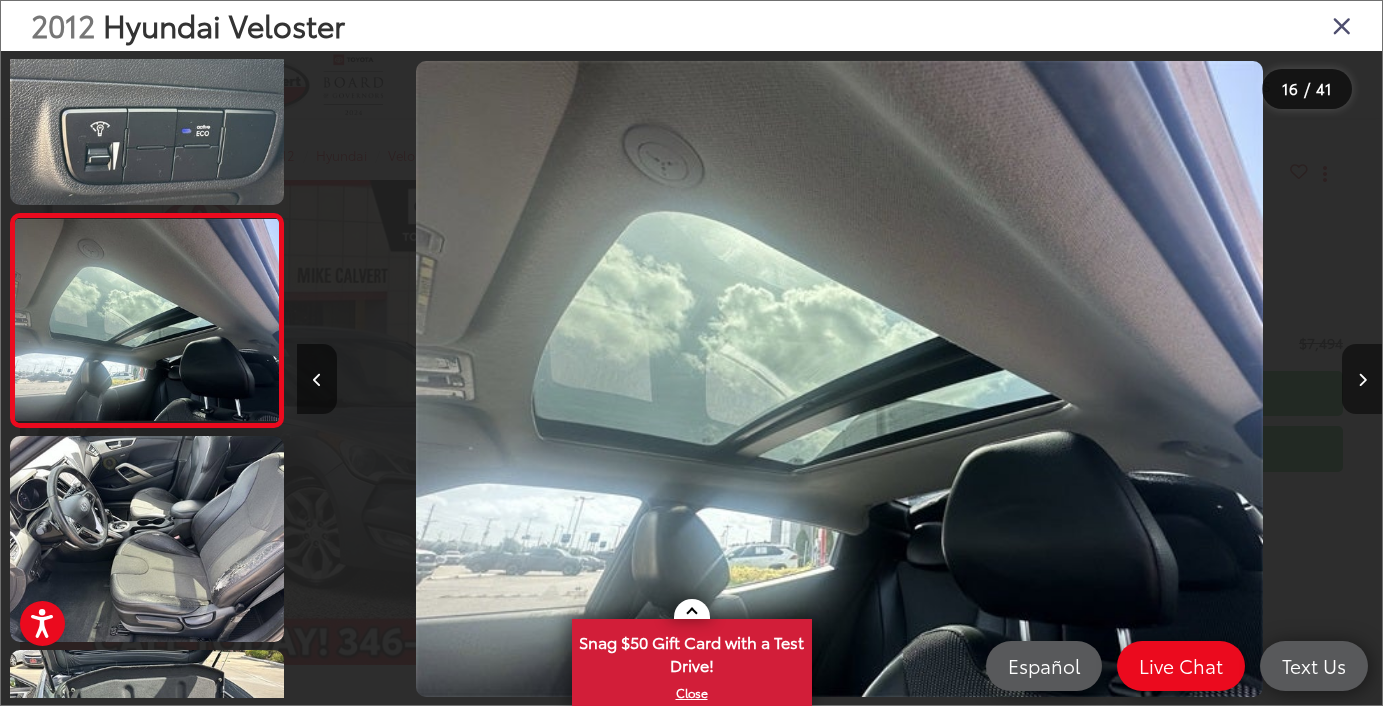 click at bounding box center (1362, 379) 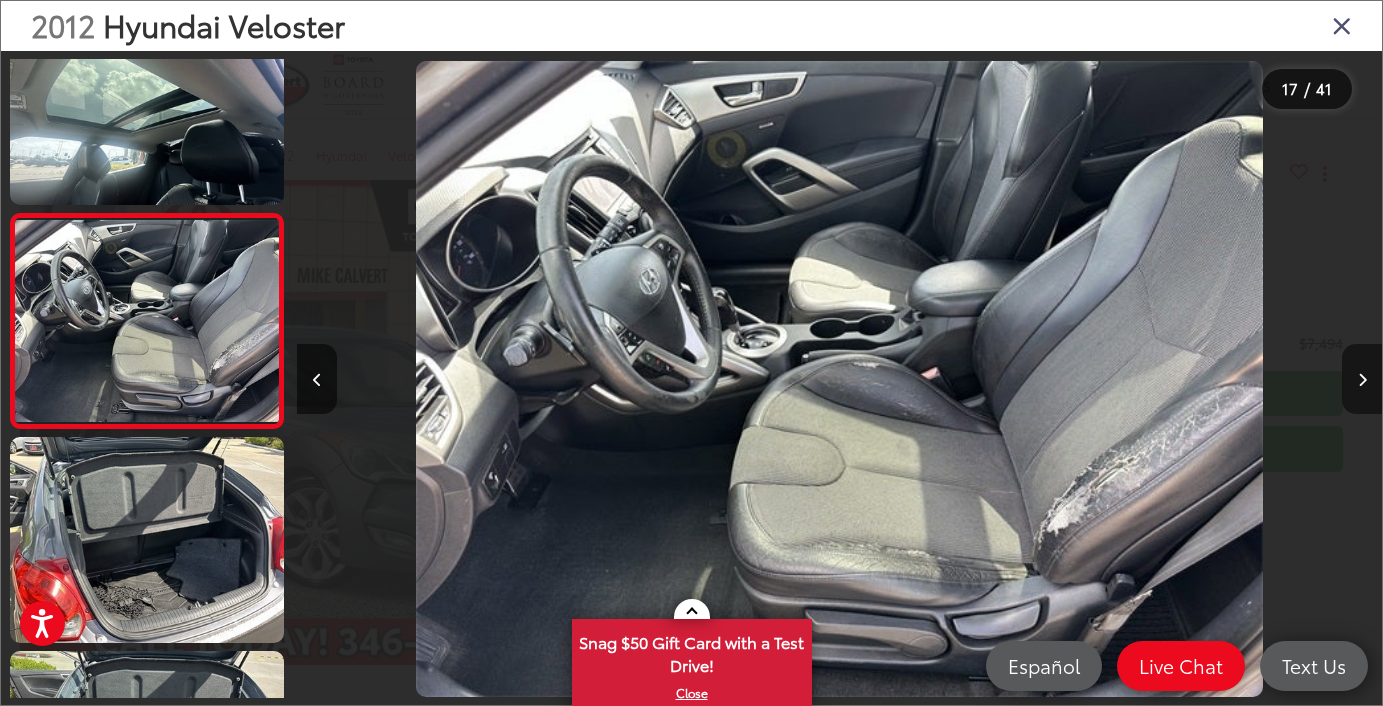 click at bounding box center (1362, 379) 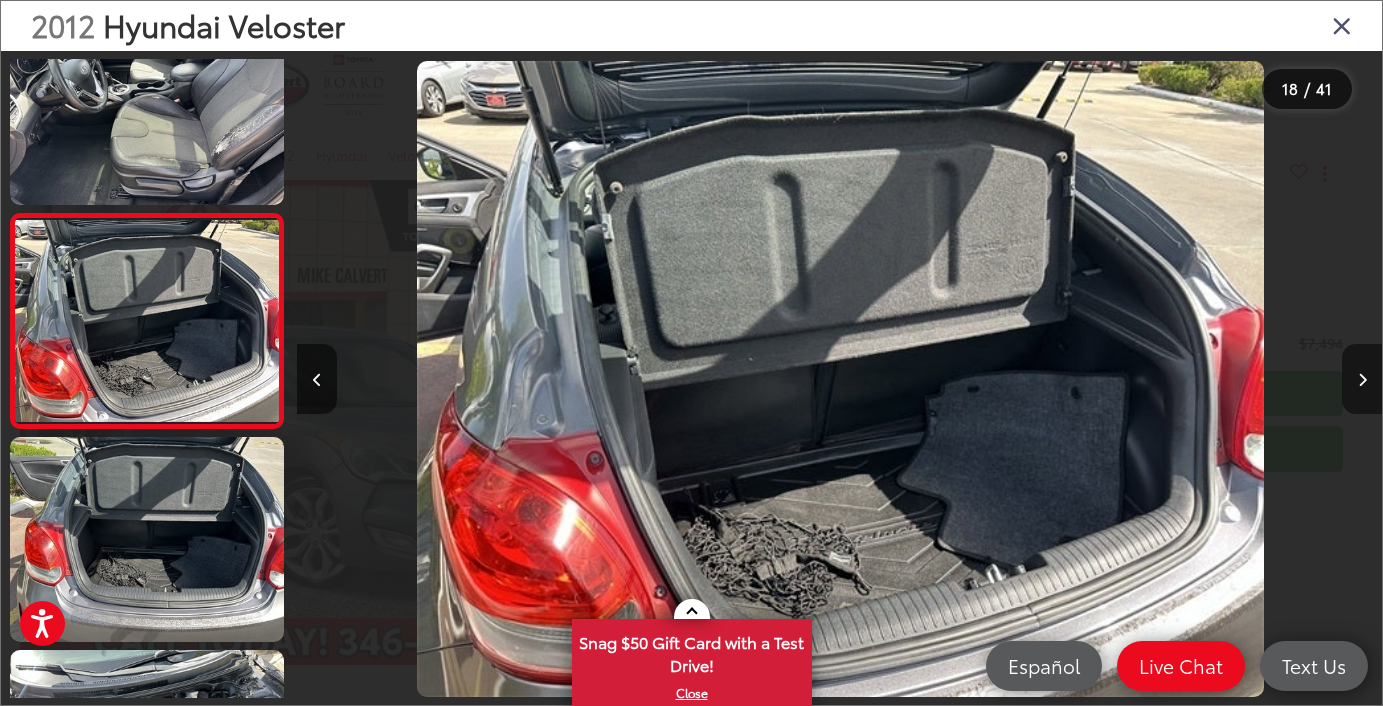 click at bounding box center (1362, 379) 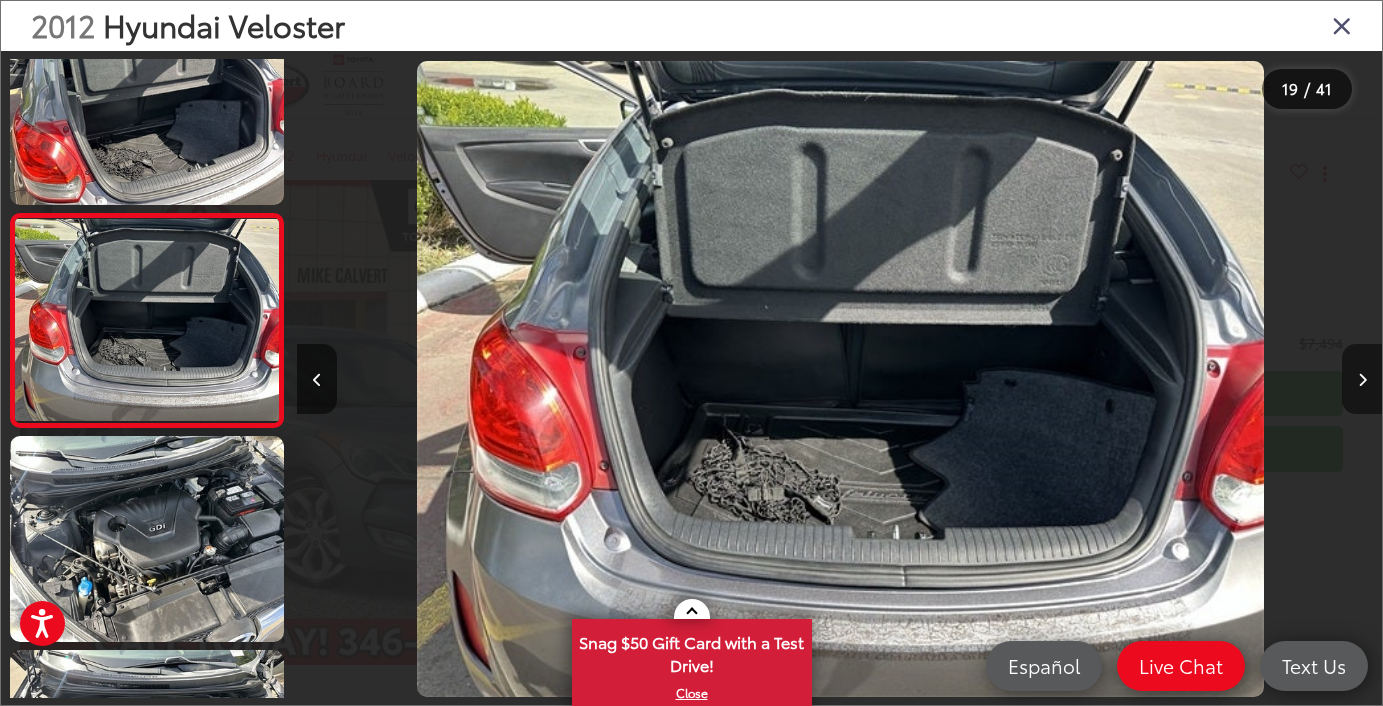 click at bounding box center (1362, 379) 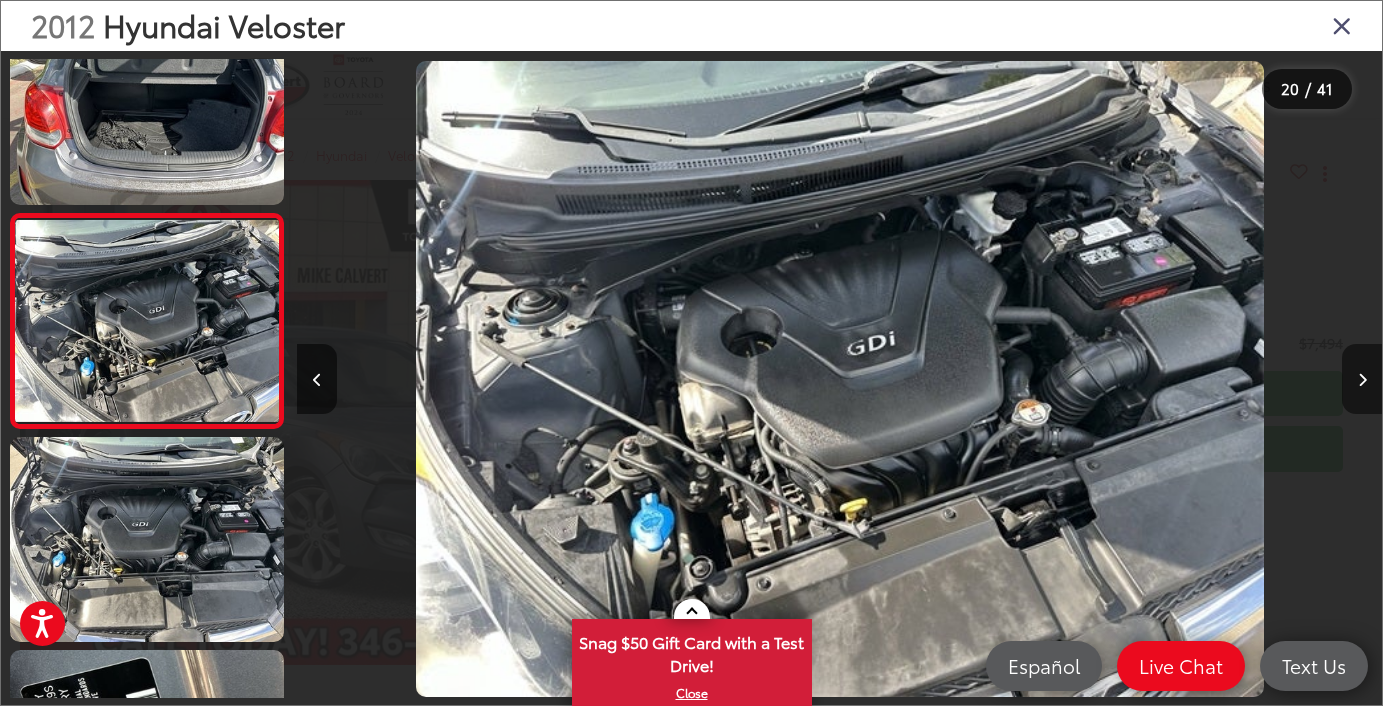 click at bounding box center [1362, 379] 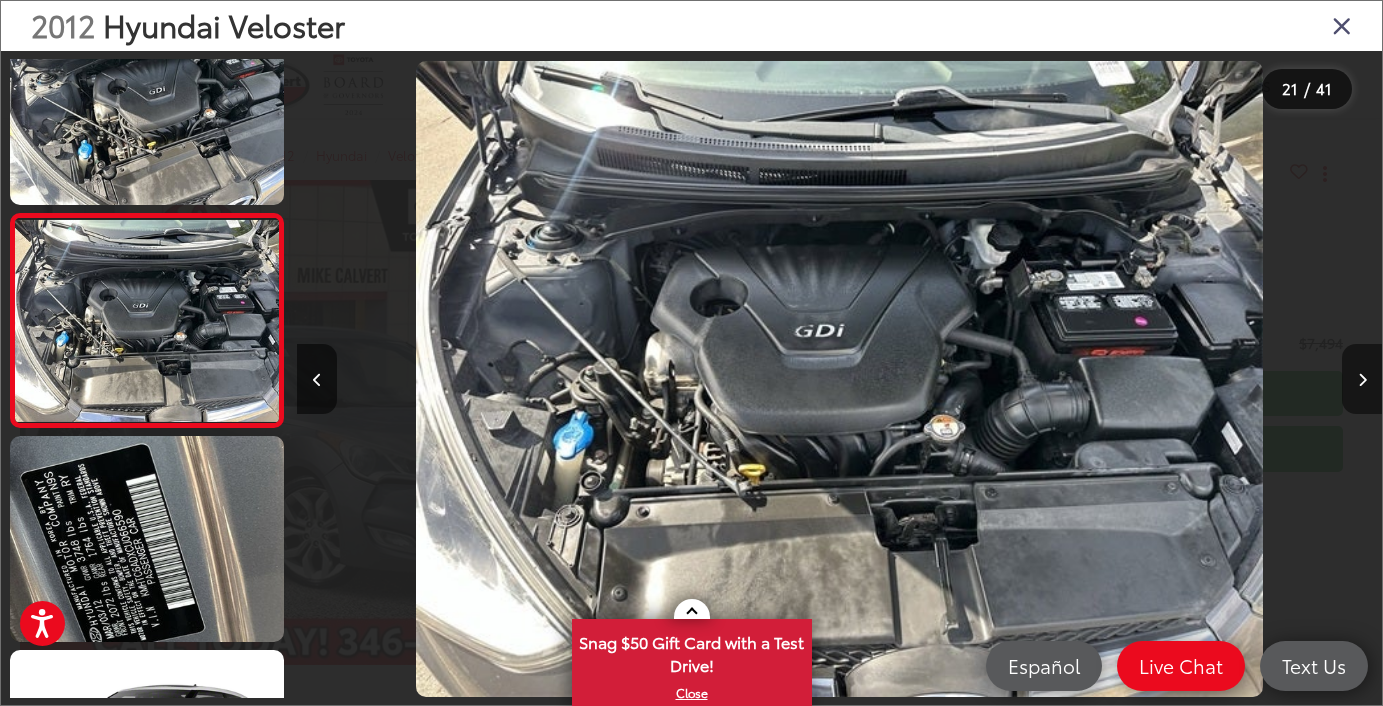 click at bounding box center (1362, 379) 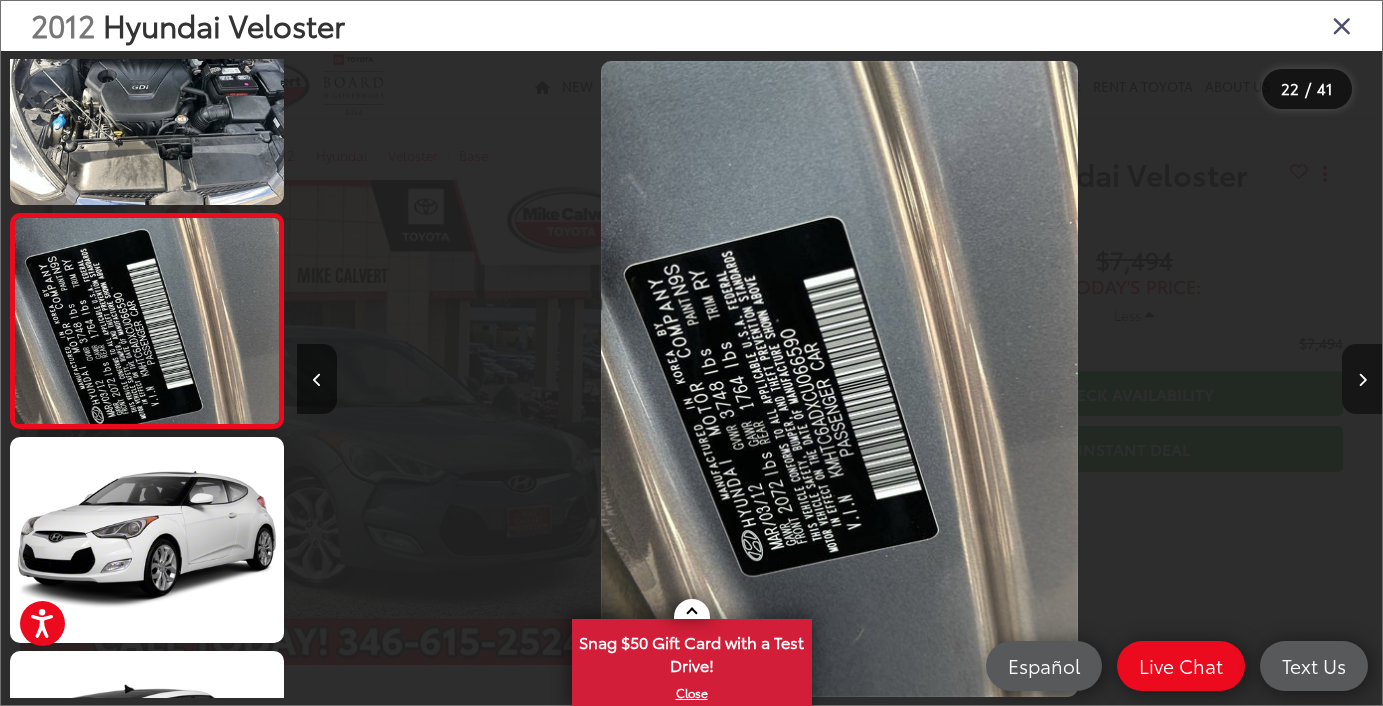 click at bounding box center [1362, 379] 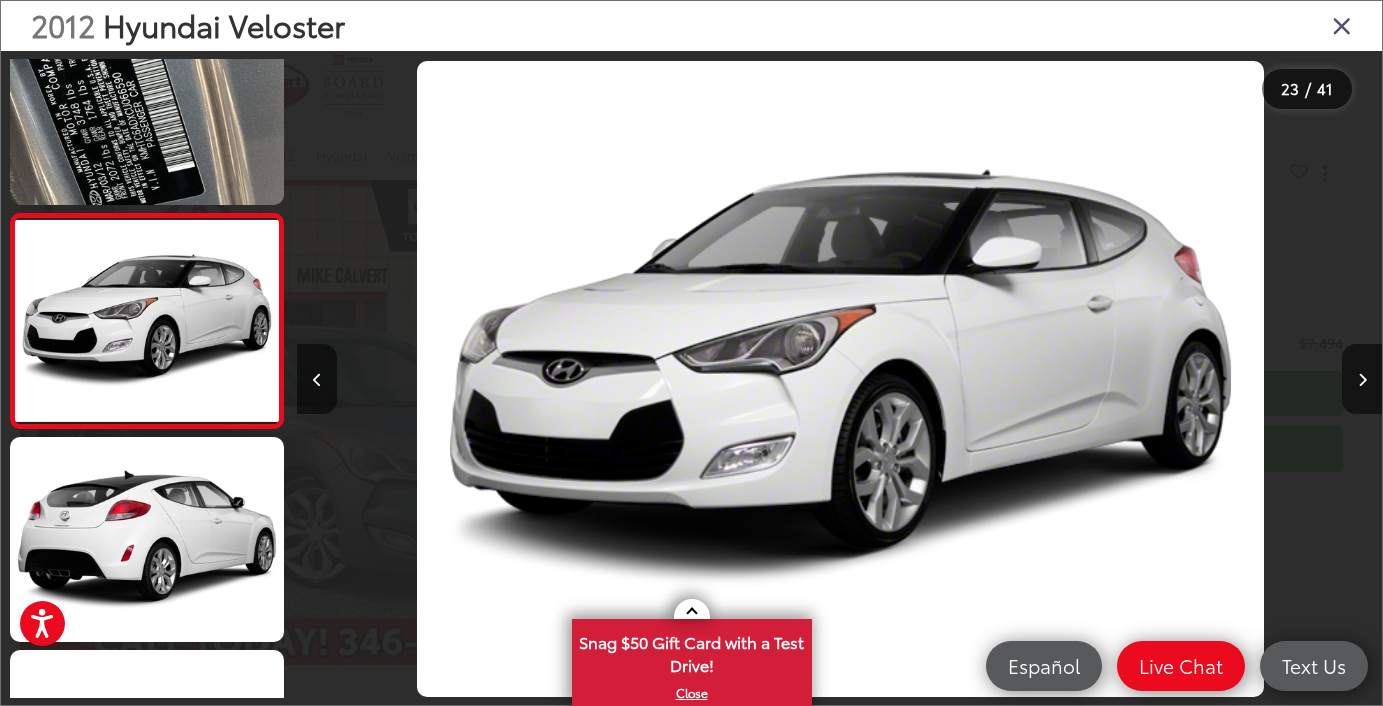 click at bounding box center (1342, 25) 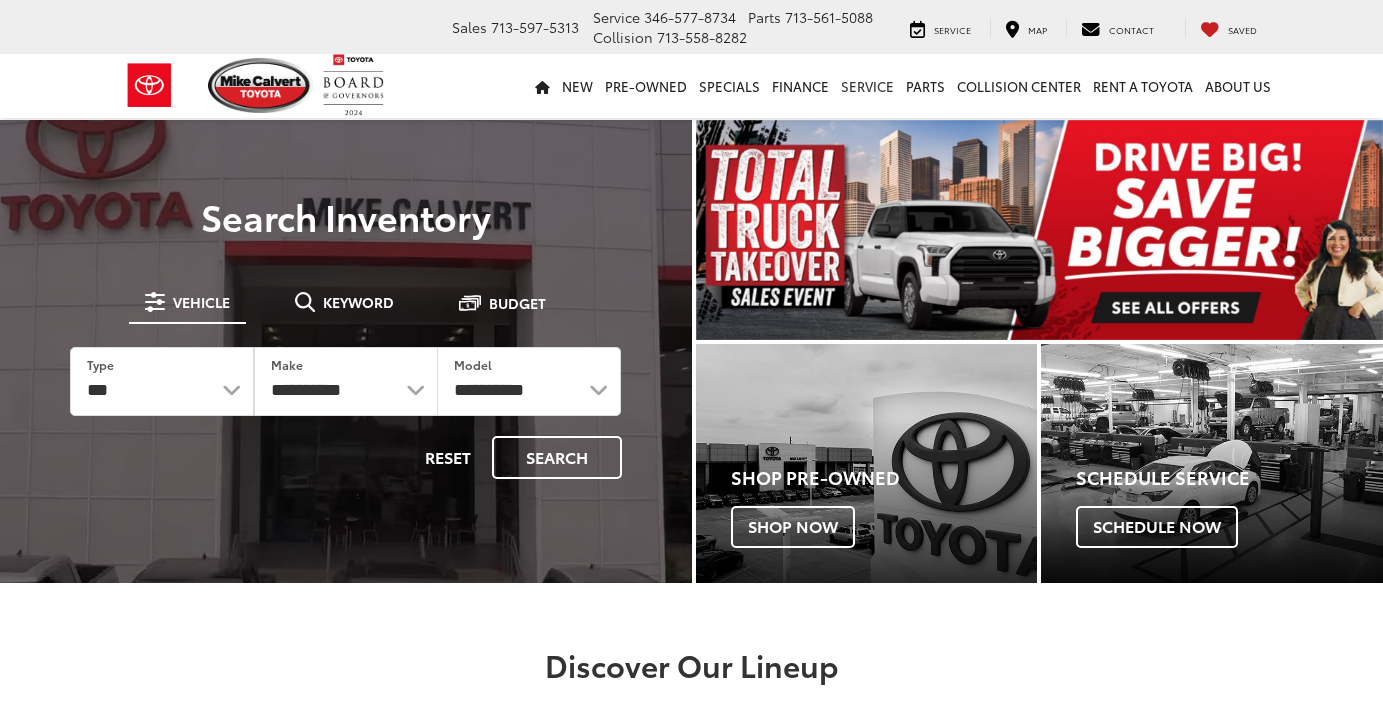 scroll, scrollTop: 0, scrollLeft: 0, axis: both 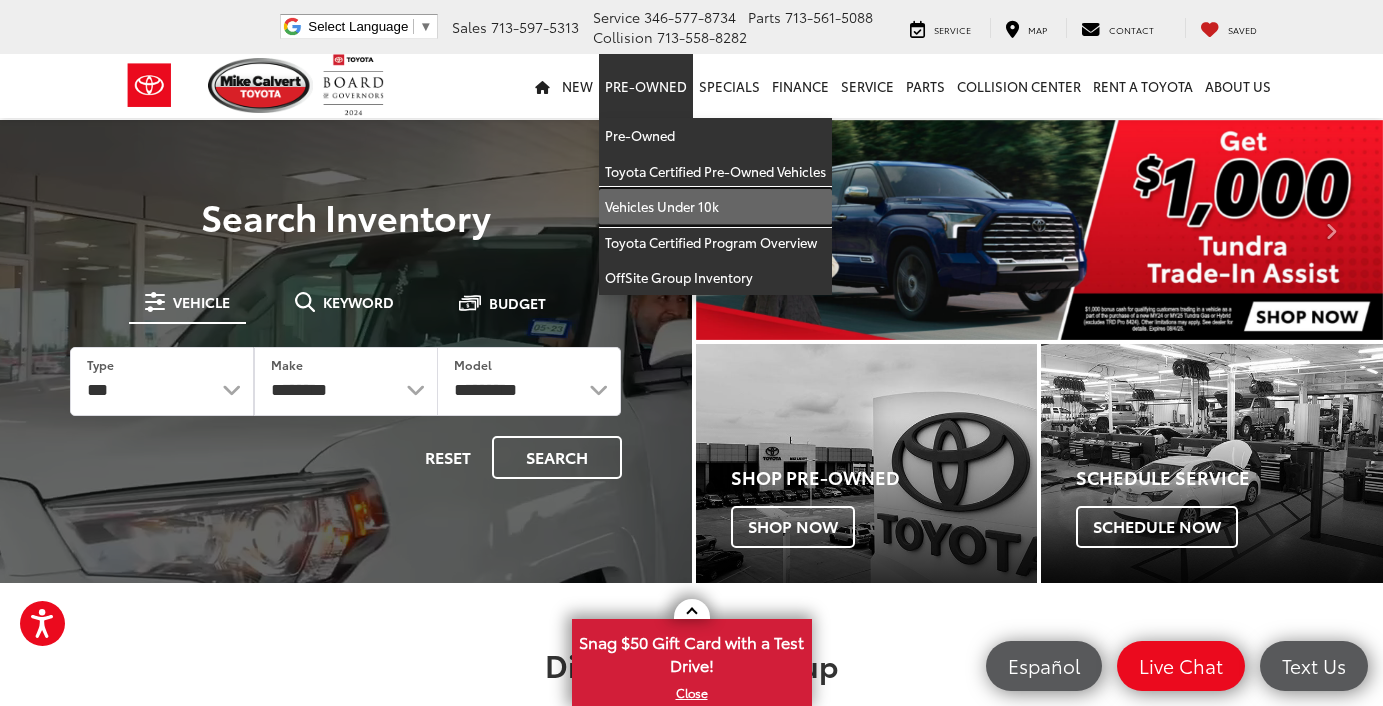 click on "Vehicles Under 10k" at bounding box center [715, 207] 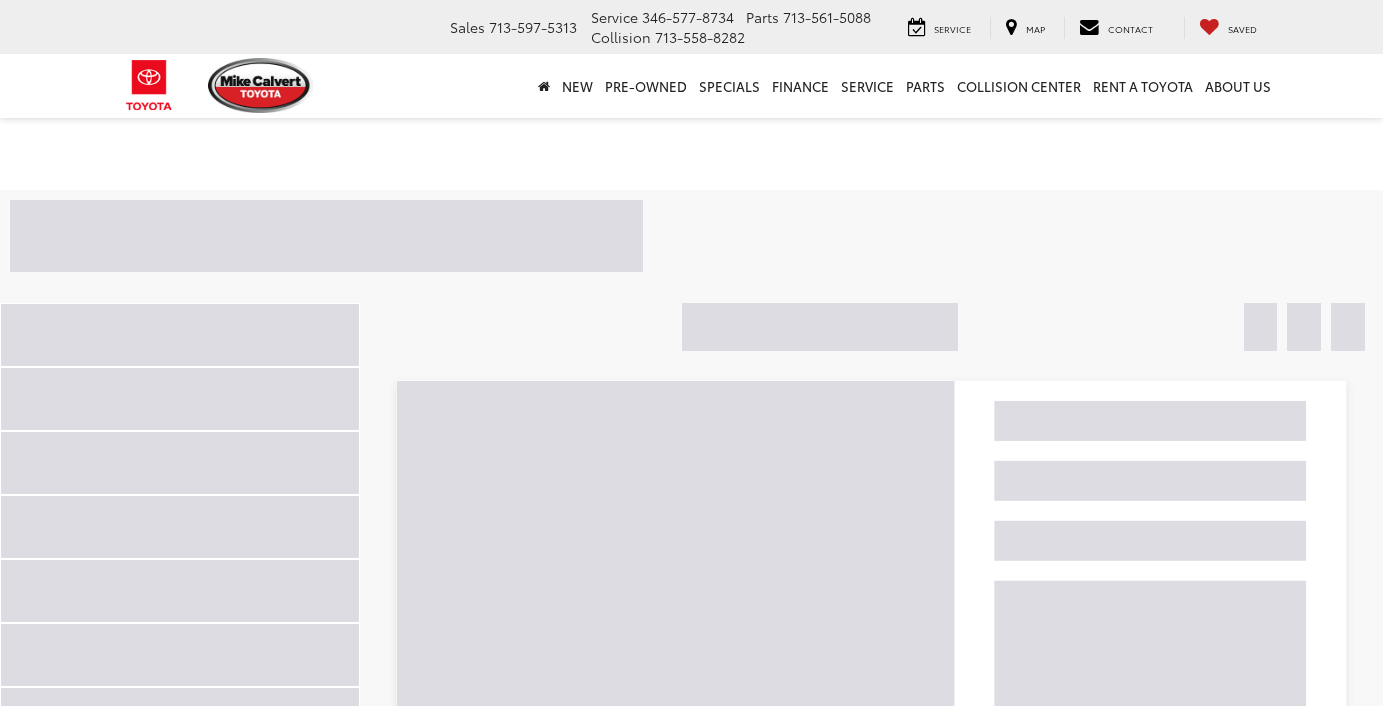 scroll, scrollTop: 0, scrollLeft: 0, axis: both 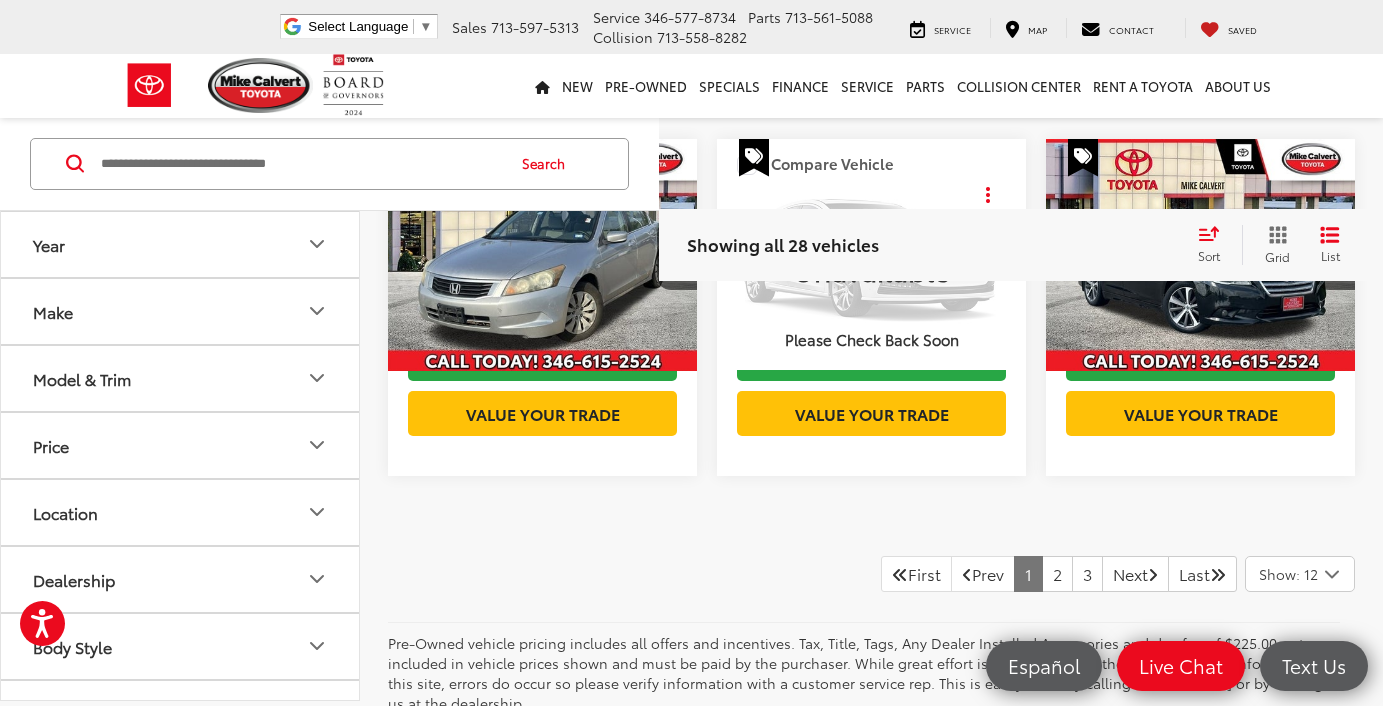click at bounding box center [1201, 256] 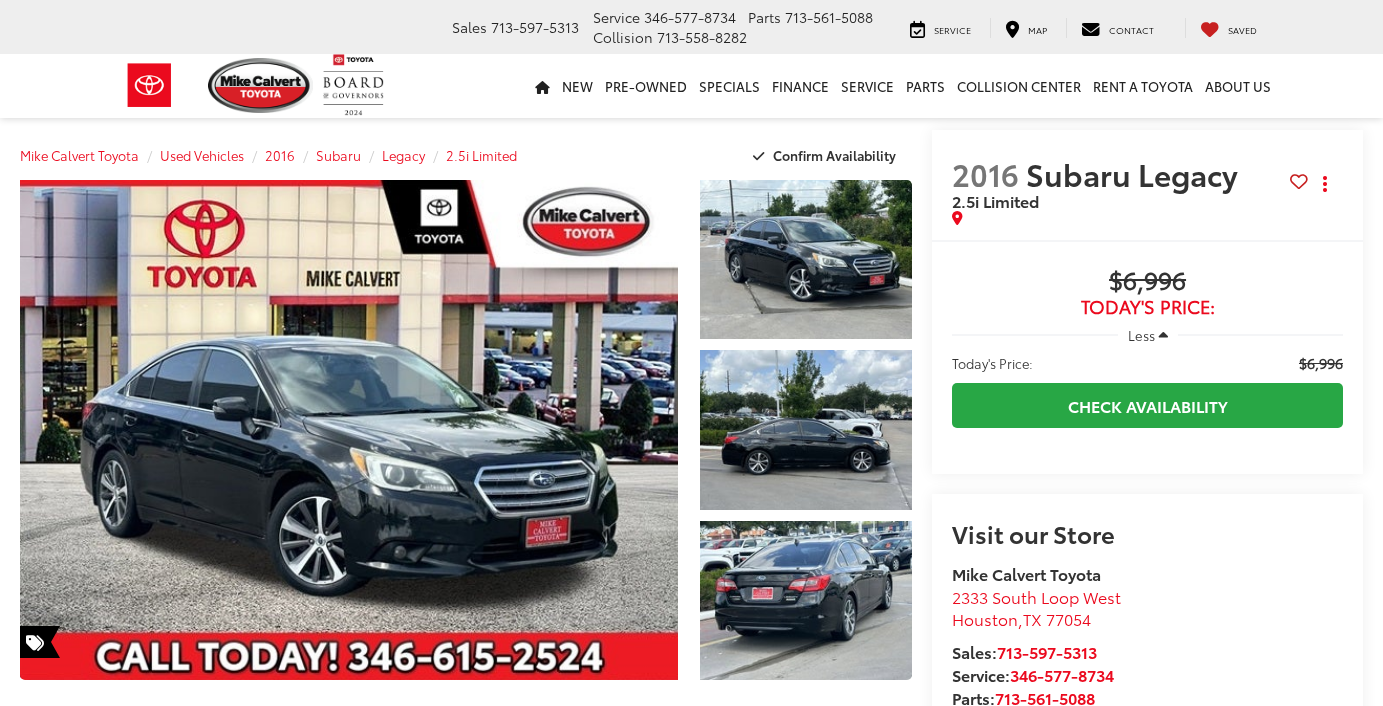 scroll, scrollTop: 0, scrollLeft: 0, axis: both 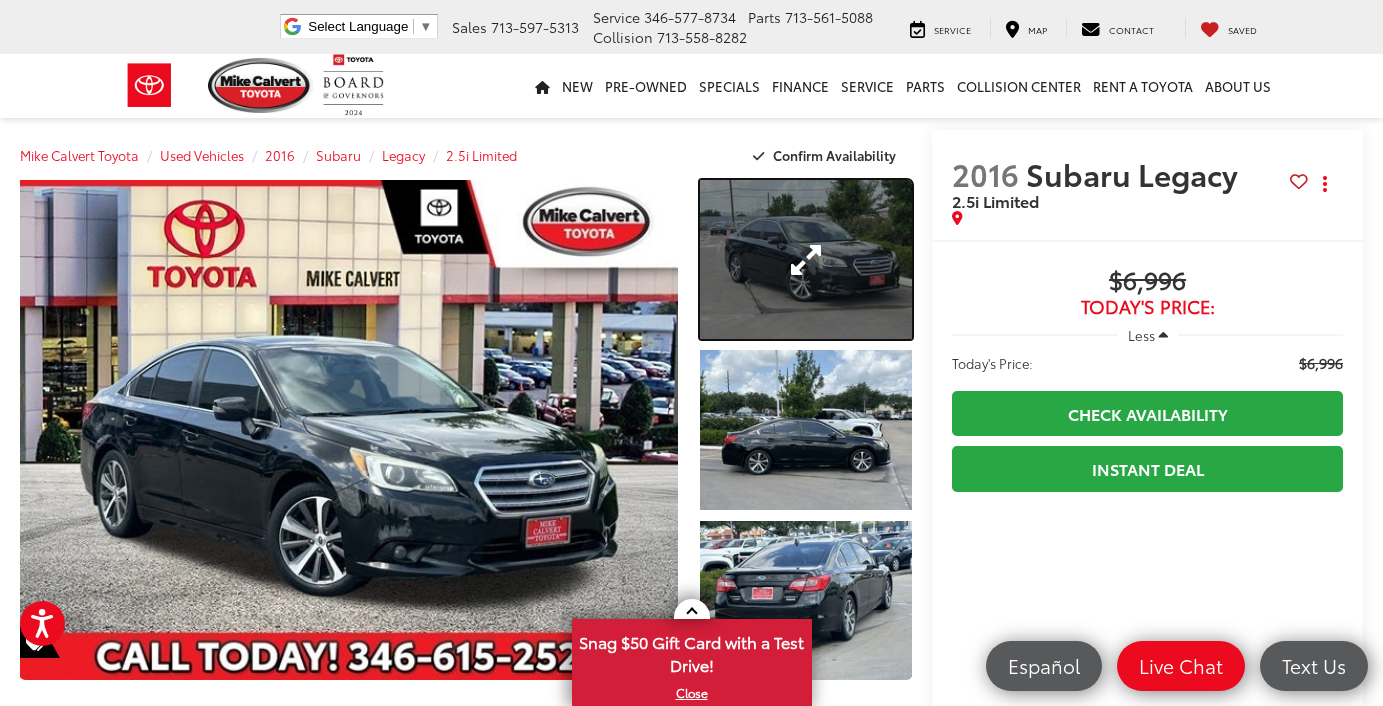 click at bounding box center (806, 259) 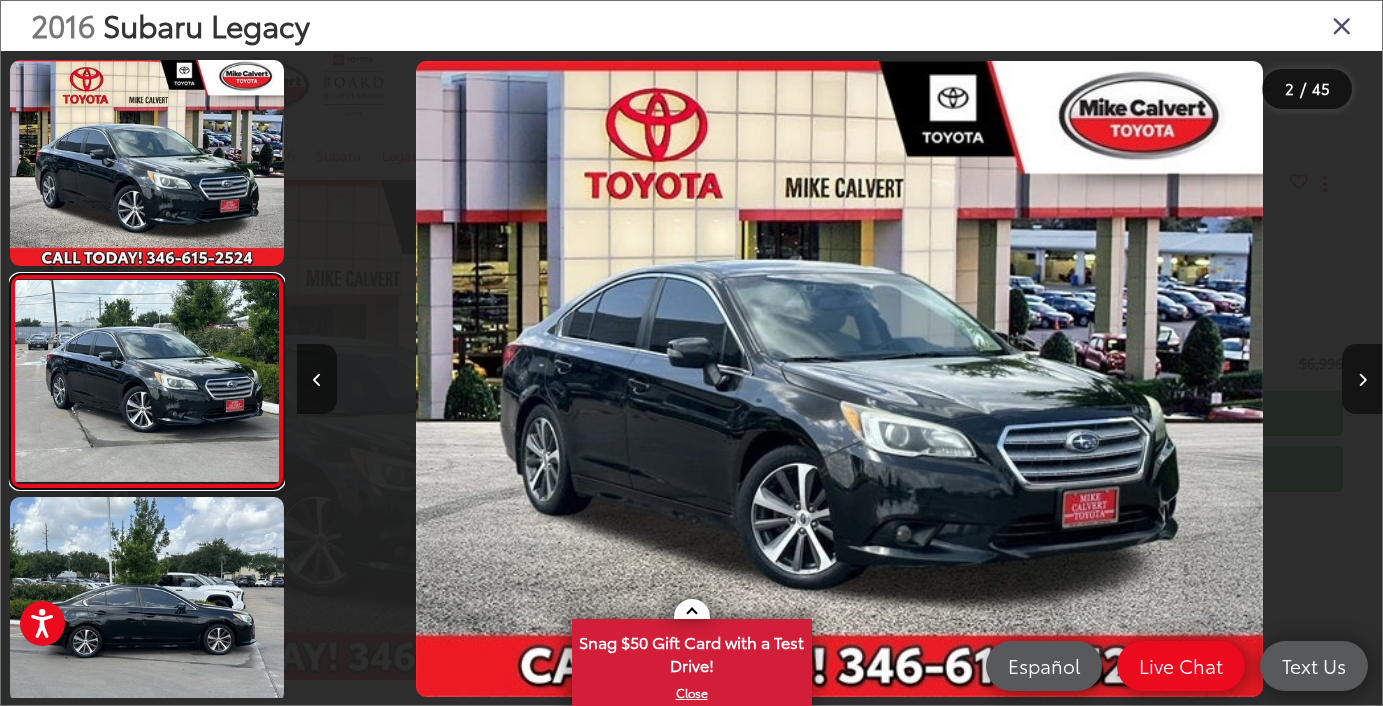 scroll, scrollTop: 0, scrollLeft: 572, axis: horizontal 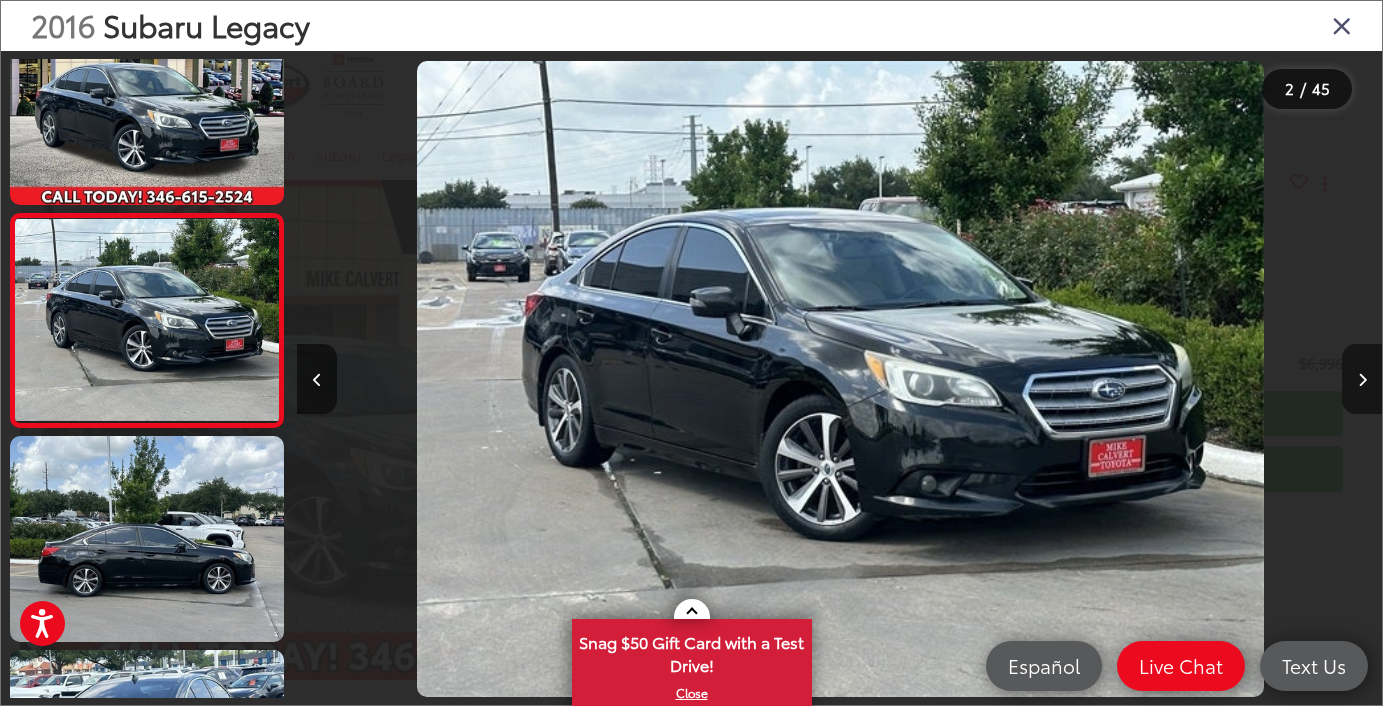 click at bounding box center [1362, 379] 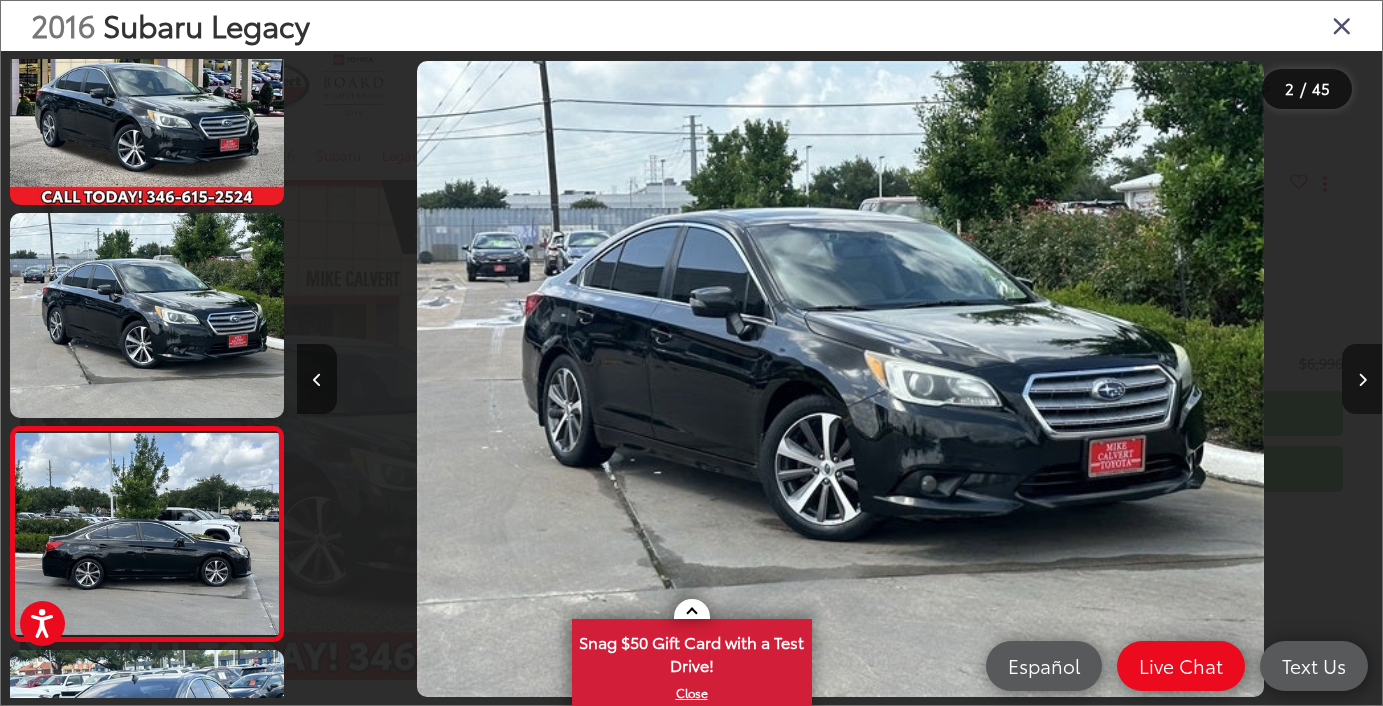 scroll, scrollTop: 0, scrollLeft: 1184, axis: horizontal 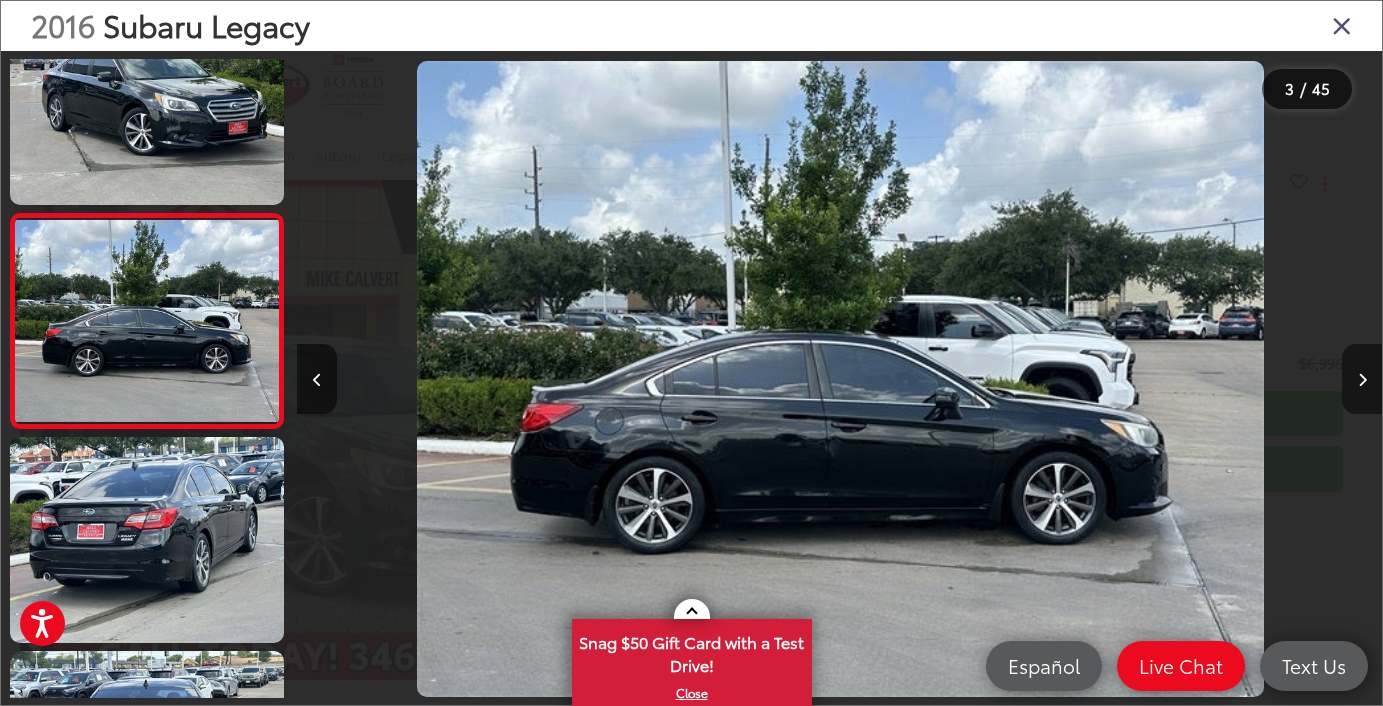 click at bounding box center [1362, 379] 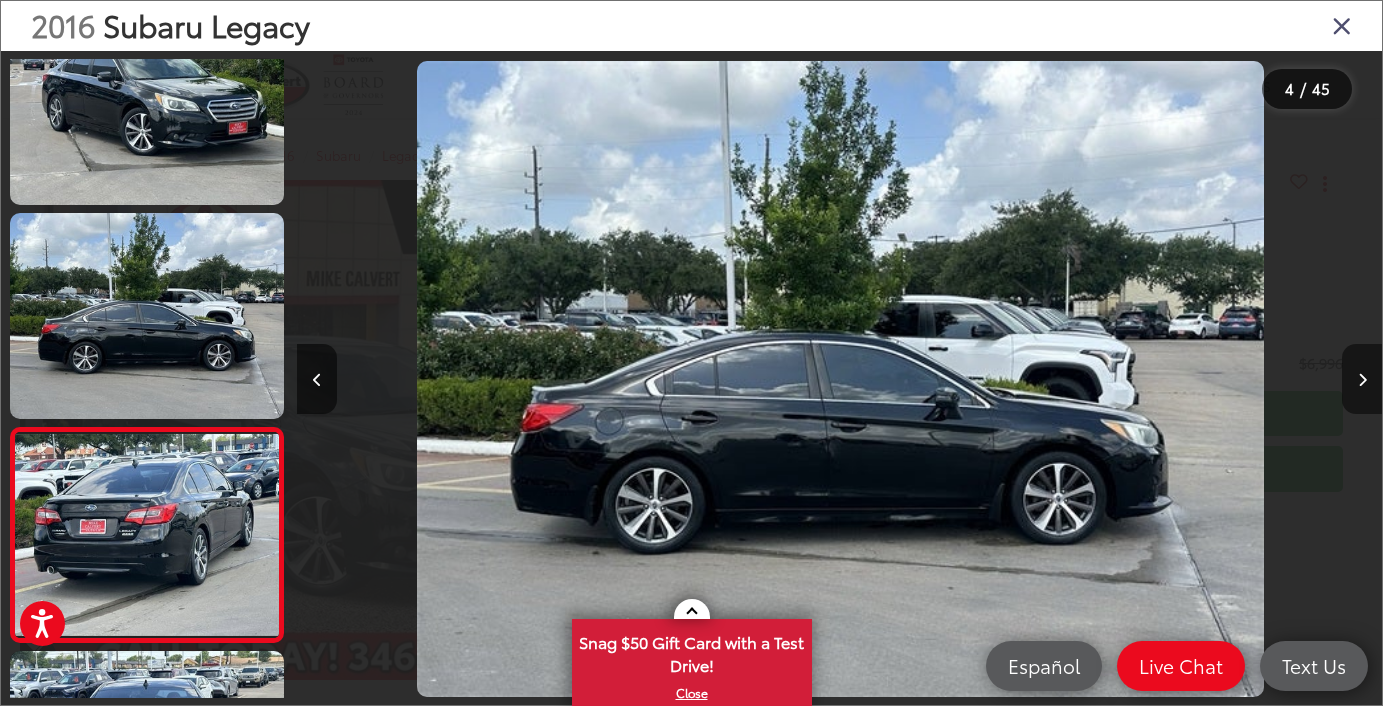 scroll, scrollTop: 0, scrollLeft: 2573, axis: horizontal 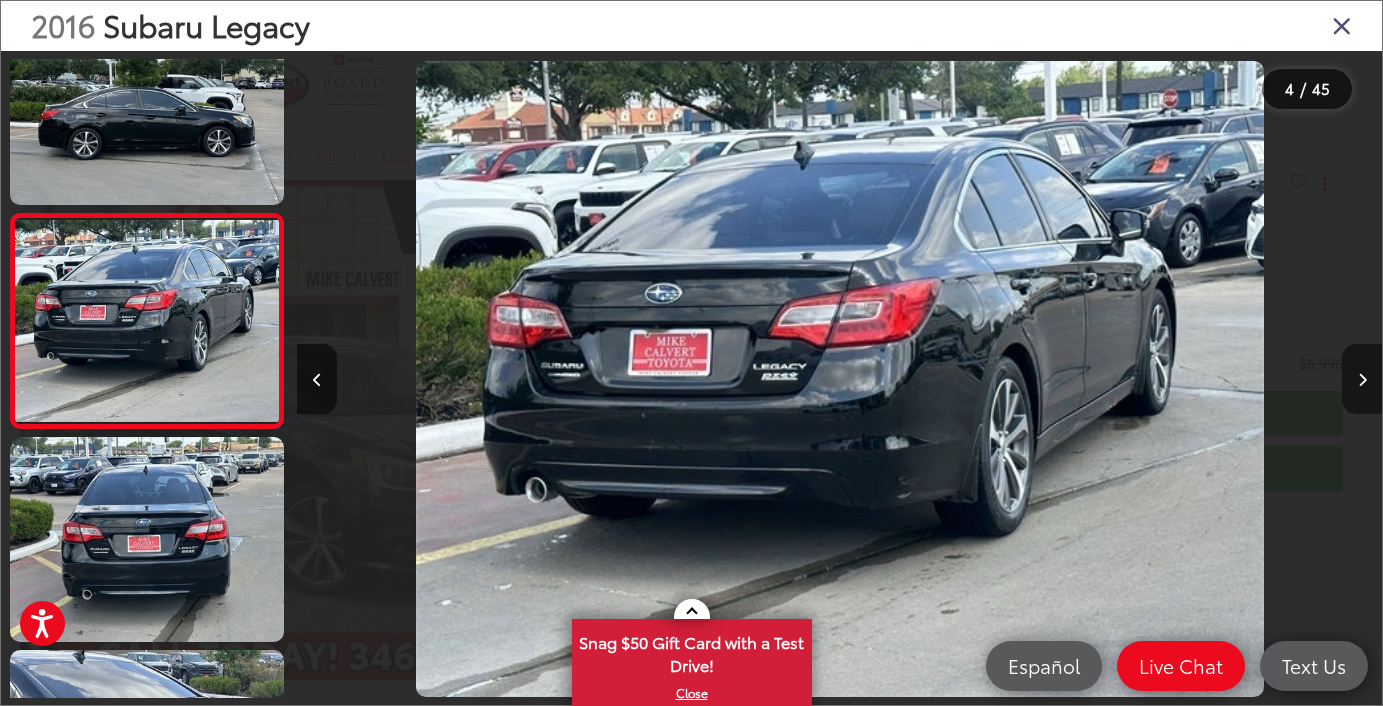 click at bounding box center [1362, 379] 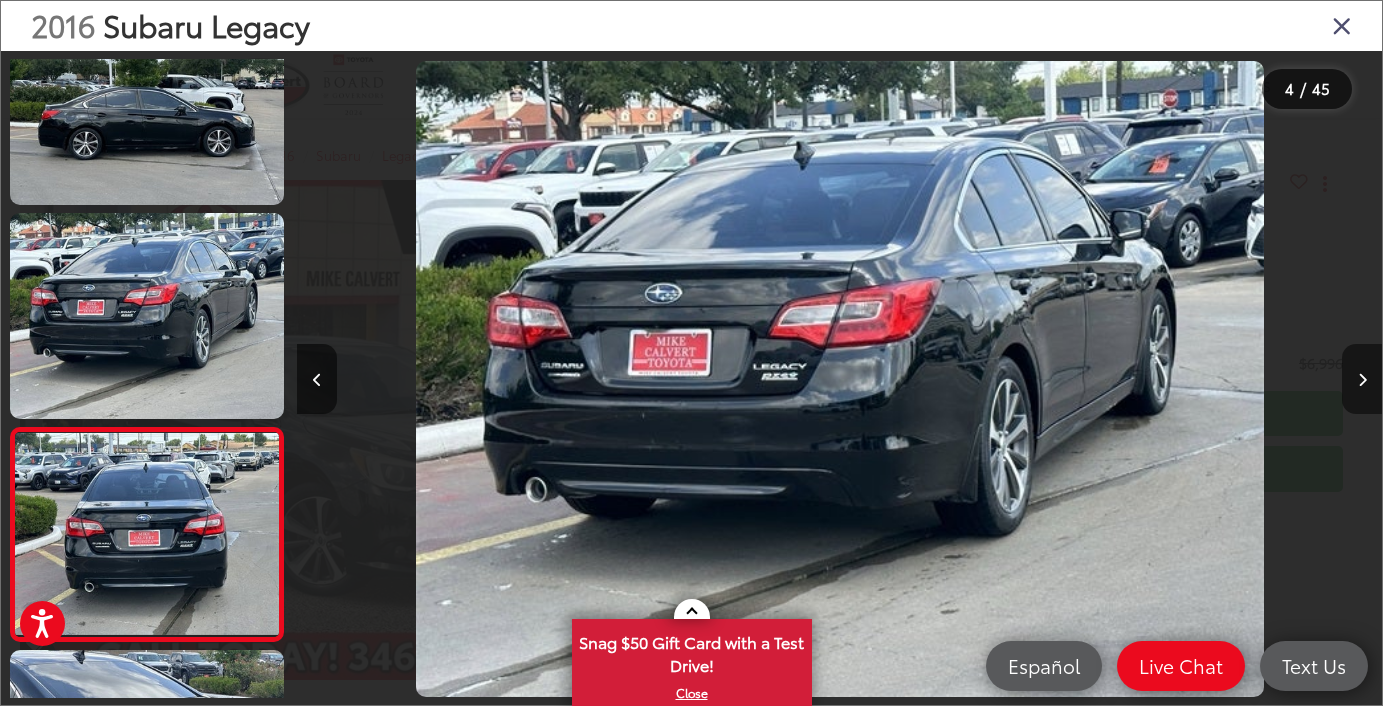 scroll, scrollTop: 0, scrollLeft: 3354, axis: horizontal 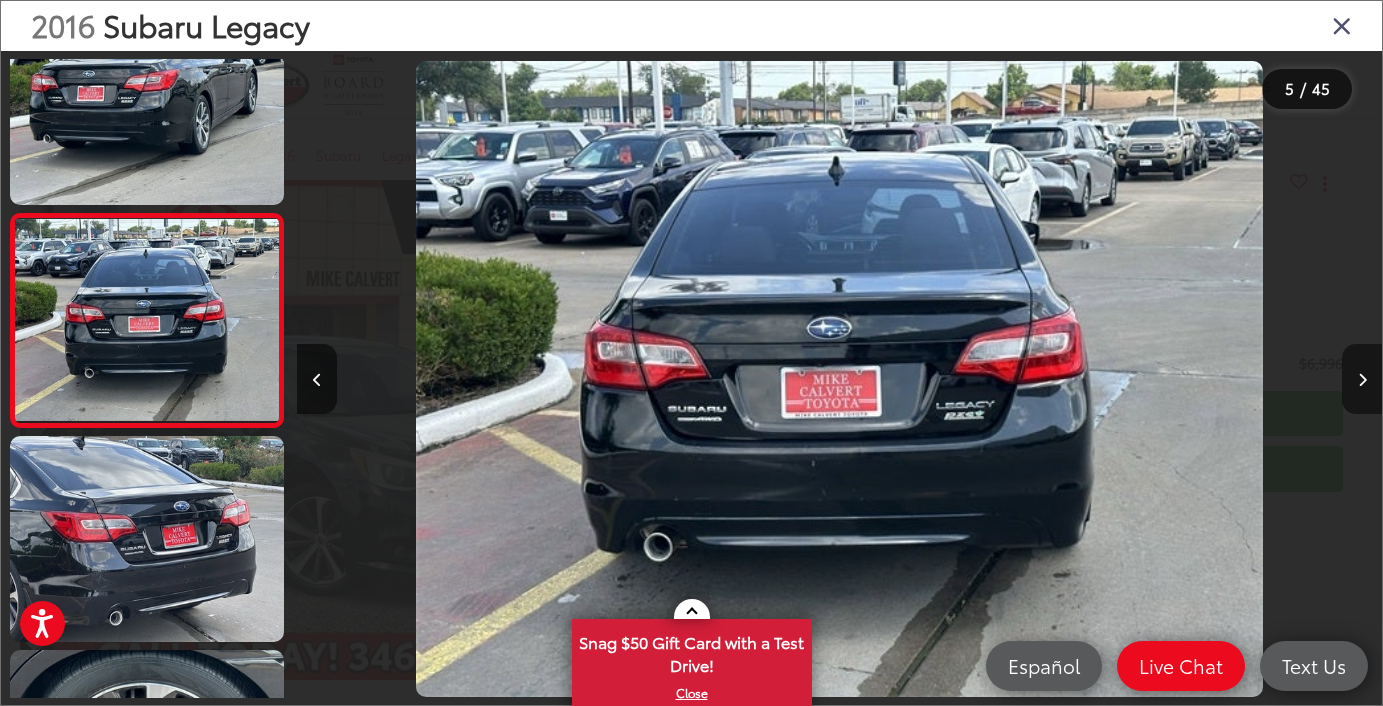click at bounding box center [1362, 379] 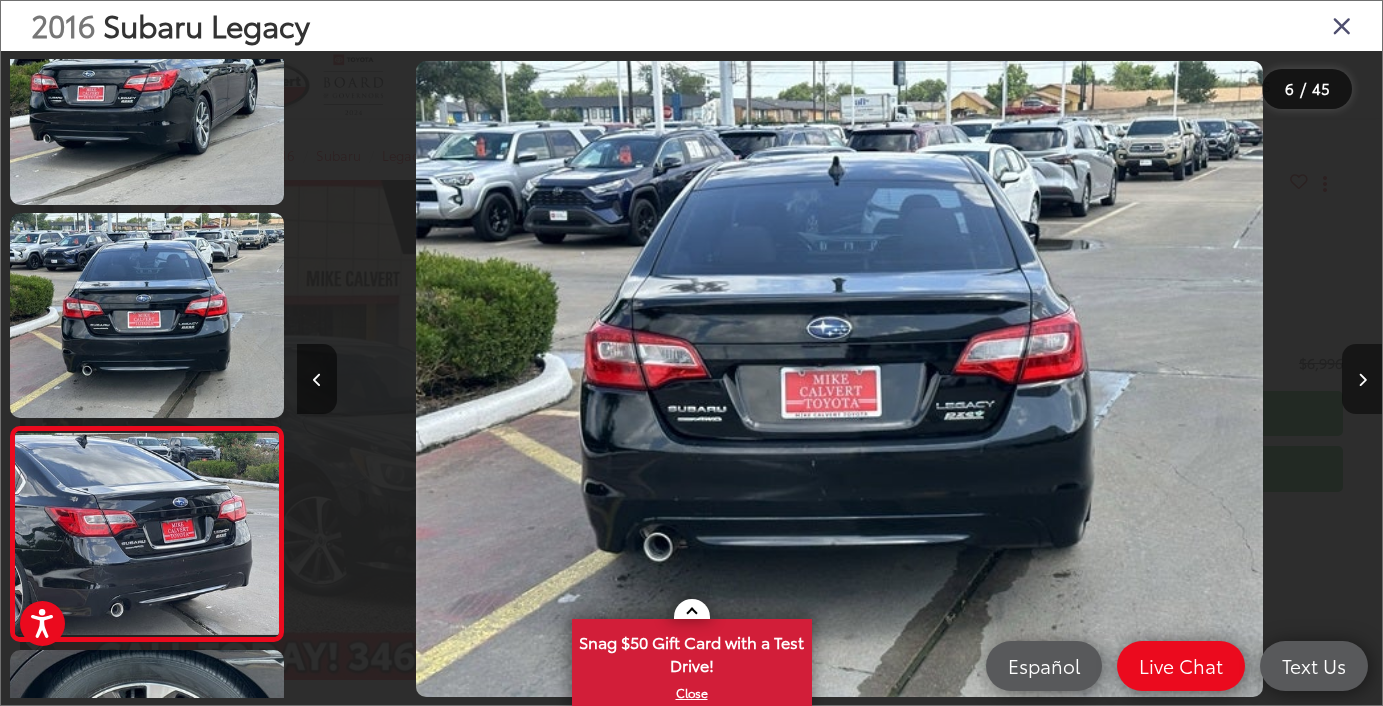 scroll, scrollTop: 0, scrollLeft: 4743, axis: horizontal 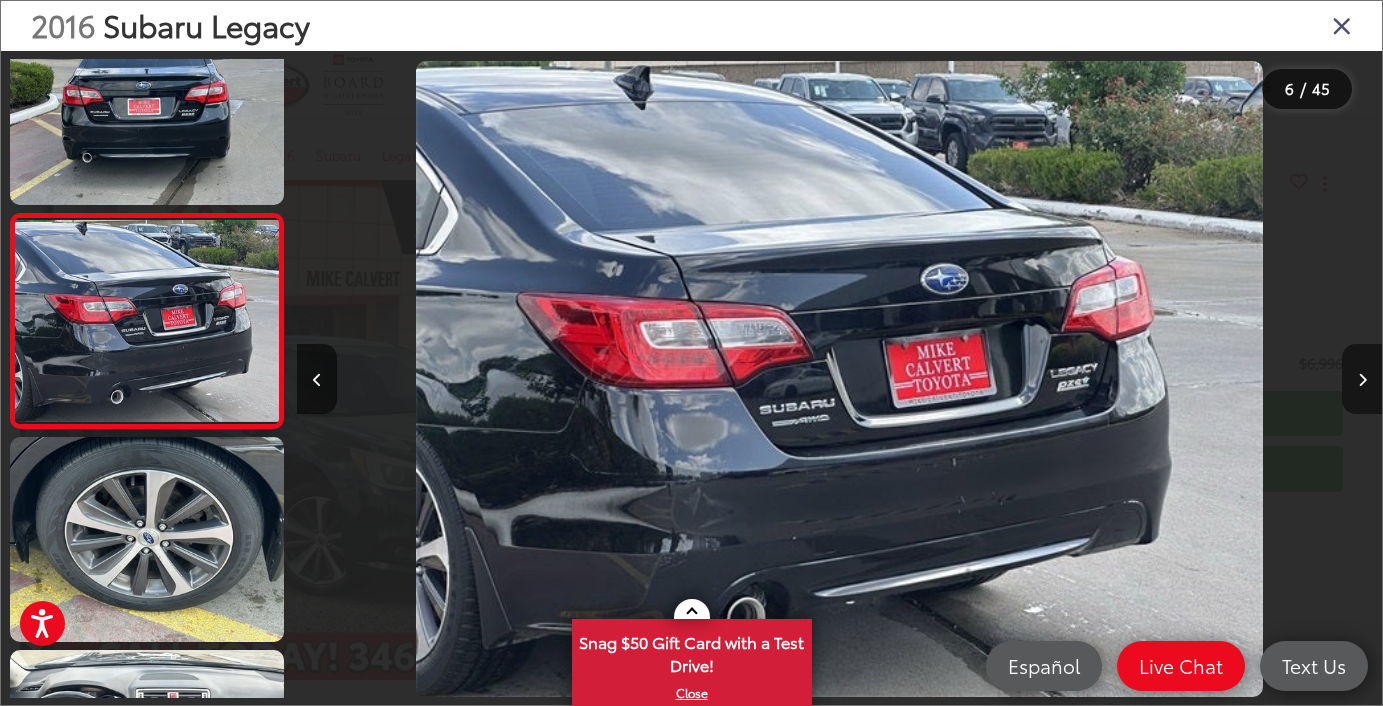 click at bounding box center (1362, 379) 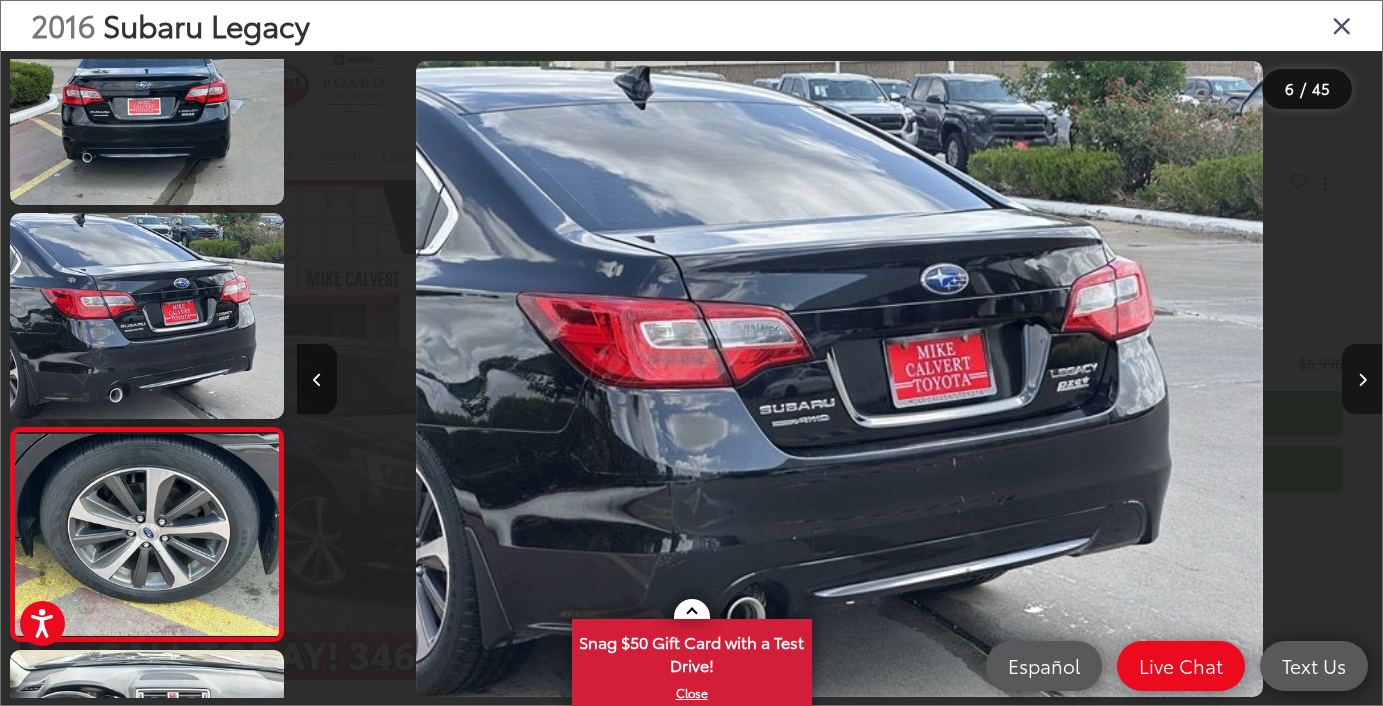 scroll, scrollTop: 0, scrollLeft: 5524, axis: horizontal 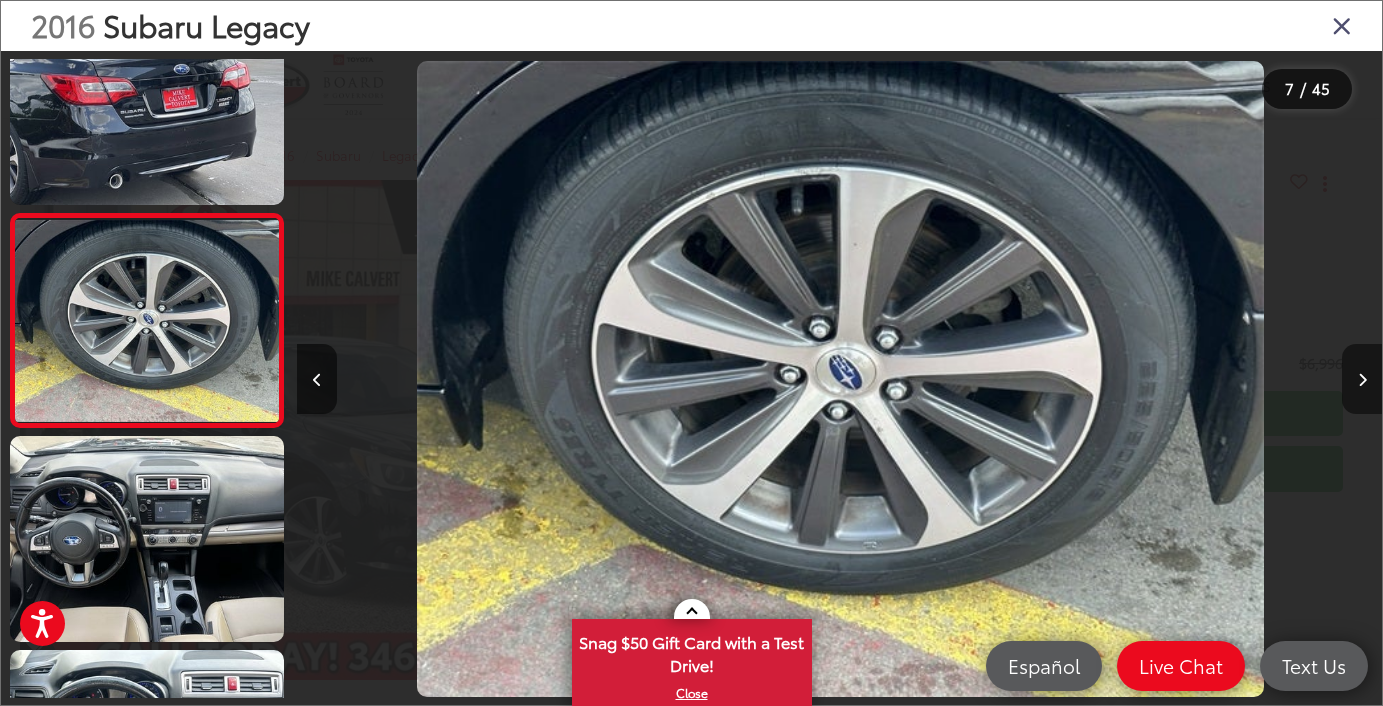 click at bounding box center [1362, 379] 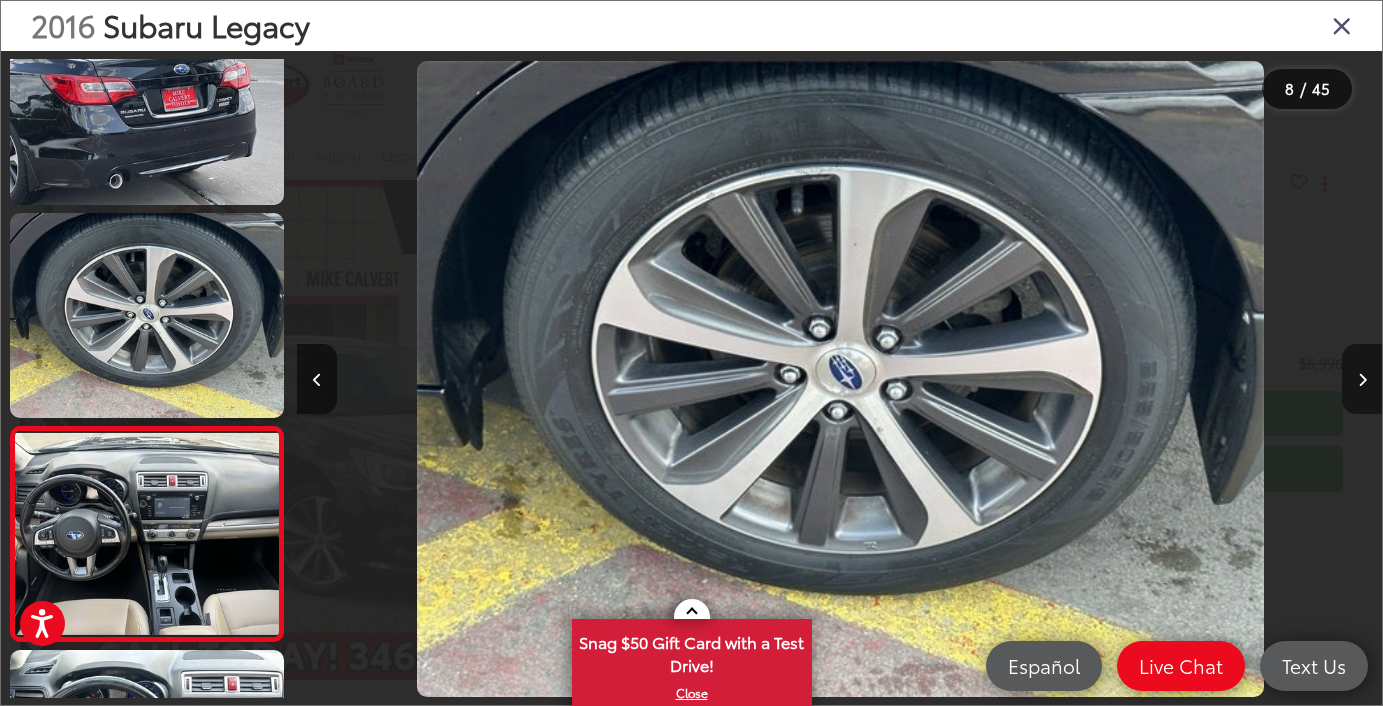 scroll, scrollTop: 0, scrollLeft: 6912, axis: horizontal 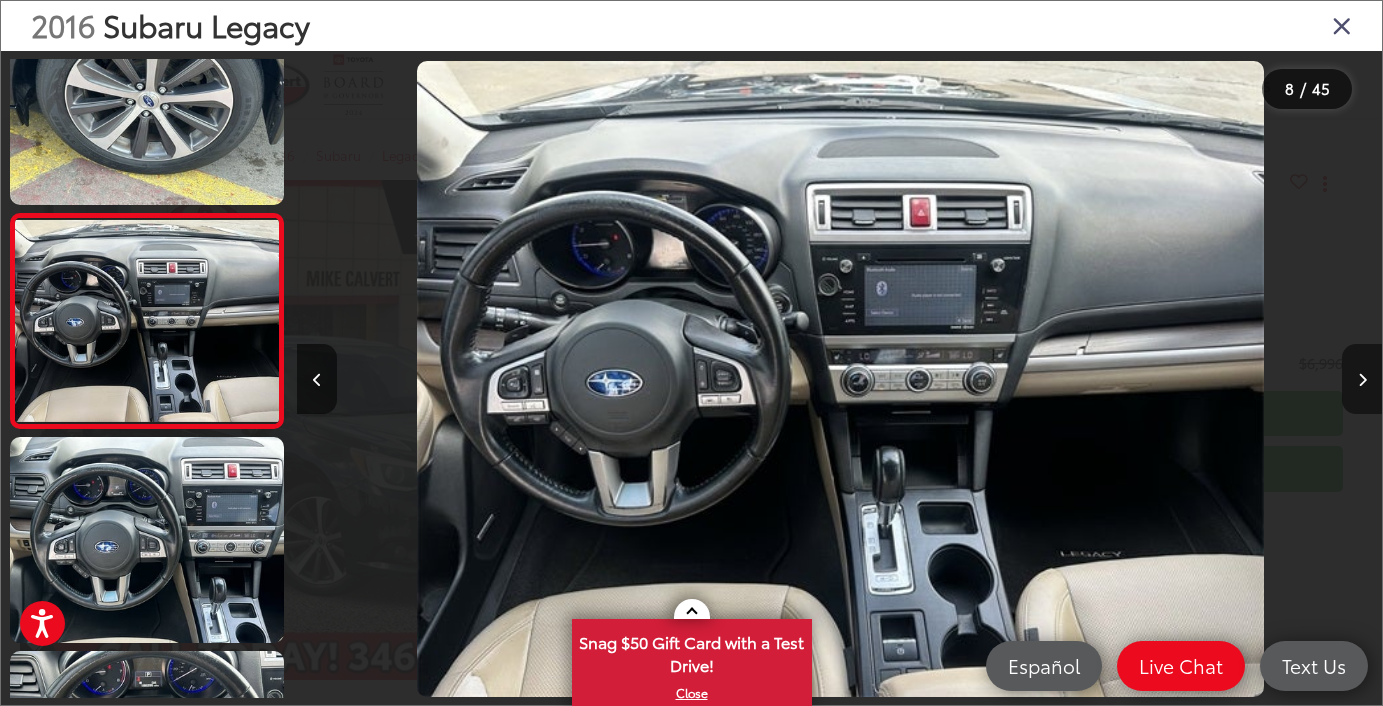 click at bounding box center (1362, 379) 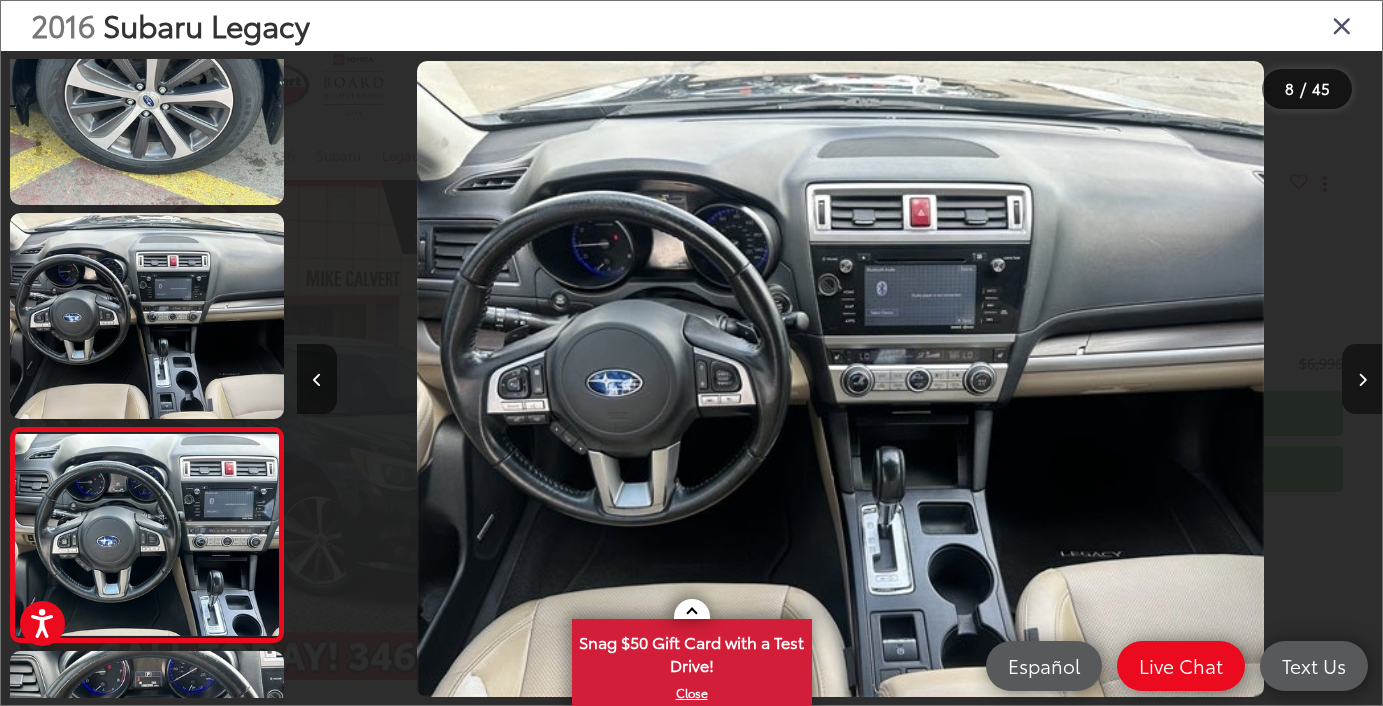 scroll, scrollTop: 0, scrollLeft: 7693, axis: horizontal 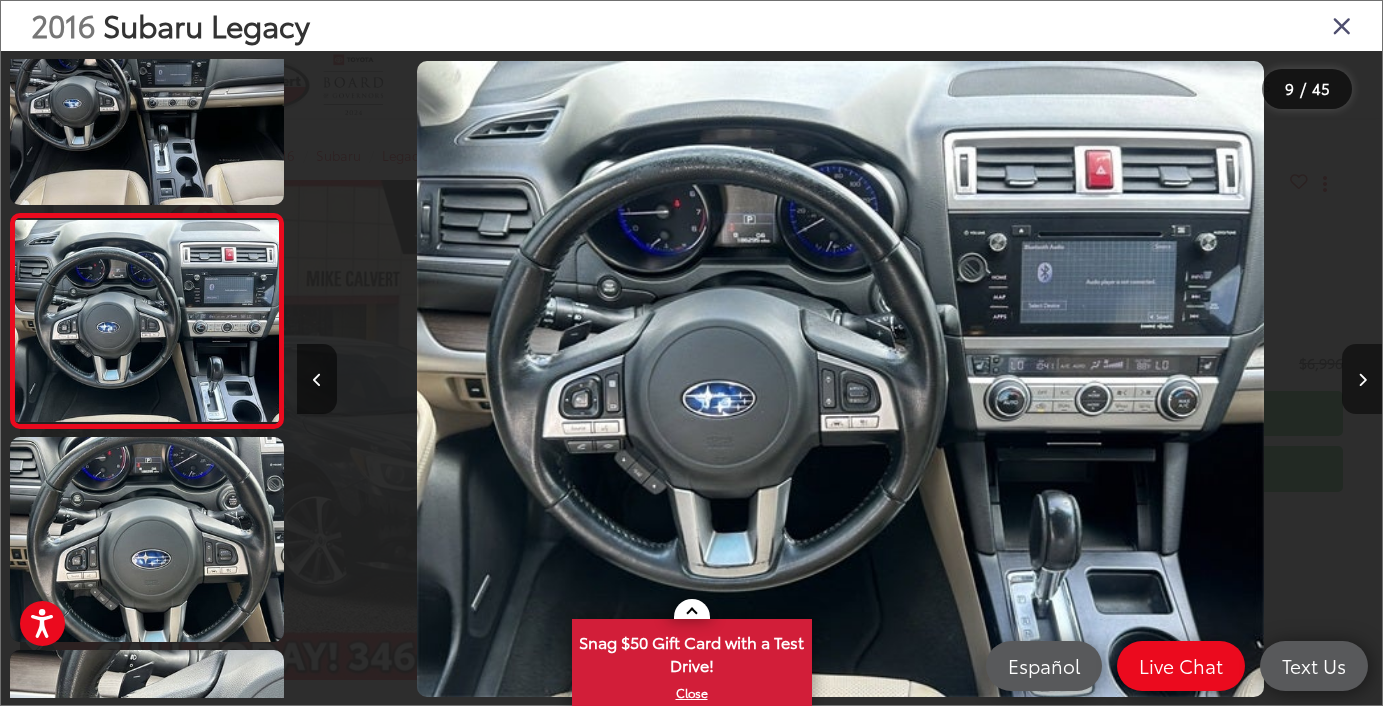 click at bounding box center [1362, 379] 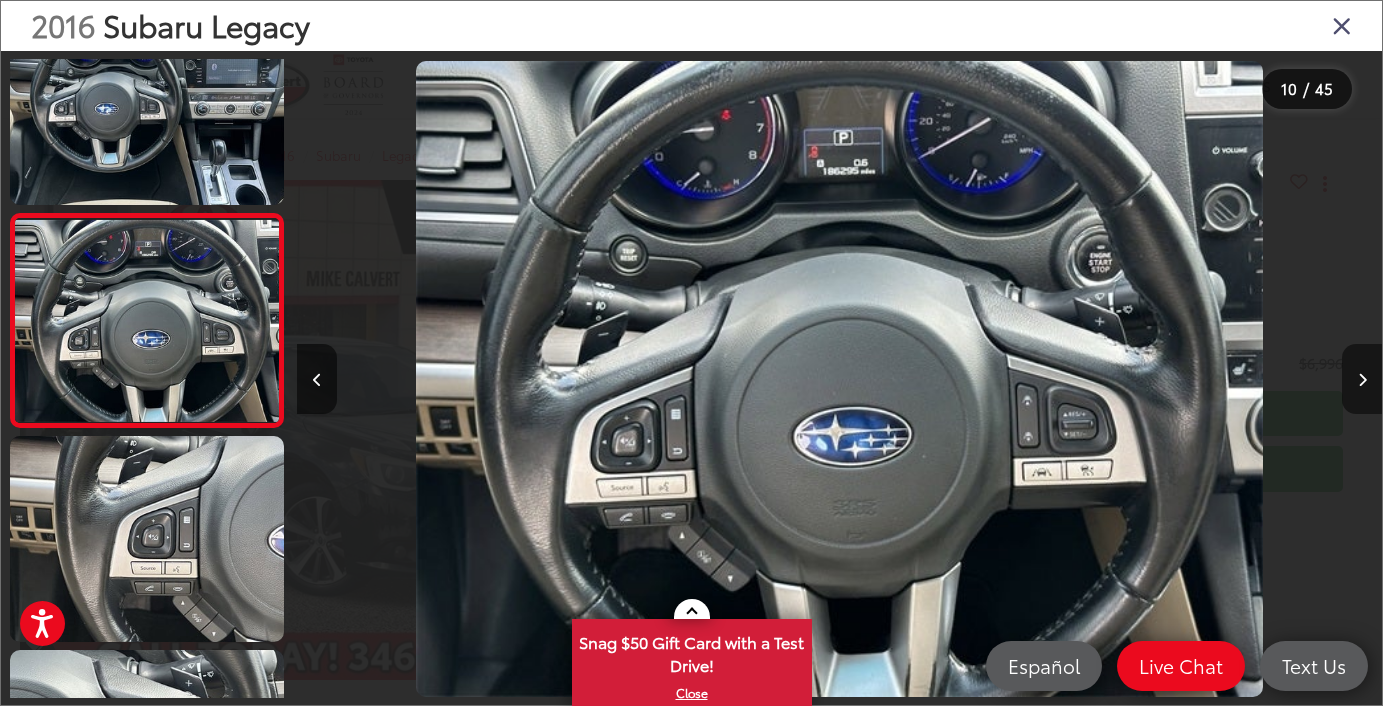 click at bounding box center [1362, 379] 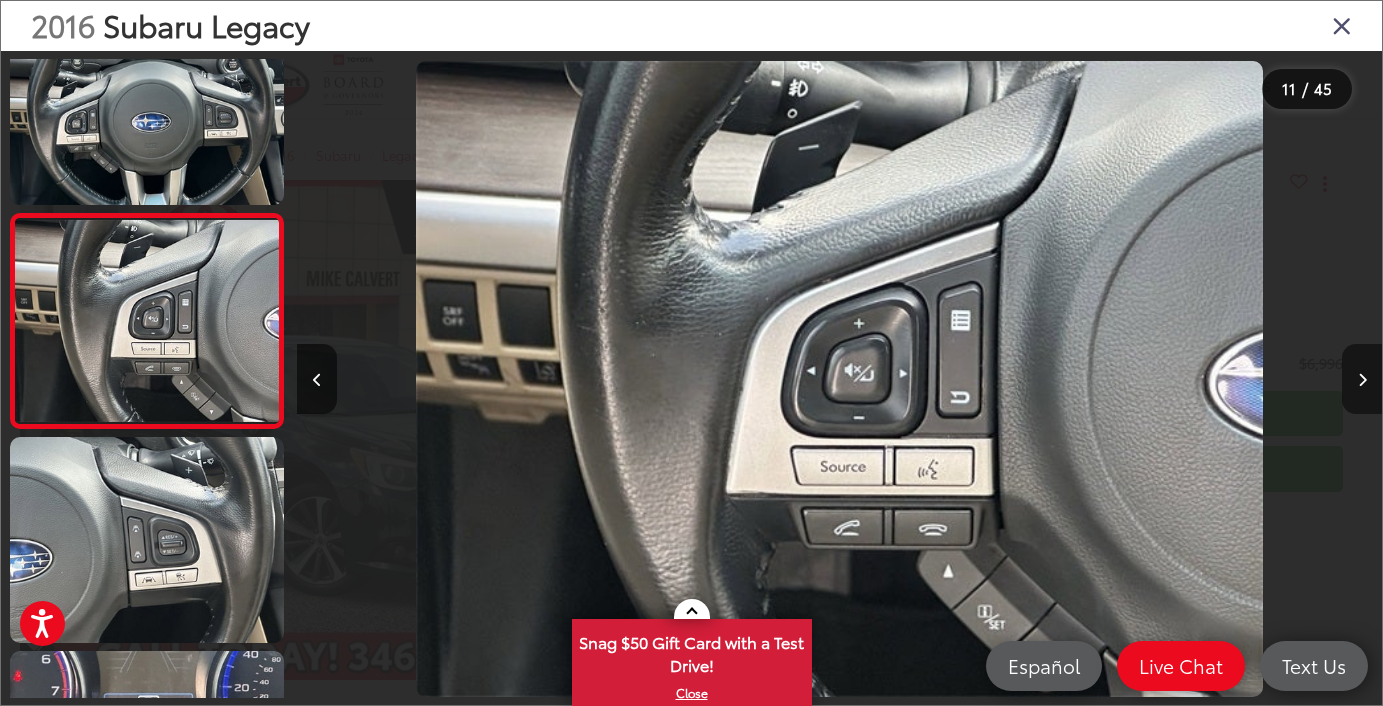 click at bounding box center (1362, 379) 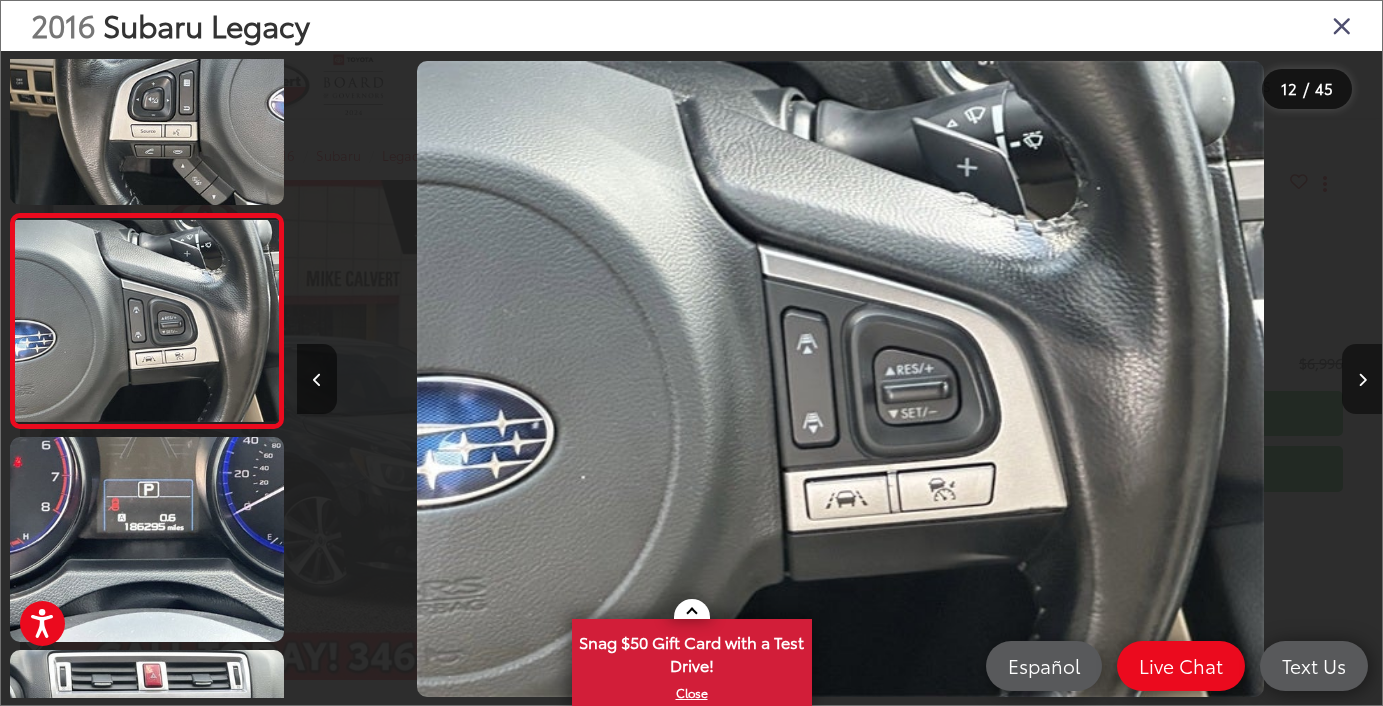click at bounding box center (1362, 379) 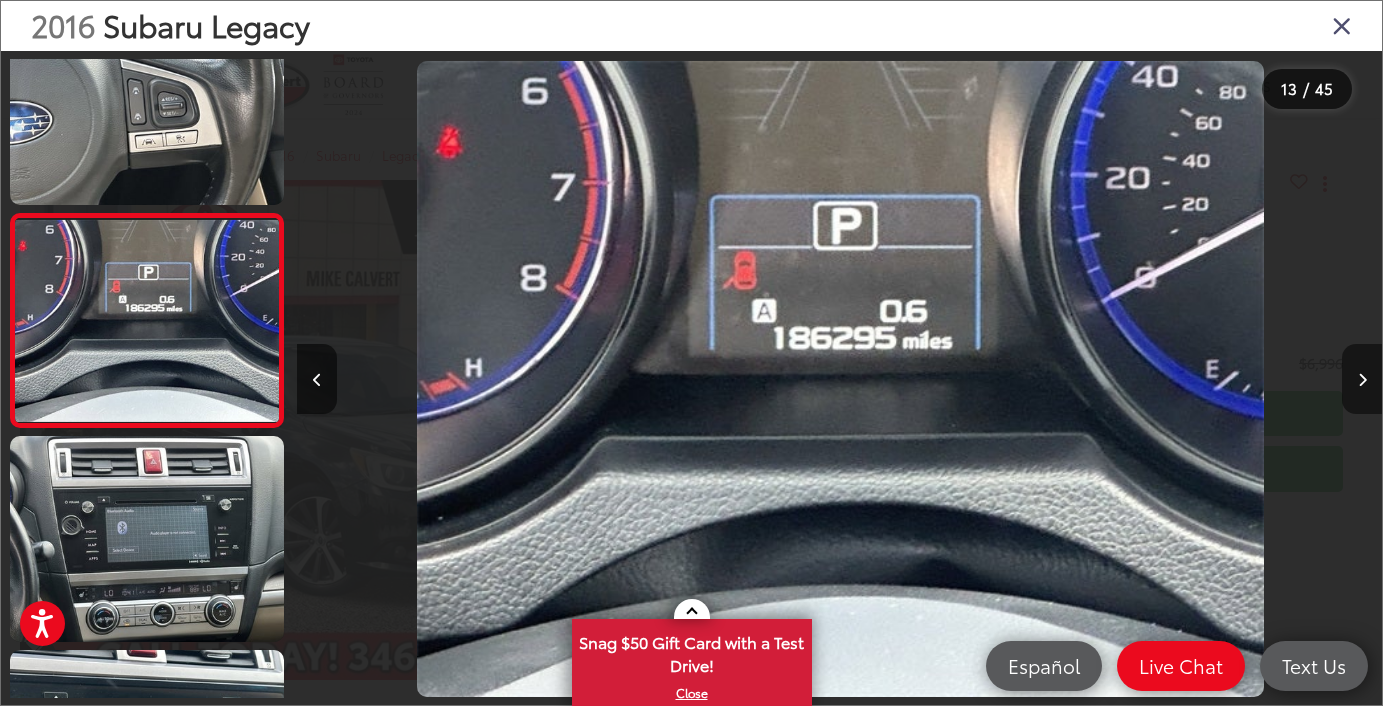 click at bounding box center [1362, 379] 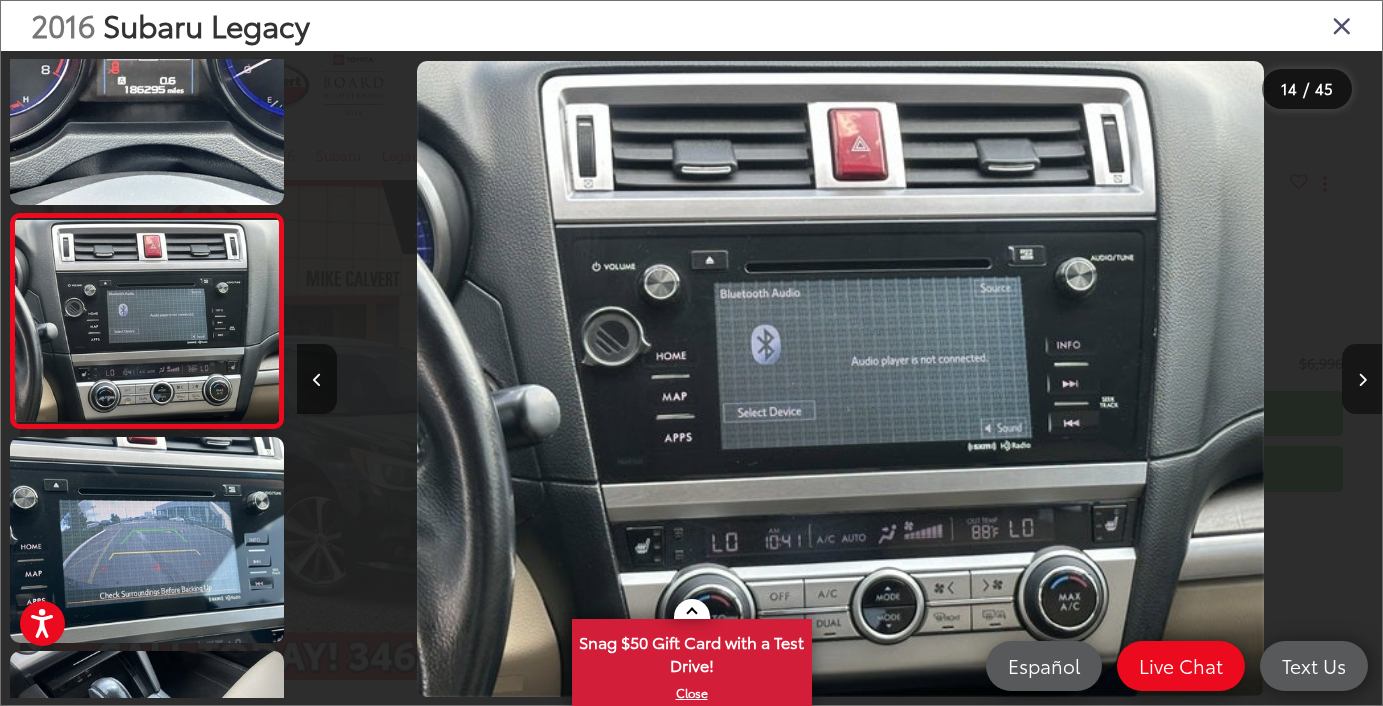 click at bounding box center [1362, 379] 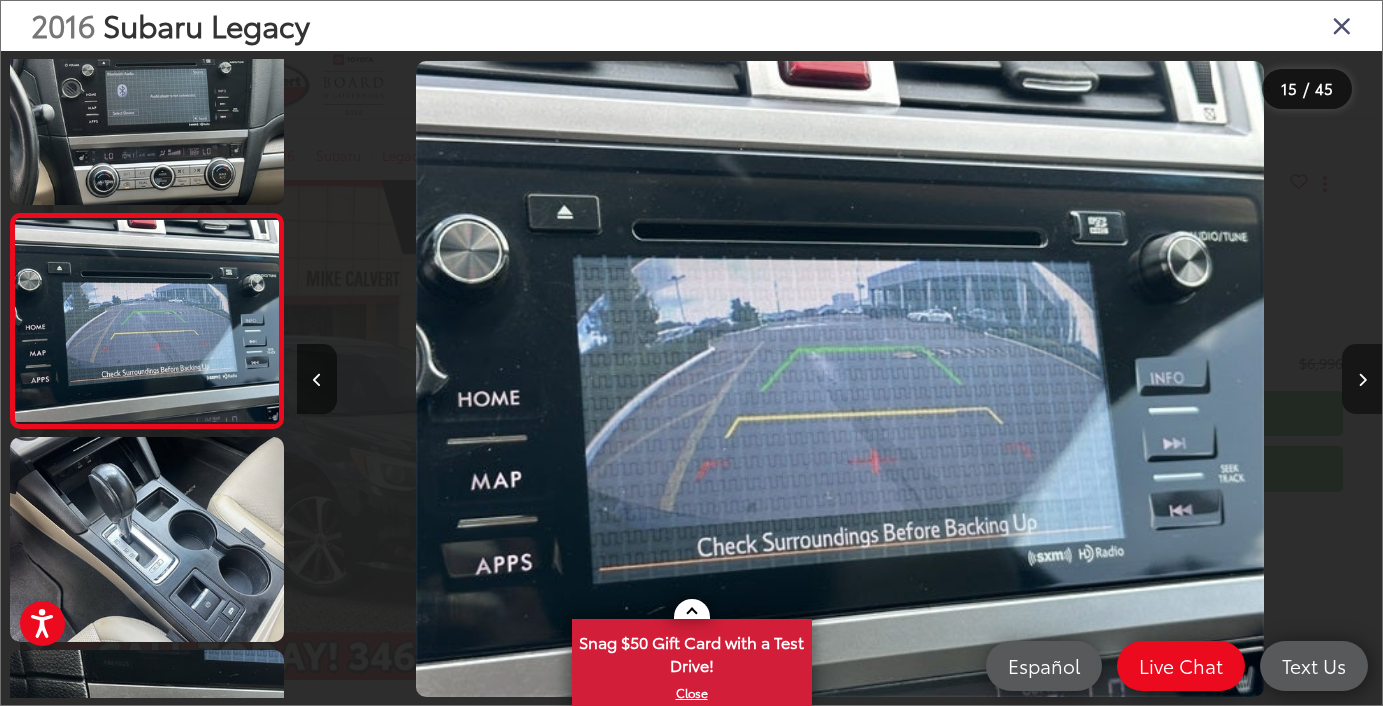 click at bounding box center [1362, 379] 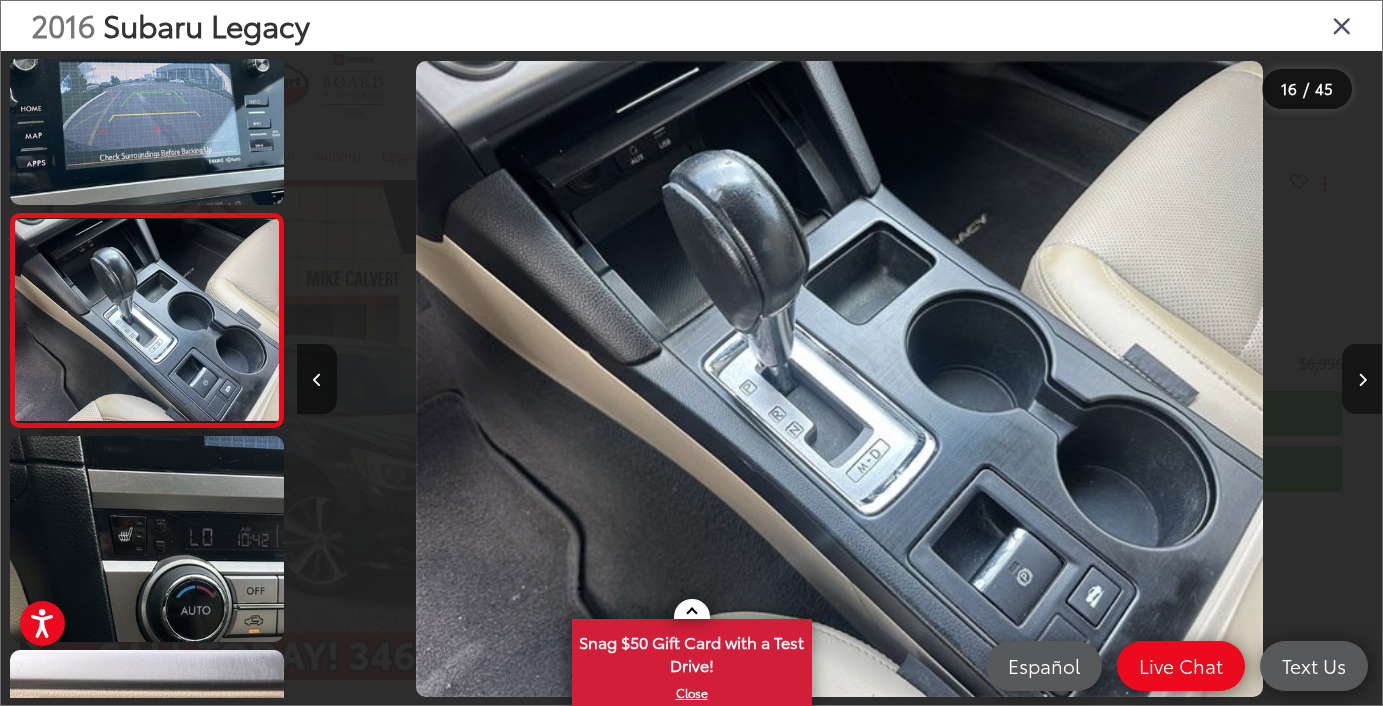 click at bounding box center [1362, 379] 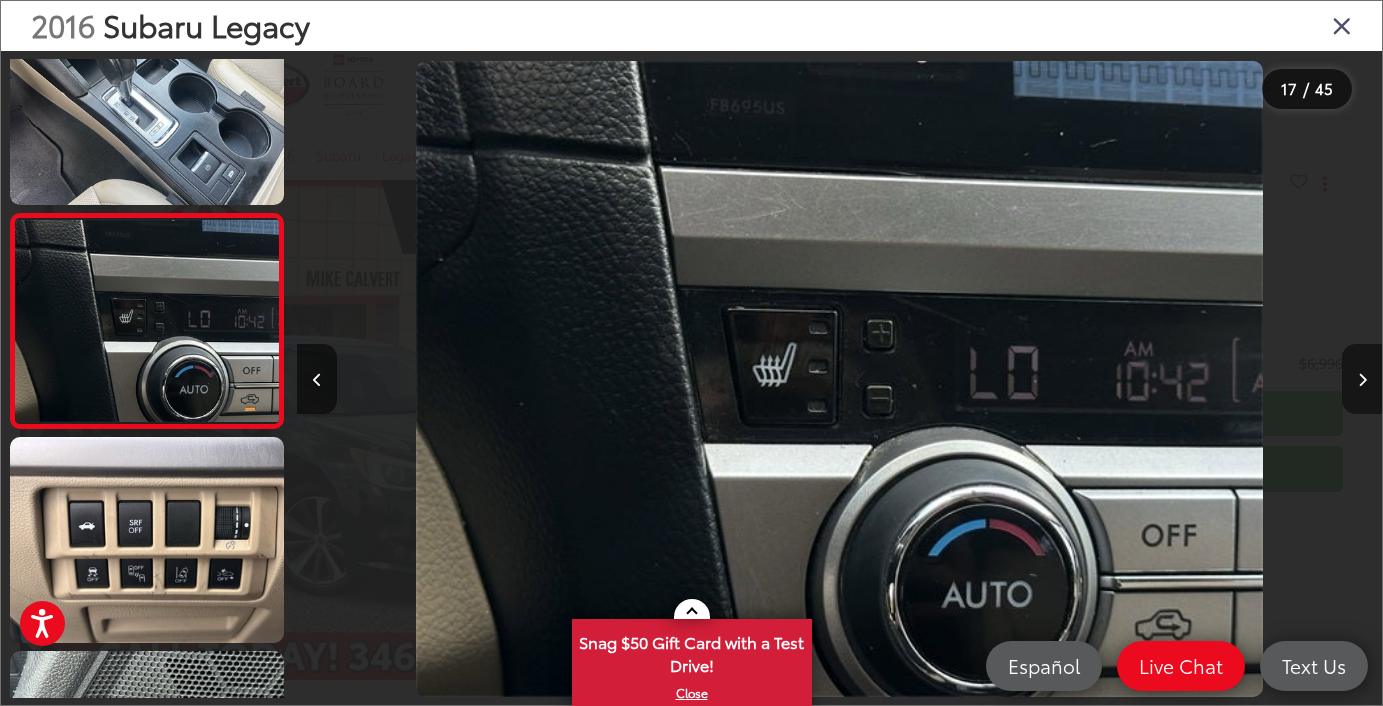 click at bounding box center (1362, 379) 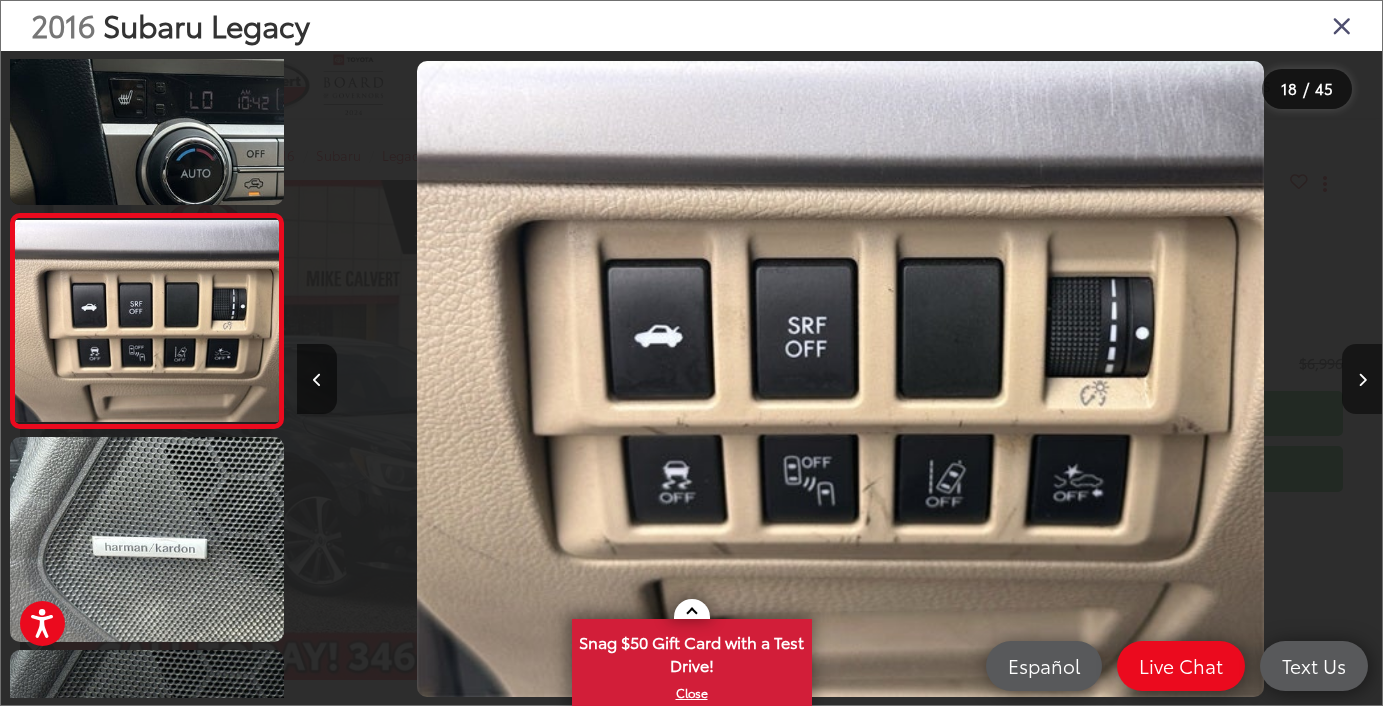 click at bounding box center (1362, 379) 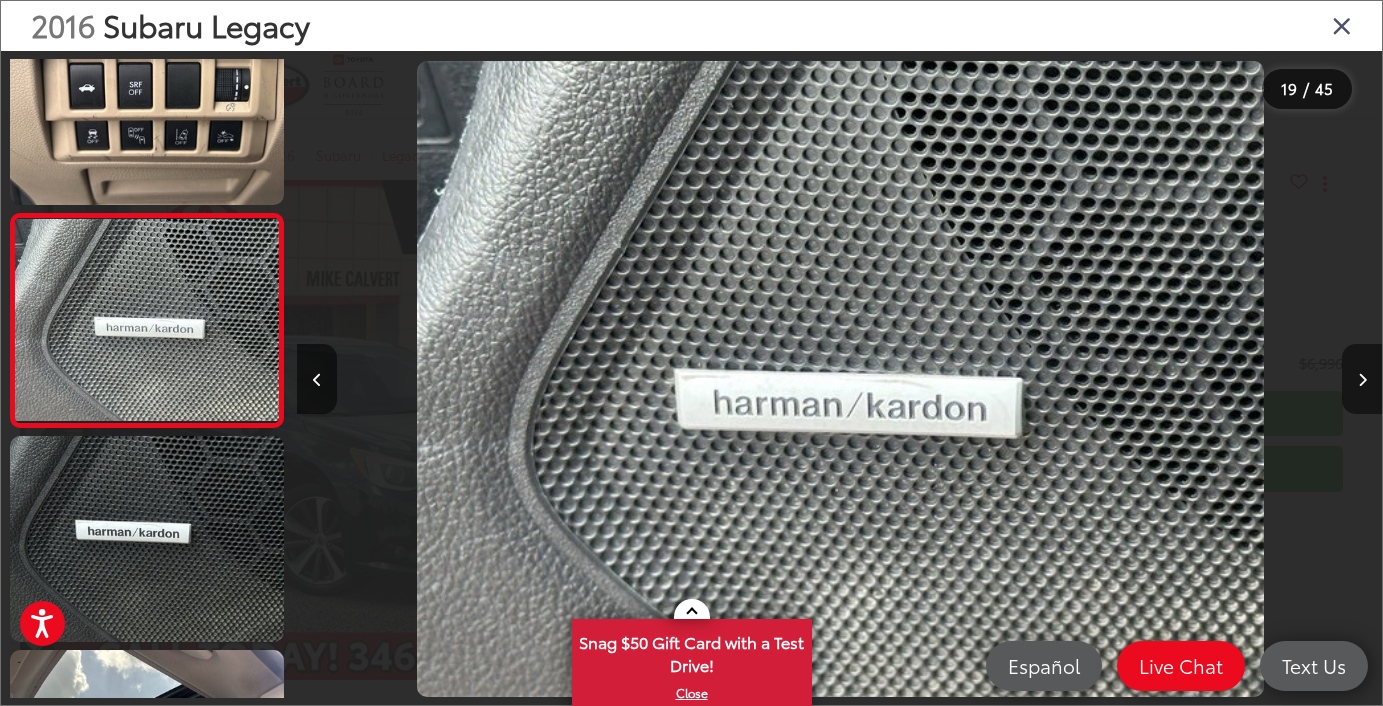 click at bounding box center (1362, 379) 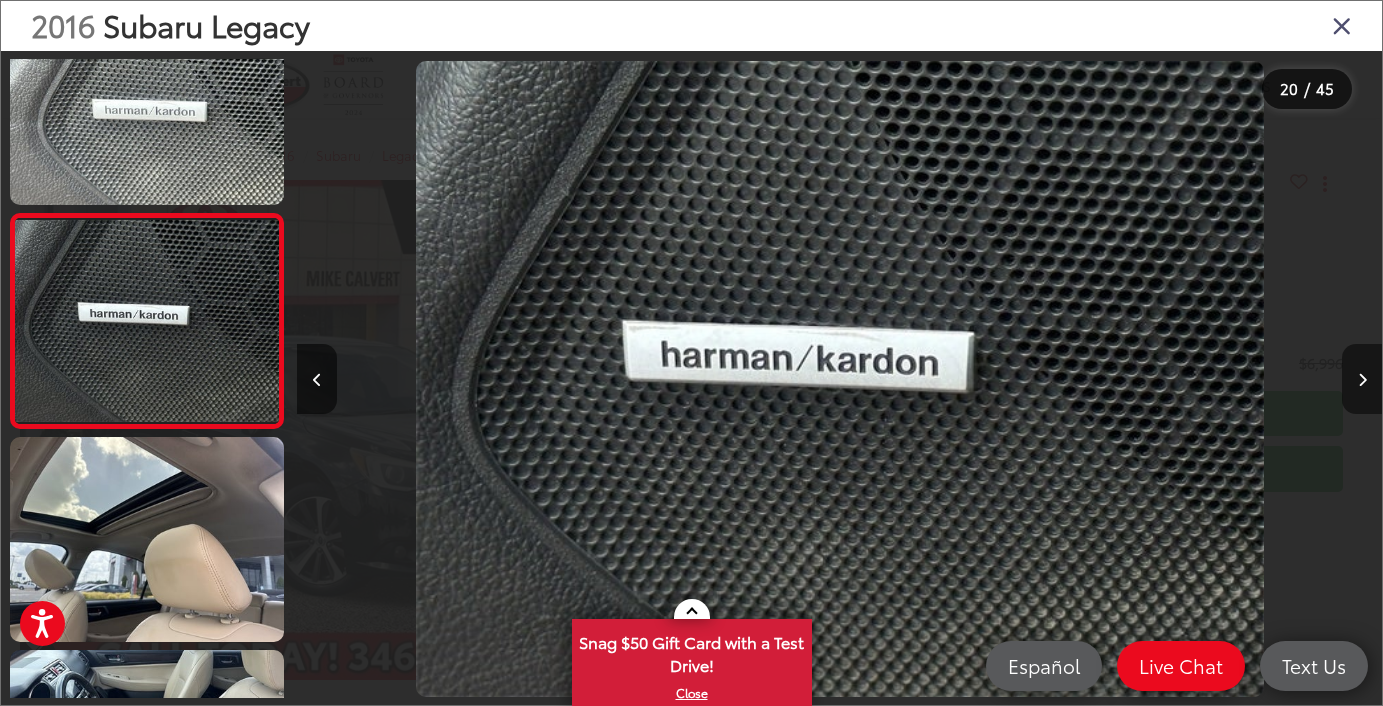click at bounding box center [1362, 379] 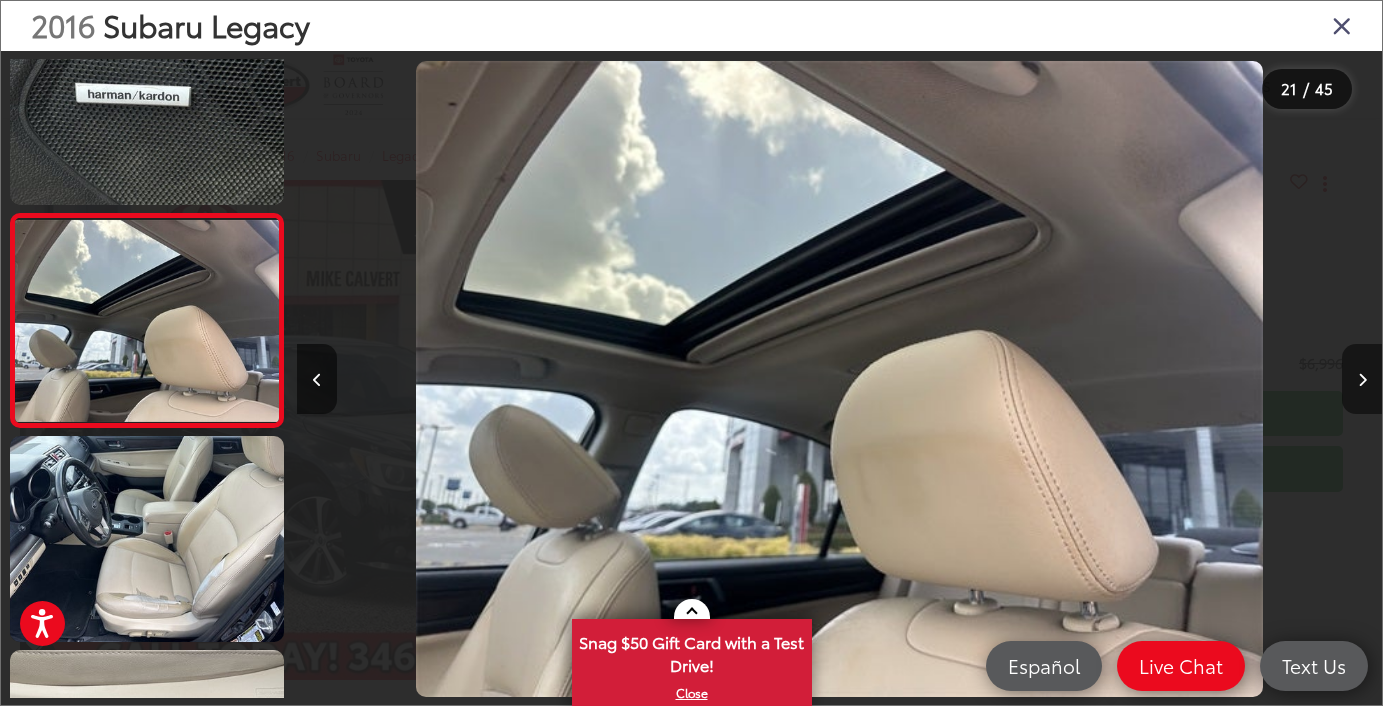 click at bounding box center (1362, 379) 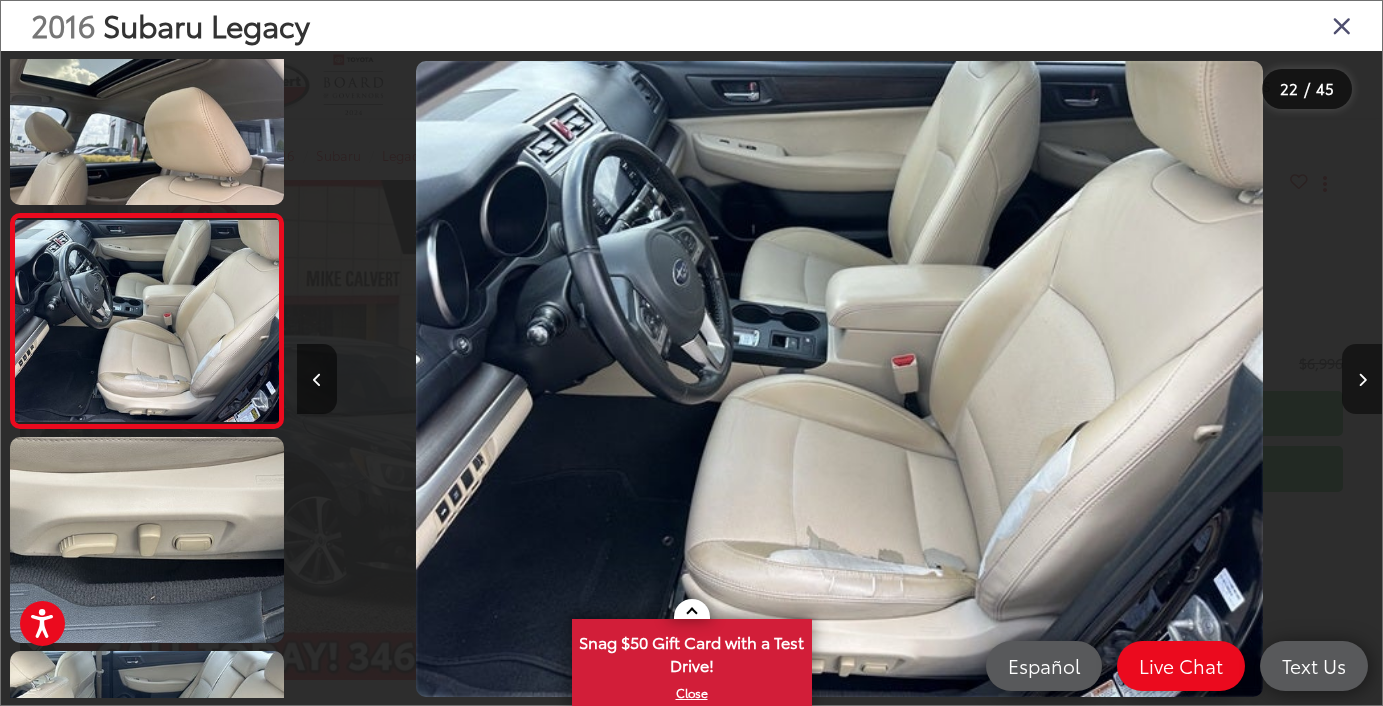 click at bounding box center (1362, 379) 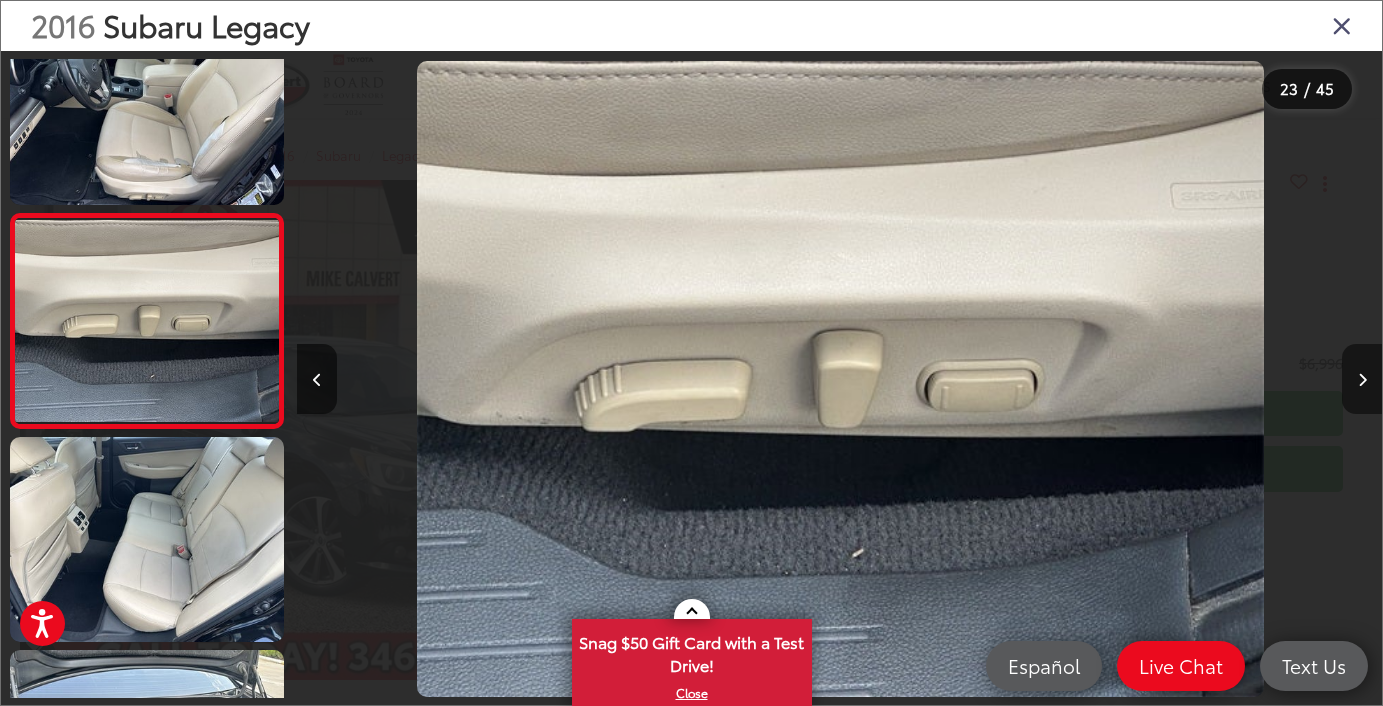 click at bounding box center (1362, 379) 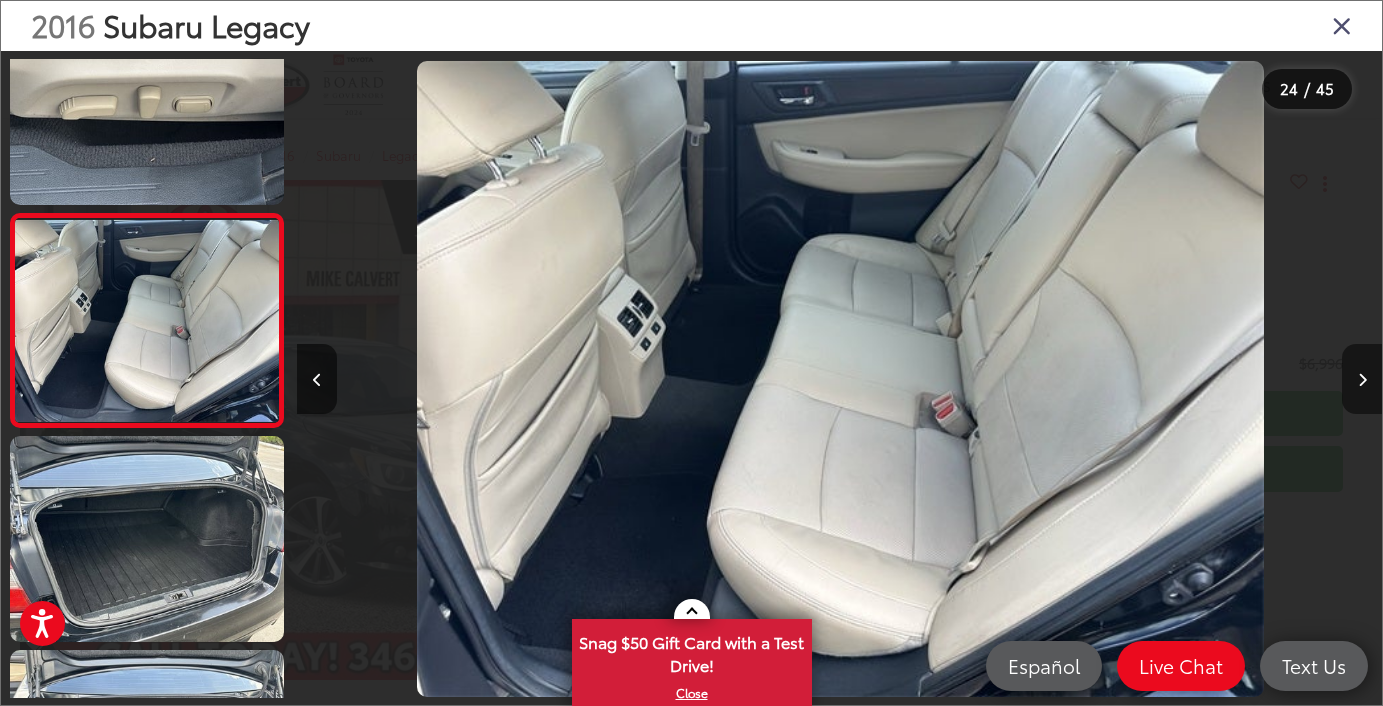 click at bounding box center (1362, 379) 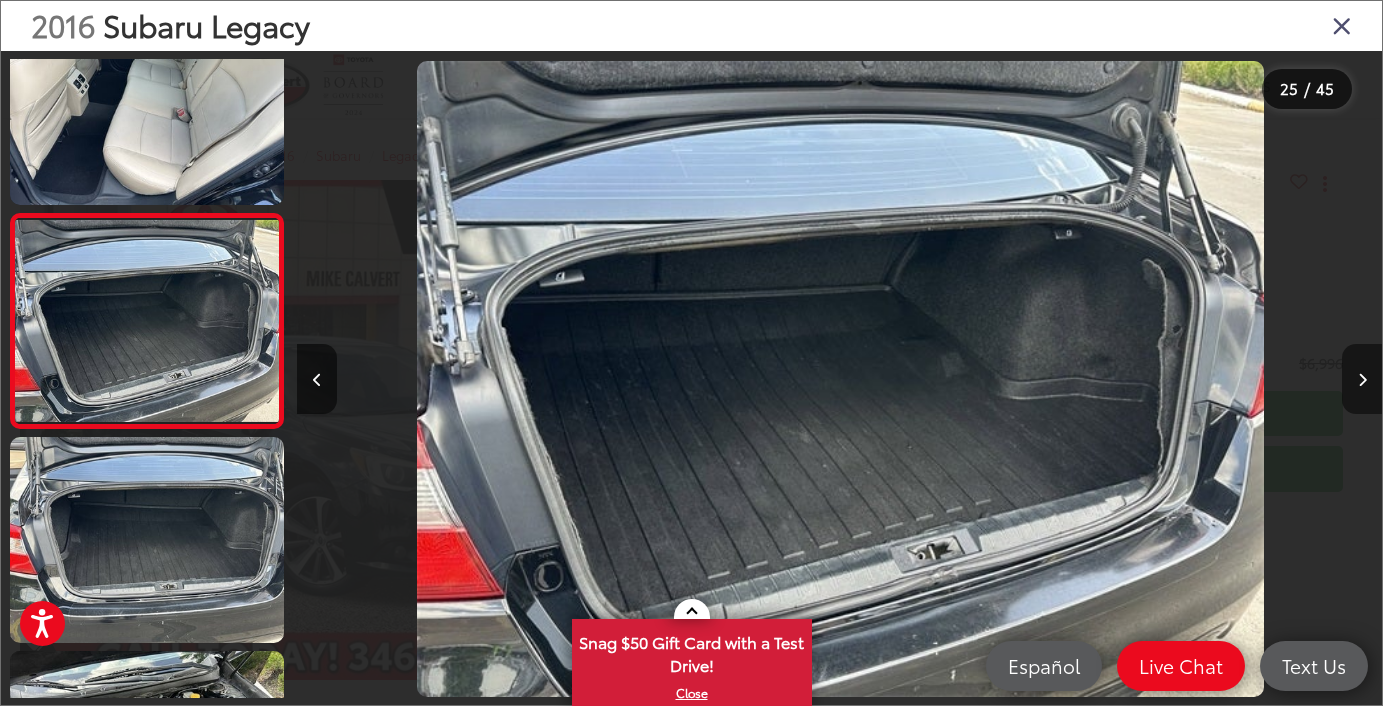 click at bounding box center [1362, 379] 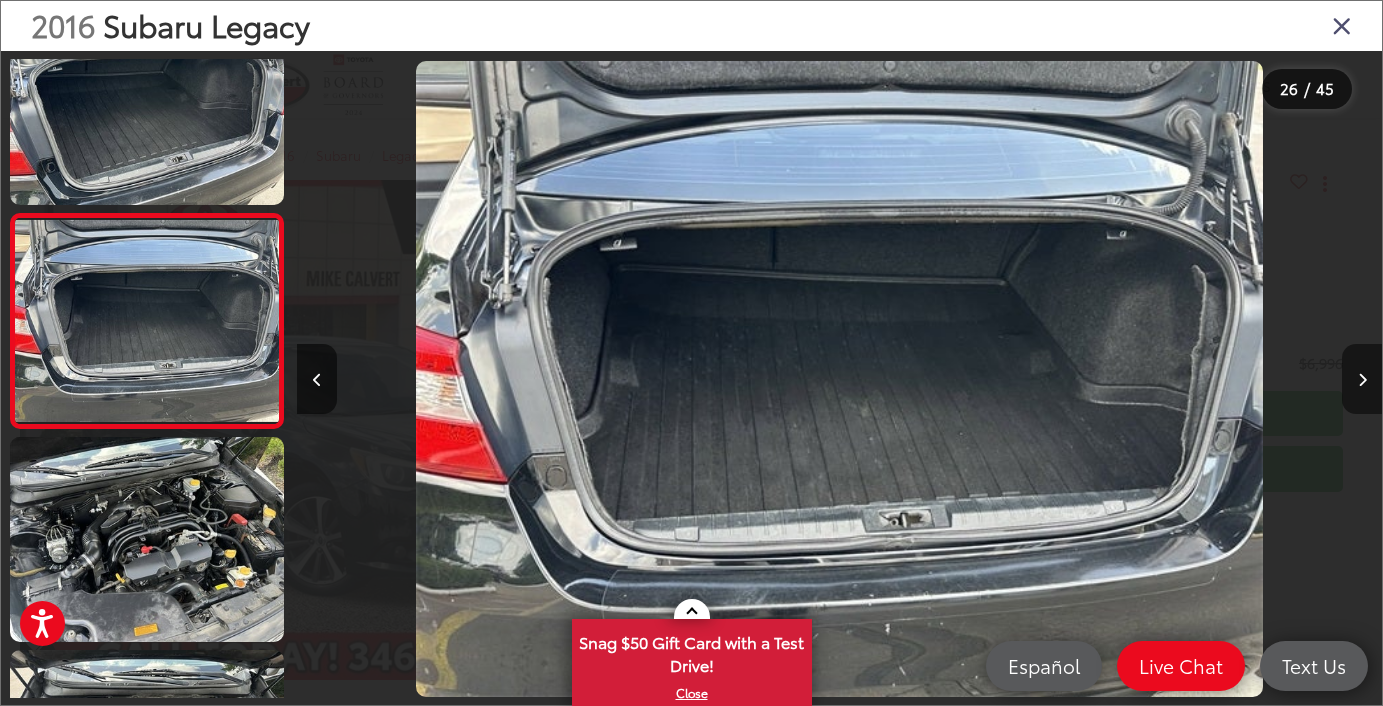 click at bounding box center [1362, 379] 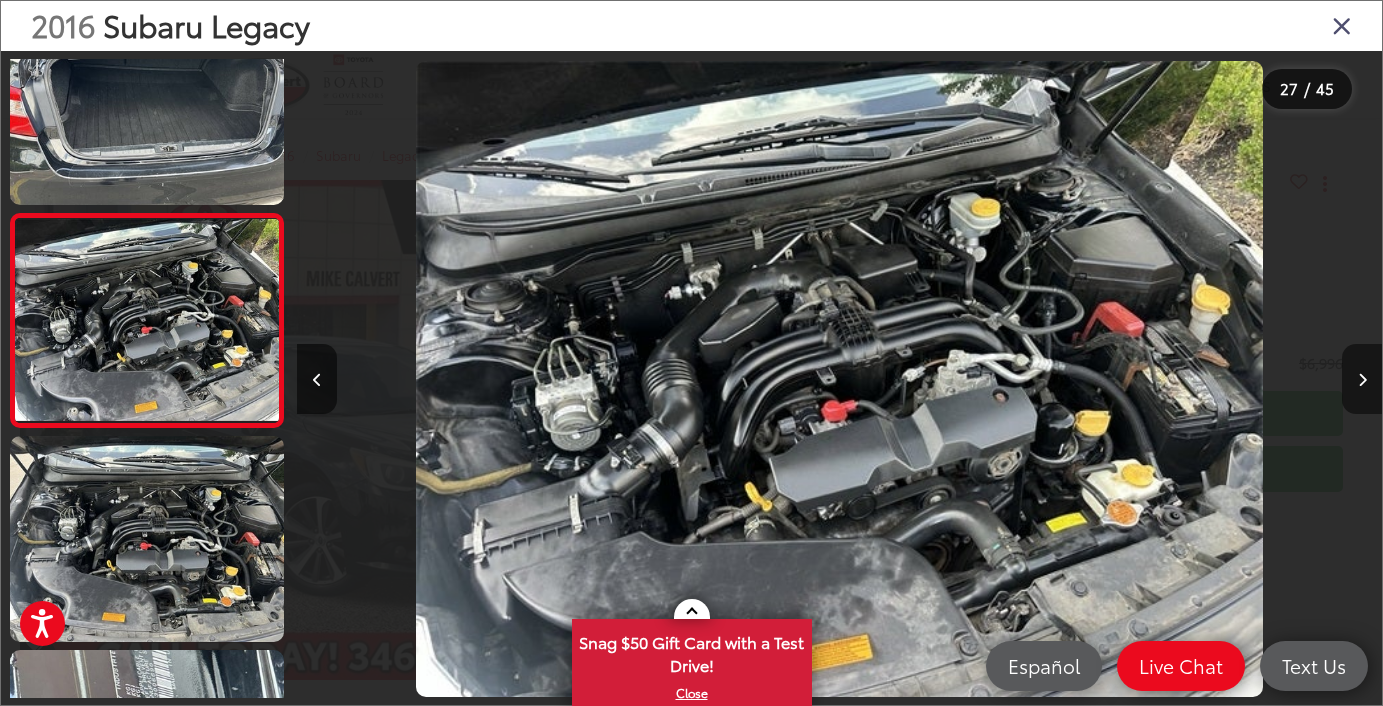 click at bounding box center (1362, 380) 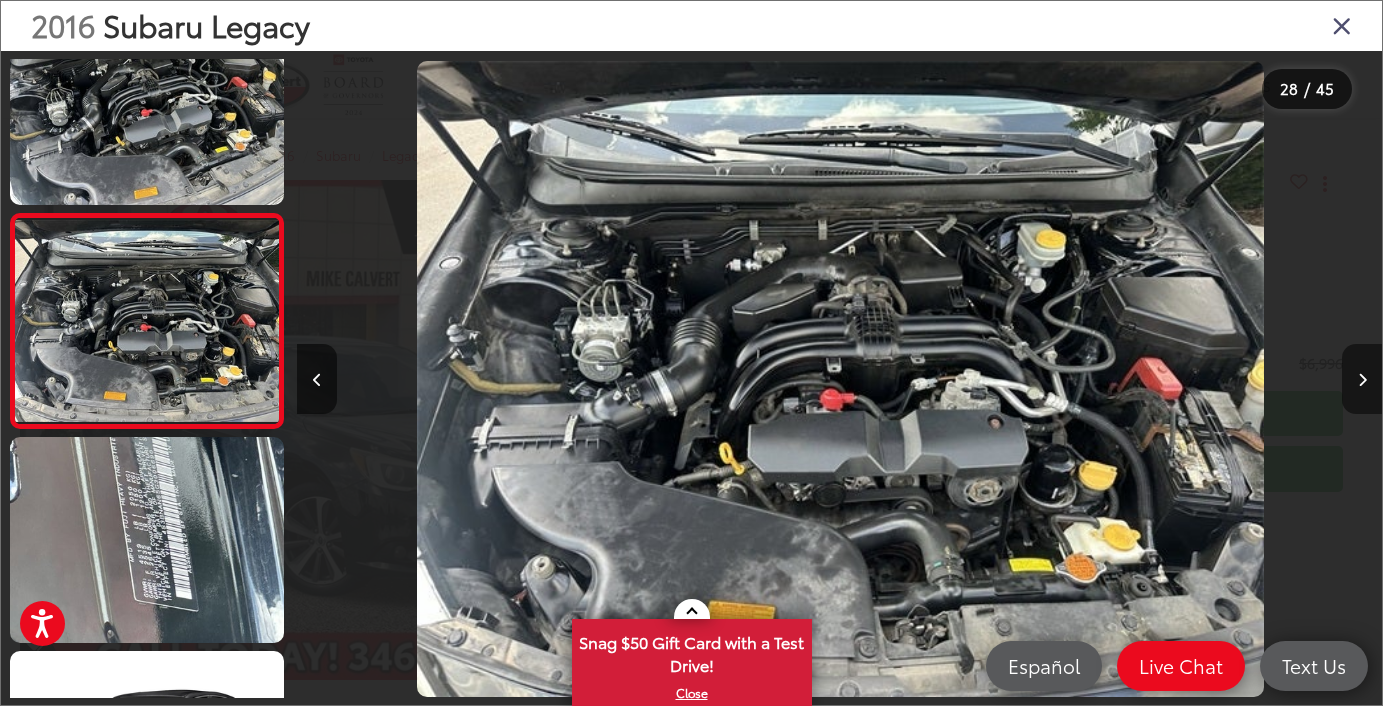 click at bounding box center [1362, 380] 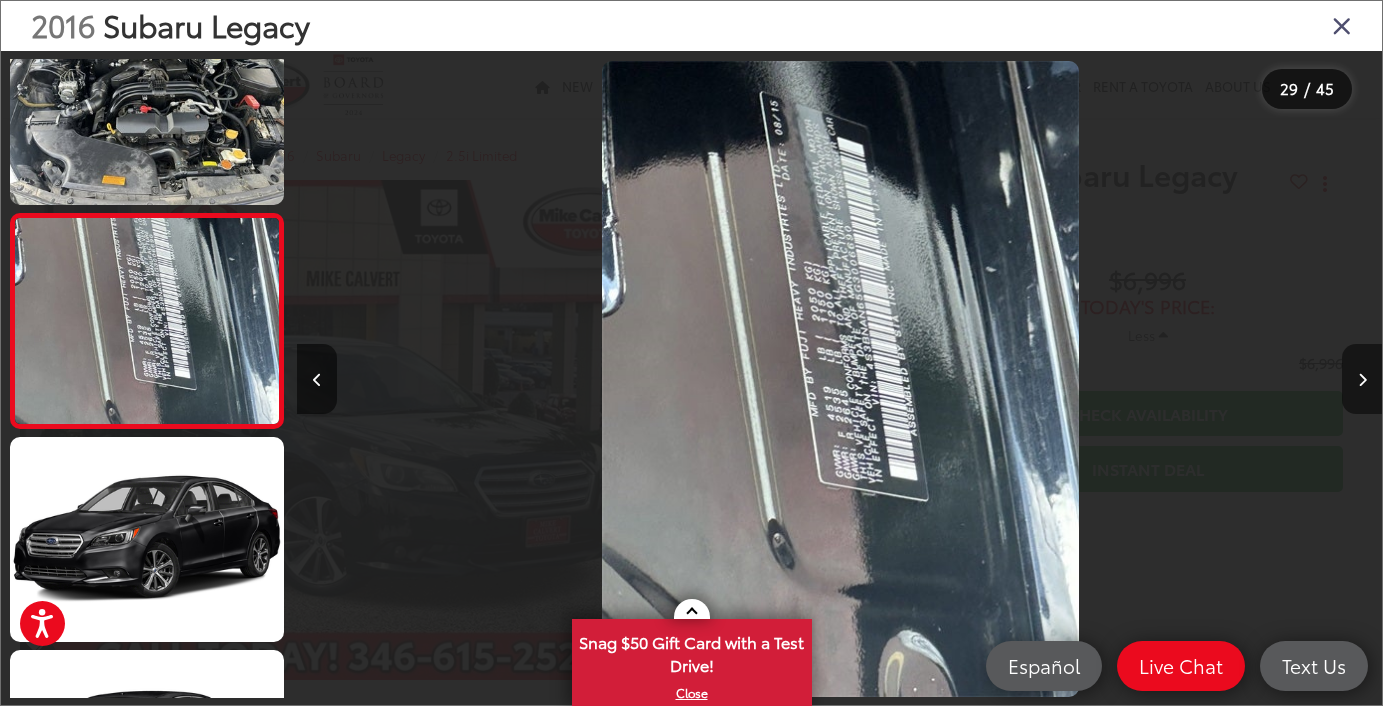 click at bounding box center [1362, 380] 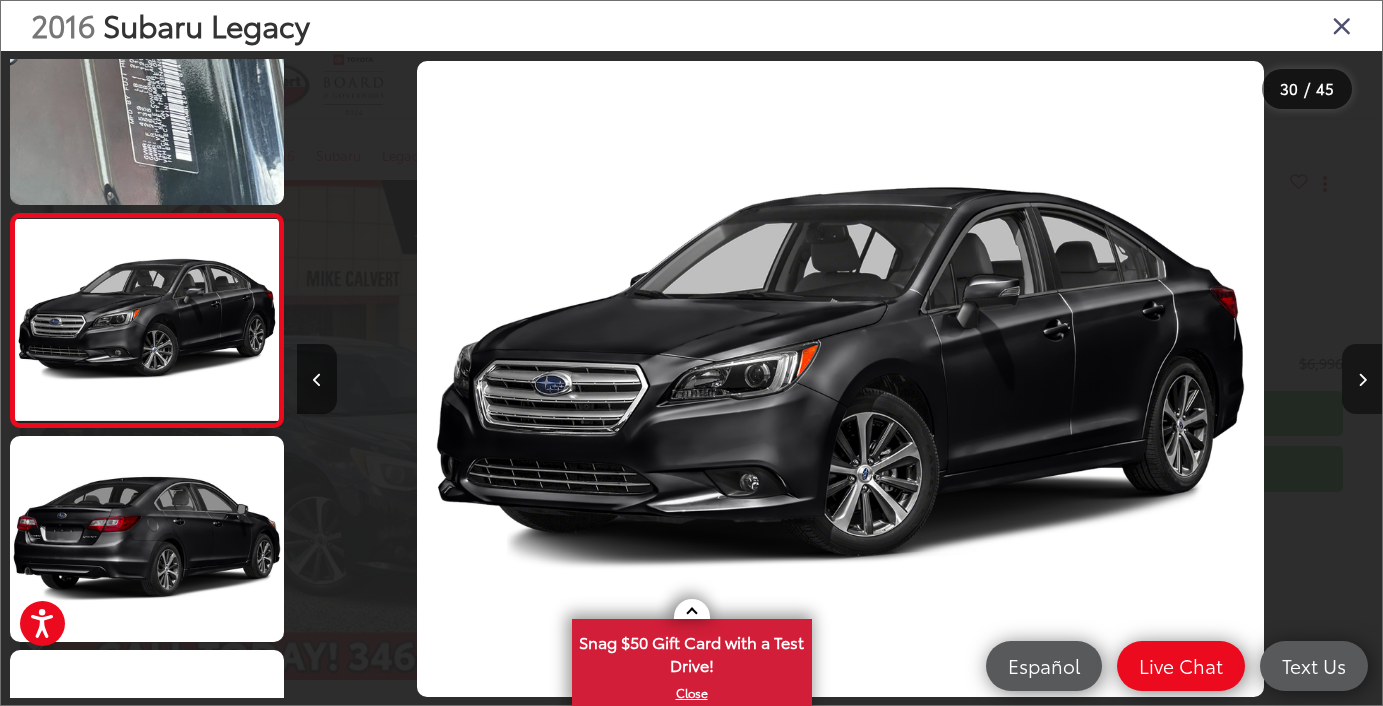 click at bounding box center (1362, 380) 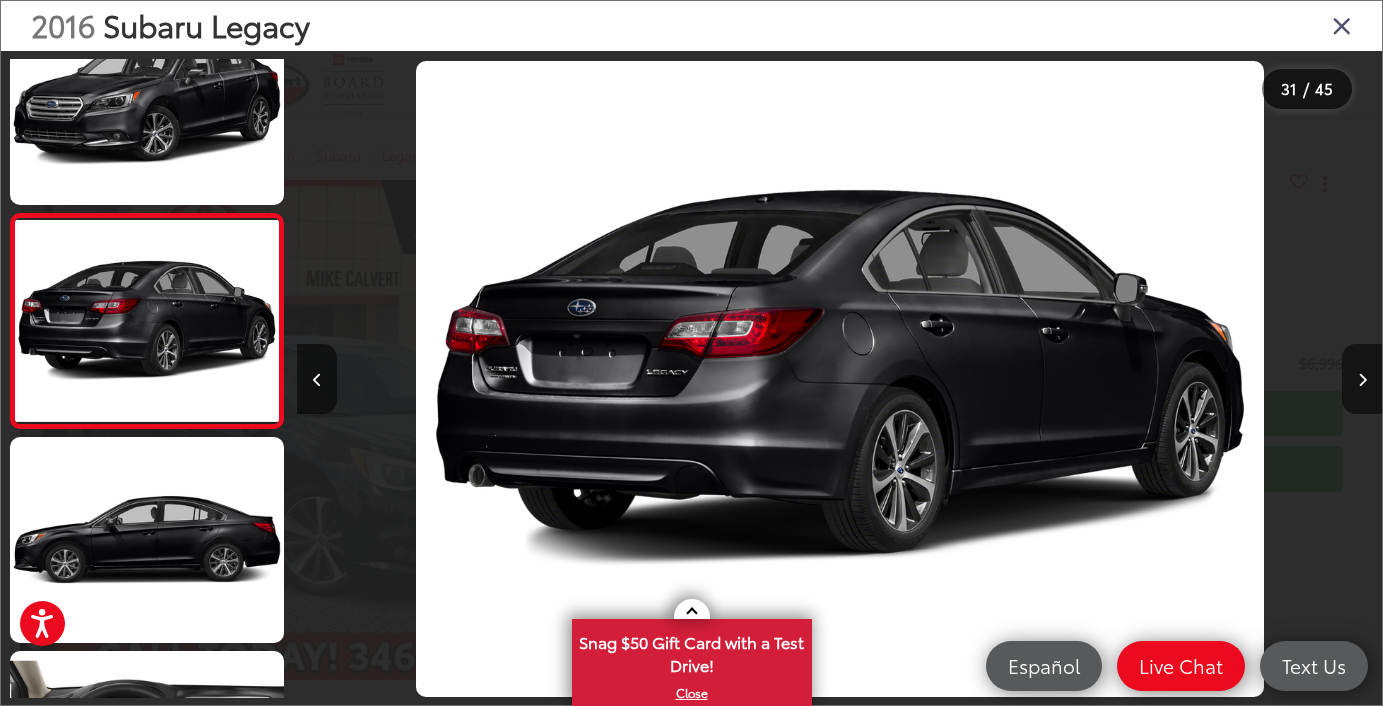 click at bounding box center [1342, 25] 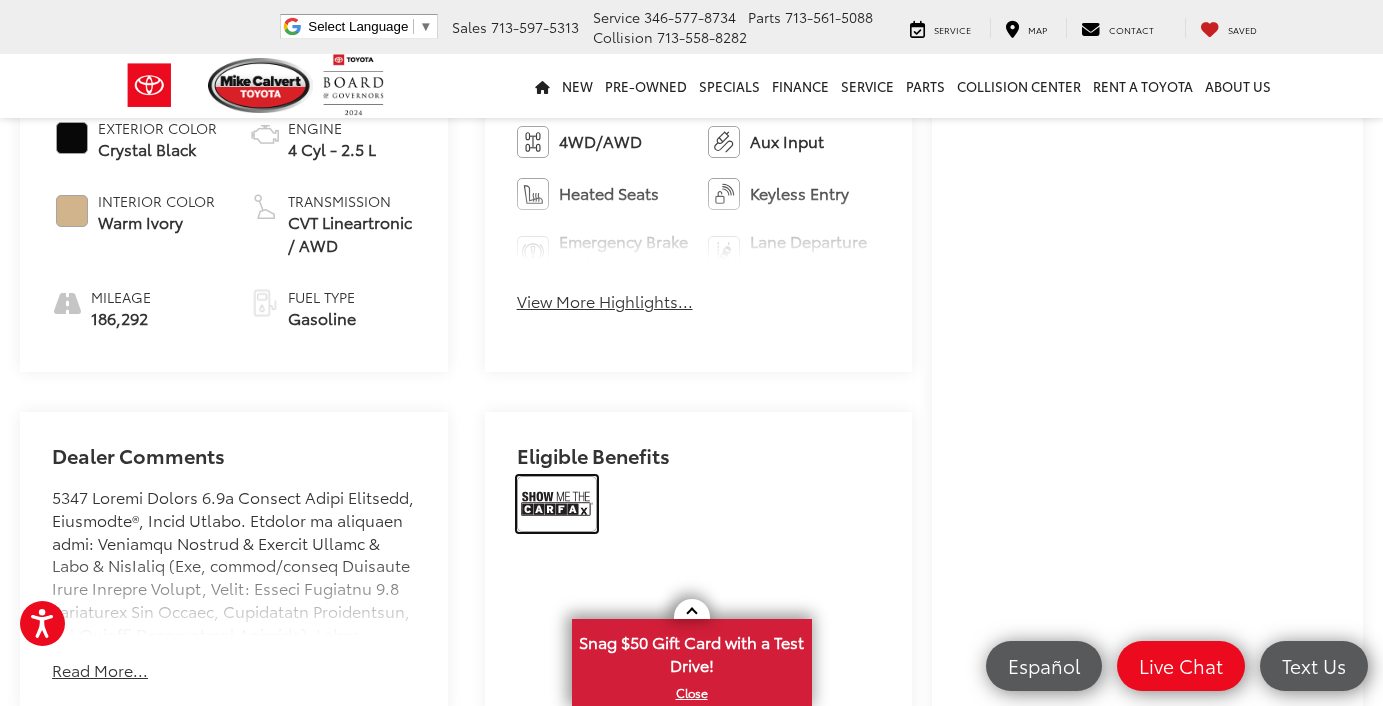 click at bounding box center (557, 504) 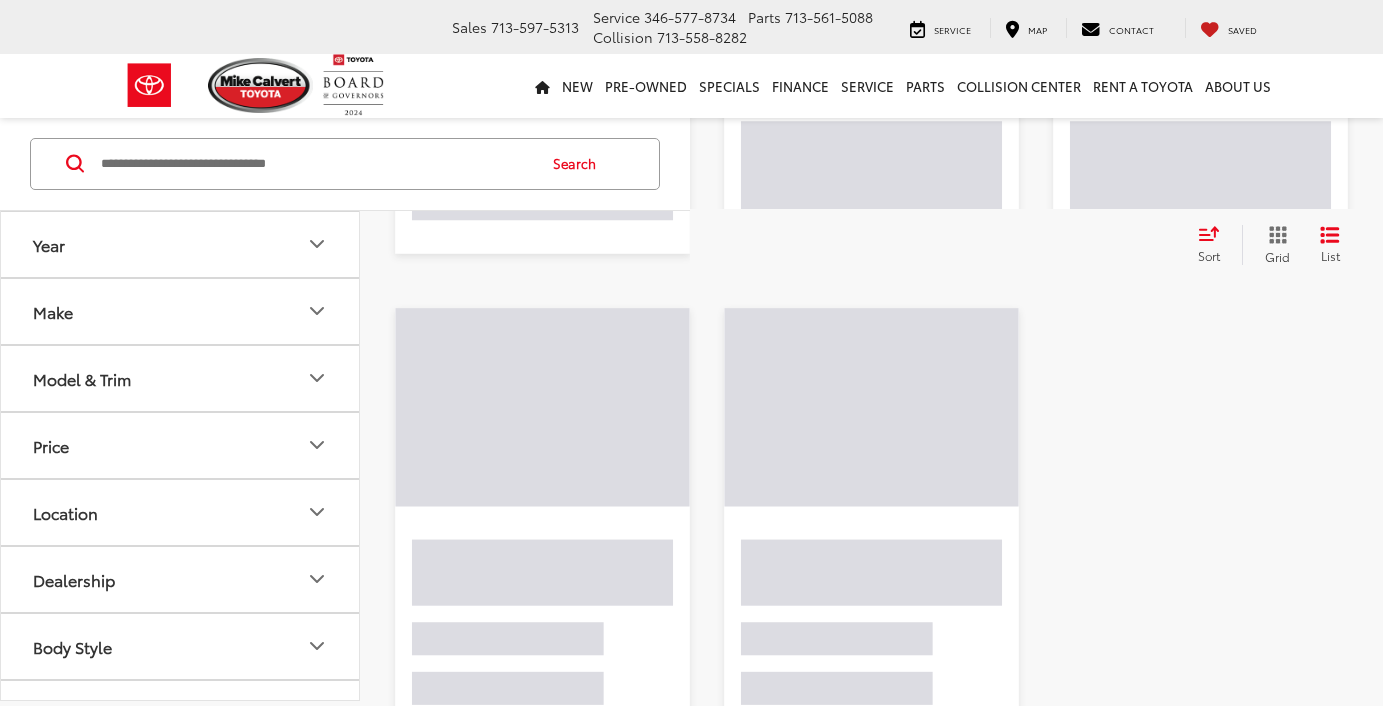 scroll, scrollTop: 1329, scrollLeft: 0, axis: vertical 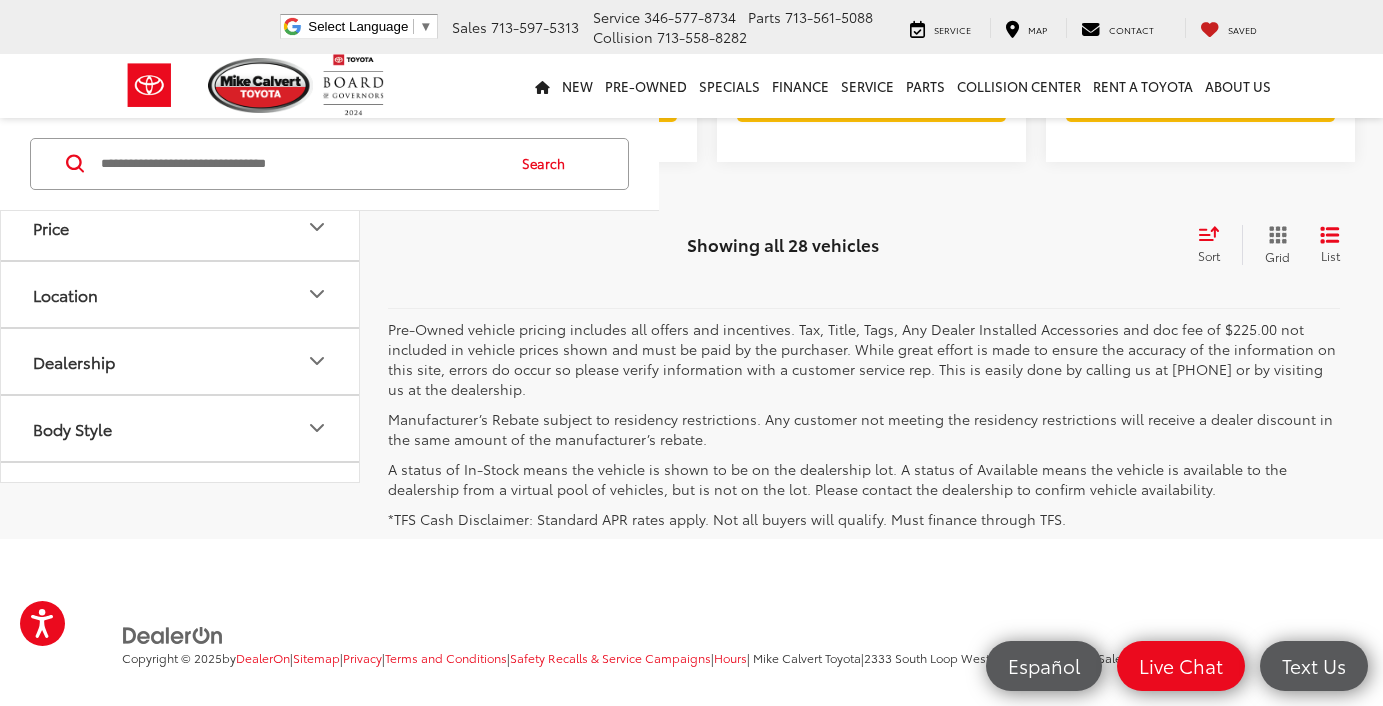 click on "2" at bounding box center [1057, 260] 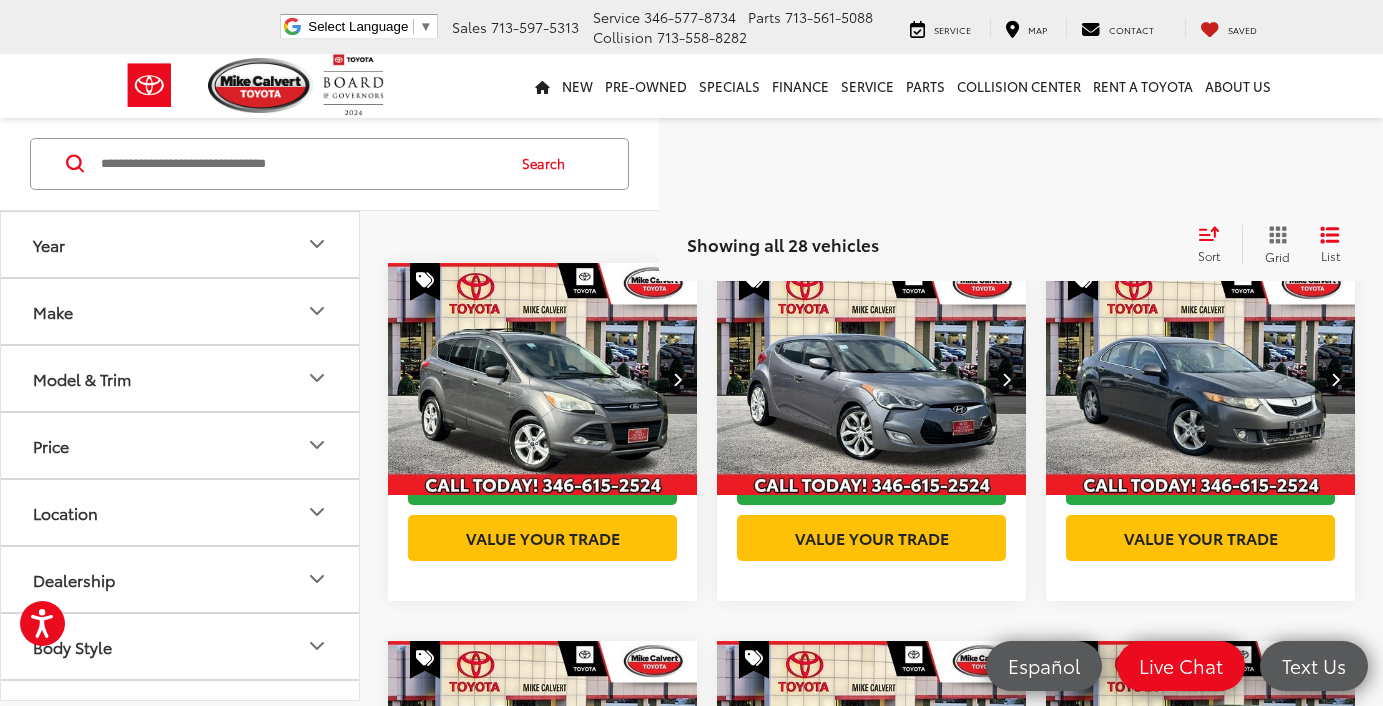 scroll, scrollTop: 97, scrollLeft: 0, axis: vertical 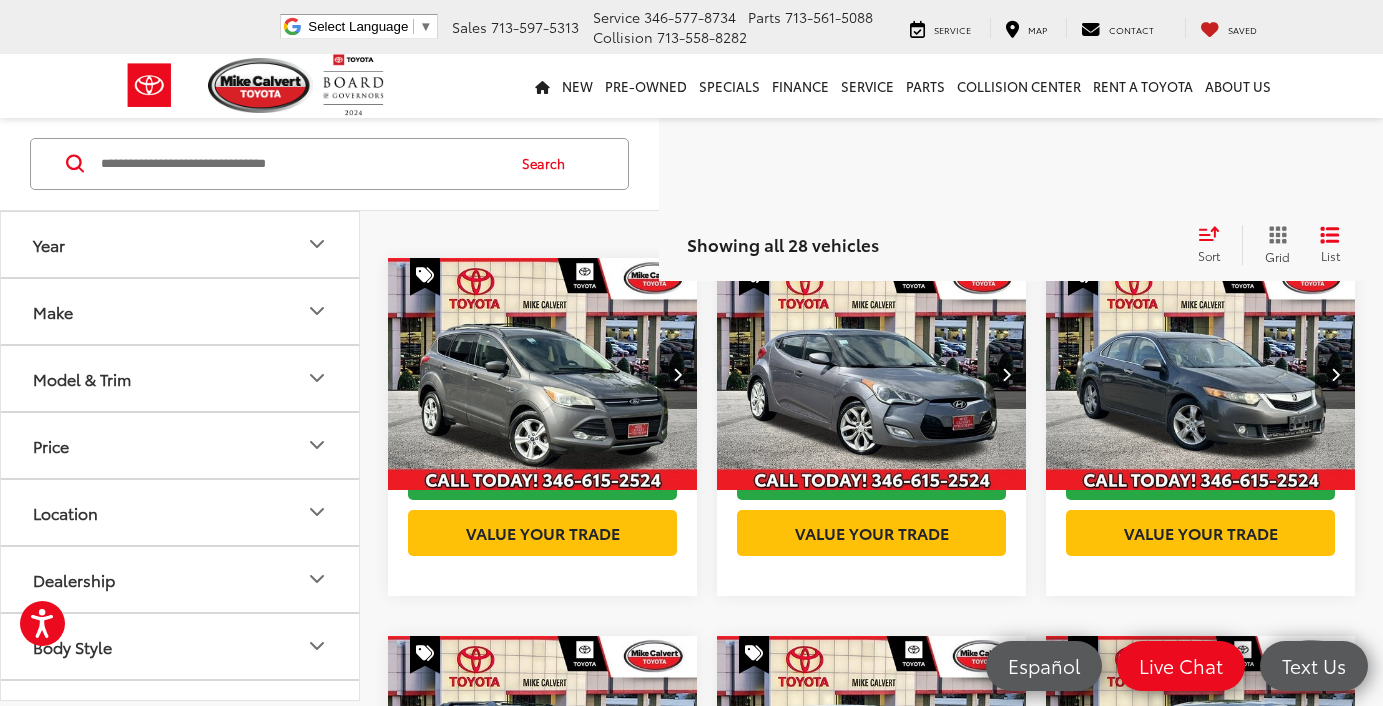 click at bounding box center [1201, 375] 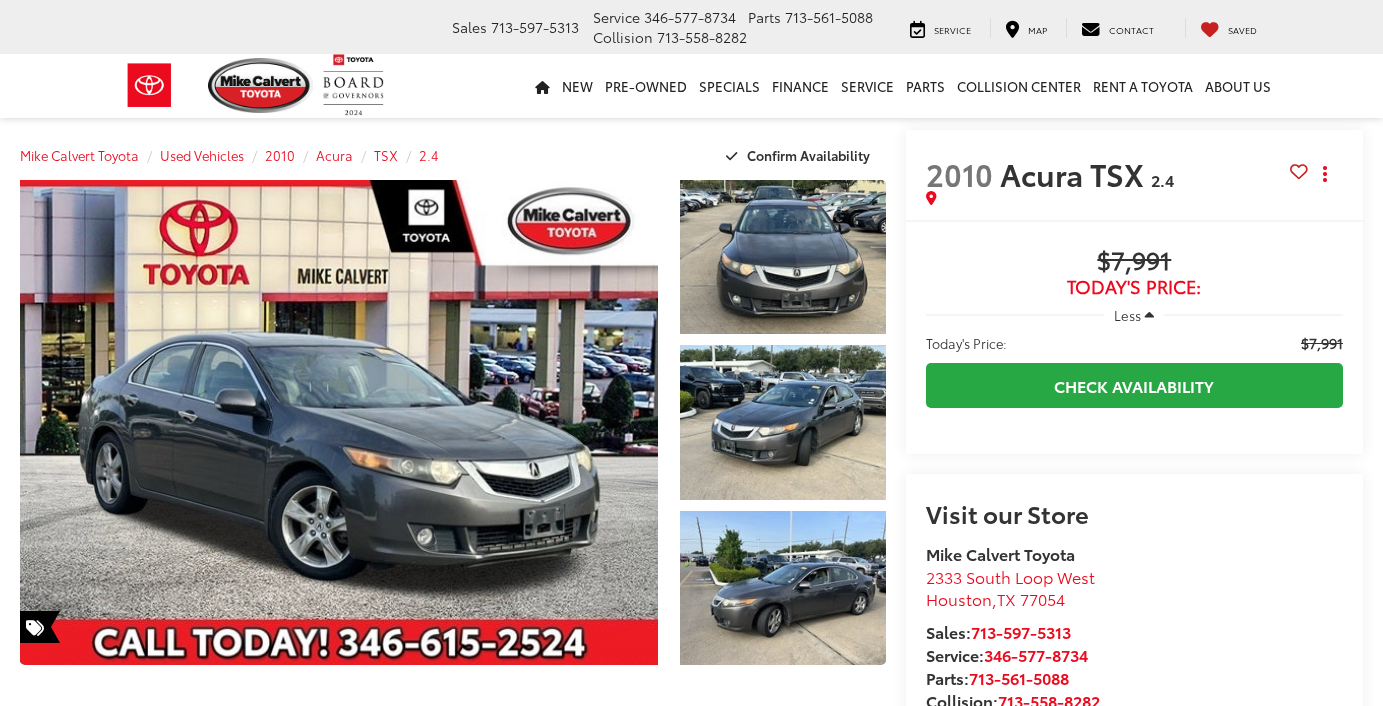 scroll, scrollTop: 0, scrollLeft: 0, axis: both 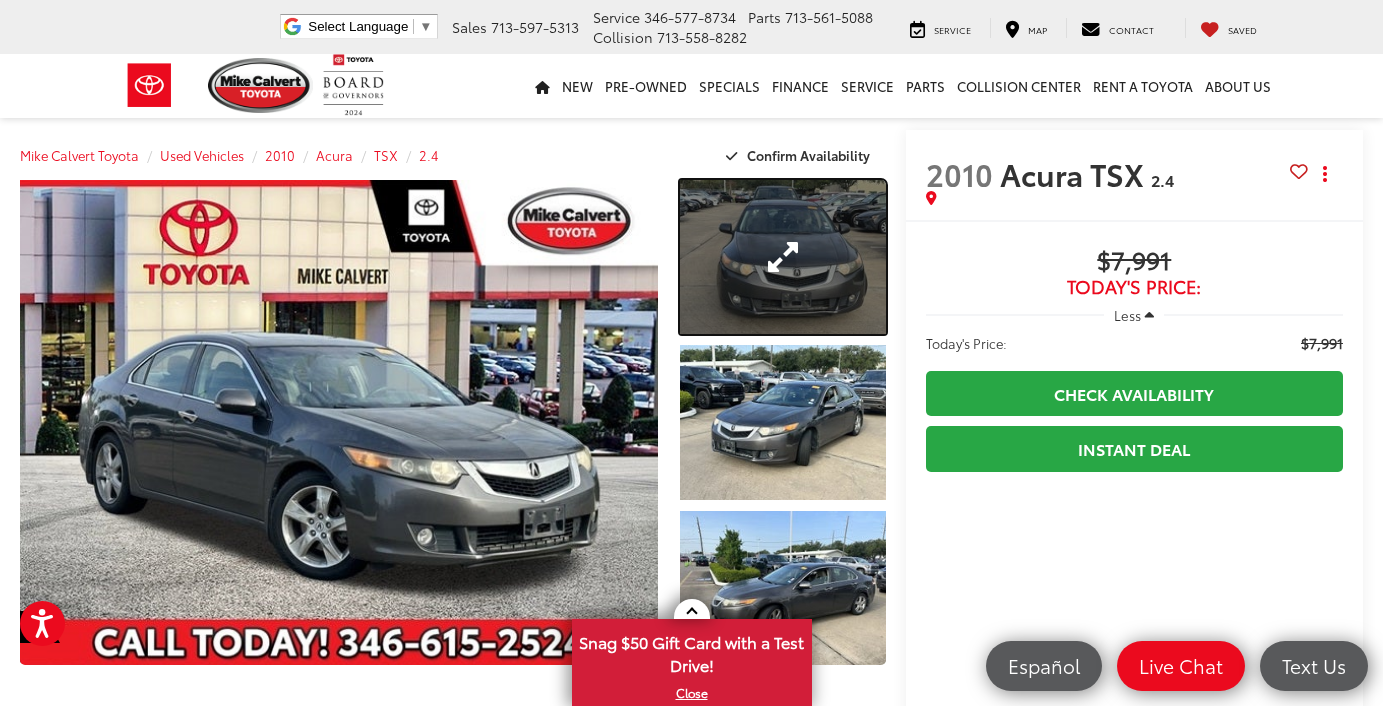click at bounding box center [783, 257] 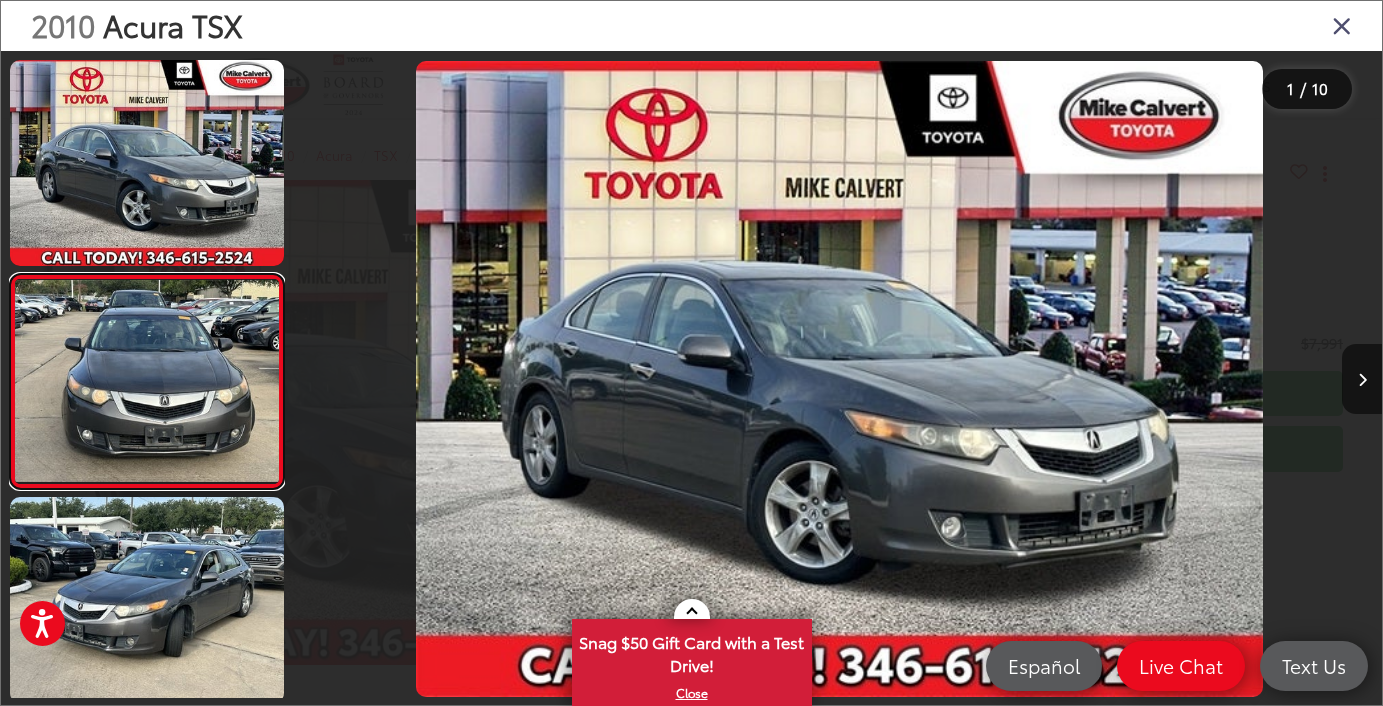 scroll, scrollTop: 0, scrollLeft: 132, axis: horizontal 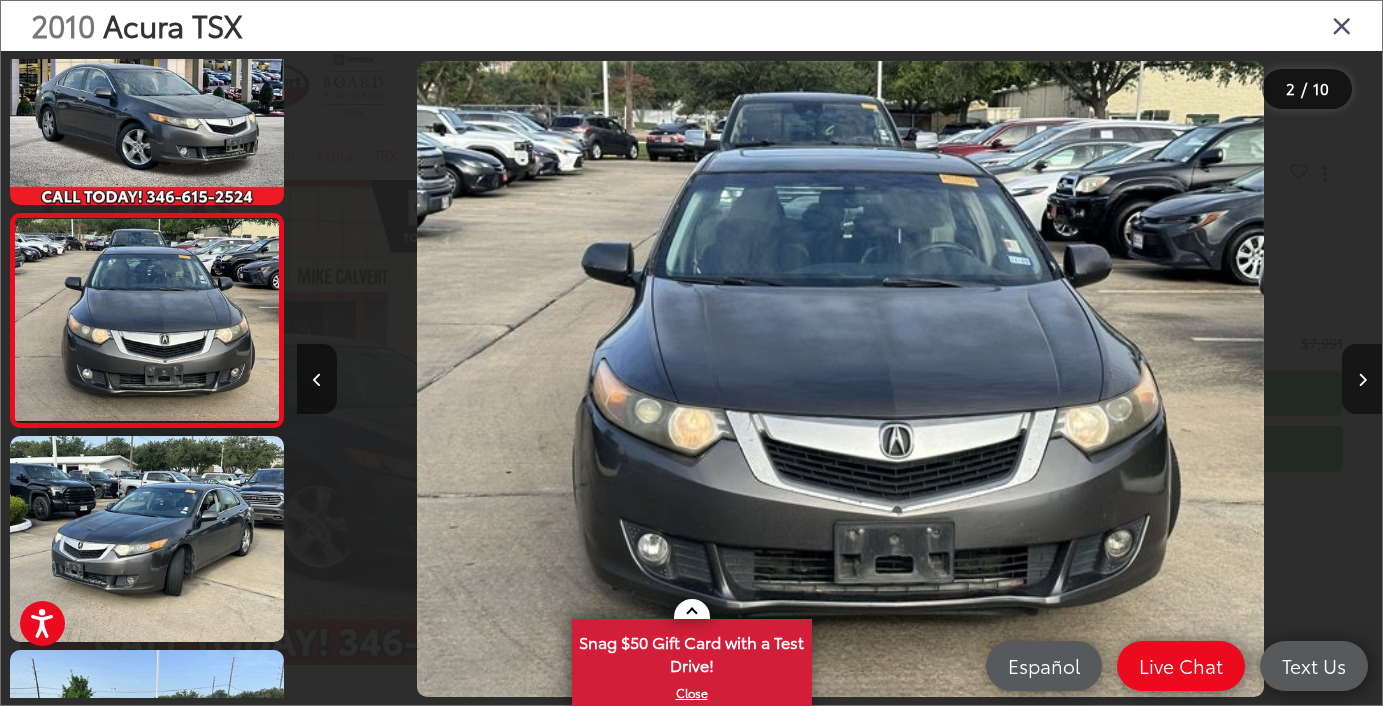 click at bounding box center [1362, 379] 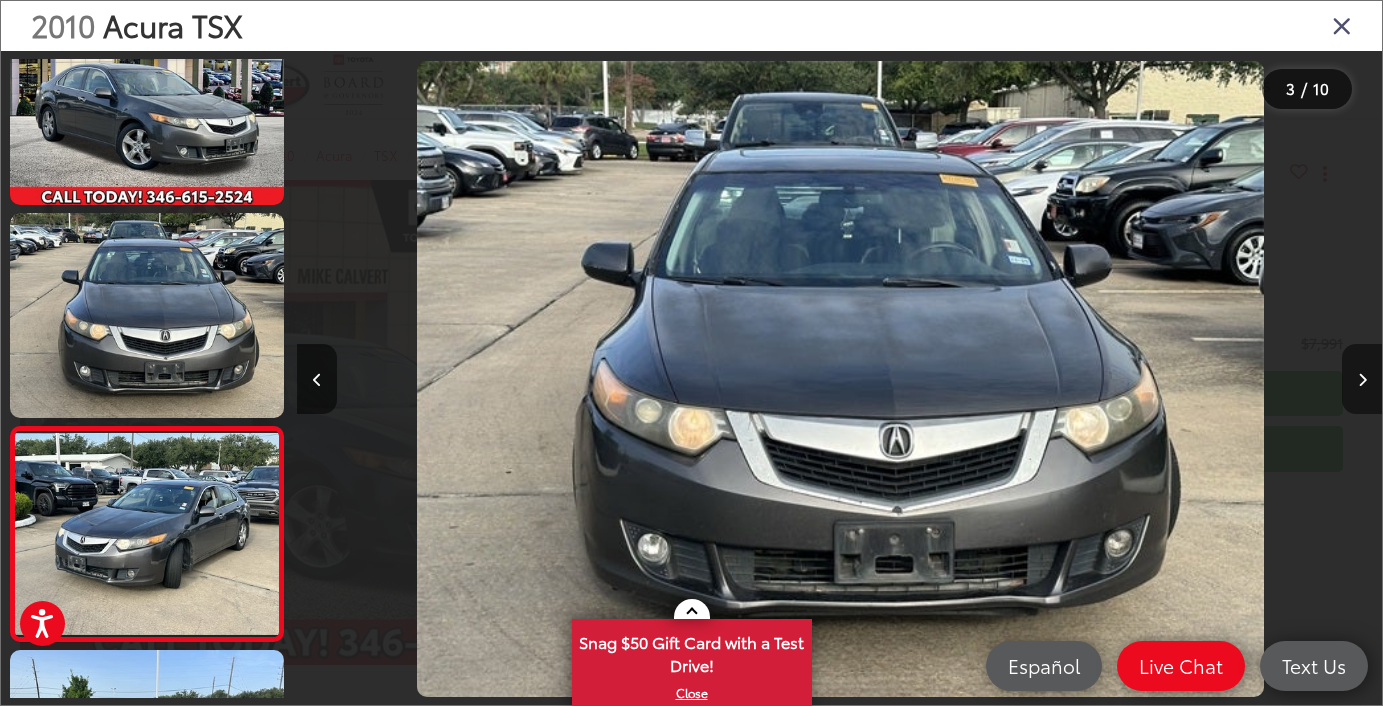 scroll, scrollTop: 0, scrollLeft: 1216, axis: horizontal 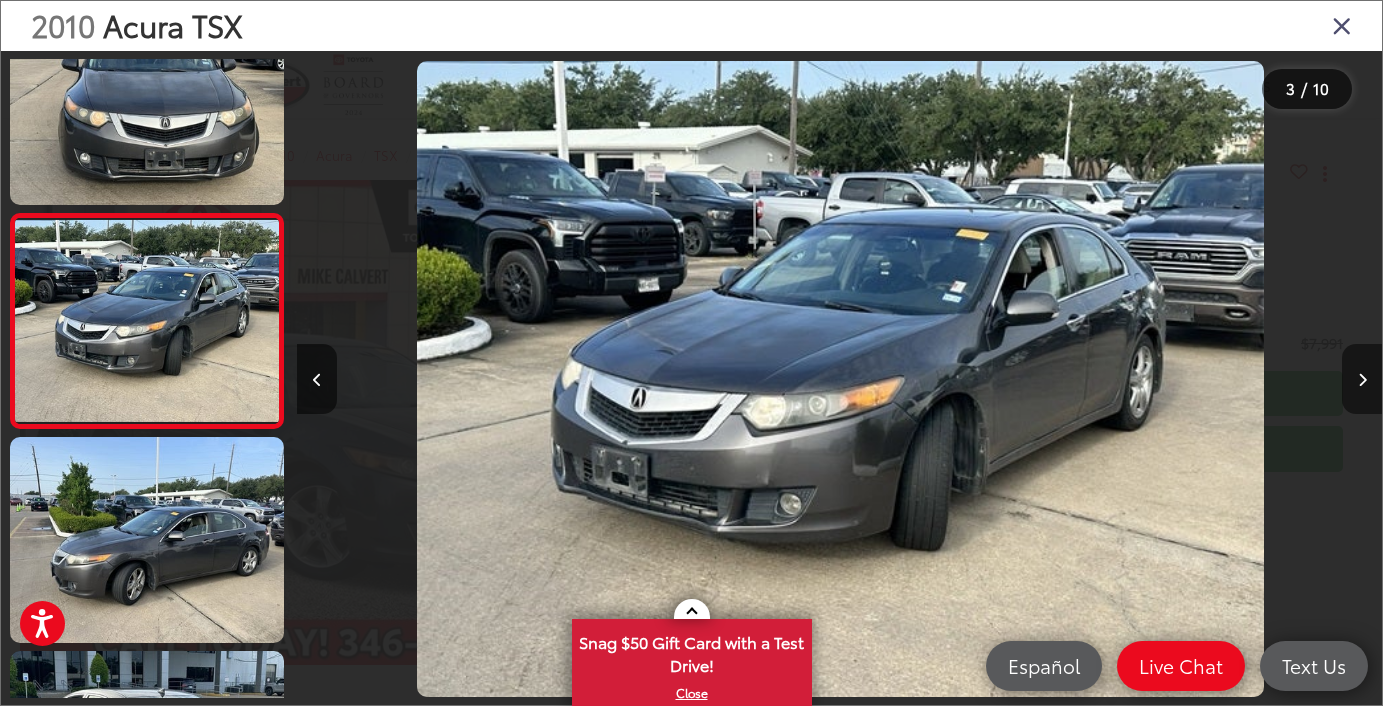 click at bounding box center [1362, 380] 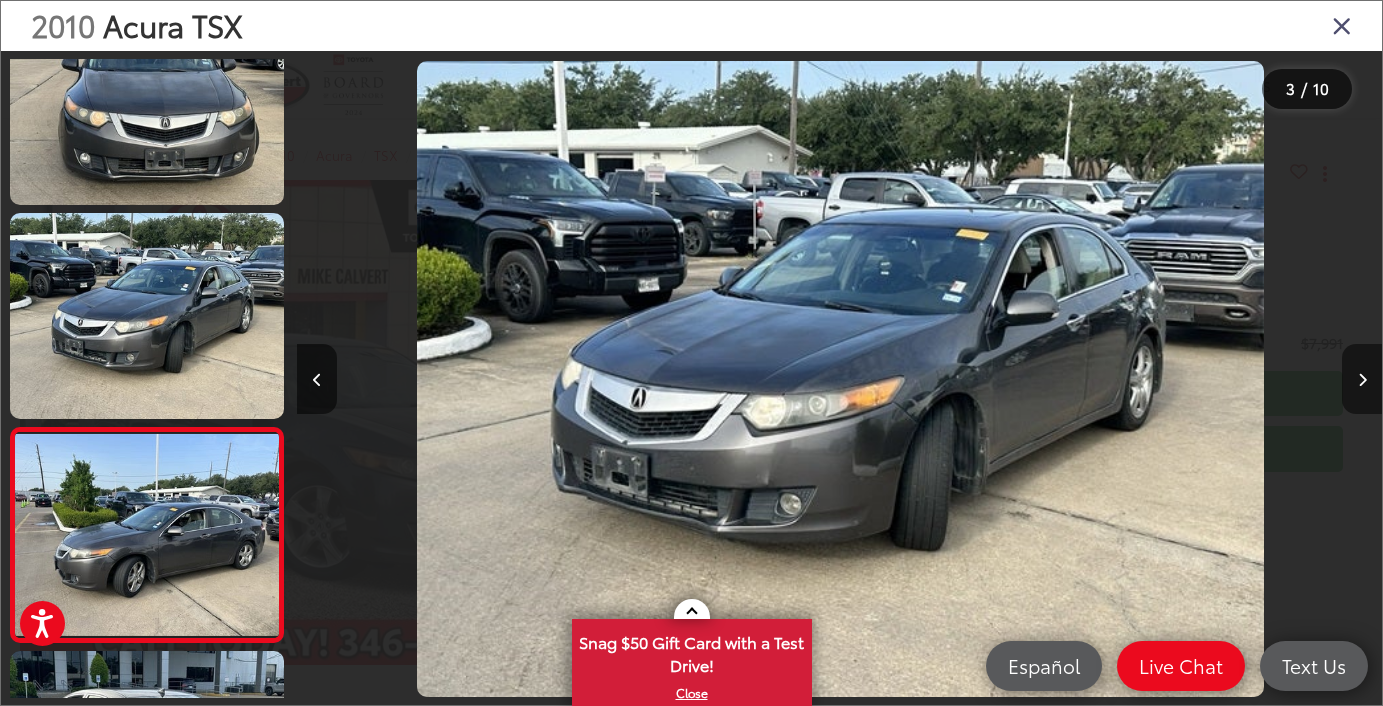 scroll, scrollTop: 0, scrollLeft: 2301, axis: horizontal 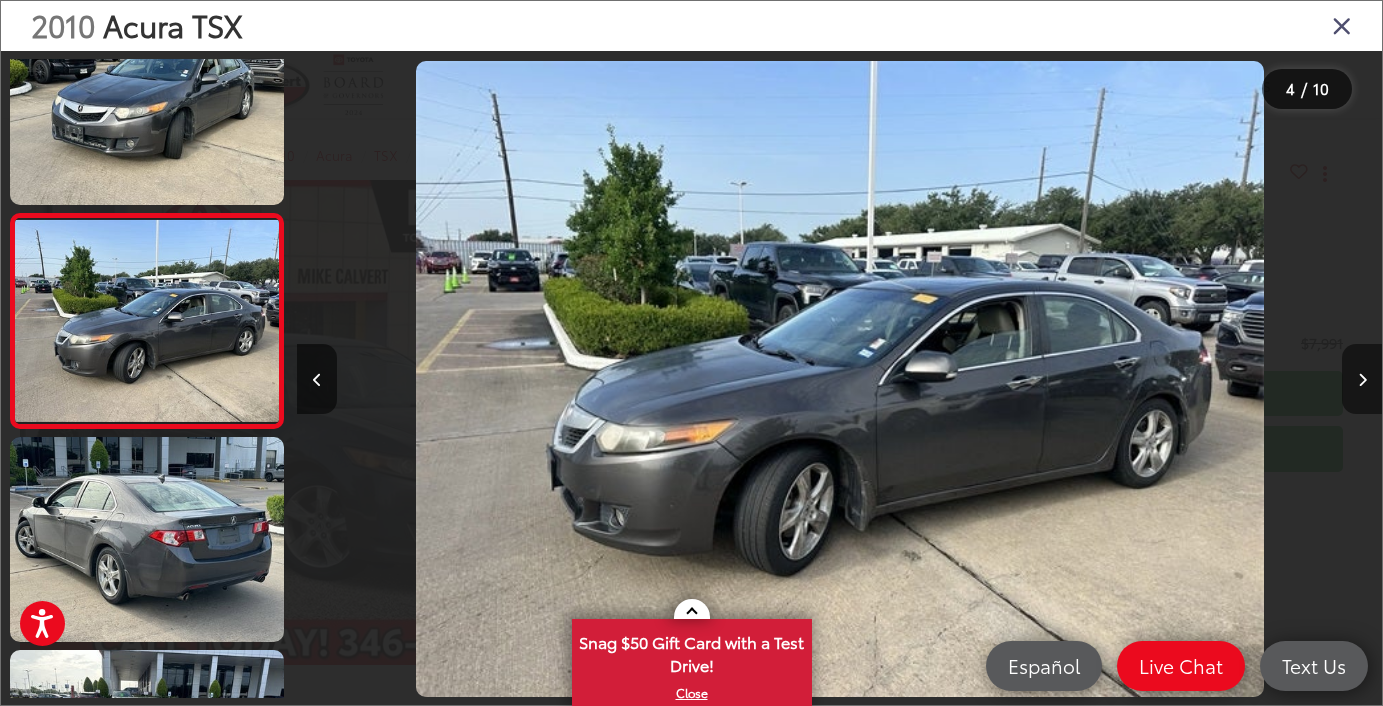 click at bounding box center [1362, 380] 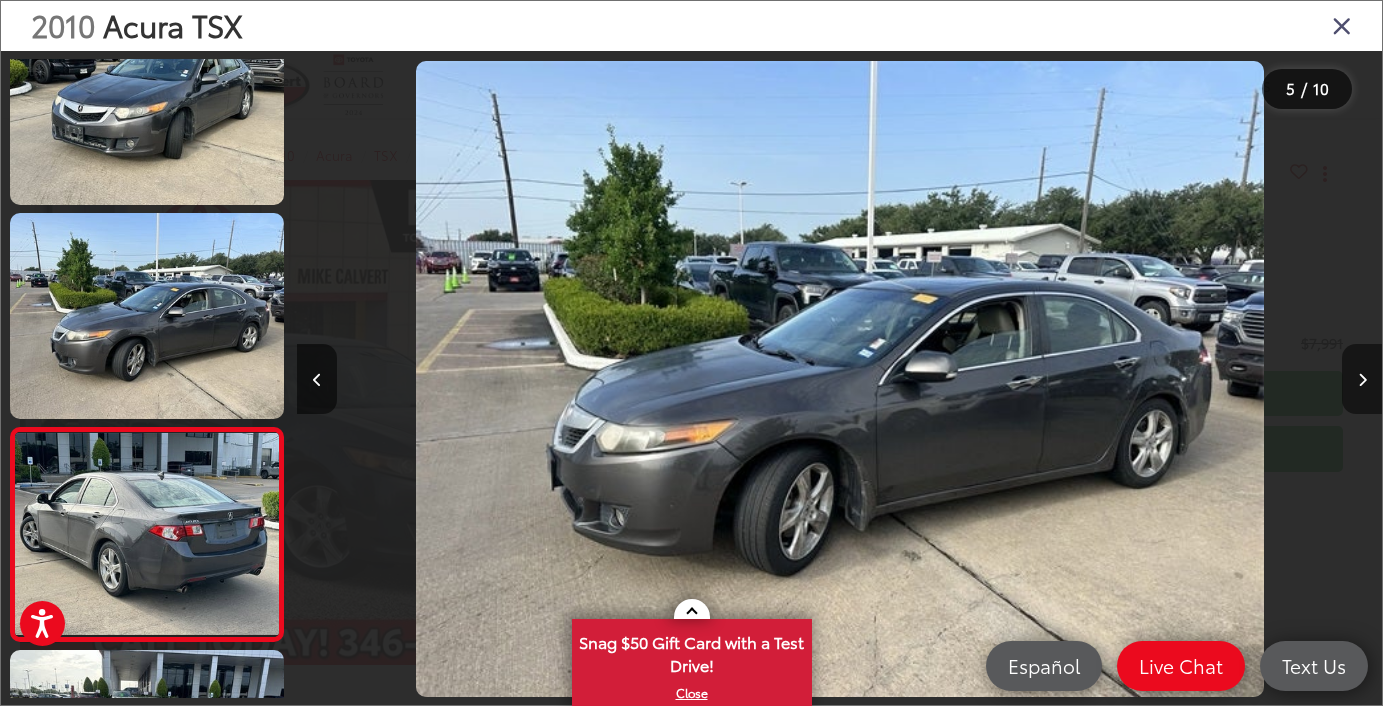 scroll, scrollTop: 0, scrollLeft: 3554, axis: horizontal 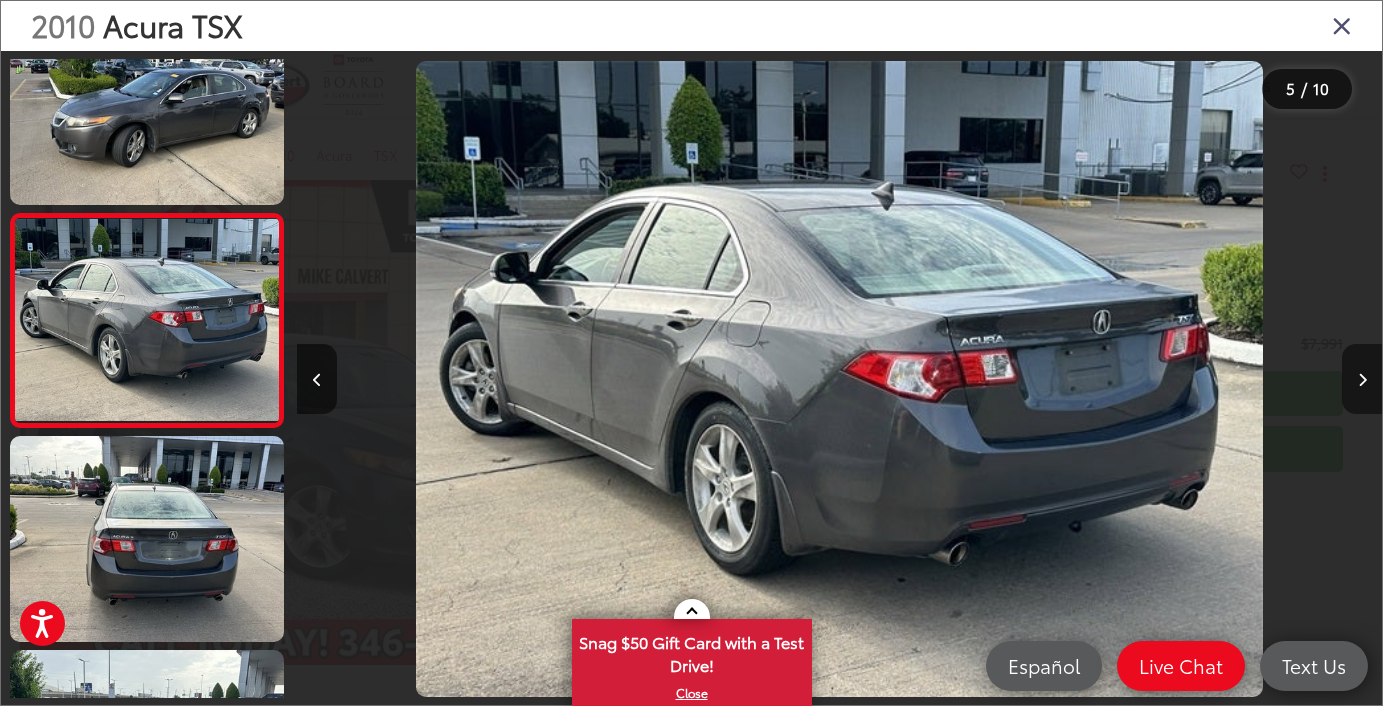 click at bounding box center (1362, 380) 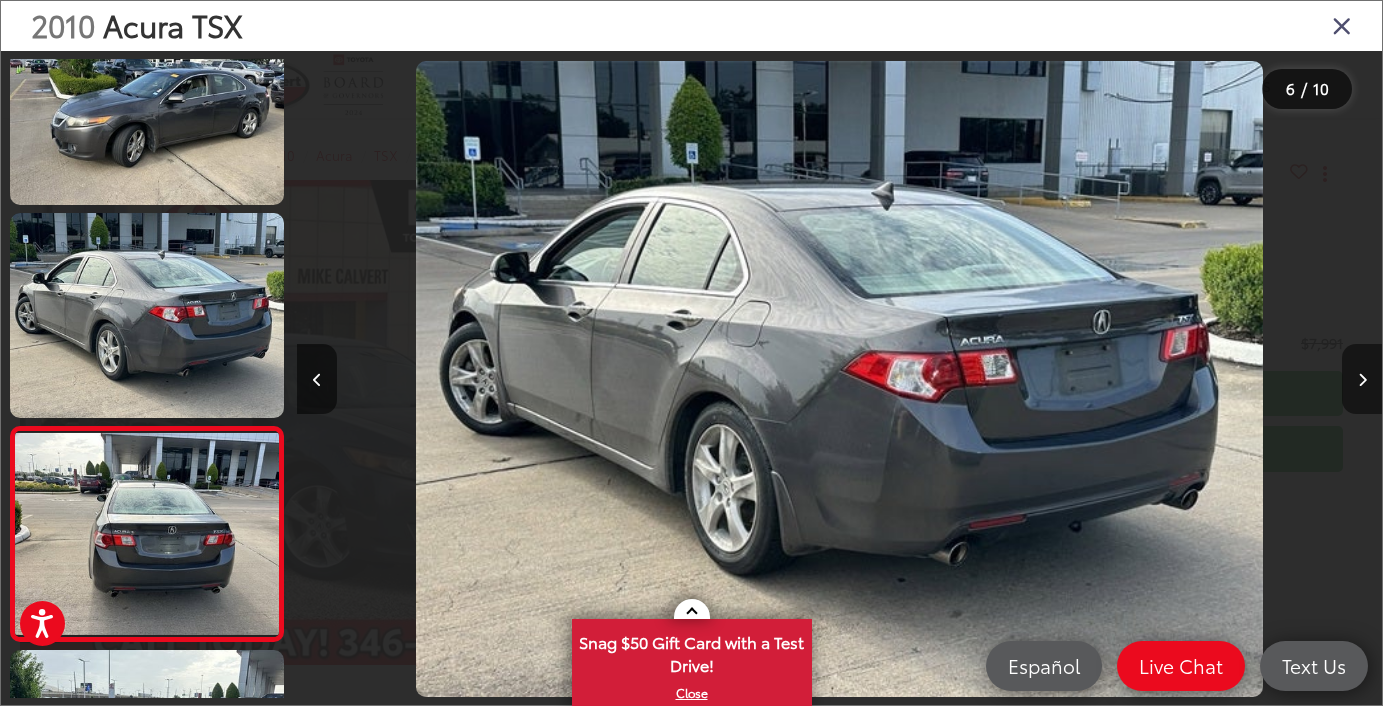 scroll, scrollTop: 0, scrollLeft: 4743, axis: horizontal 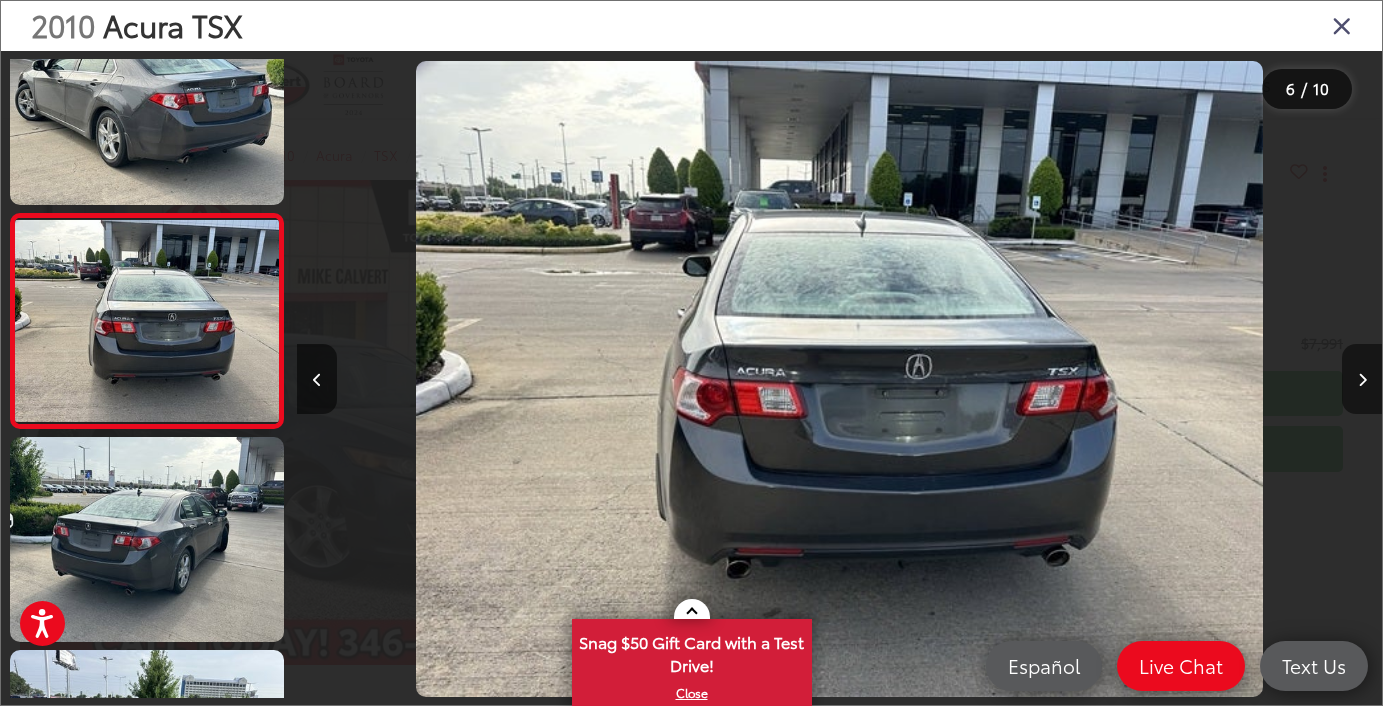click at bounding box center [1362, 380] 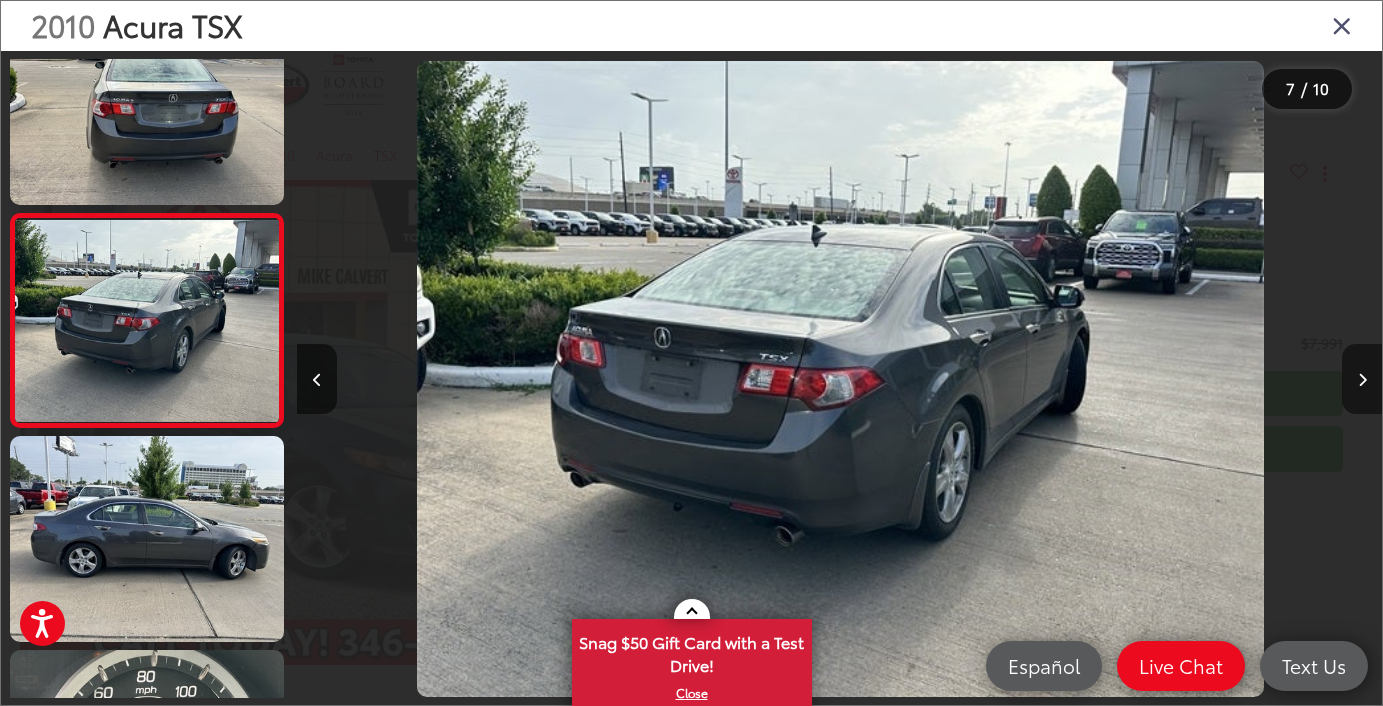 click at bounding box center (1362, 380) 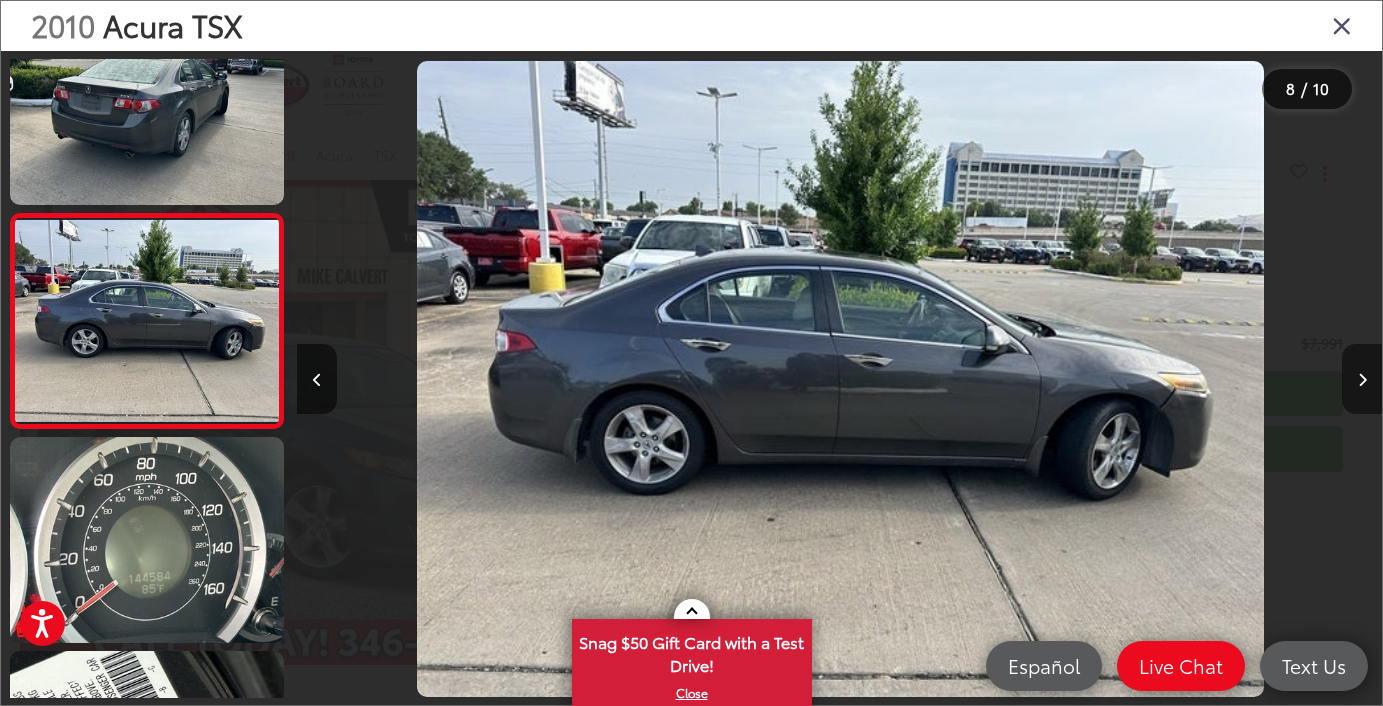 click at bounding box center (1362, 380) 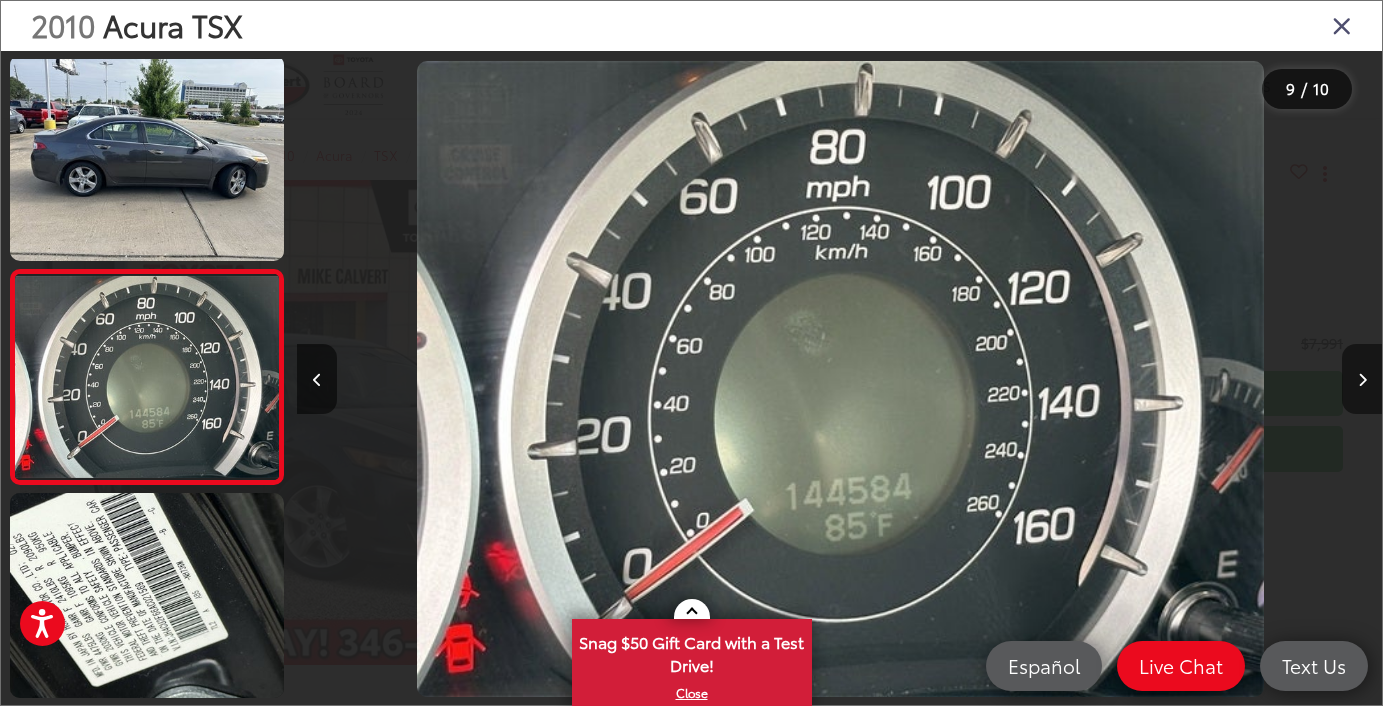 click at bounding box center (1362, 380) 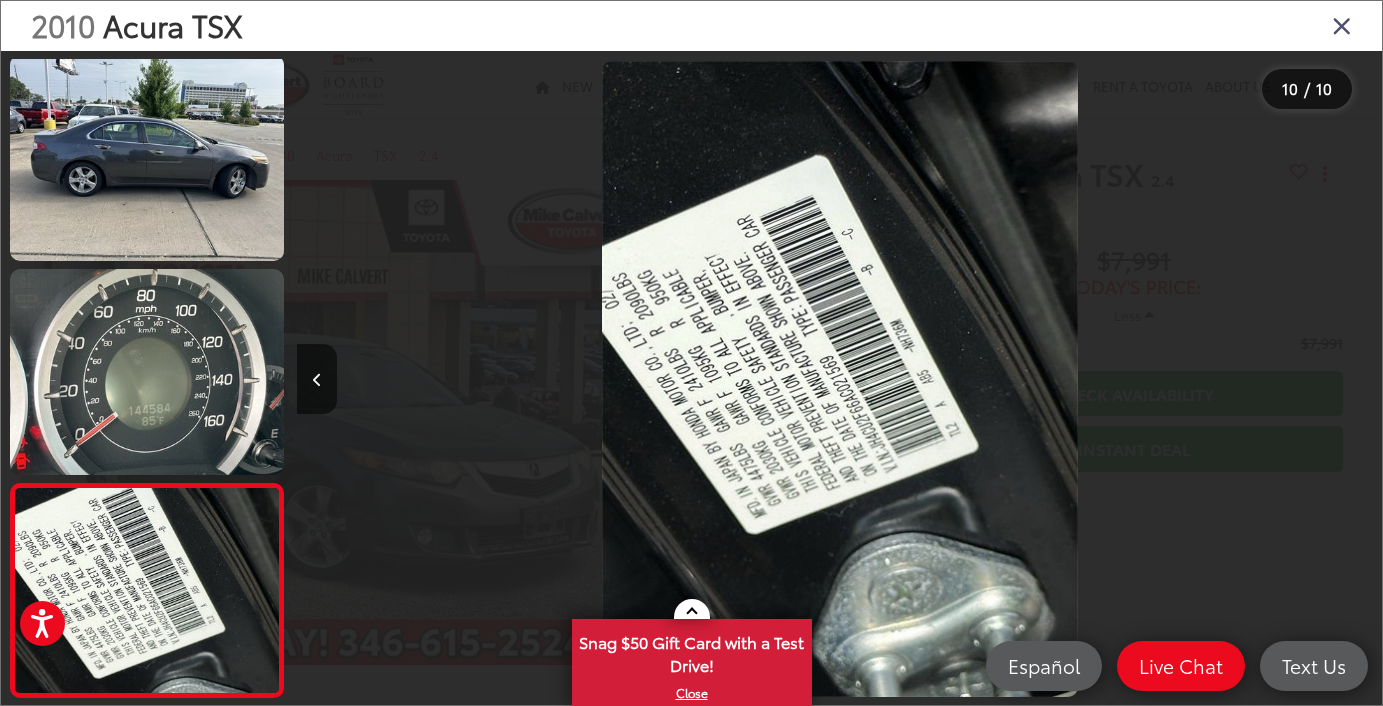 click at bounding box center [1246, 379] 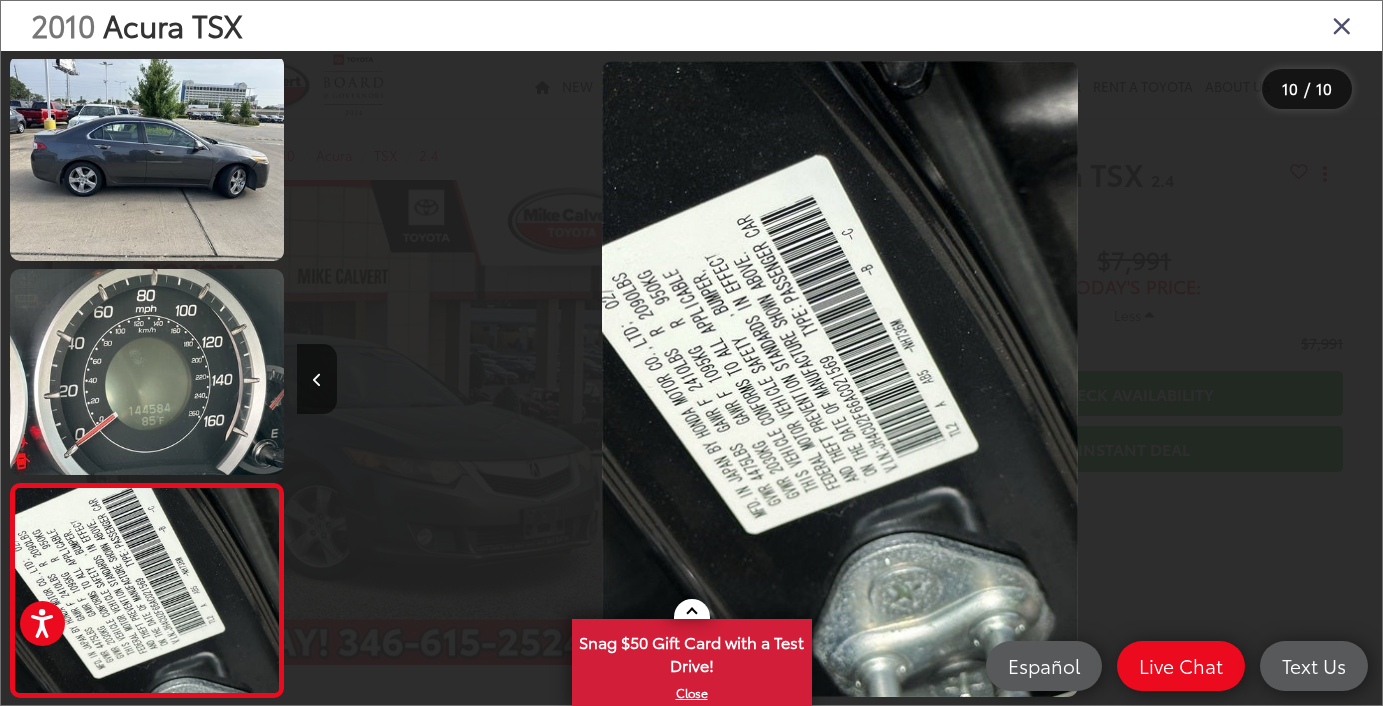 click at bounding box center [1342, 25] 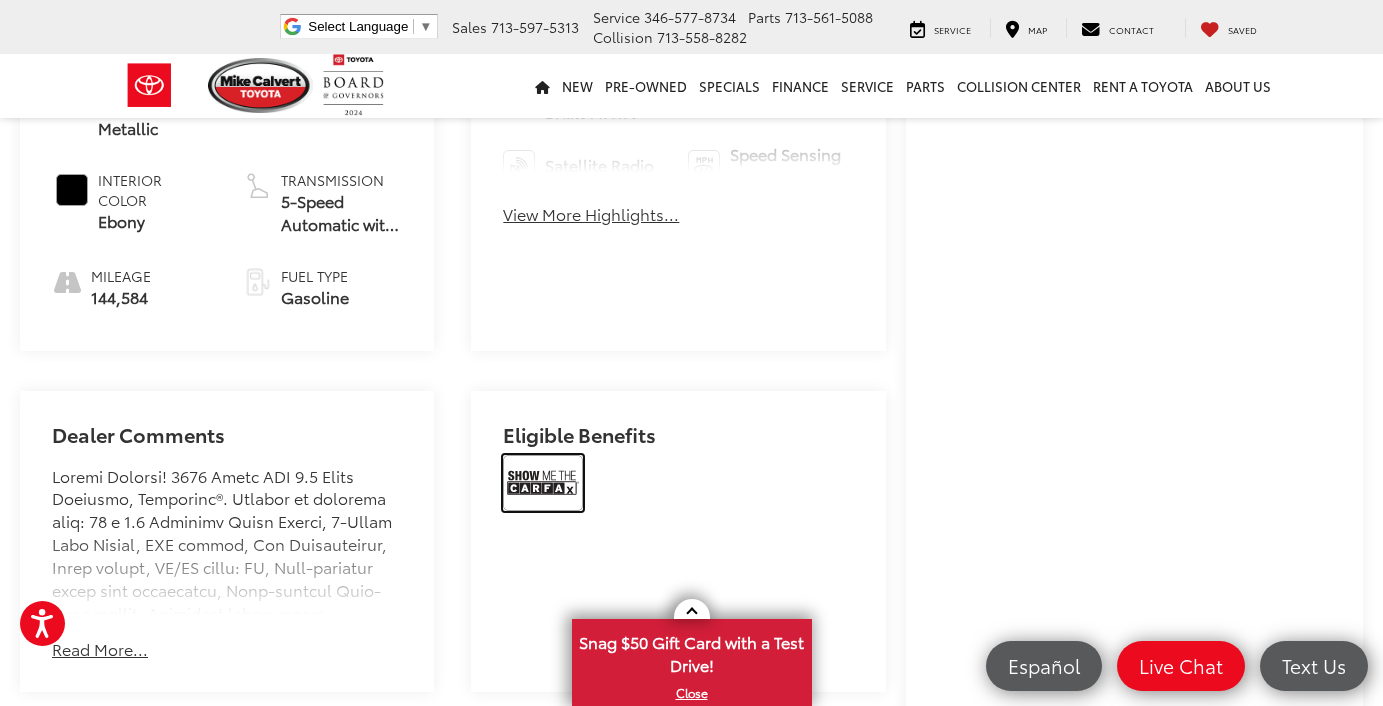 click at bounding box center (543, 483) 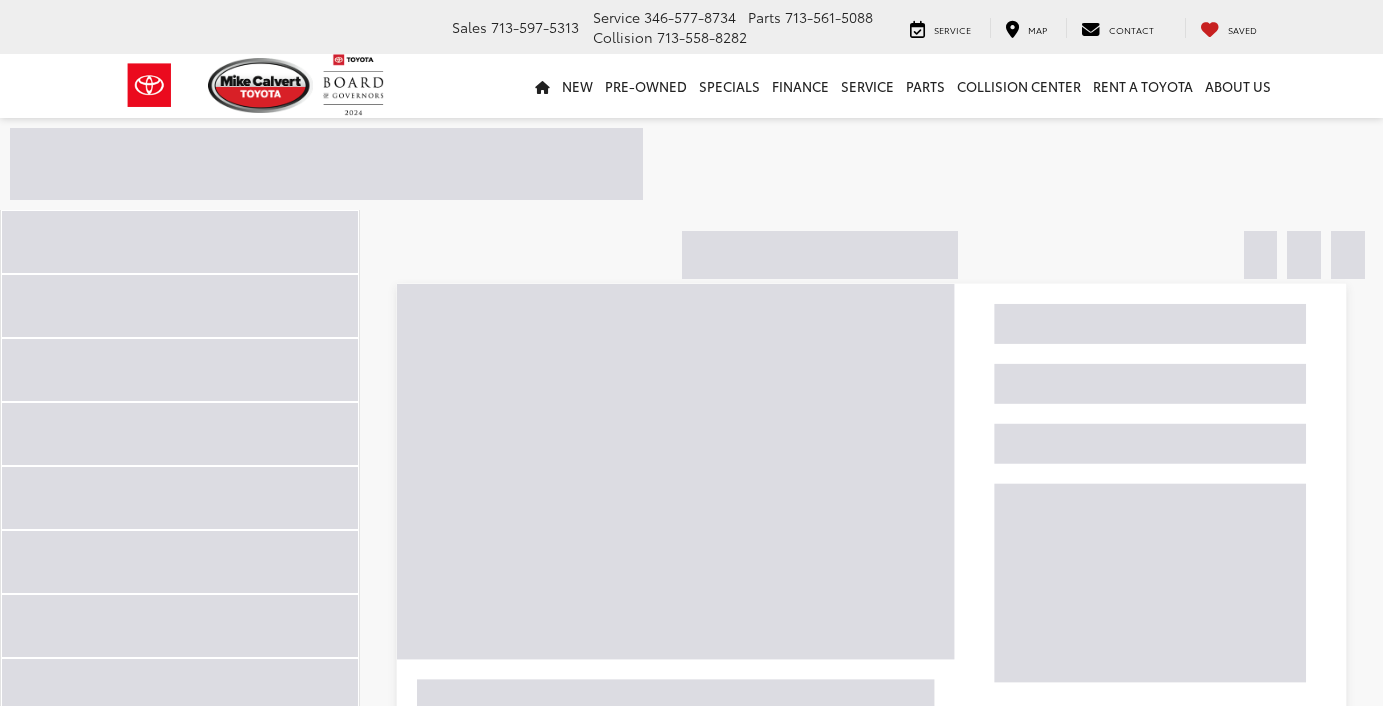 scroll, scrollTop: 97, scrollLeft: 0, axis: vertical 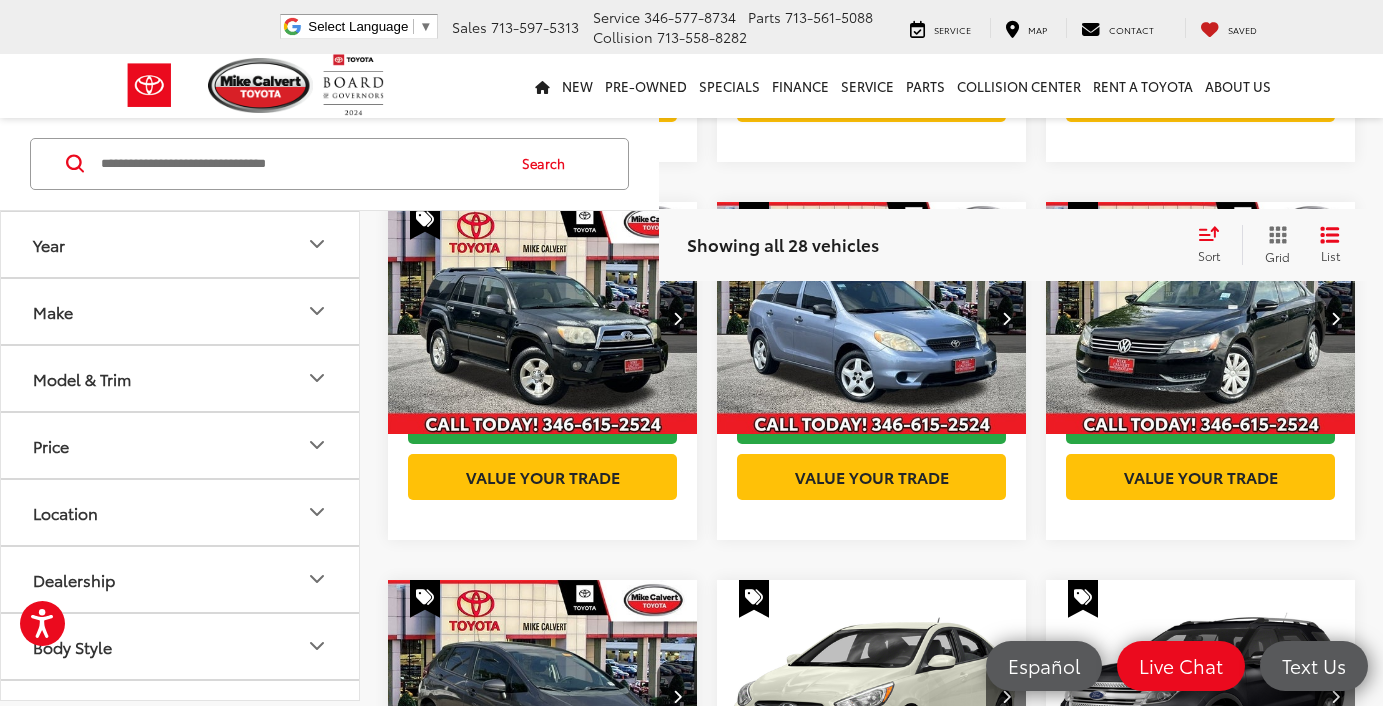 click at bounding box center (872, 319) 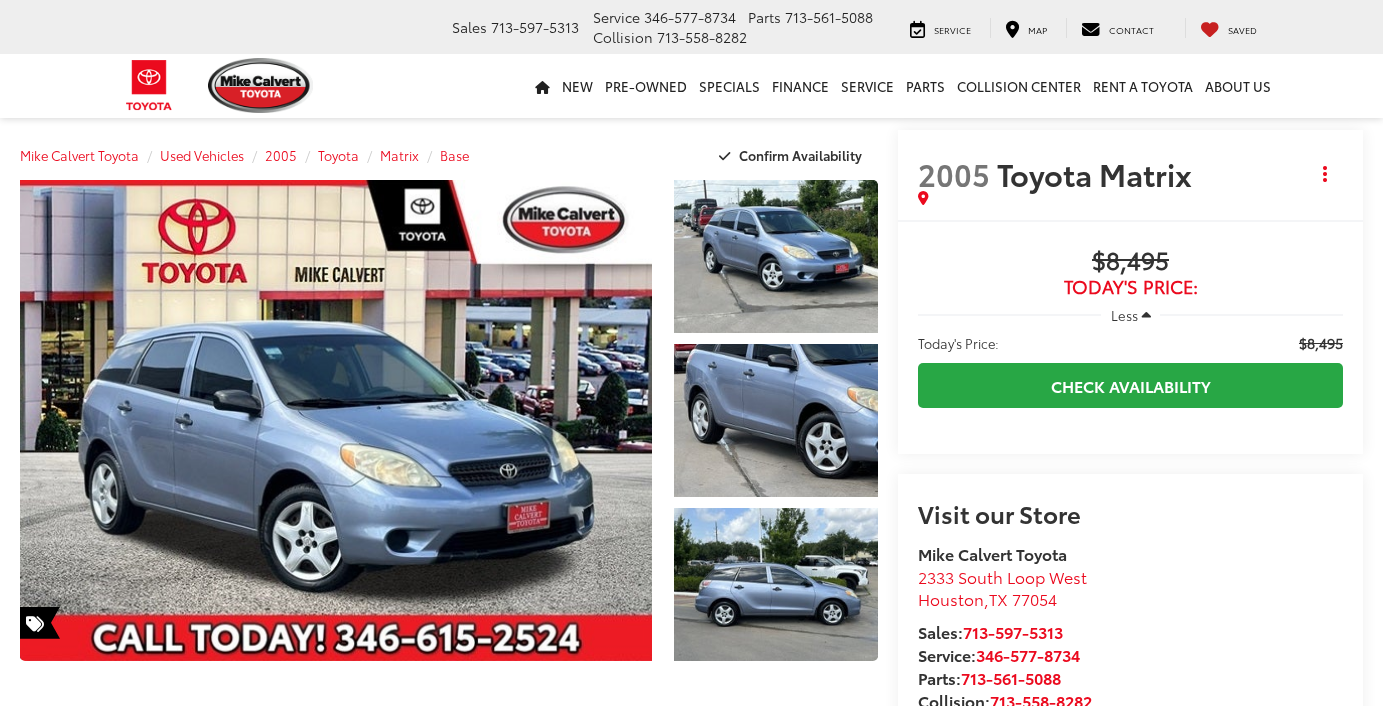 scroll, scrollTop: 0, scrollLeft: 0, axis: both 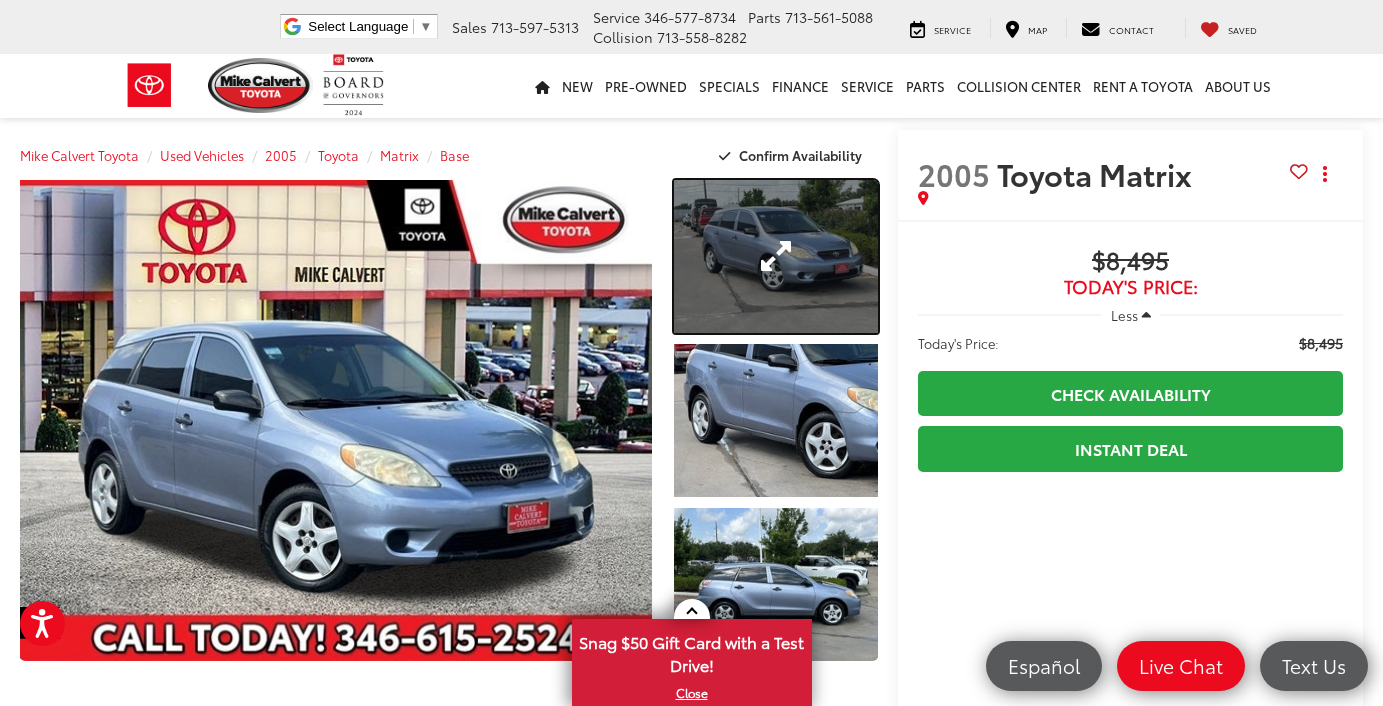 click at bounding box center [776, 256] 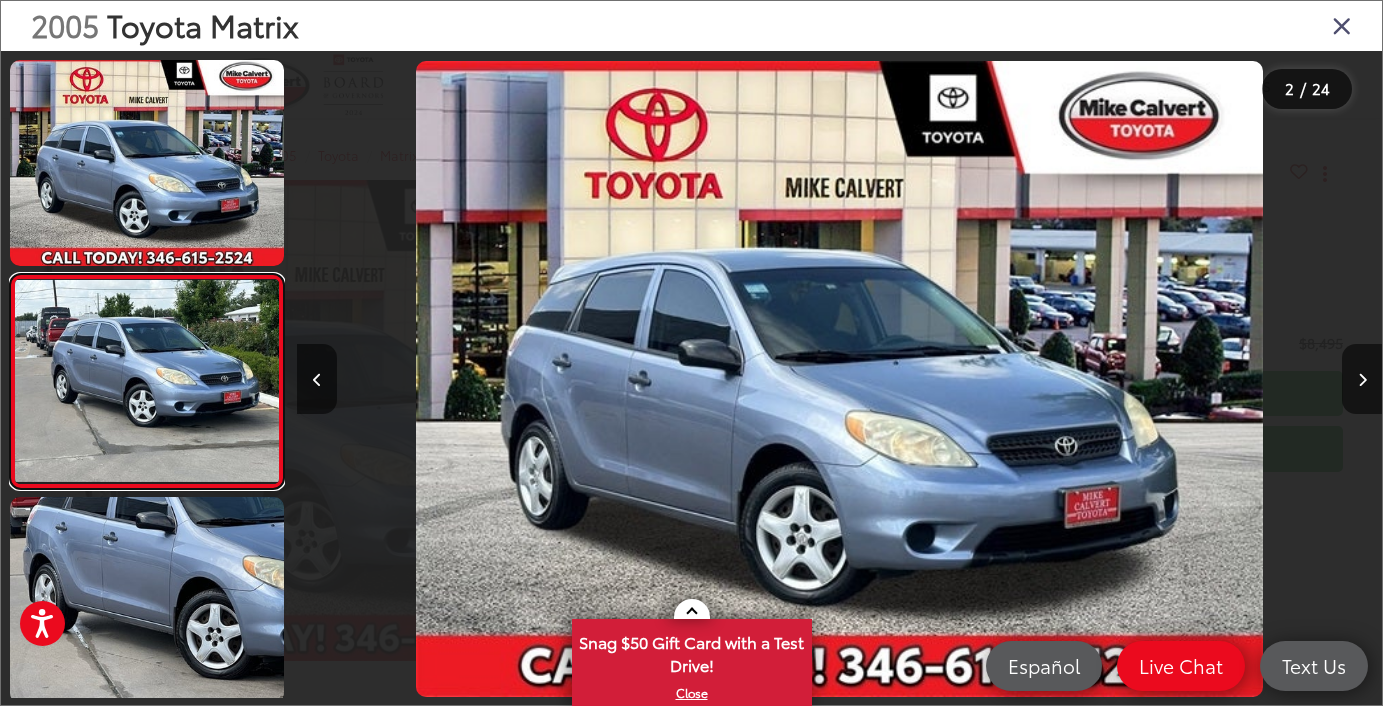 scroll, scrollTop: 0, scrollLeft: 132, axis: horizontal 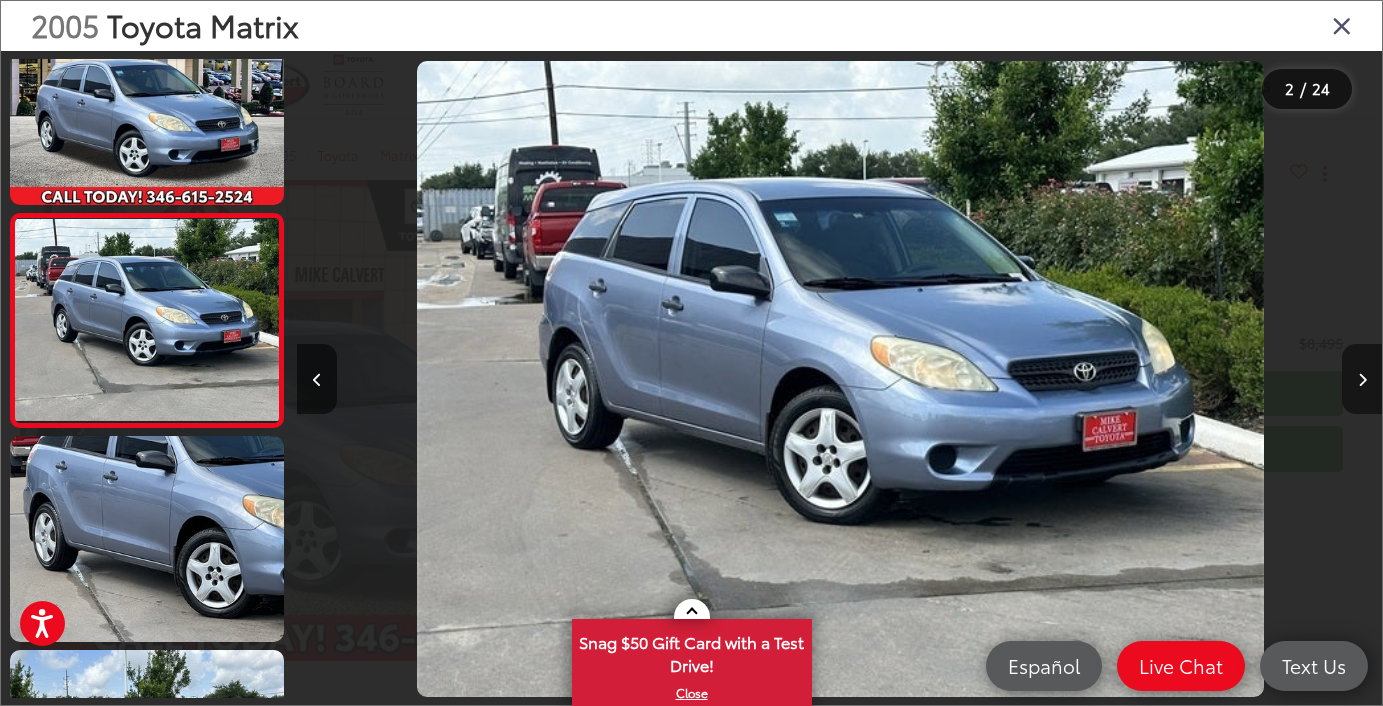 click at bounding box center (1362, 380) 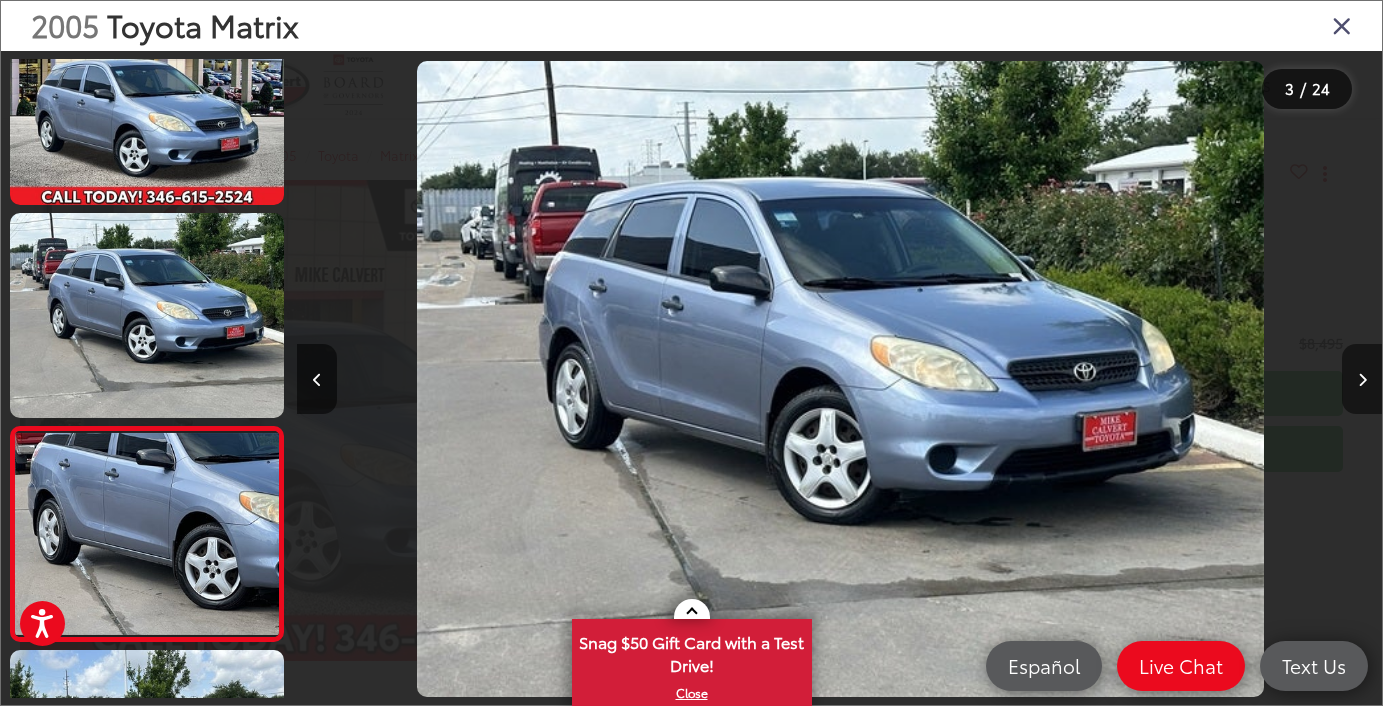 scroll, scrollTop: 0, scrollLeft: 1543, axis: horizontal 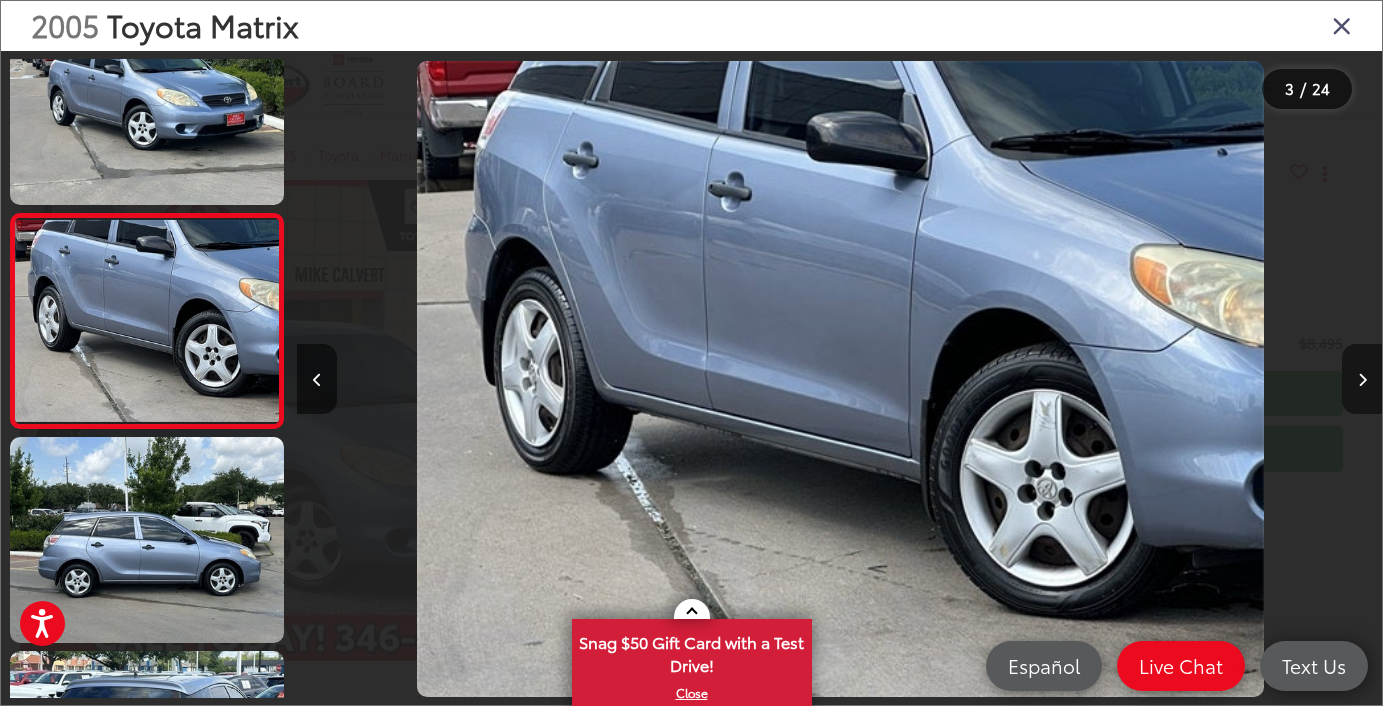 click at bounding box center (1362, 380) 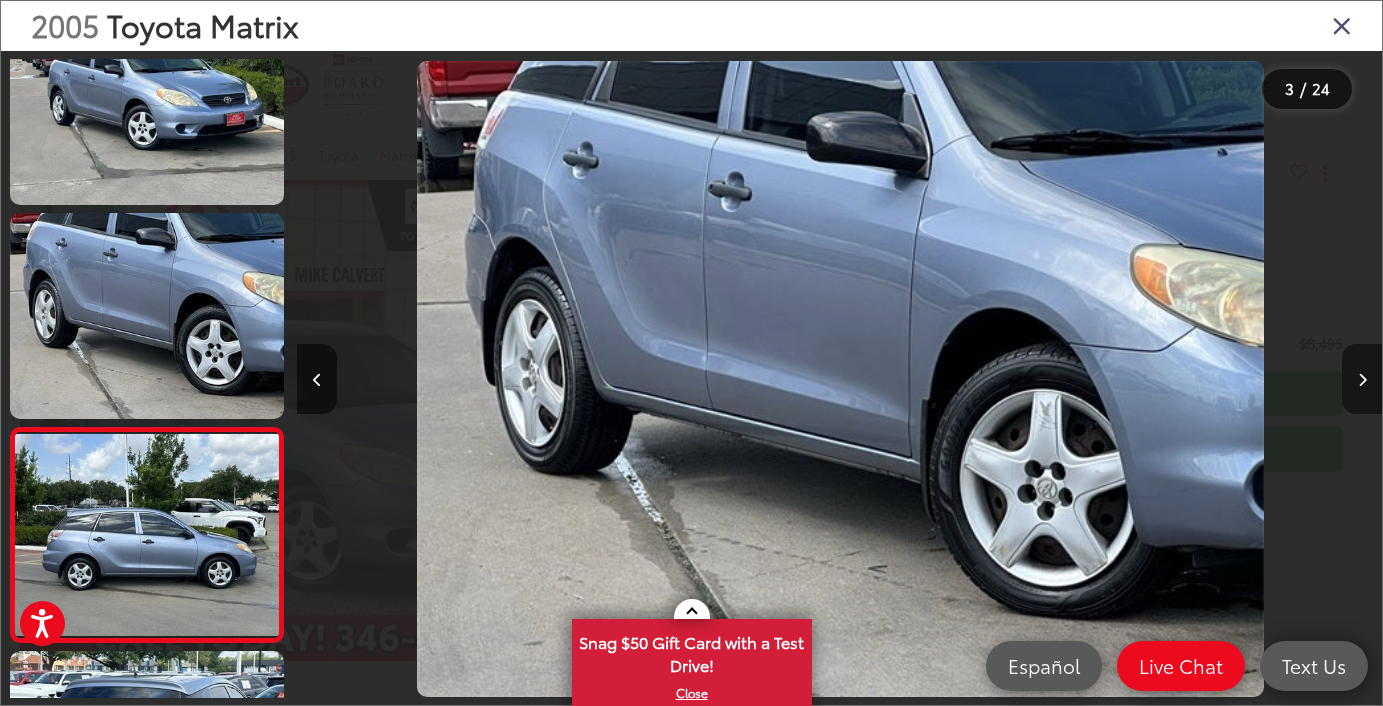 scroll, scrollTop: 0, scrollLeft: 2269, axis: horizontal 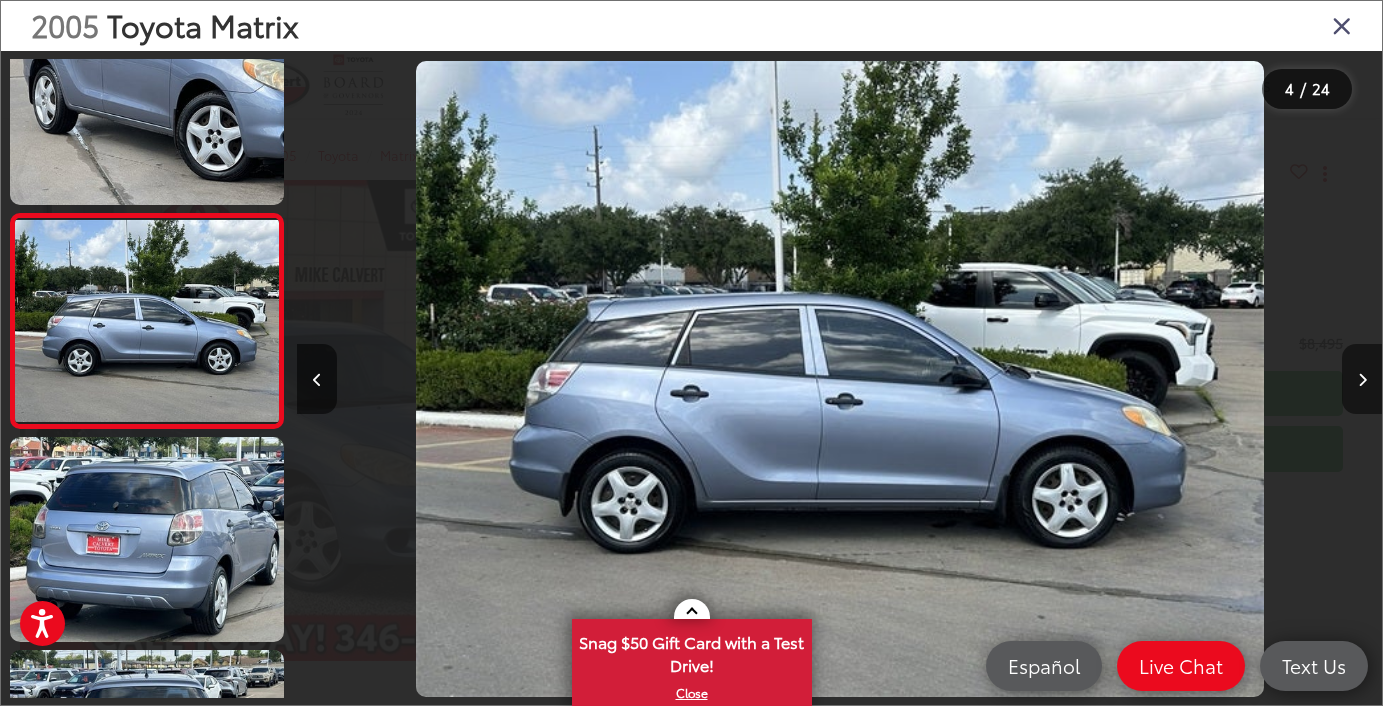 click at bounding box center (1362, 380) 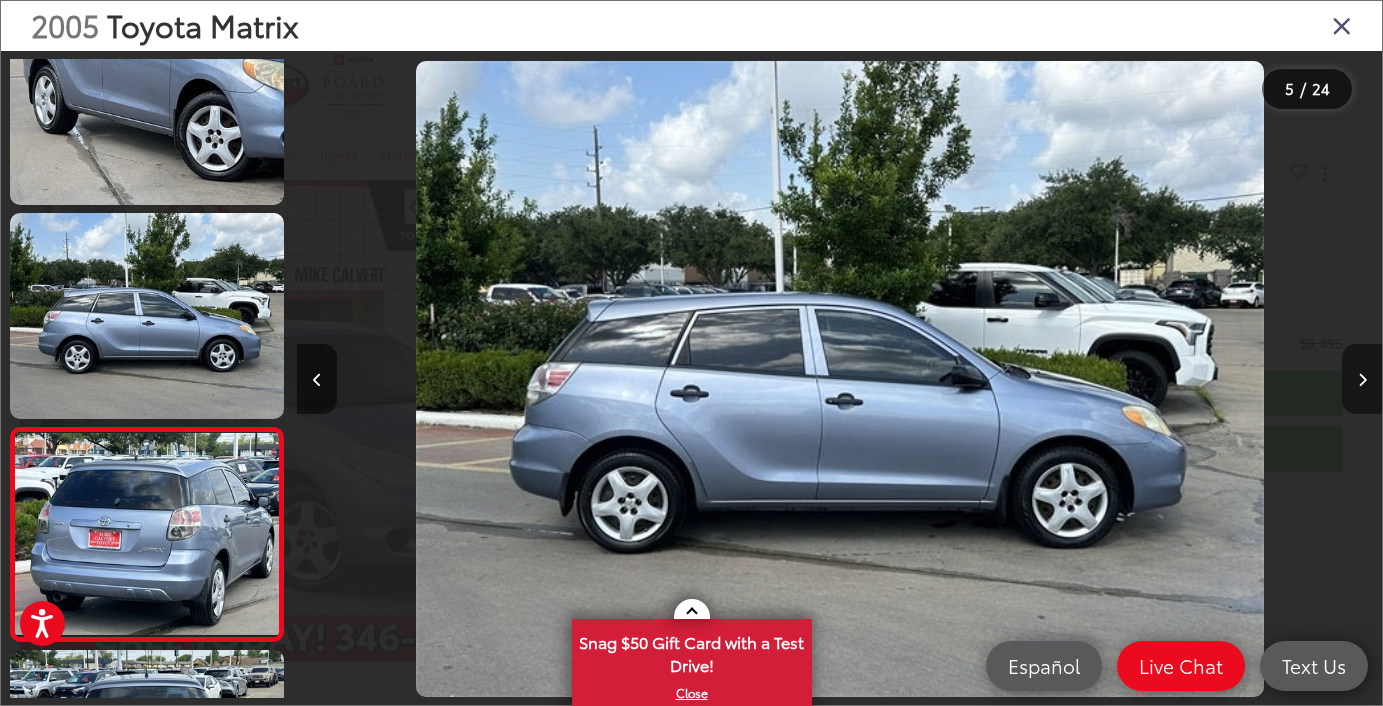 scroll, scrollTop: 0, scrollLeft: 3658, axis: horizontal 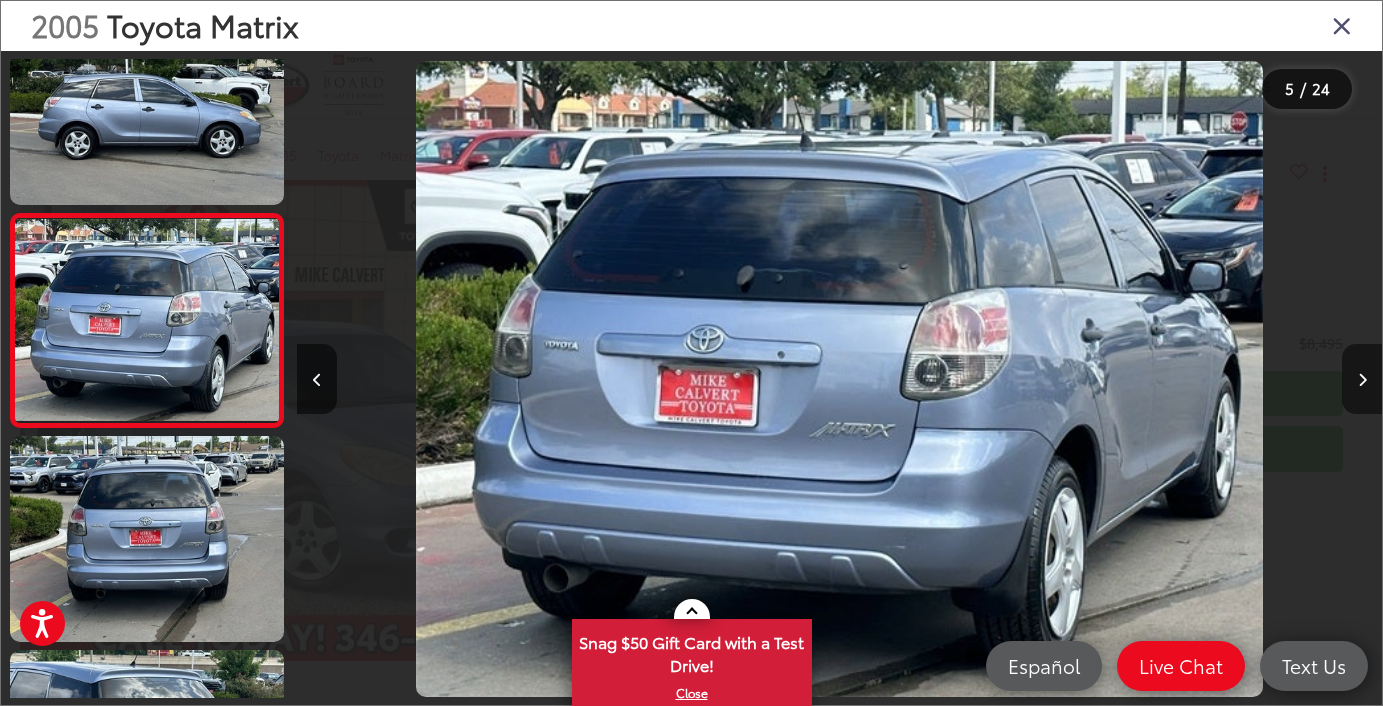 click at bounding box center [1362, 380] 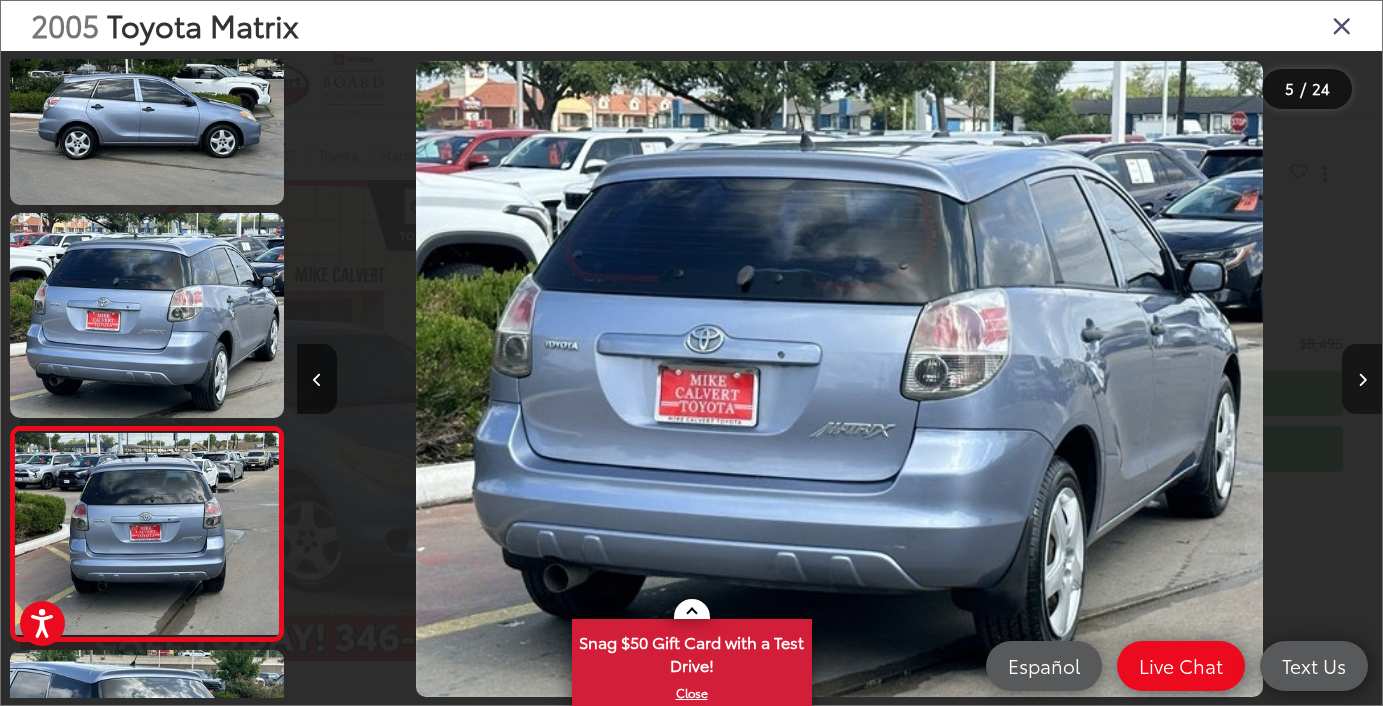 scroll, scrollTop: 0, scrollLeft: 4743, axis: horizontal 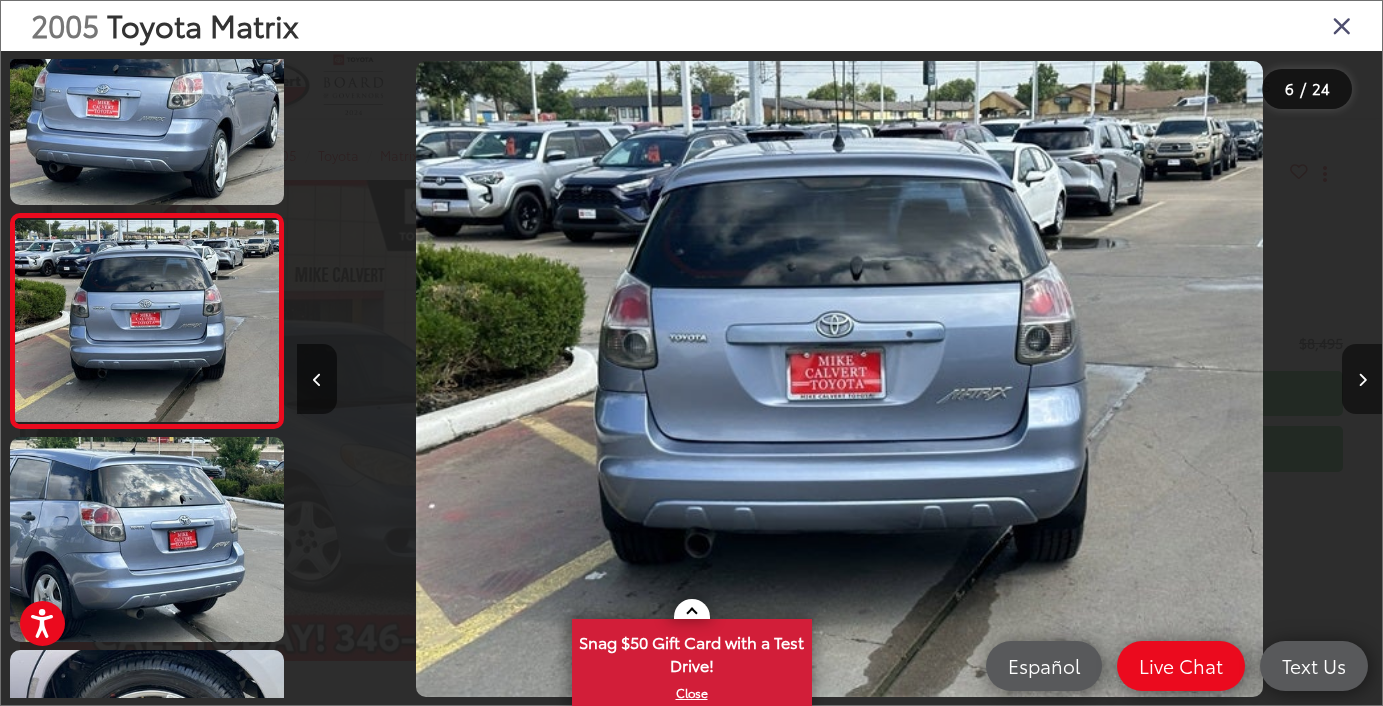 click at bounding box center (1362, 380) 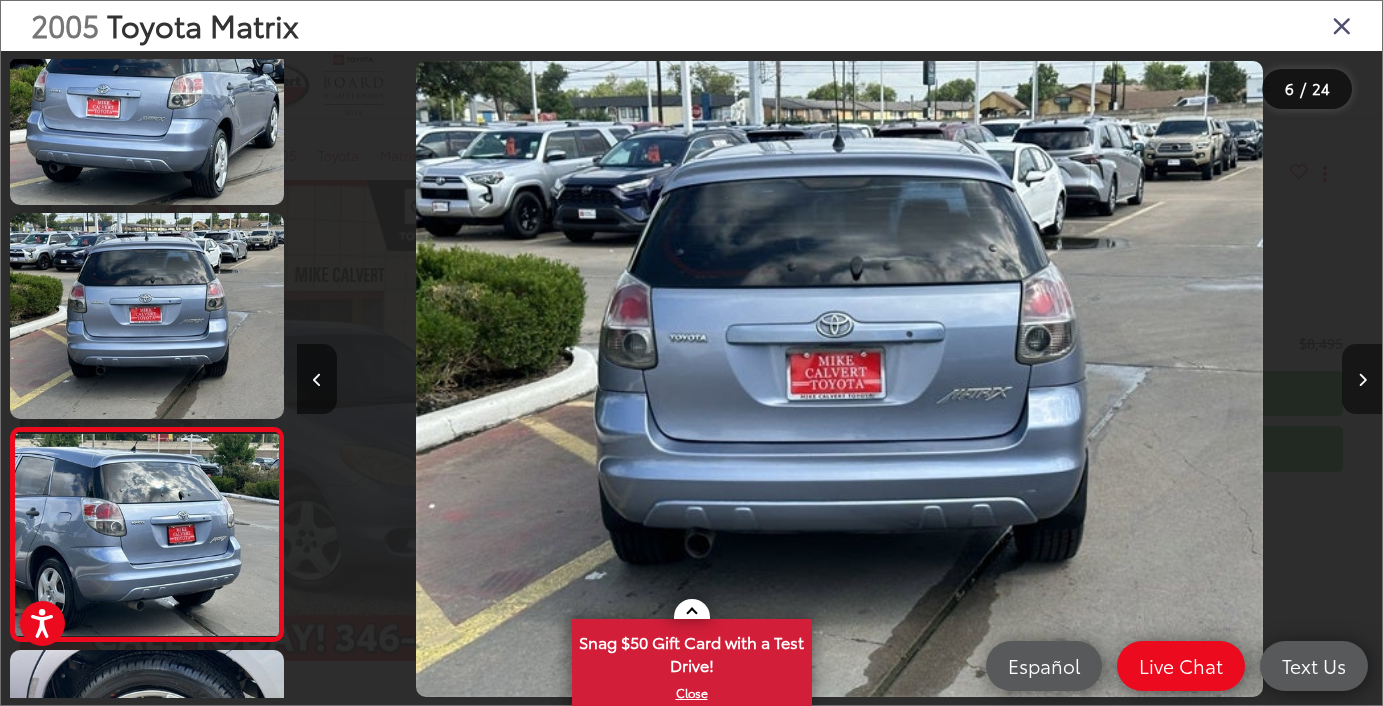 scroll 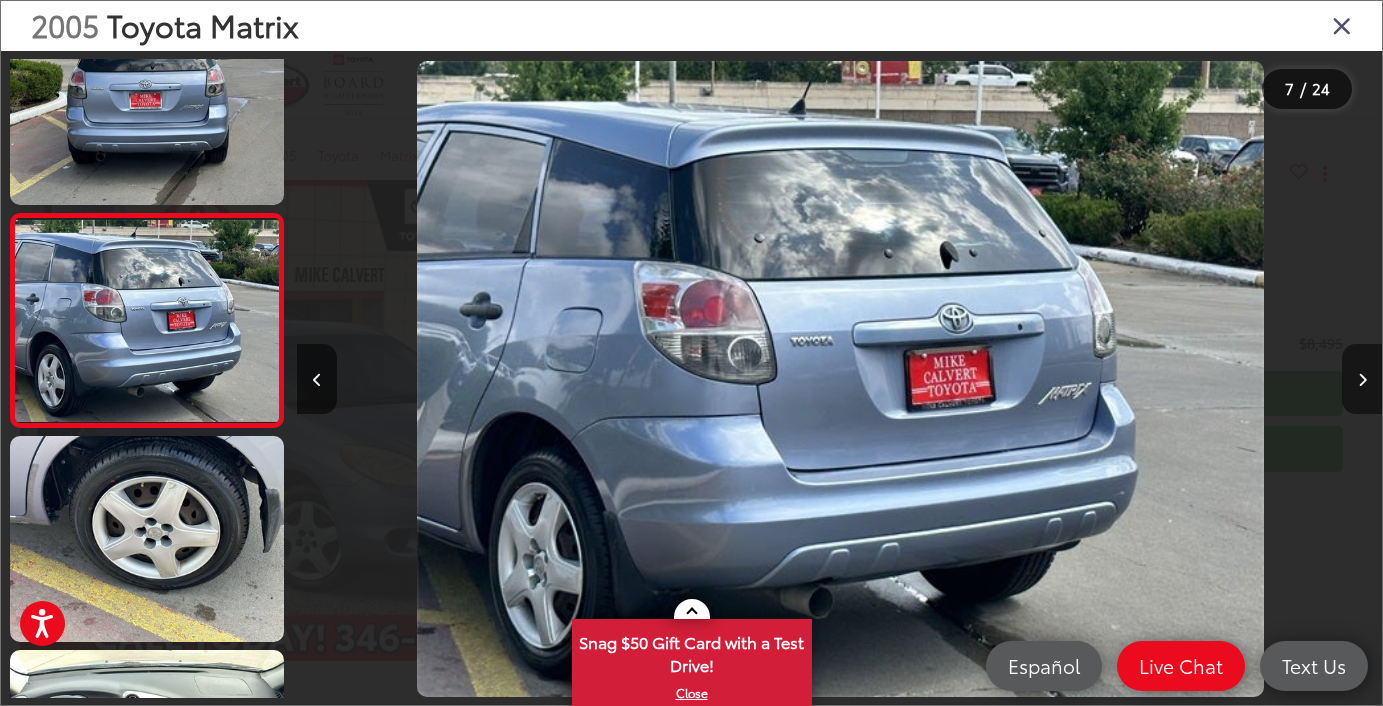 click at bounding box center [1362, 380] 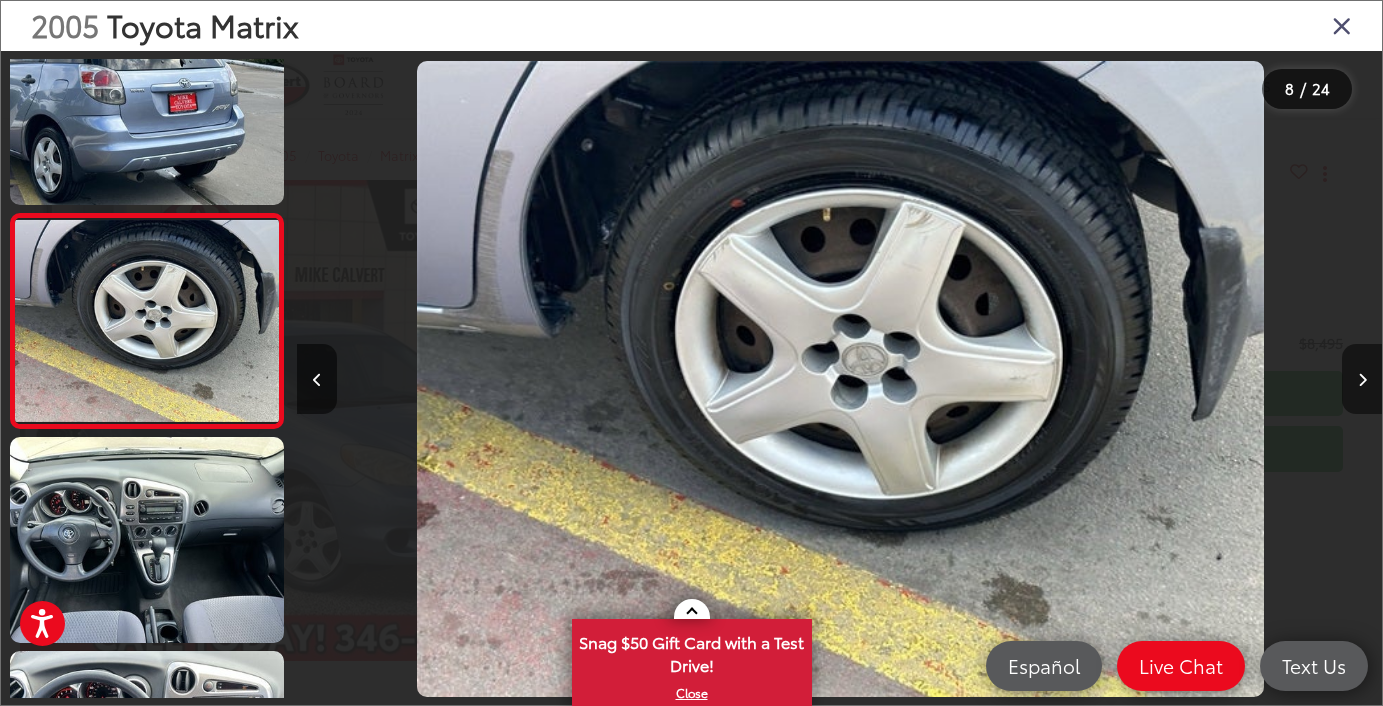click at bounding box center (1362, 380) 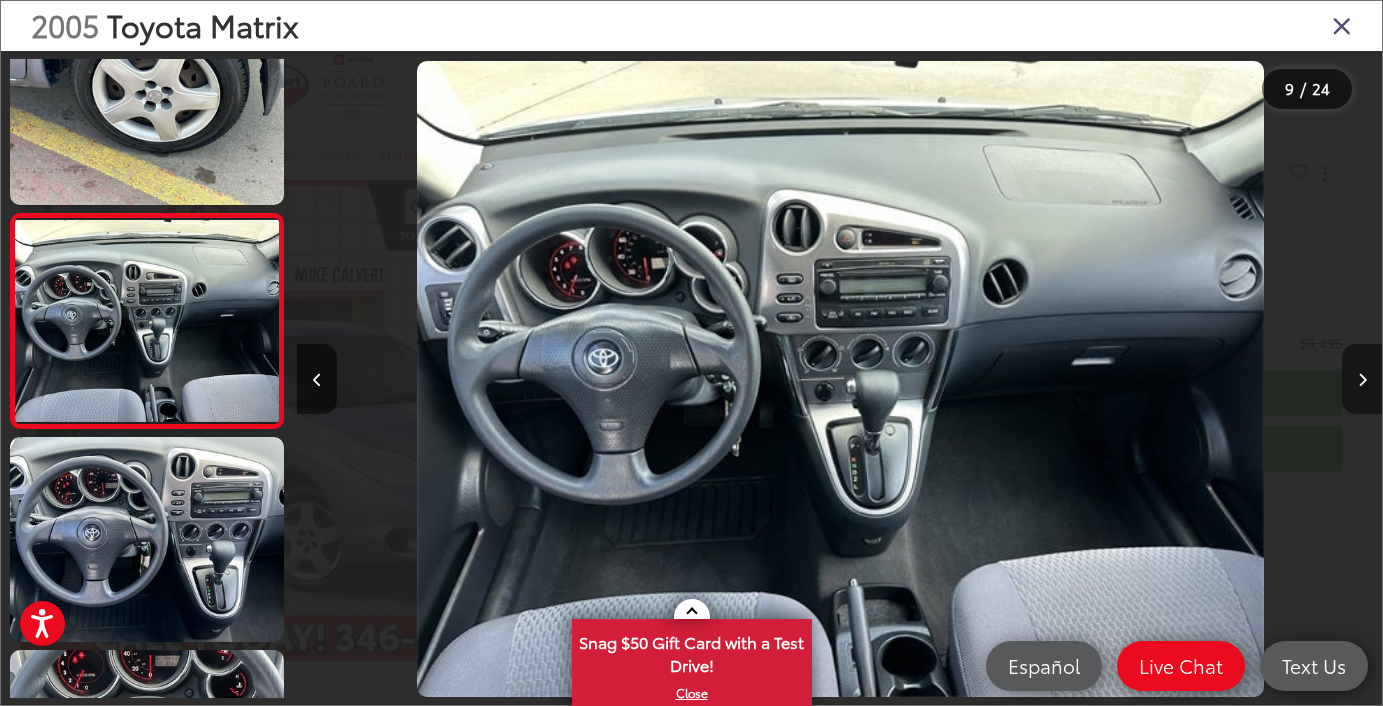 click at bounding box center [1362, 380] 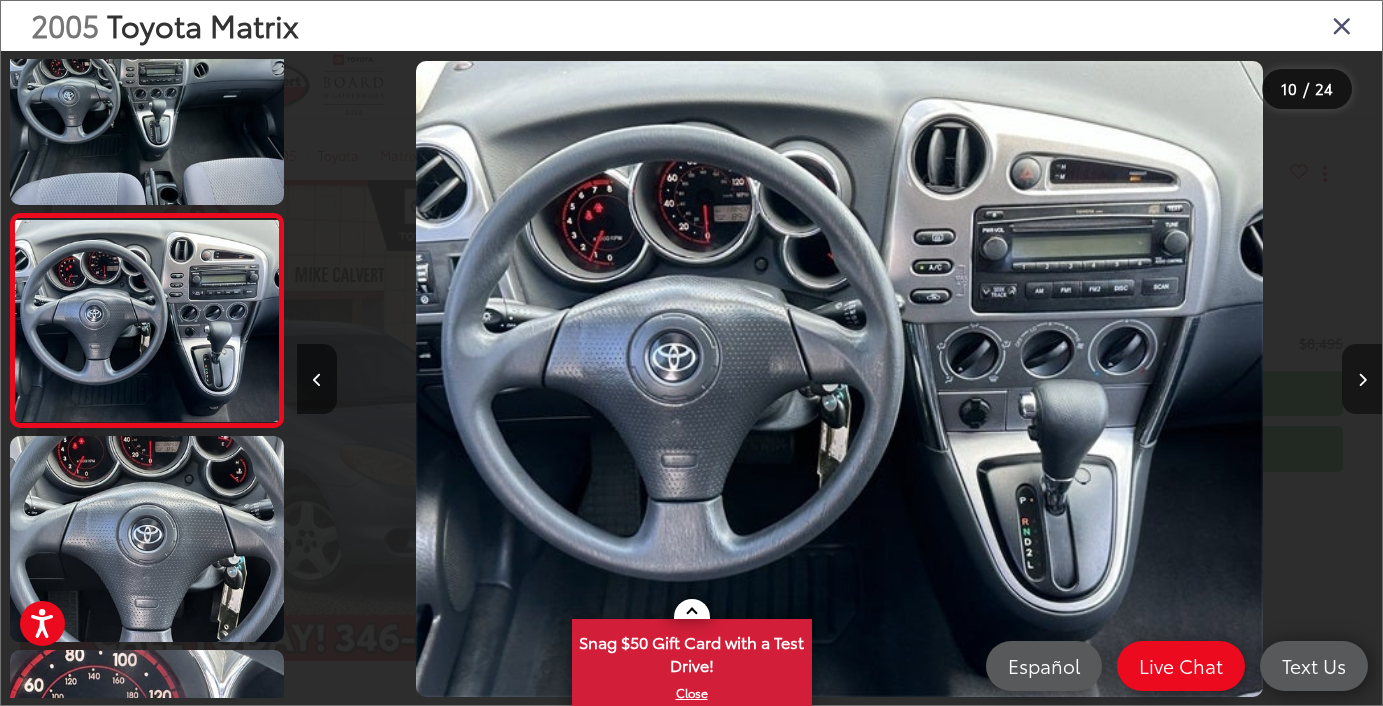 click at bounding box center [1362, 380] 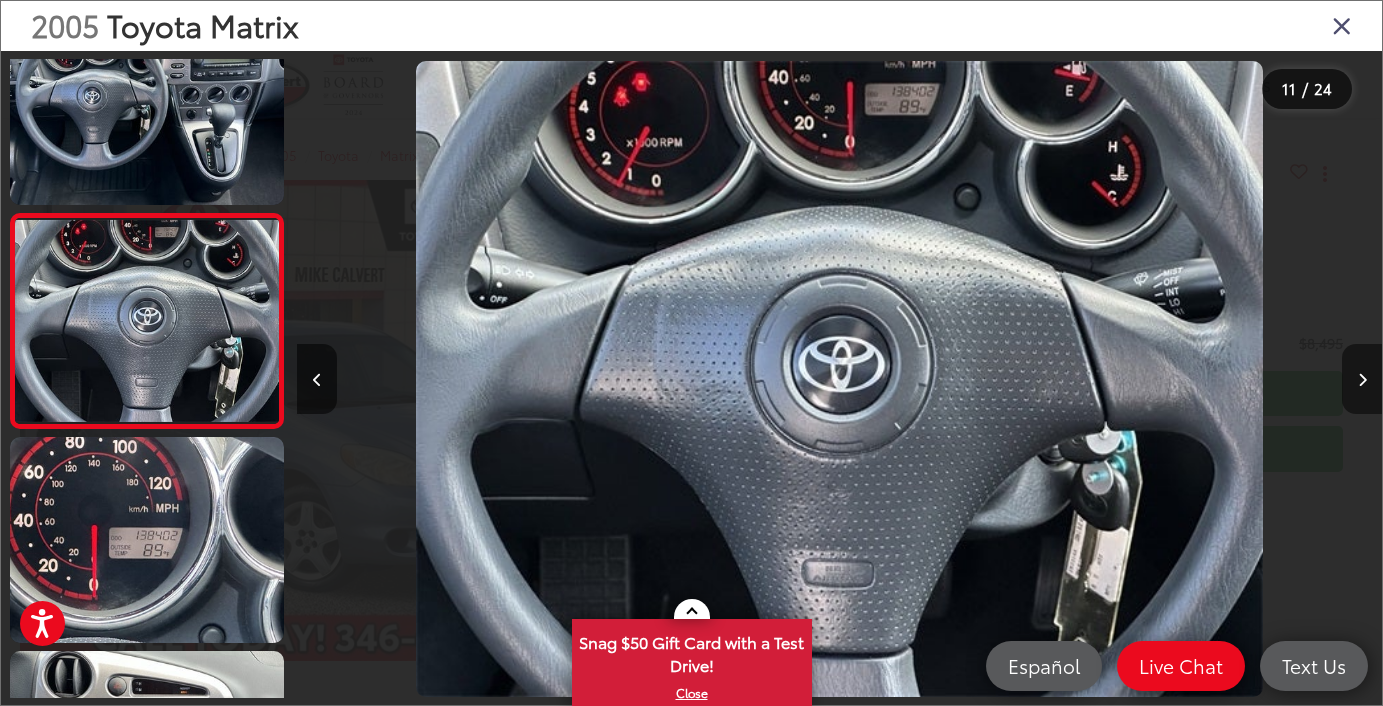 click at bounding box center (1362, 380) 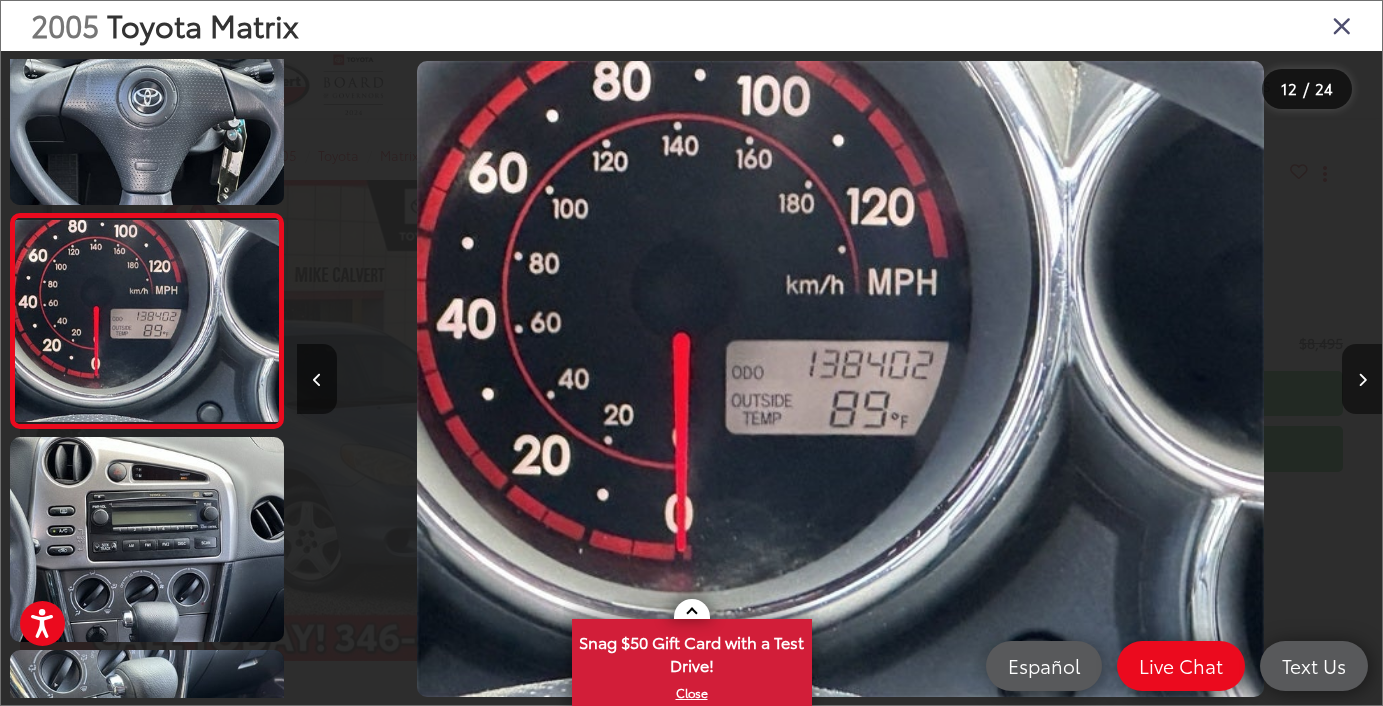 click at bounding box center [1362, 380] 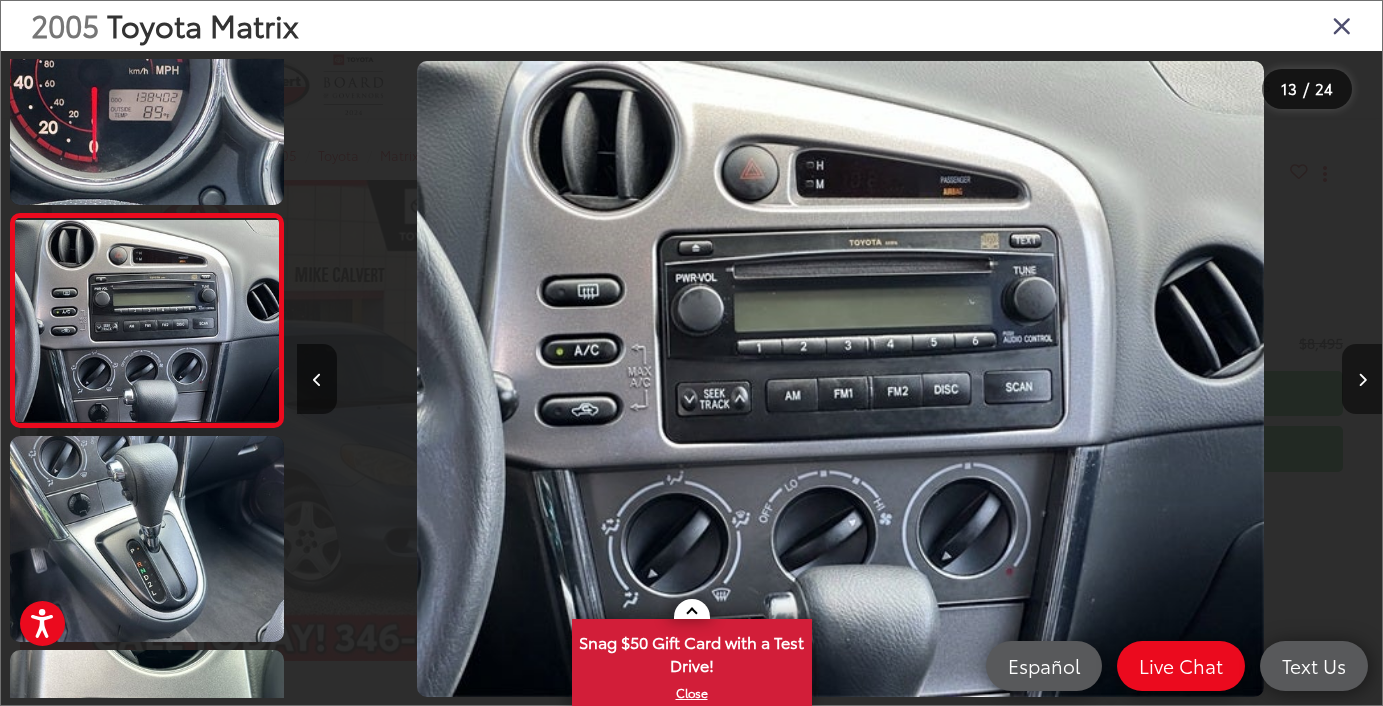 click at bounding box center [1362, 380] 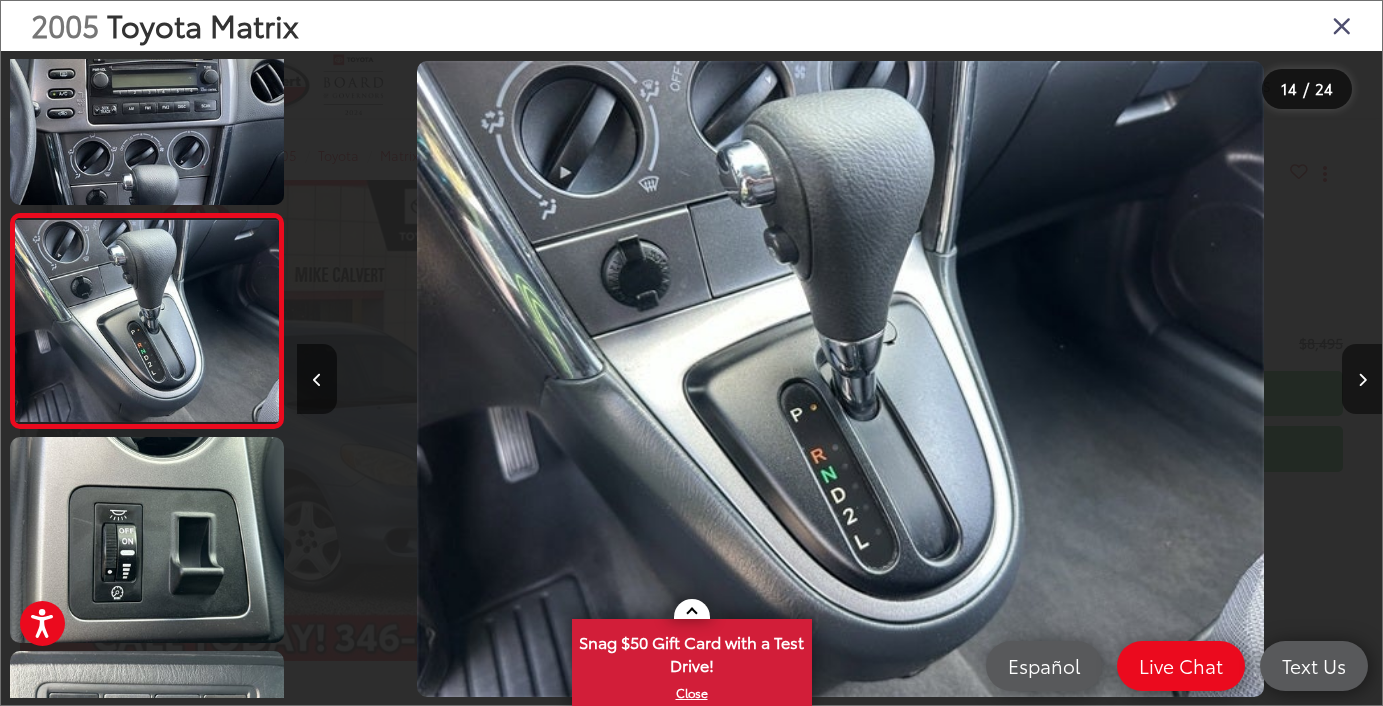 click at bounding box center [1362, 380] 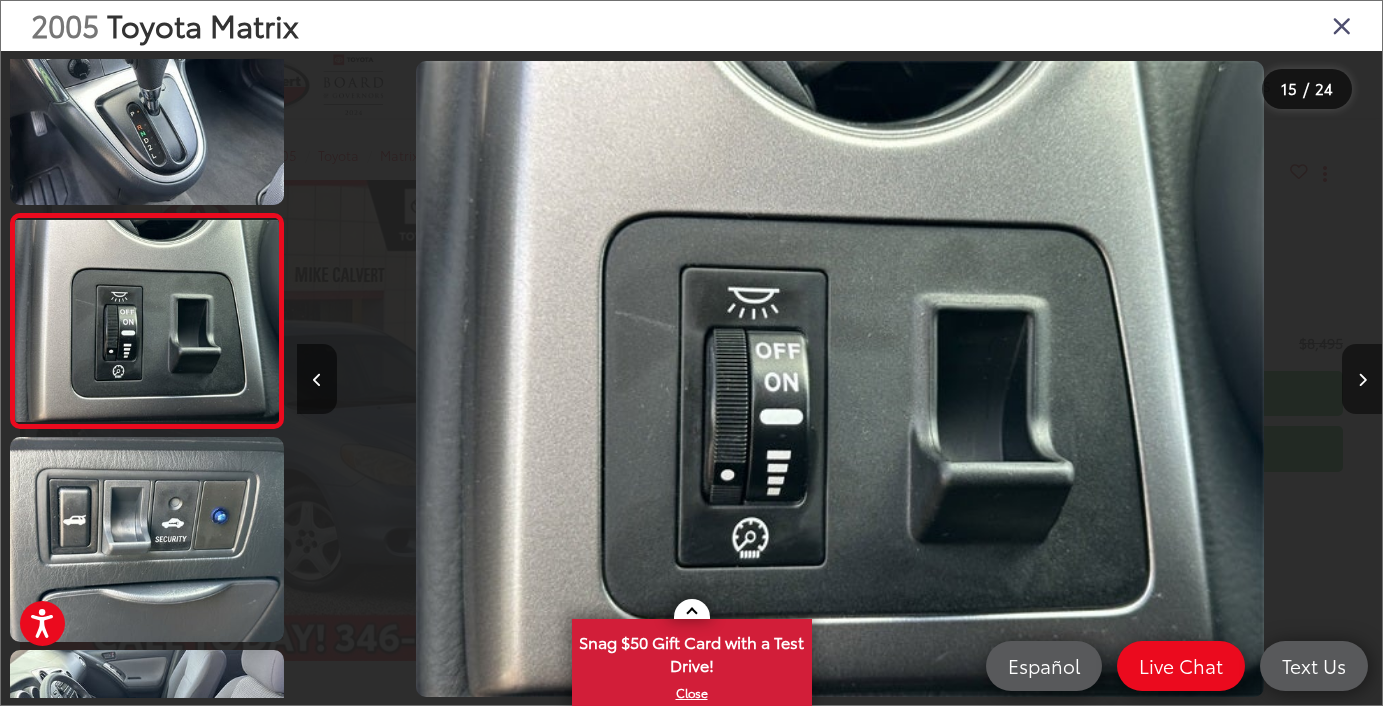 click at bounding box center [1362, 380] 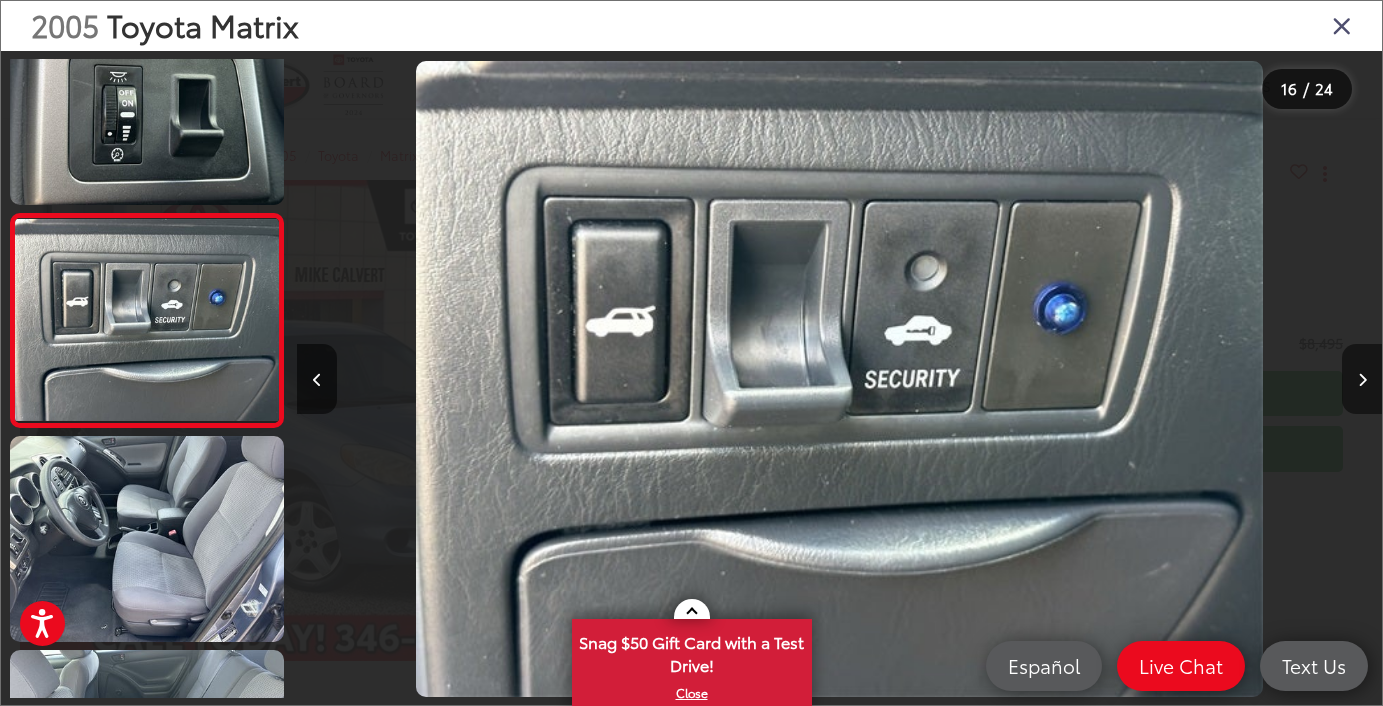 click at bounding box center (1362, 380) 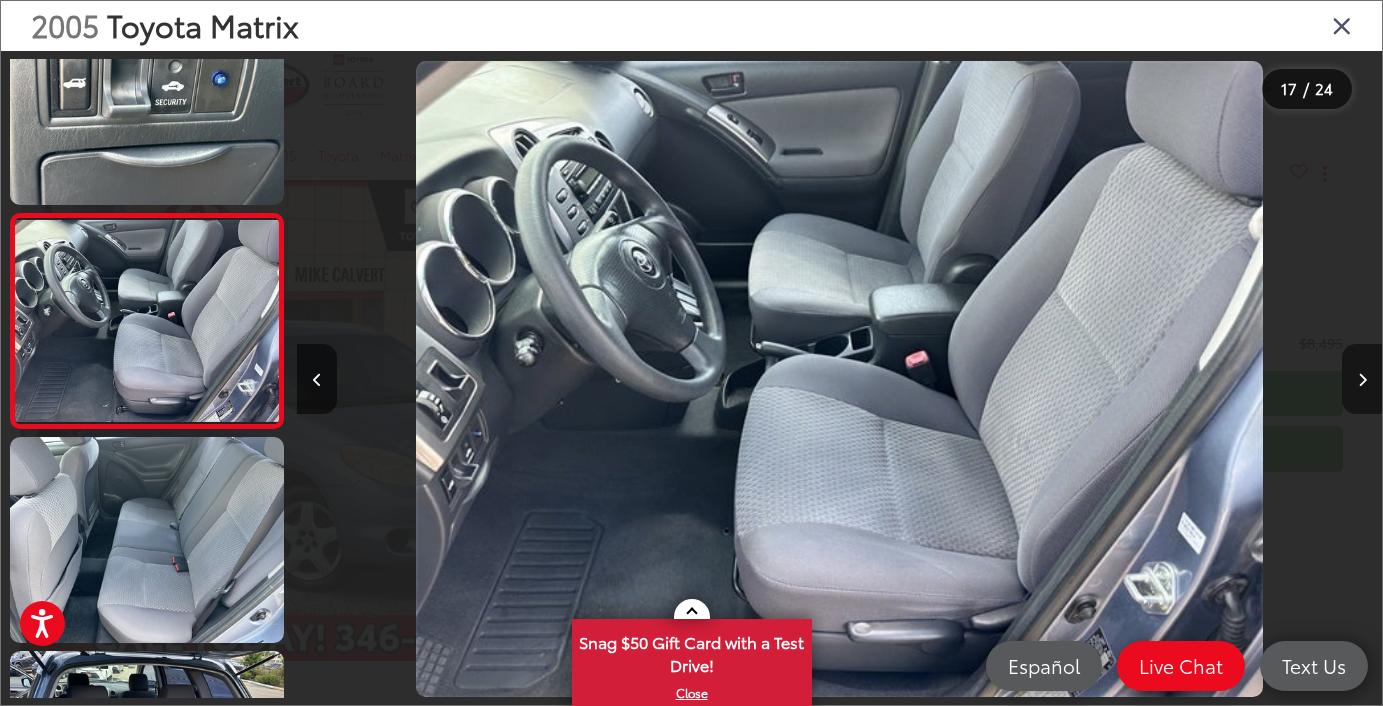 click at bounding box center (1362, 380) 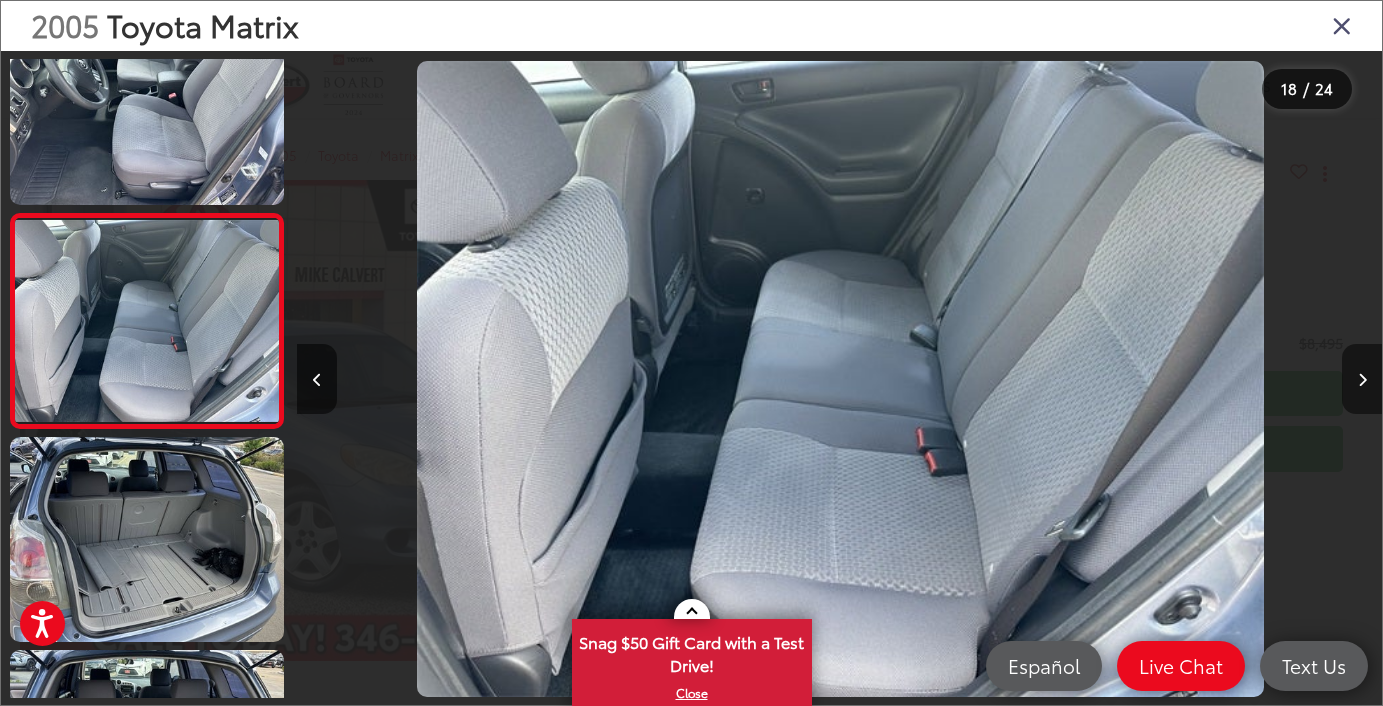 click at bounding box center [1362, 380] 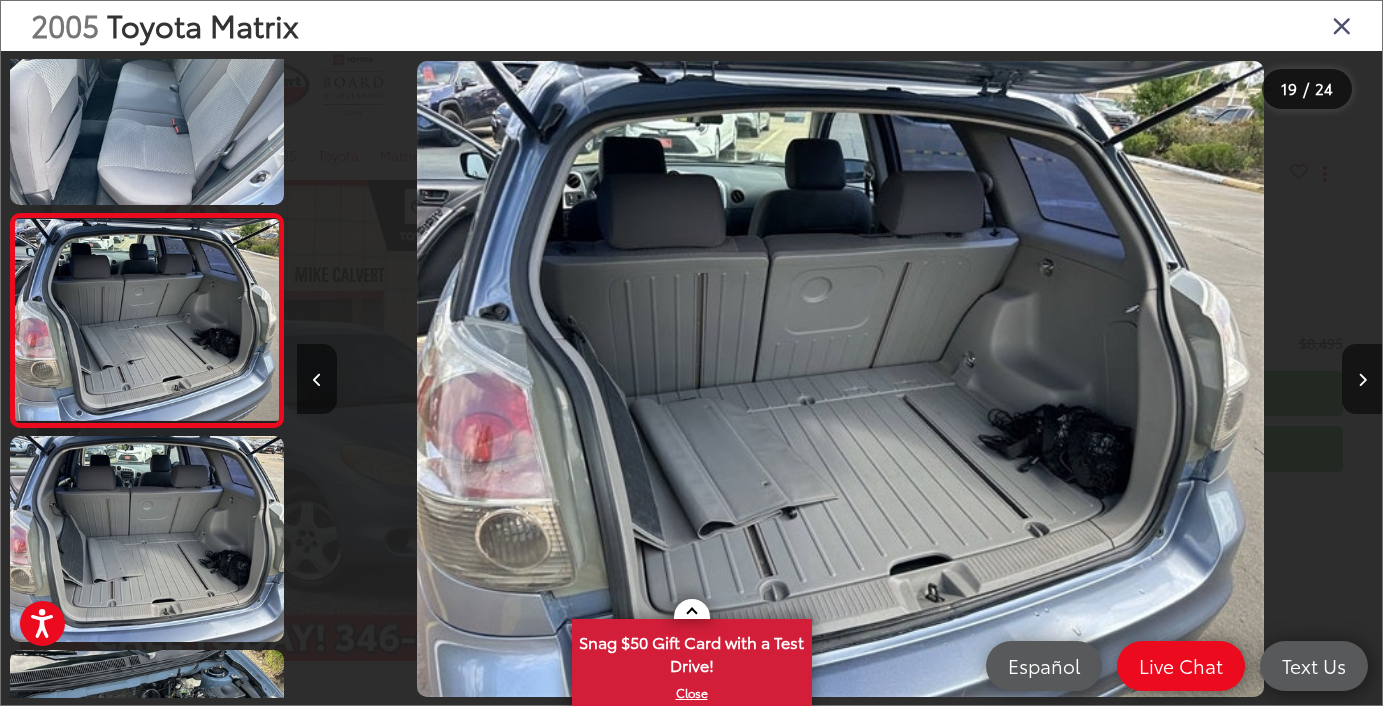 click at bounding box center (1342, 25) 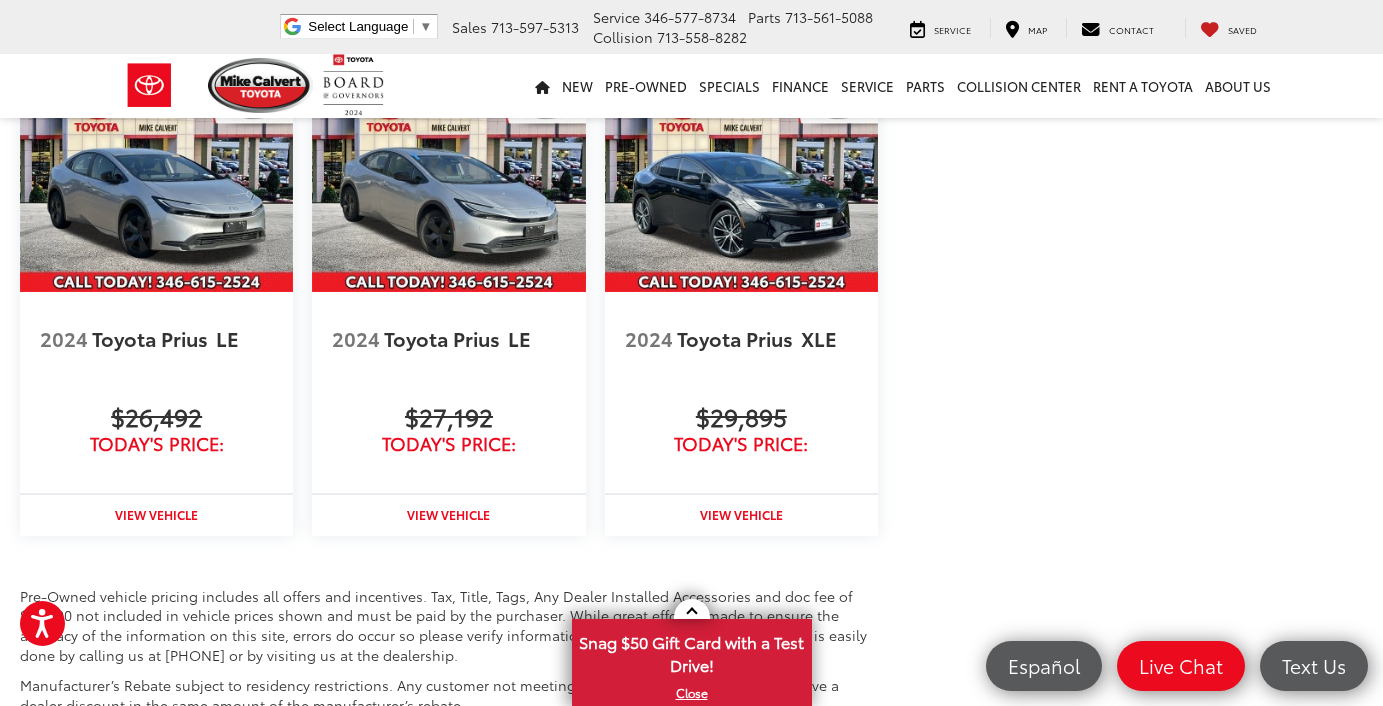 click at bounding box center (741, 189) 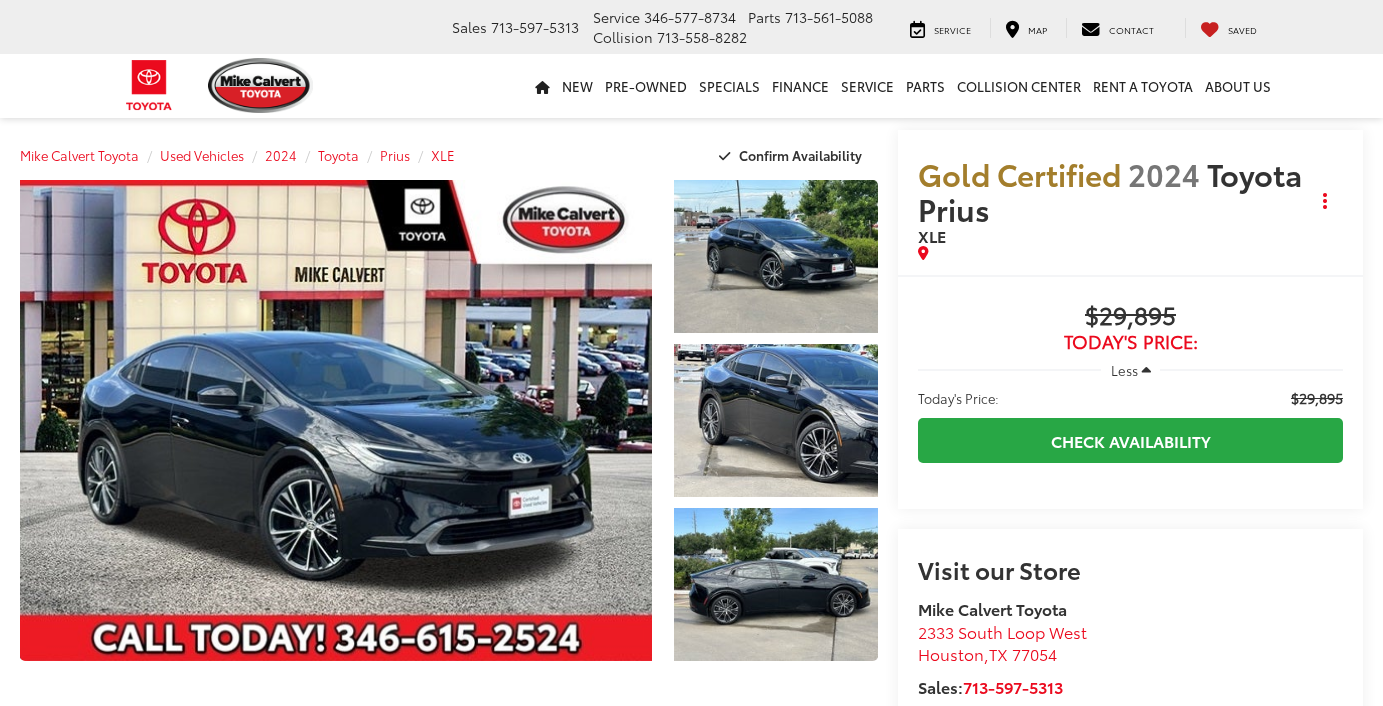 scroll, scrollTop: 0, scrollLeft: 0, axis: both 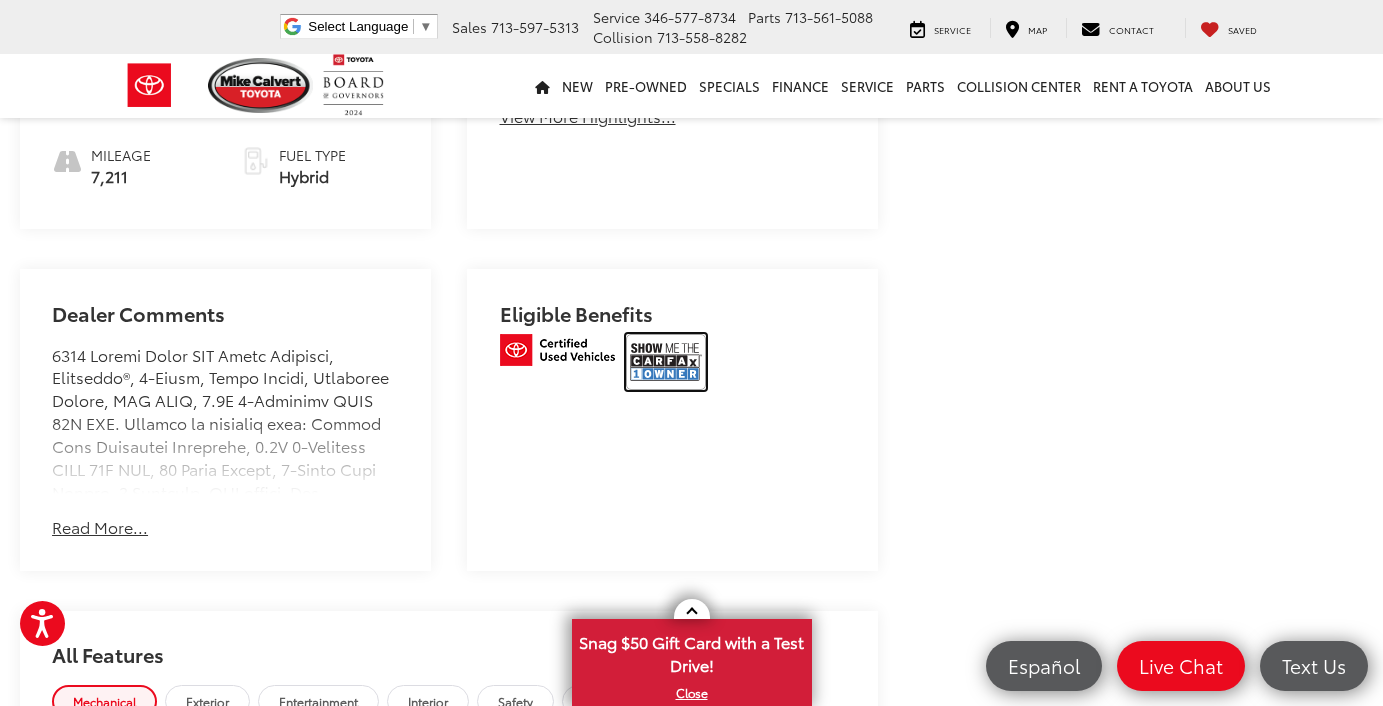 click at bounding box center (666, 362) 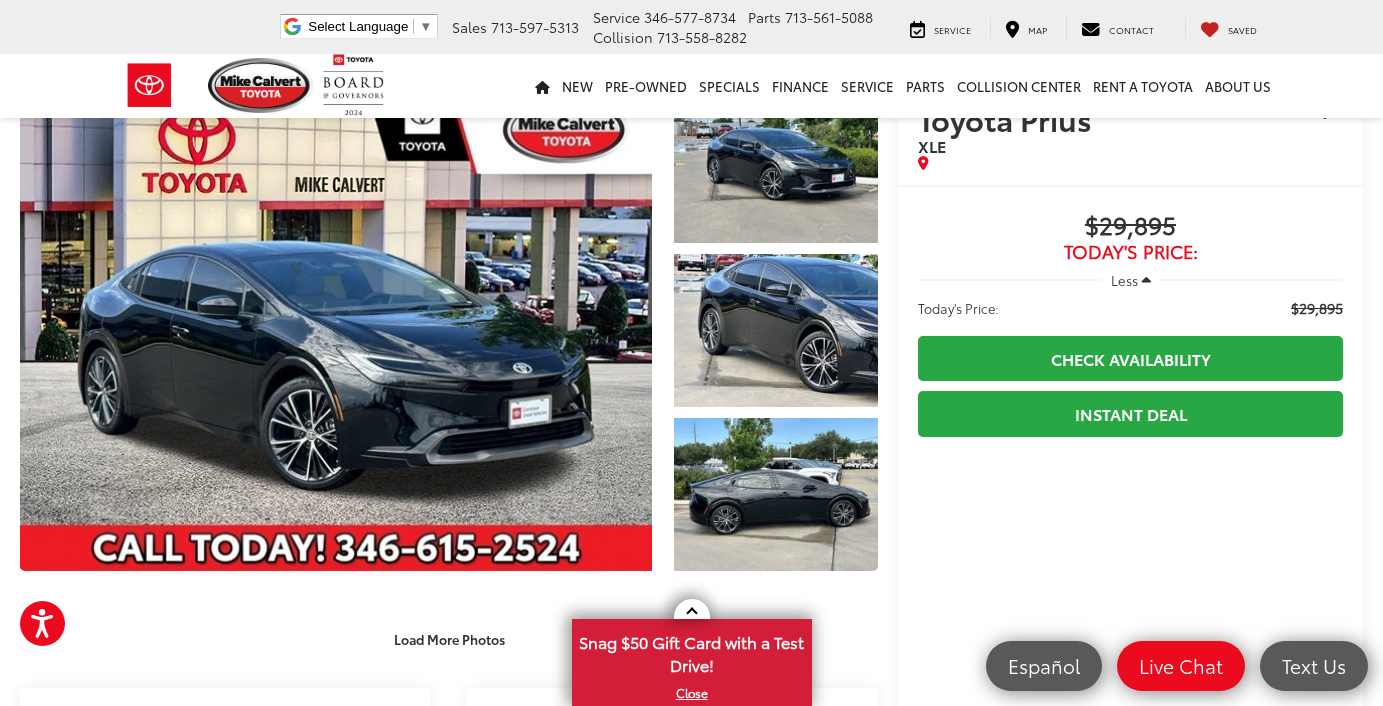 scroll, scrollTop: 86, scrollLeft: 0, axis: vertical 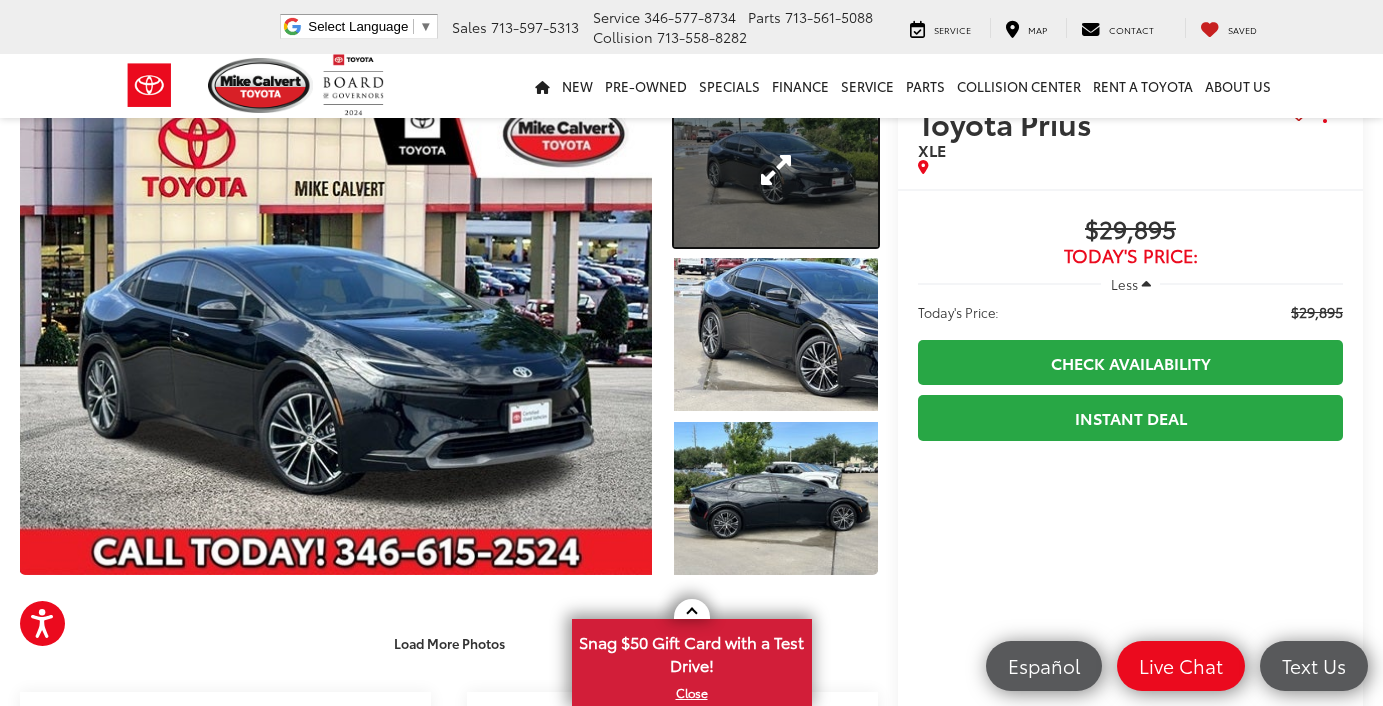click at bounding box center [776, 170] 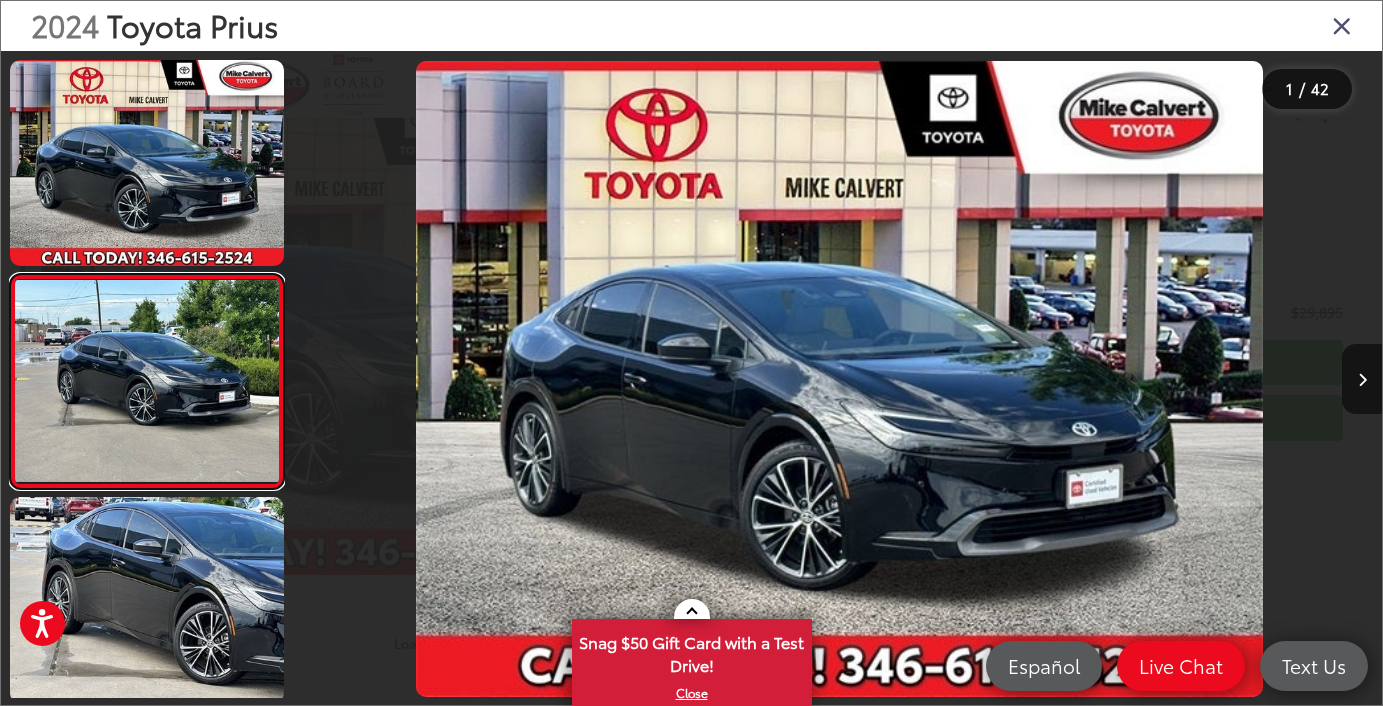 scroll, scrollTop: 0, scrollLeft: 208, axis: horizontal 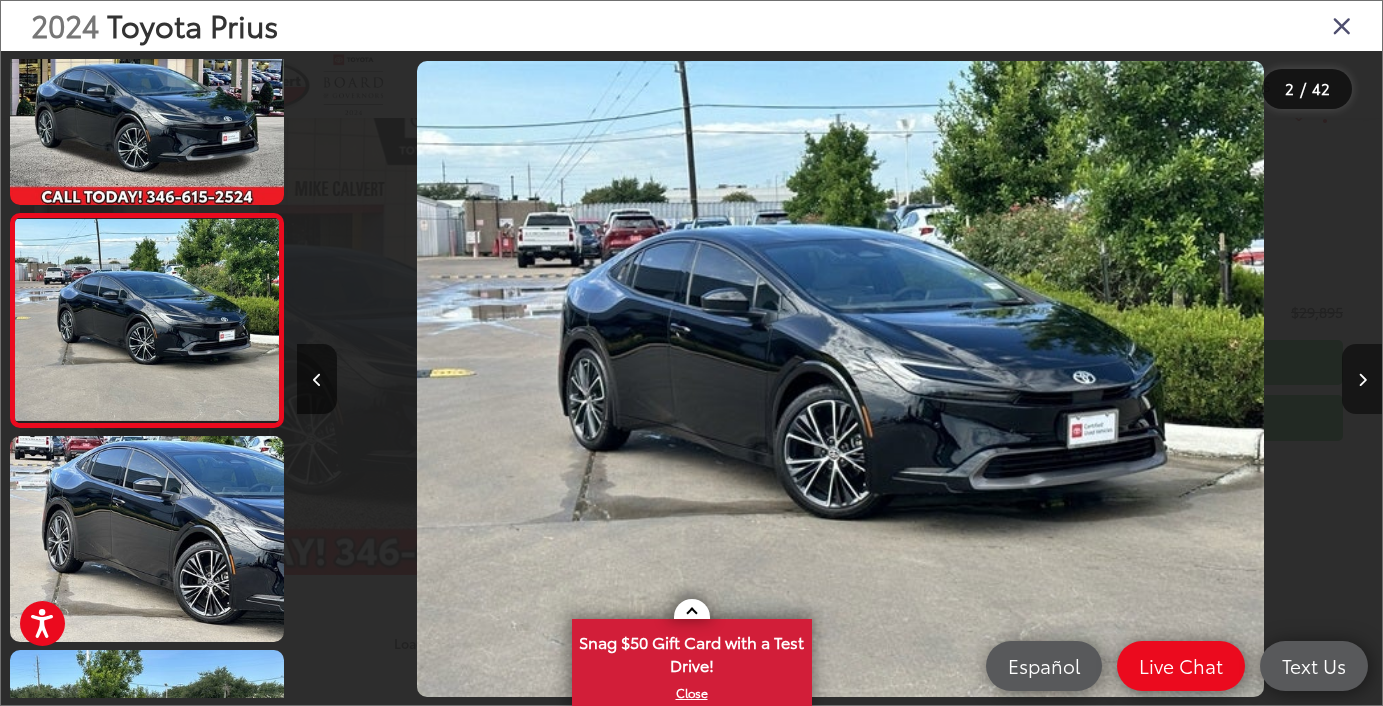 click at bounding box center [1362, 379] 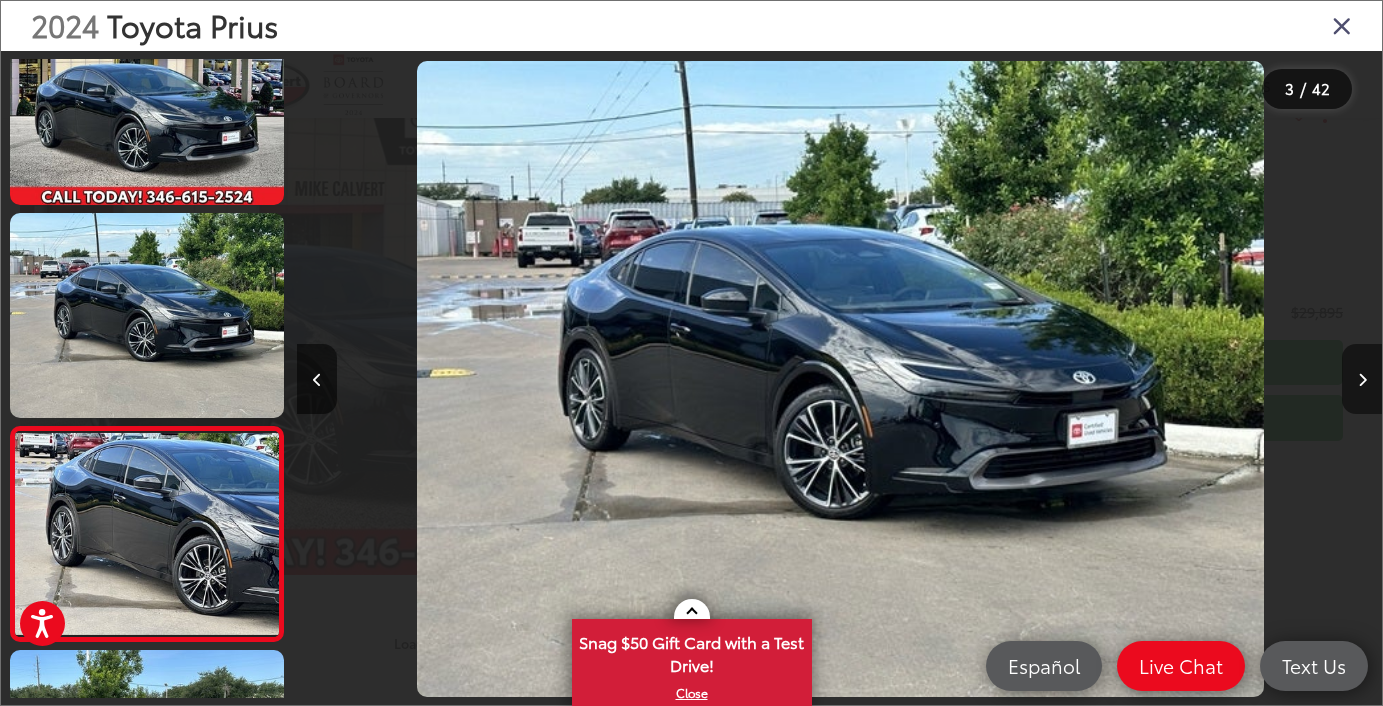 scroll, scrollTop: 0, scrollLeft: 1543, axis: horizontal 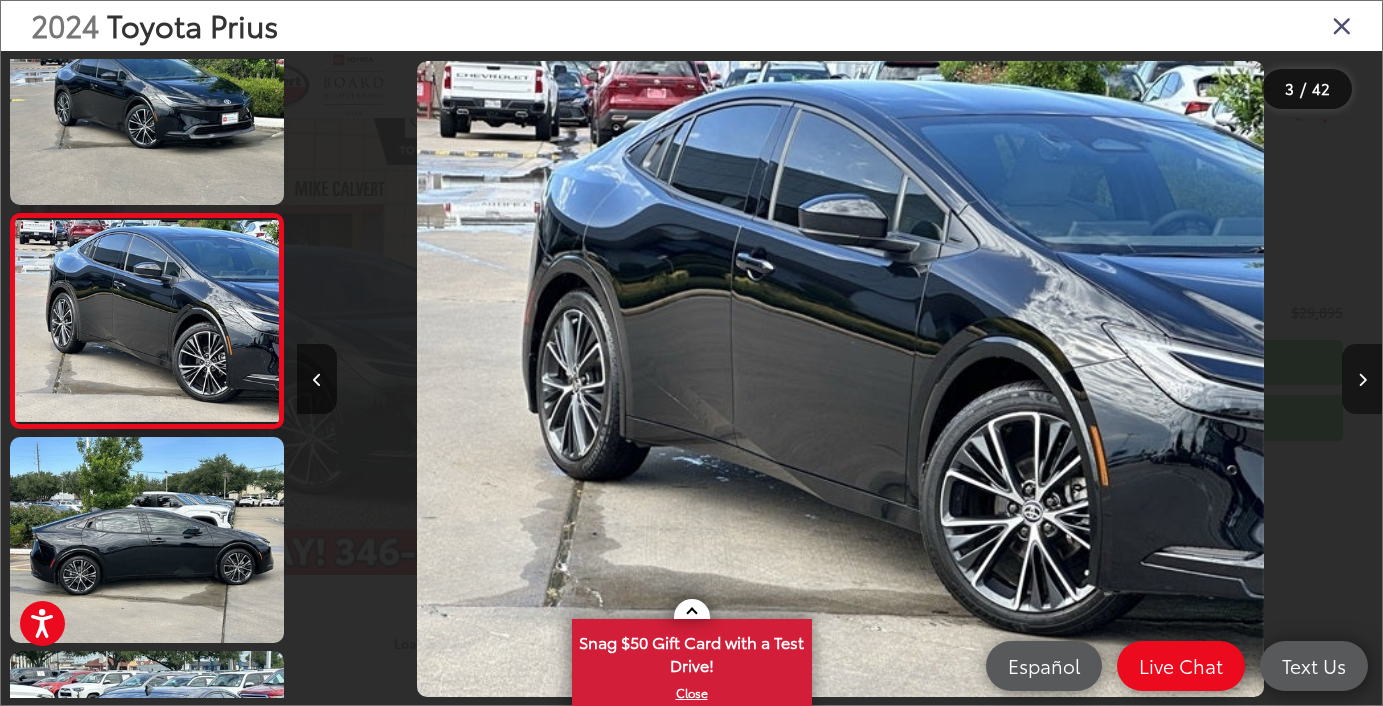 click at bounding box center [1362, 379] 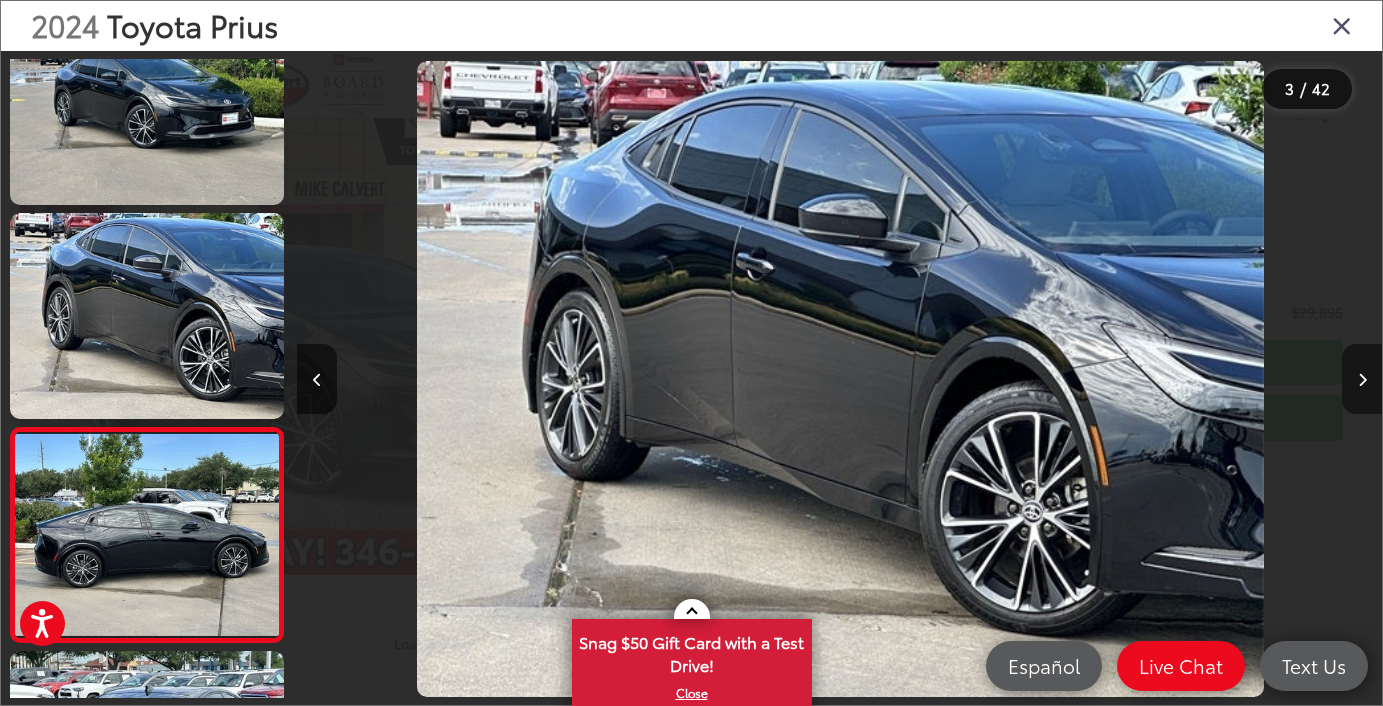 scroll, scrollTop: 0, scrollLeft: 2301, axis: horizontal 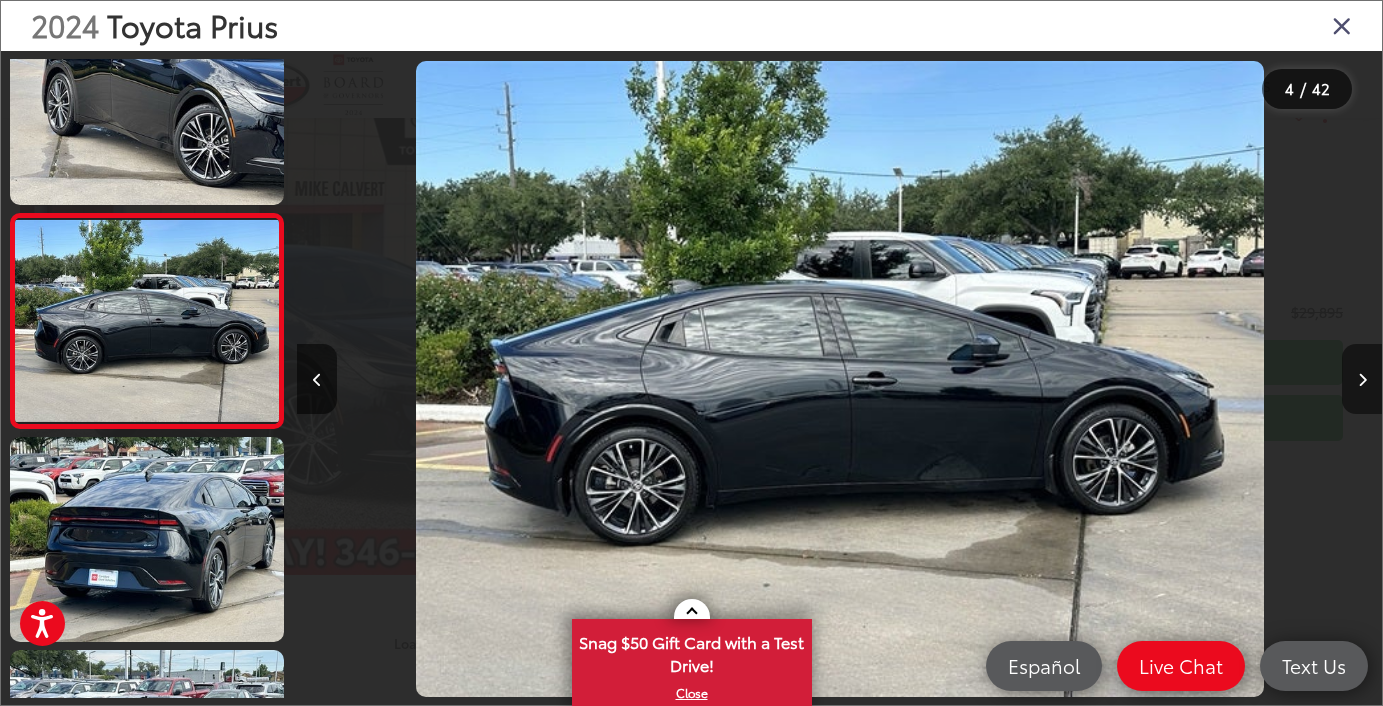 click at bounding box center (1362, 379) 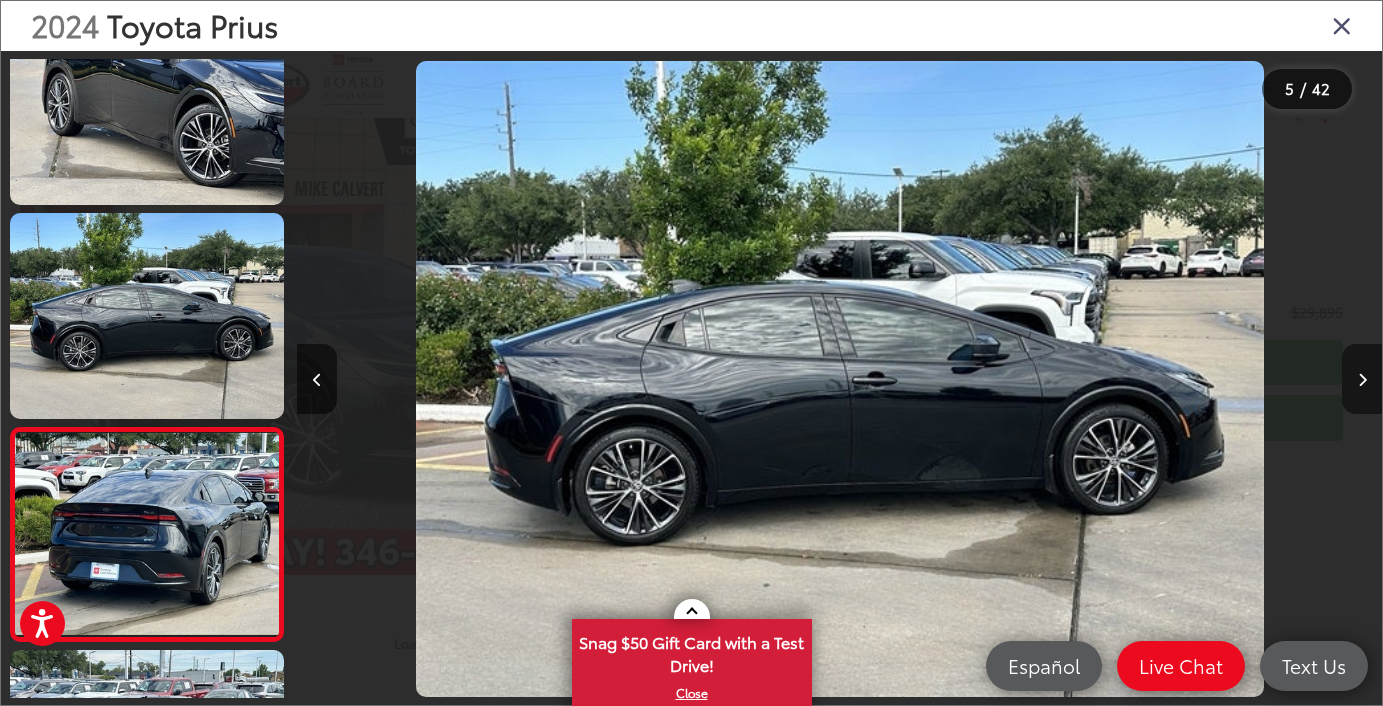 scroll, scrollTop: 0, scrollLeft: 3554, axis: horizontal 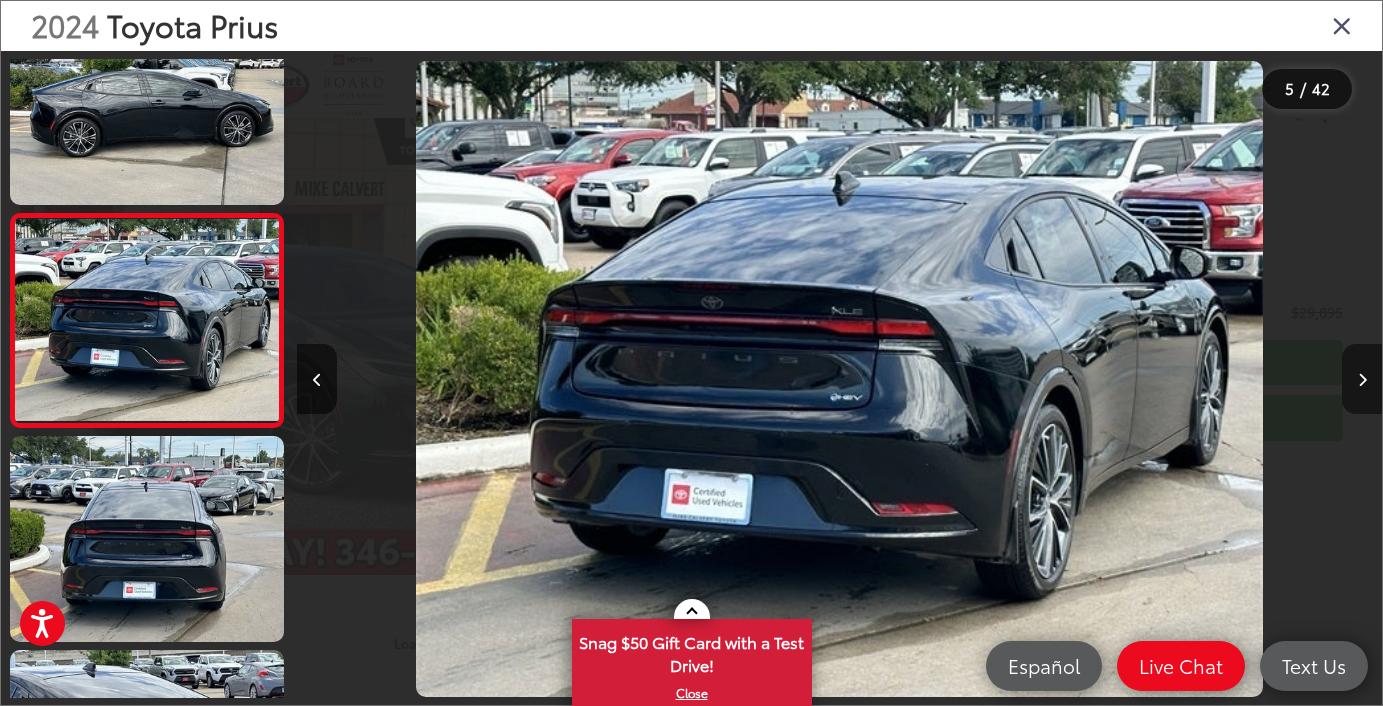 click at bounding box center (1362, 379) 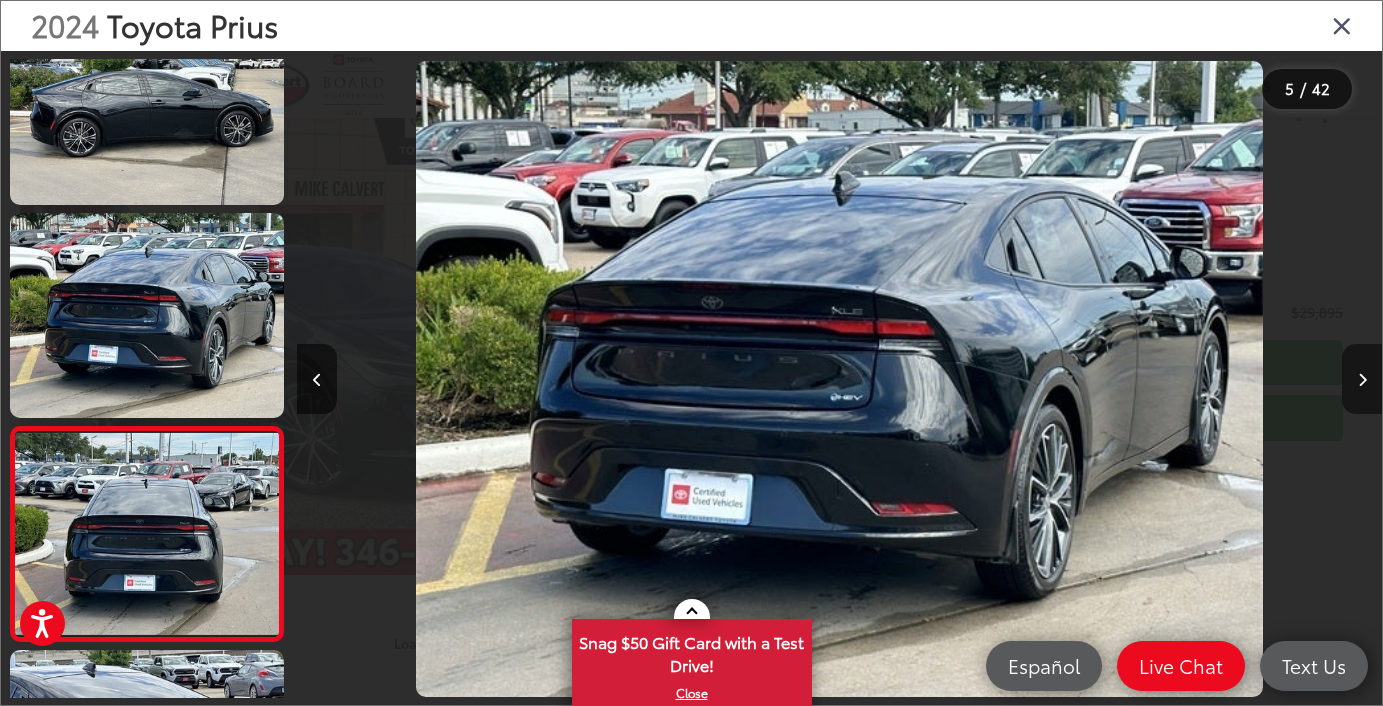scroll, scrollTop: 0, scrollLeft: 4439, axis: horizontal 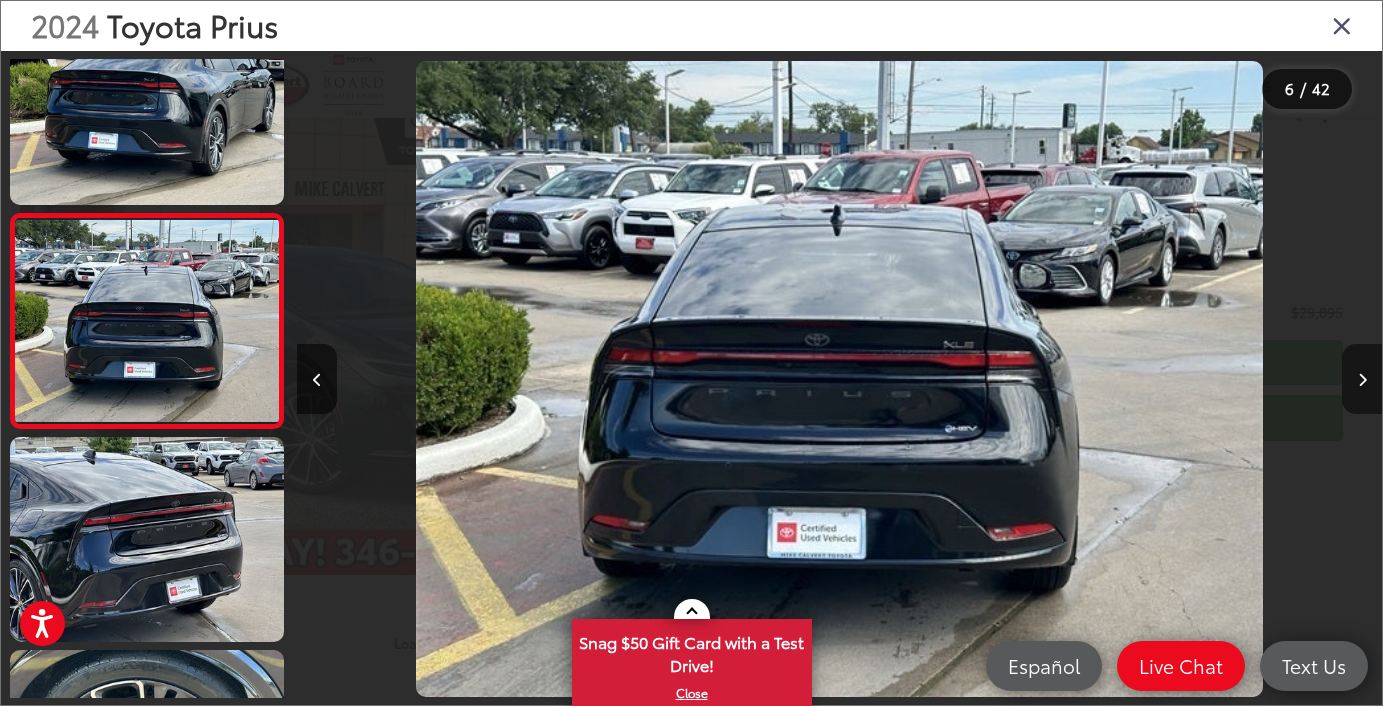 click at bounding box center (1362, 379) 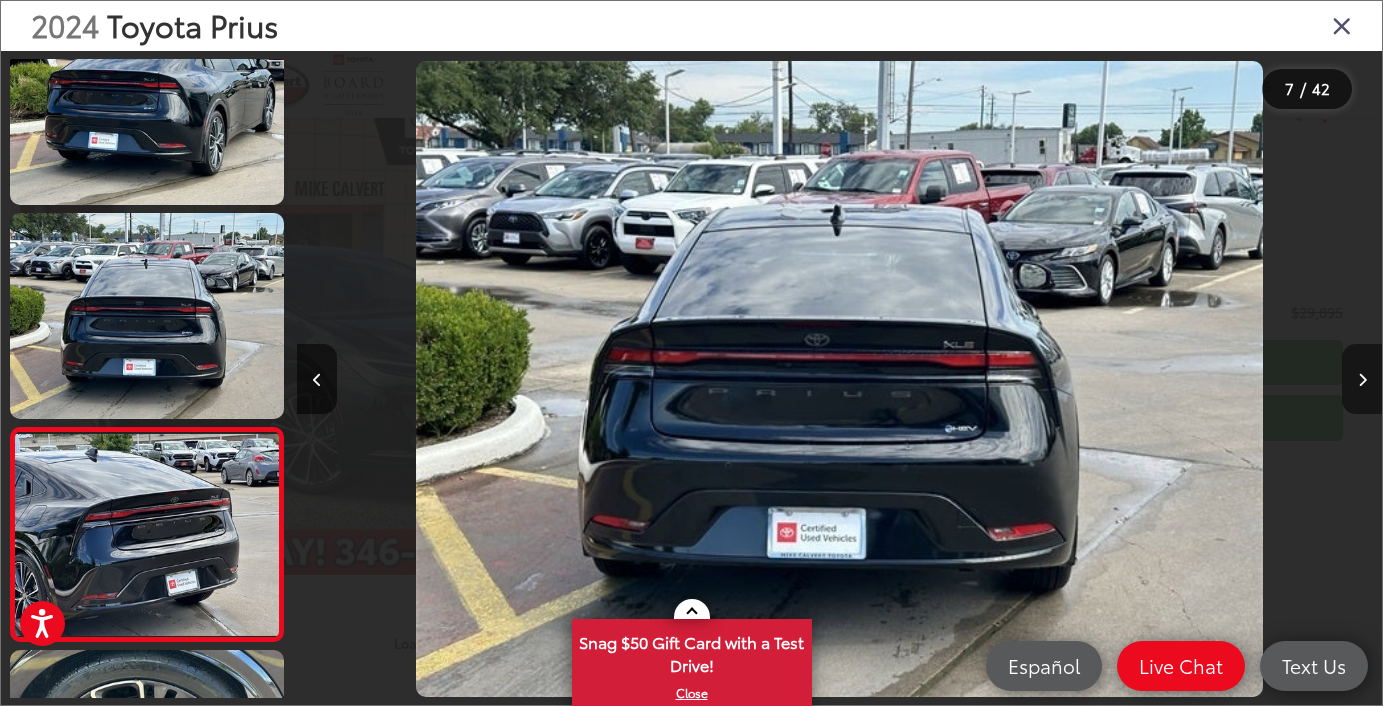 scroll, scrollTop: 0, scrollLeft: 5883, axis: horizontal 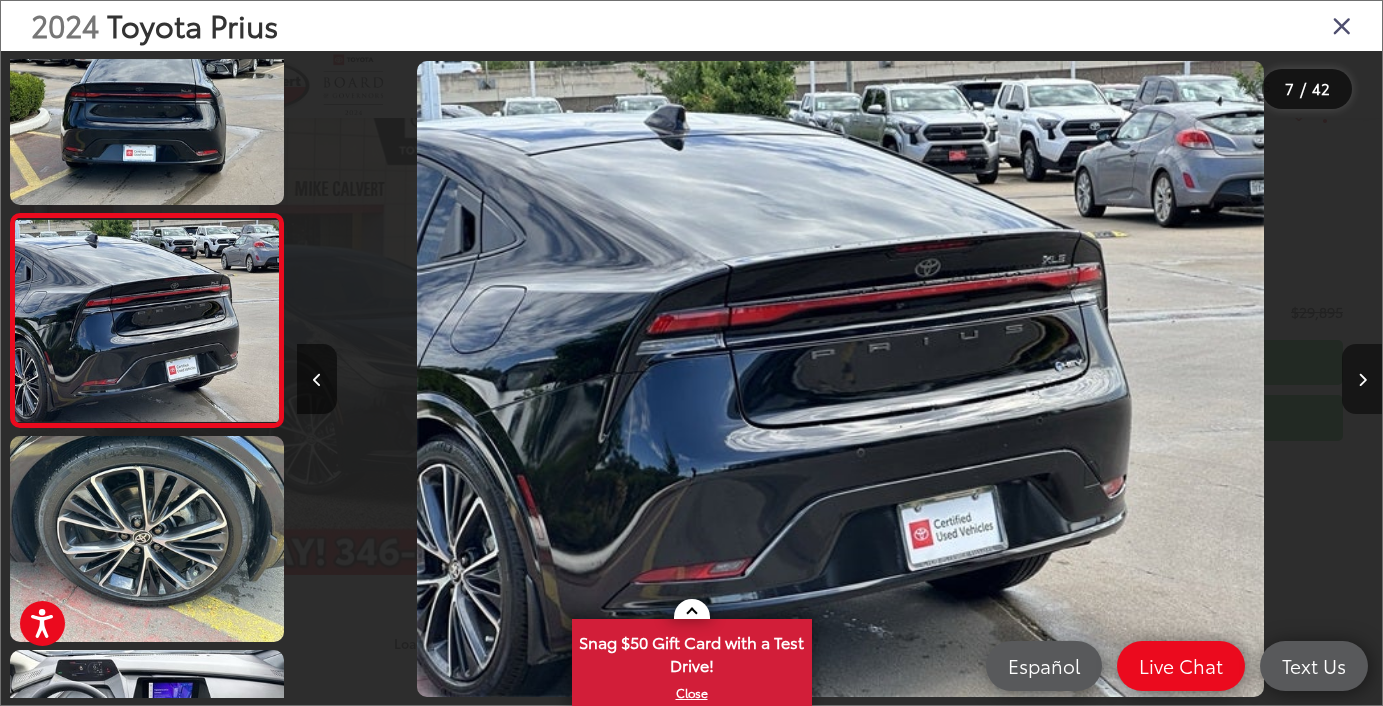 click at bounding box center (1362, 379) 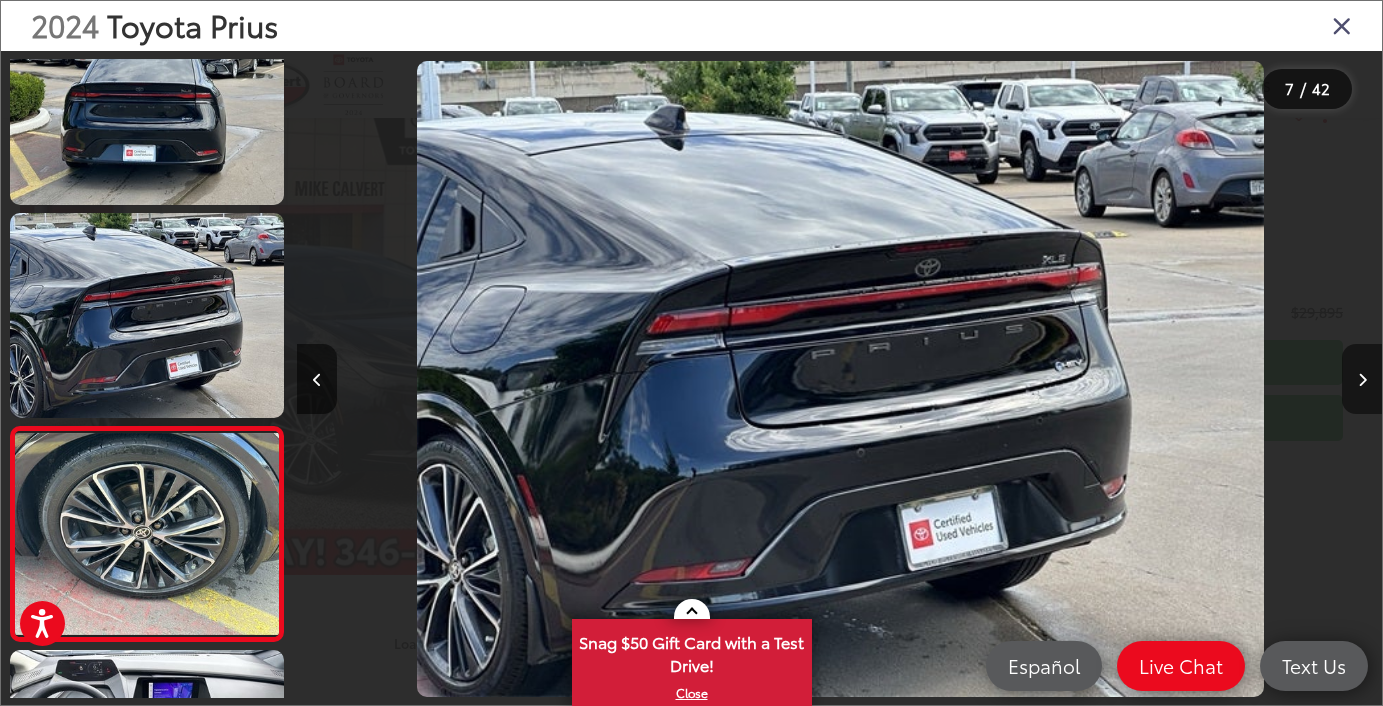 scroll, scrollTop: 0, scrollLeft: 6608, axis: horizontal 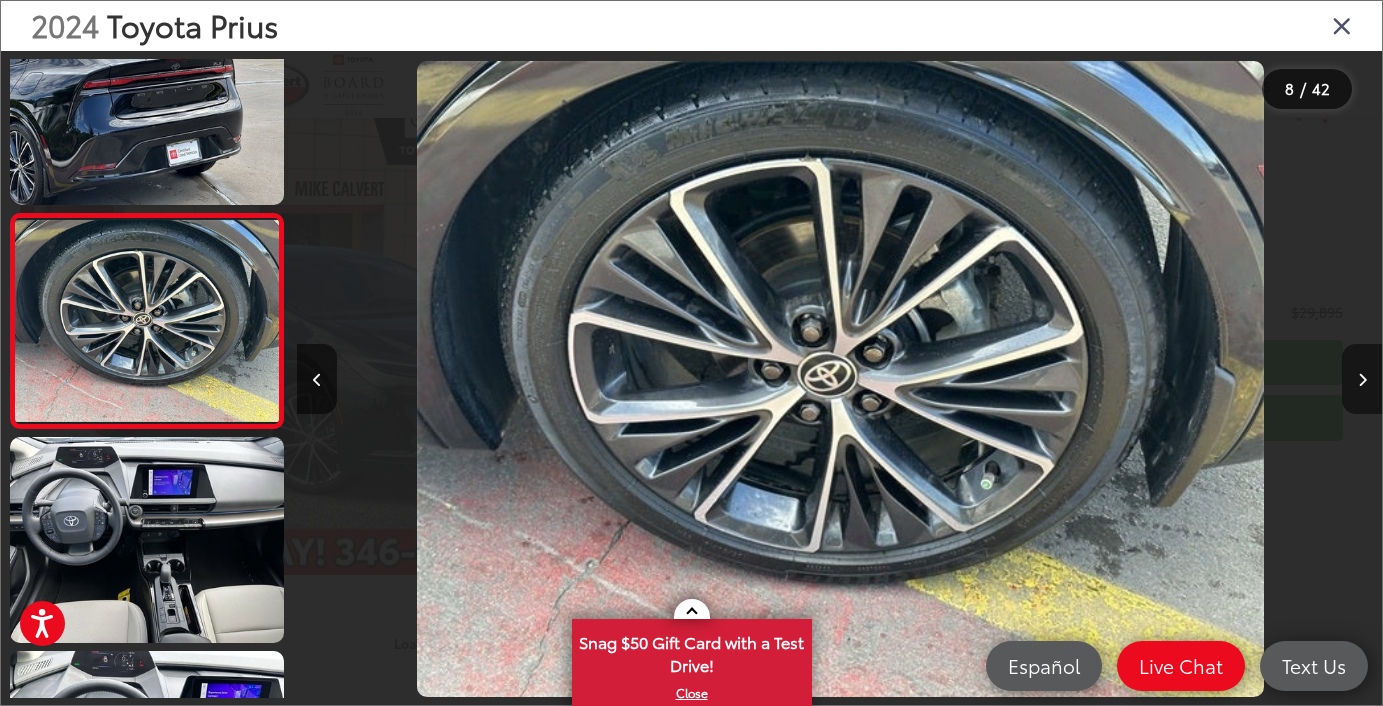 click at bounding box center (1362, 379) 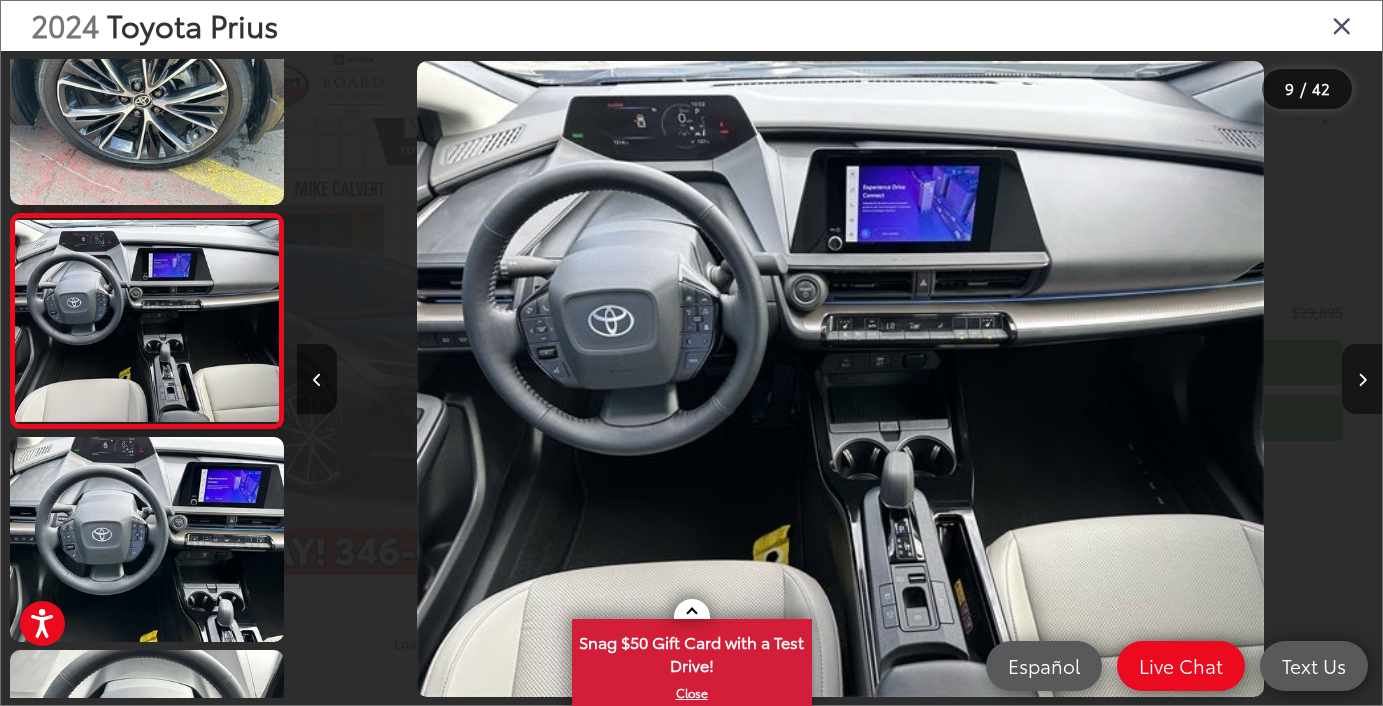 click at bounding box center (1362, 379) 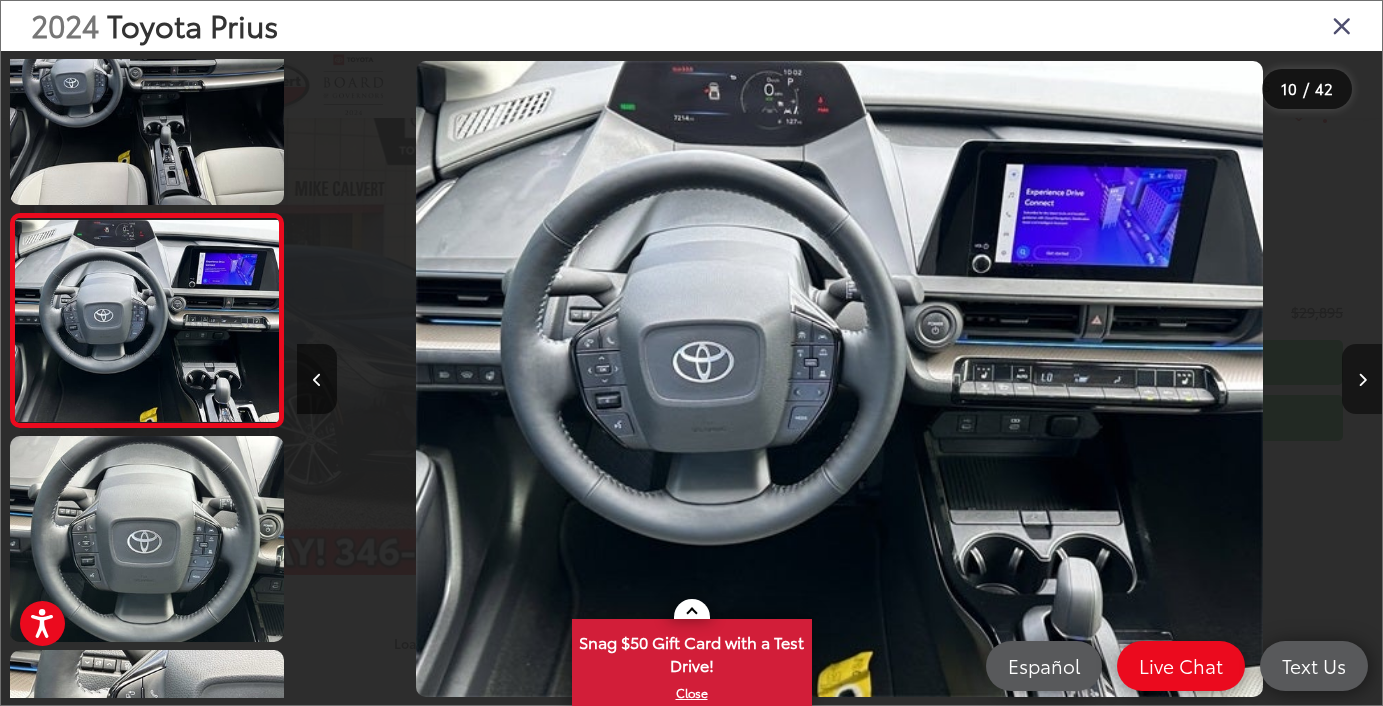 click at bounding box center [1362, 379] 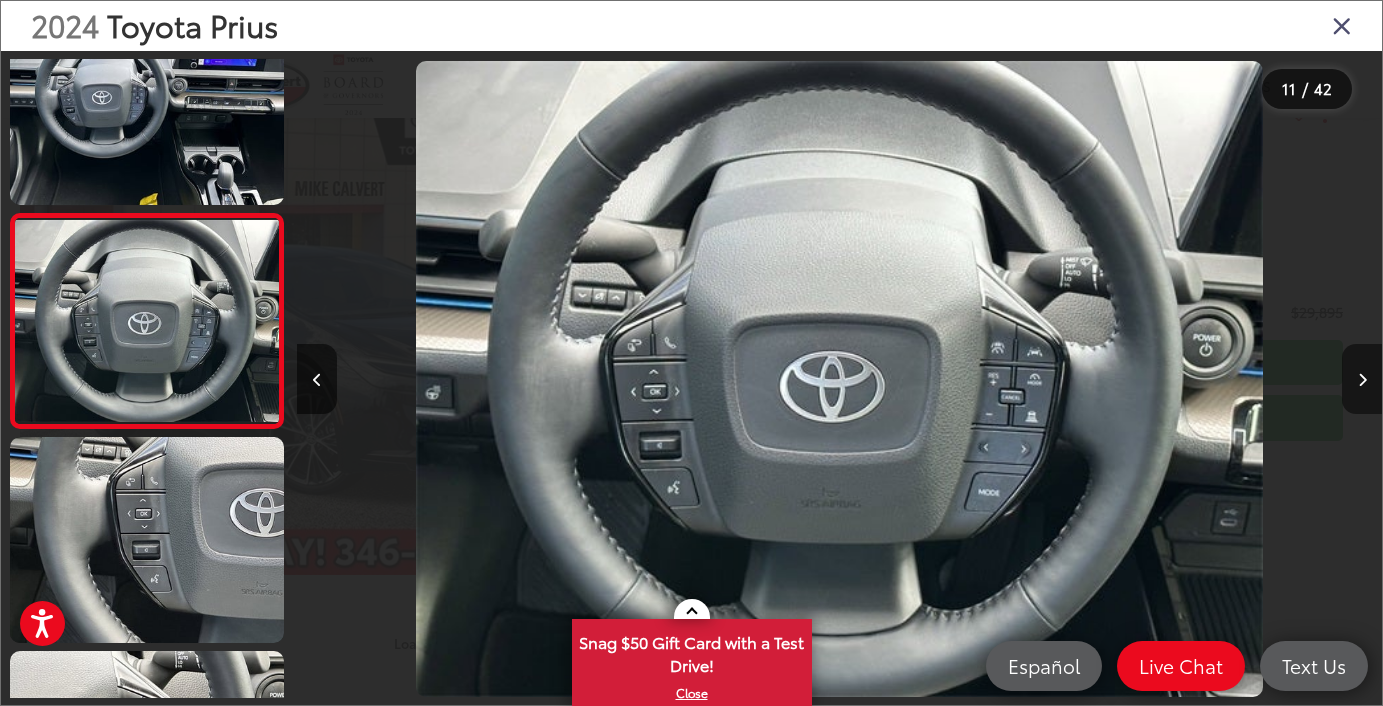 click at bounding box center [1362, 379] 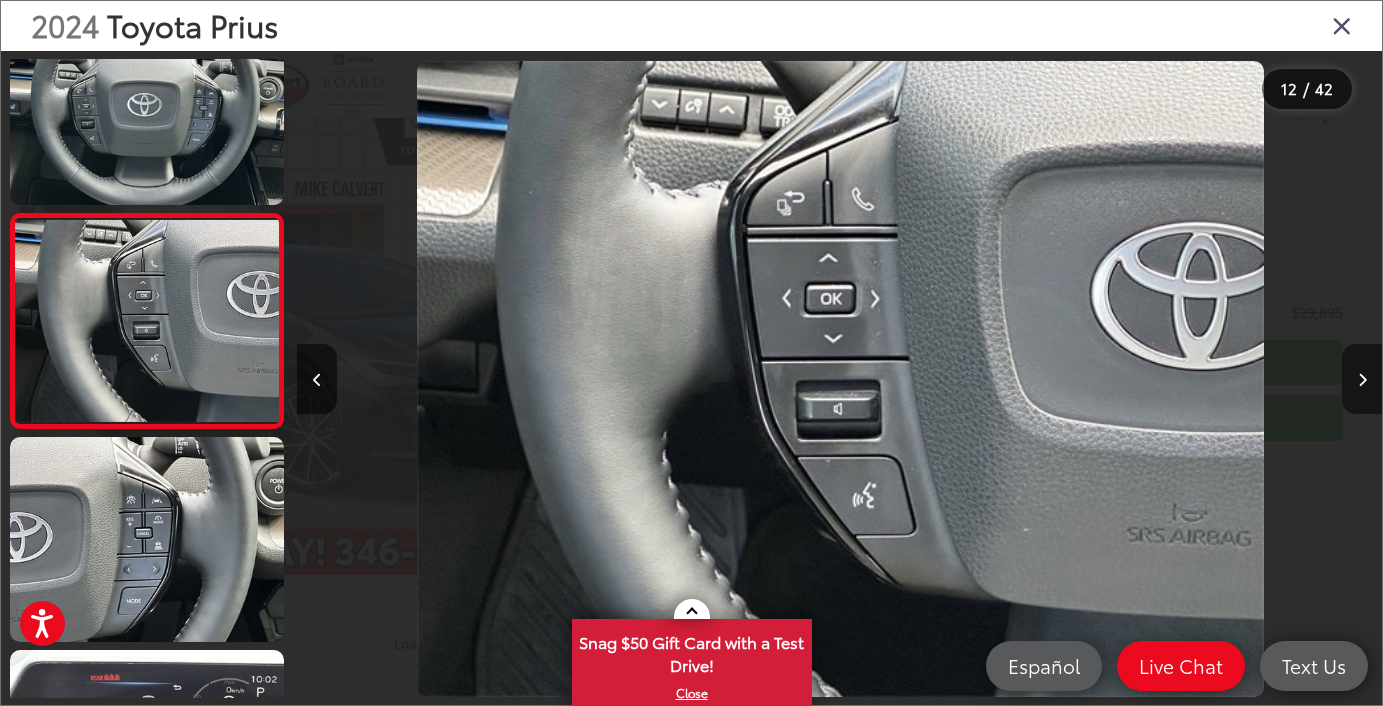 click at bounding box center (1362, 379) 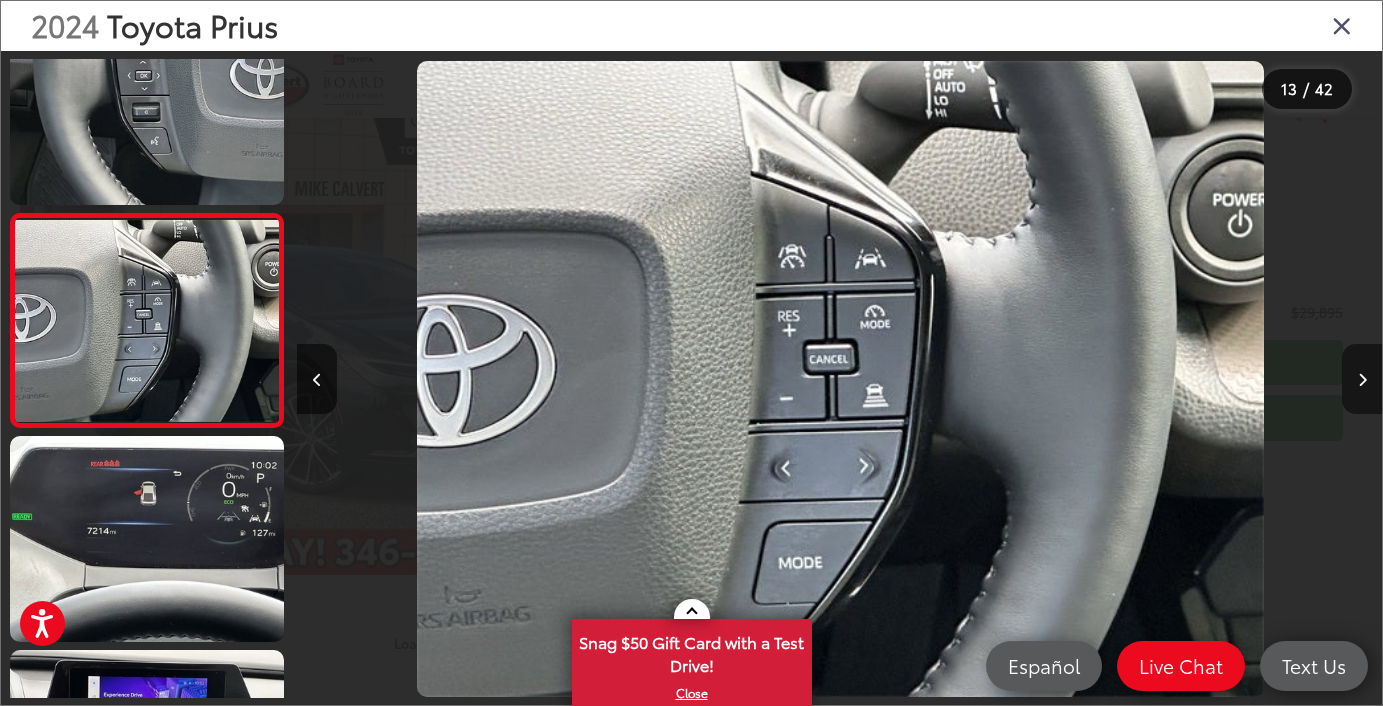 click at bounding box center (1362, 379) 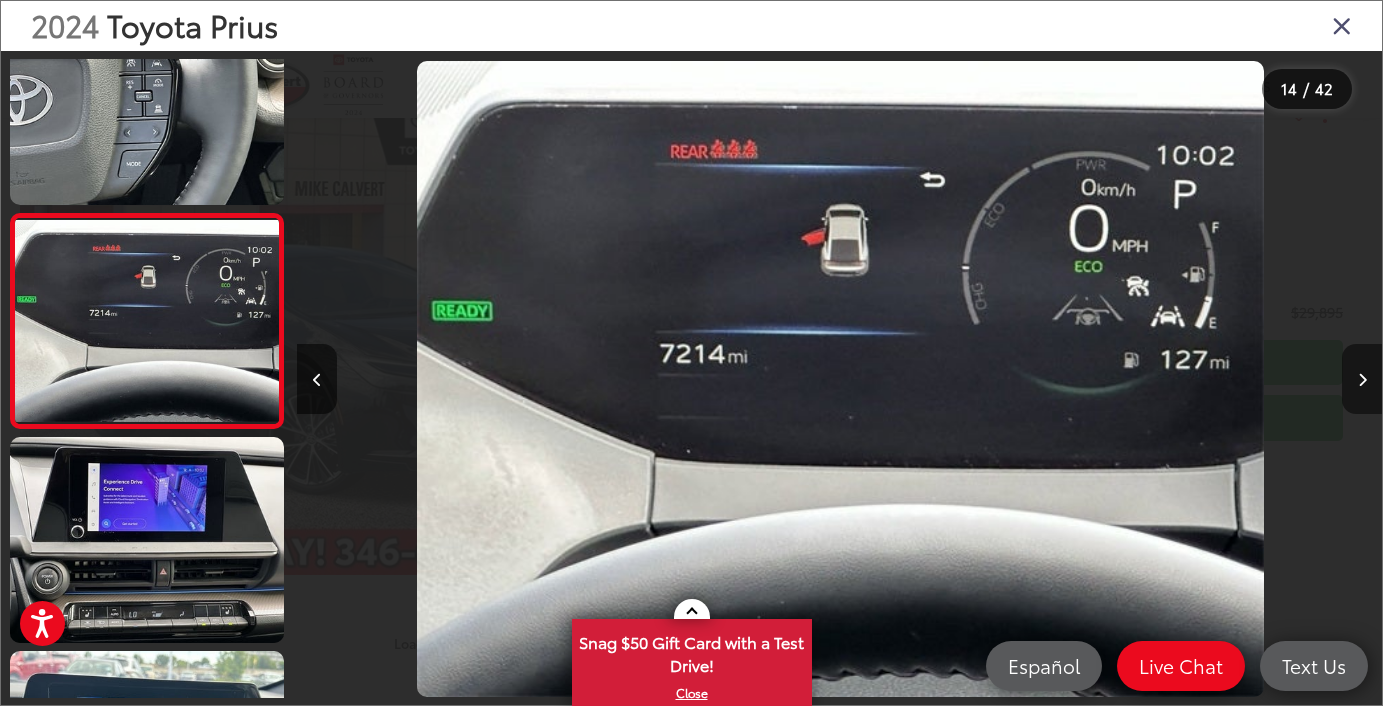 click at bounding box center (1362, 379) 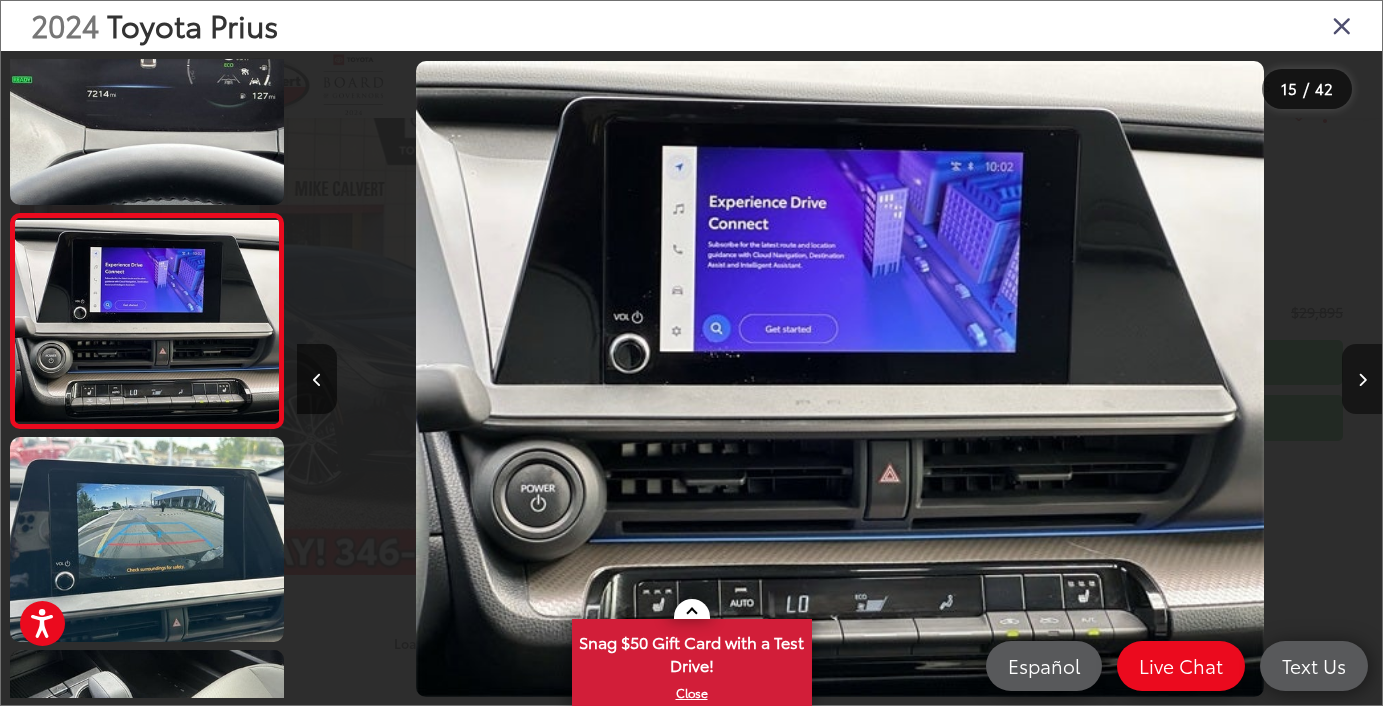 click at bounding box center [1362, 379] 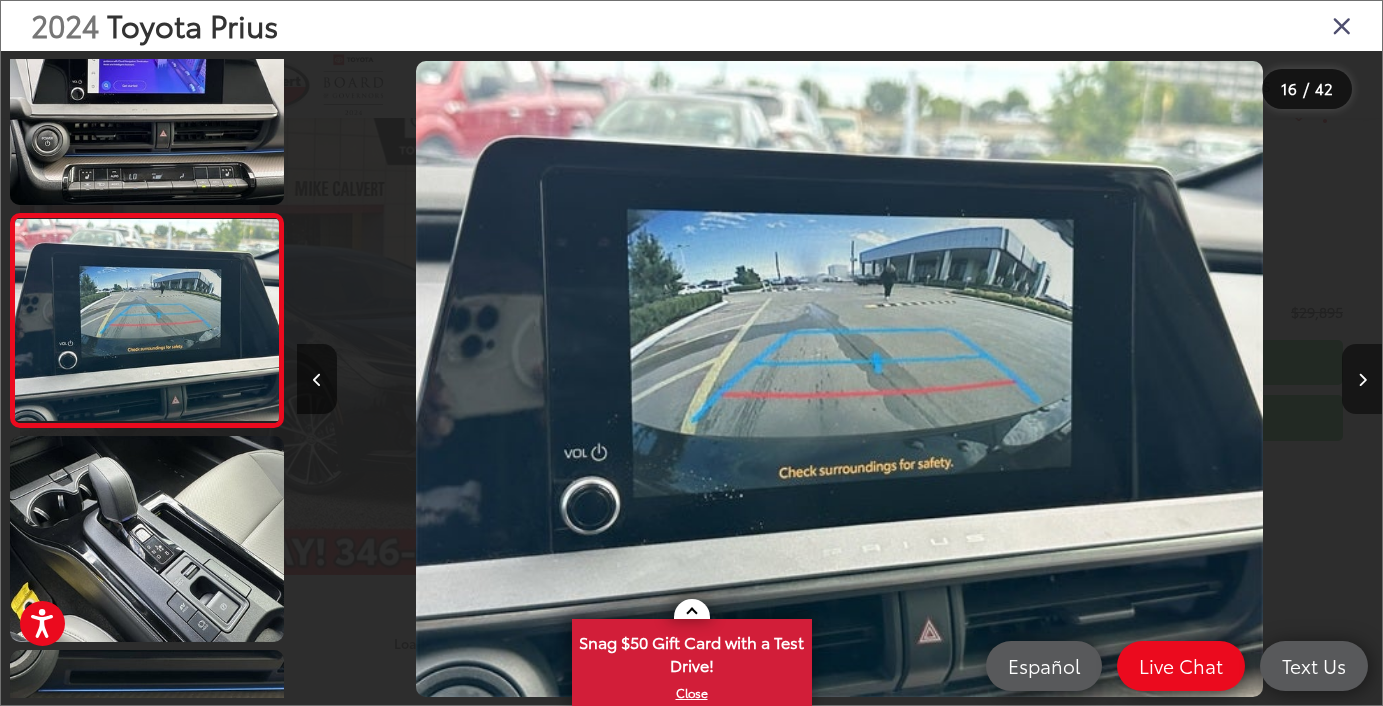 click at bounding box center [1362, 379] 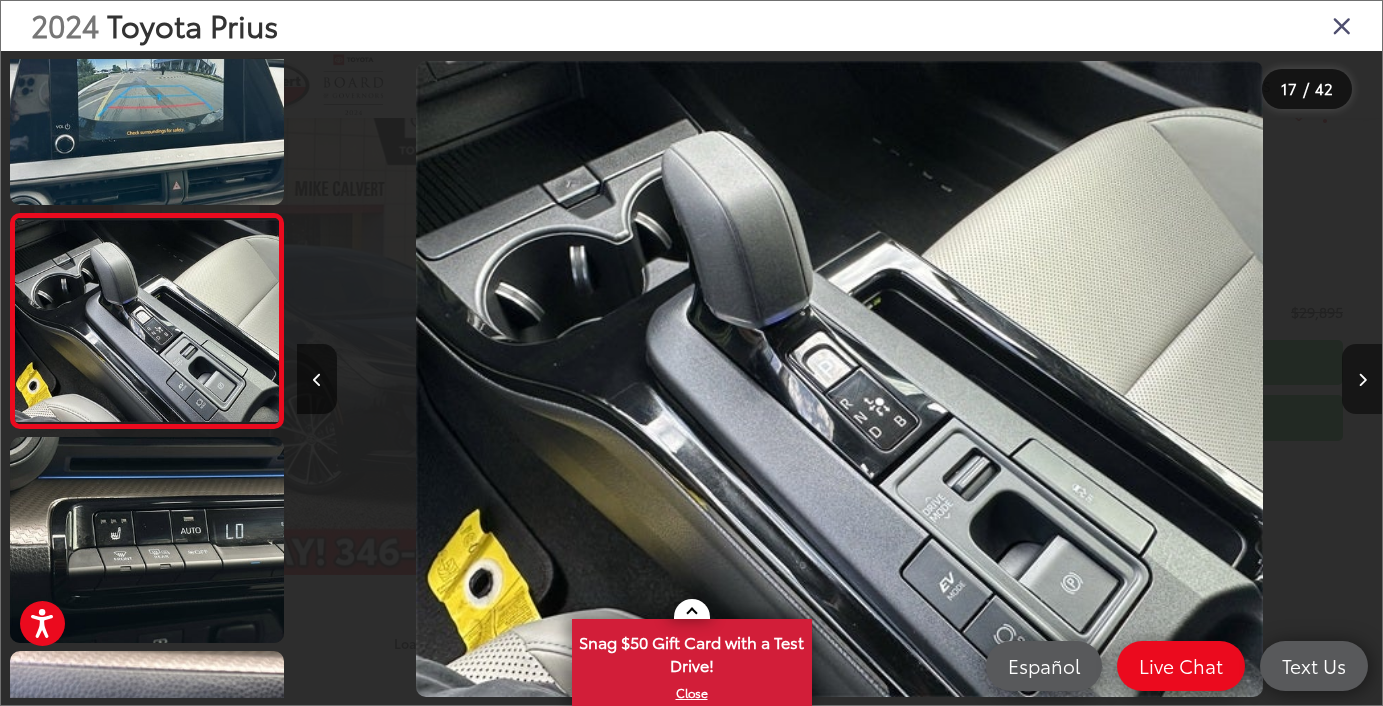click at bounding box center (1362, 379) 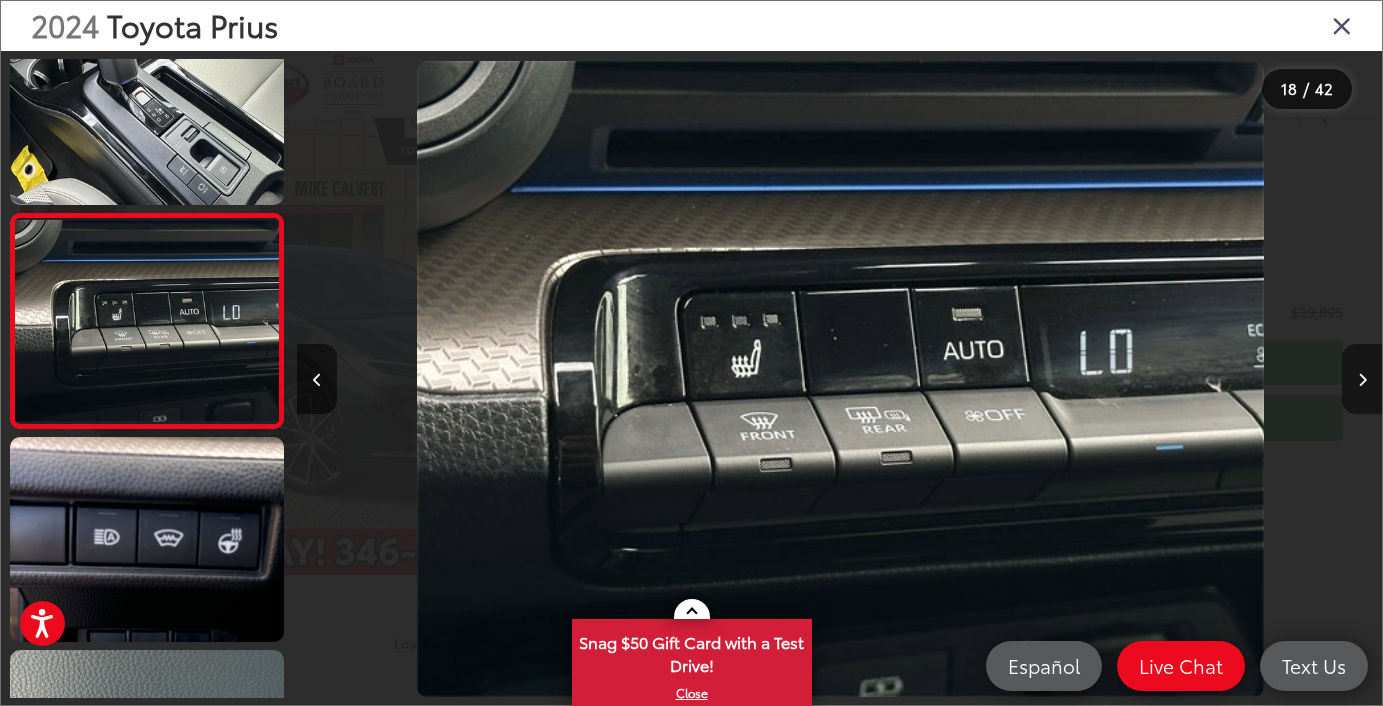 click at bounding box center (1362, 379) 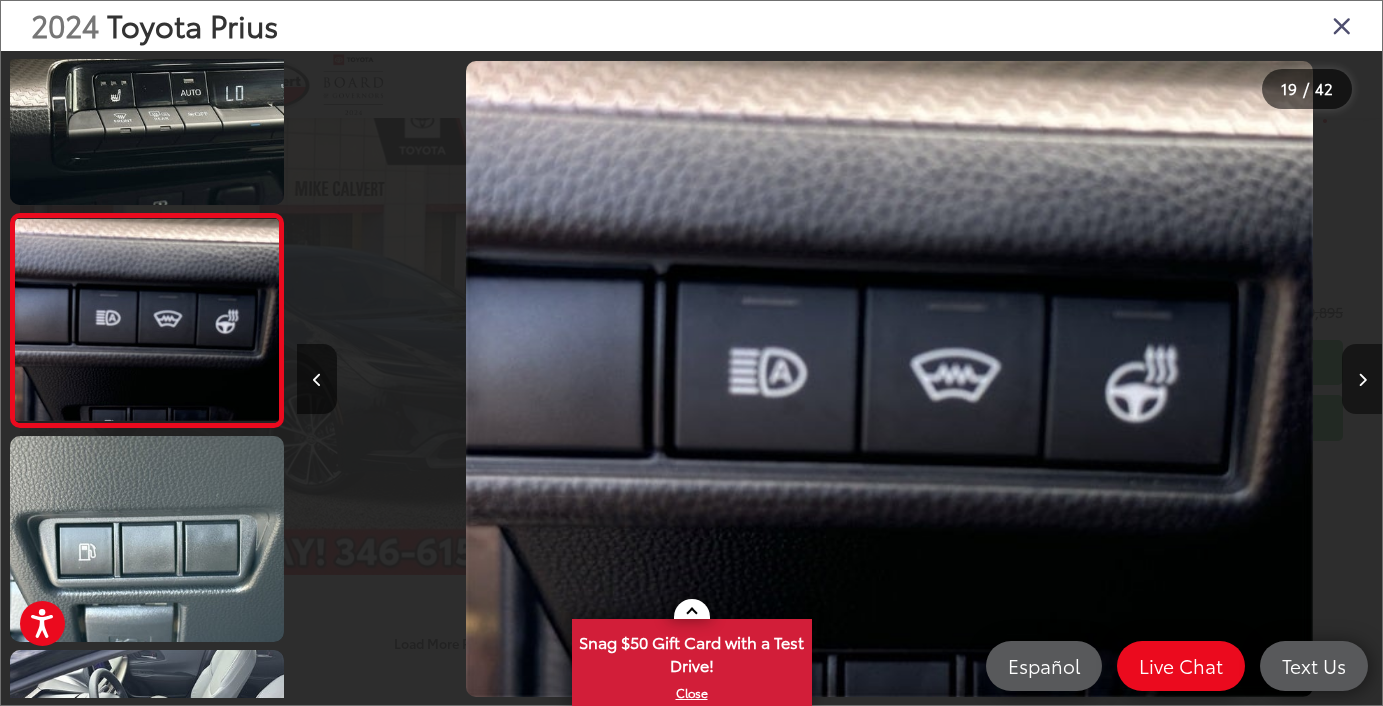 click at bounding box center [1362, 379] 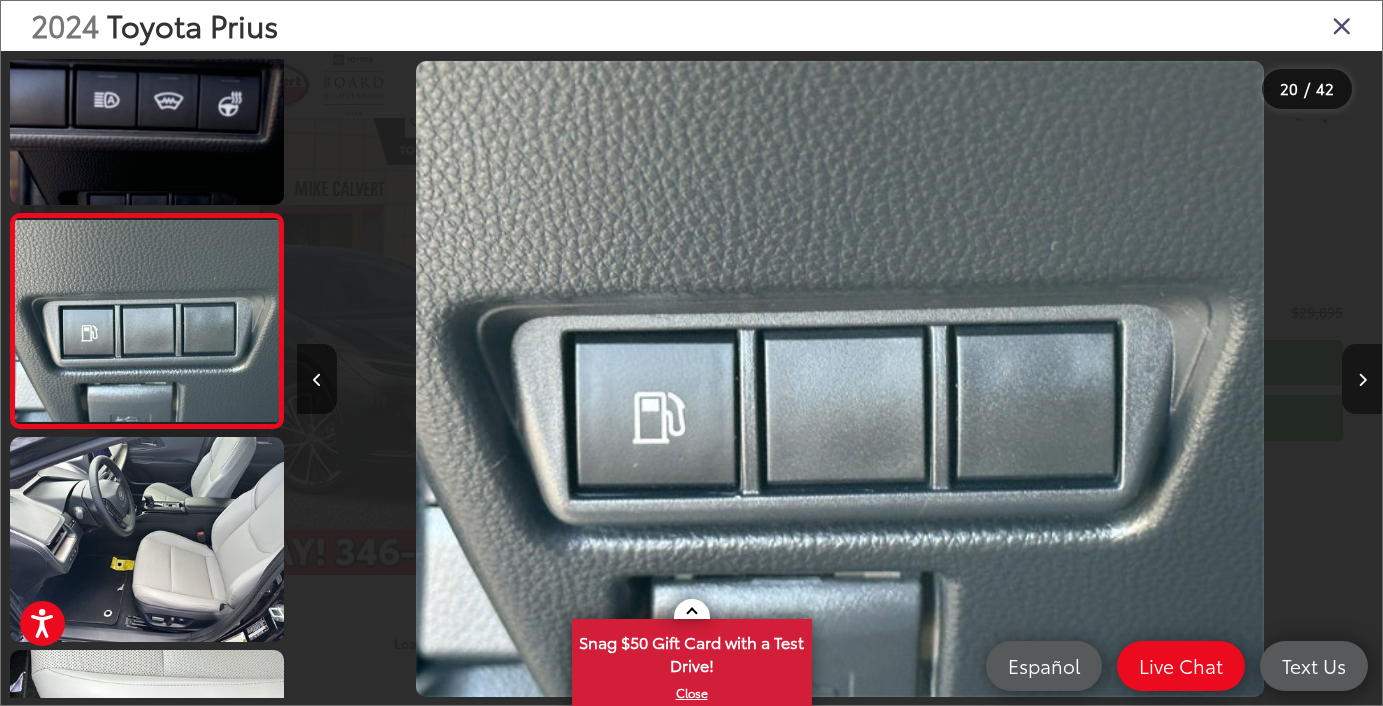 click at bounding box center (1362, 379) 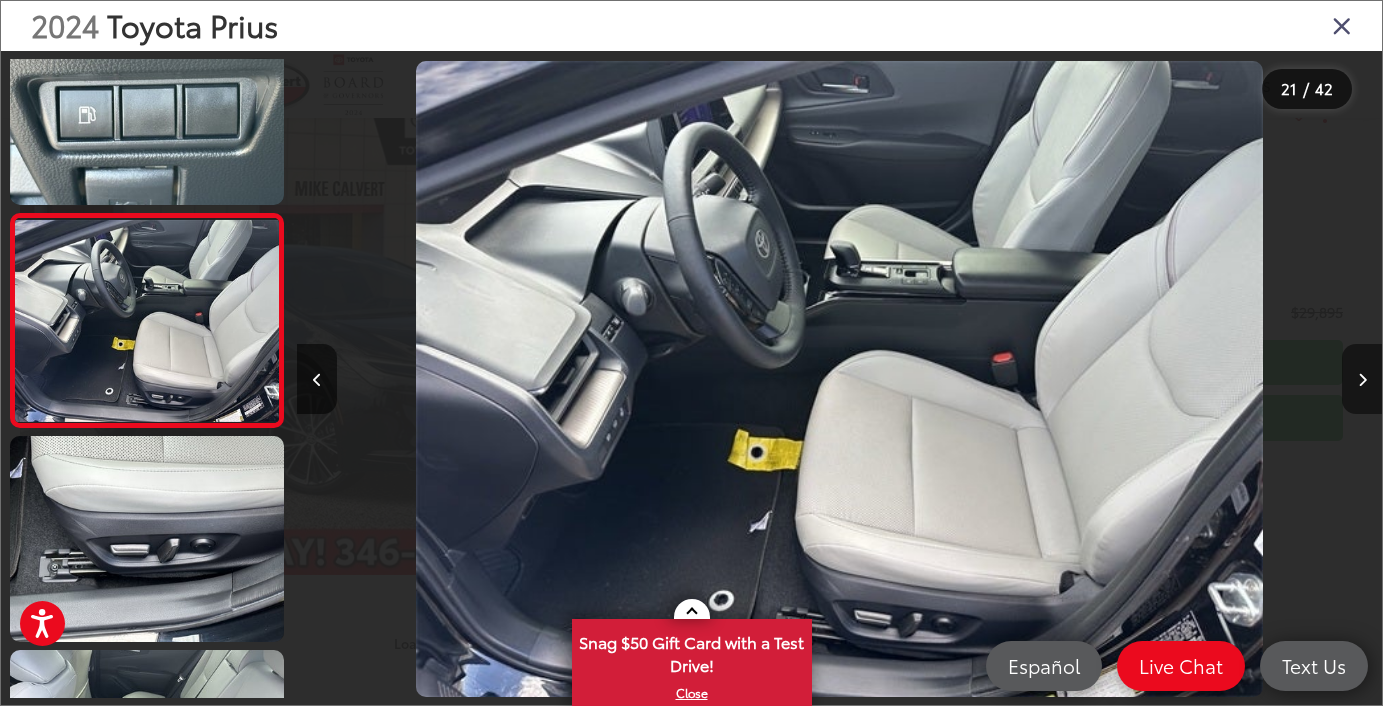 click at bounding box center (1362, 379) 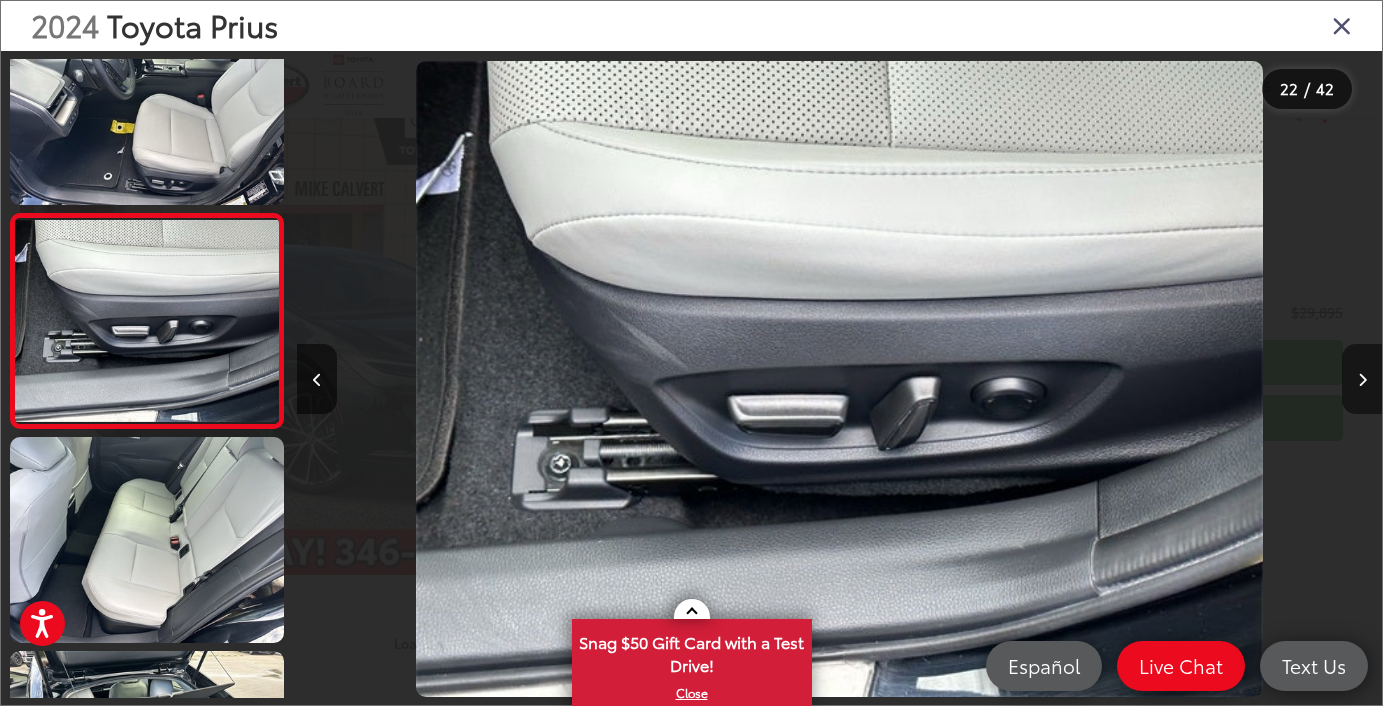 click at bounding box center [1362, 379] 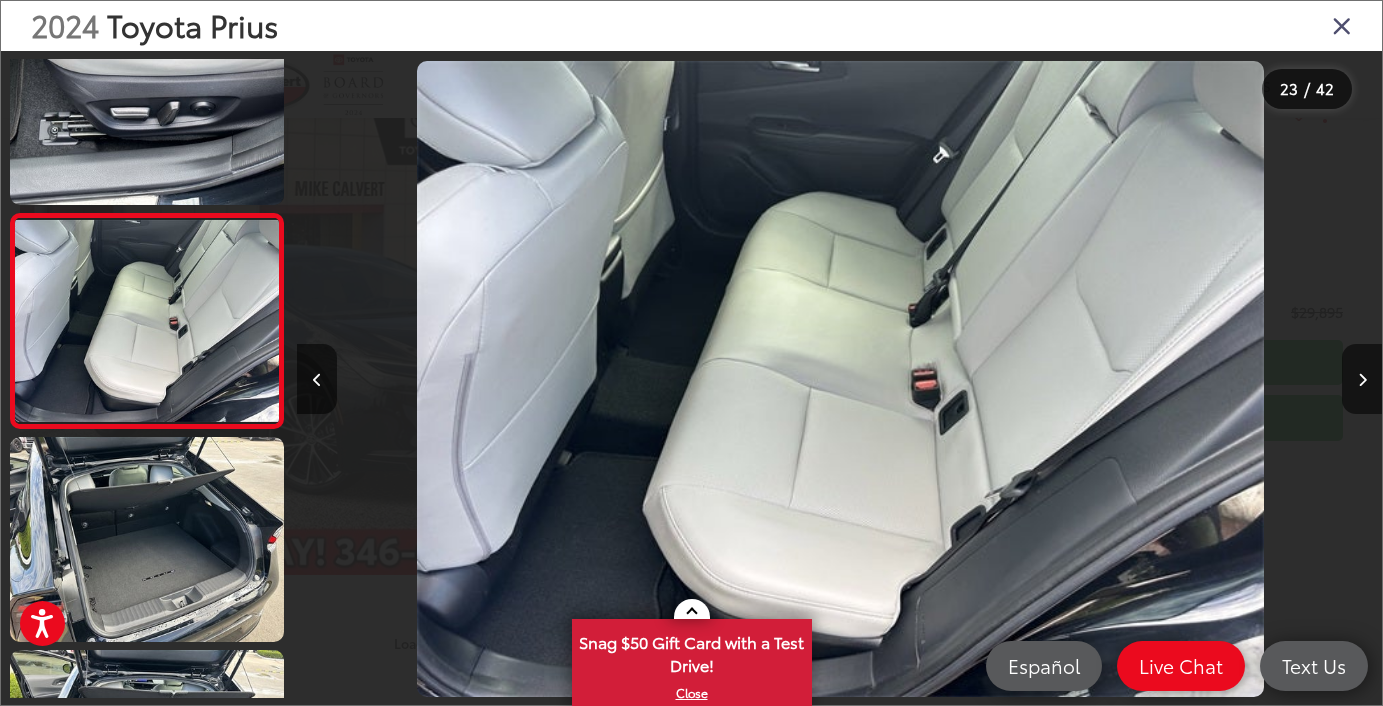 click at bounding box center [1342, 25] 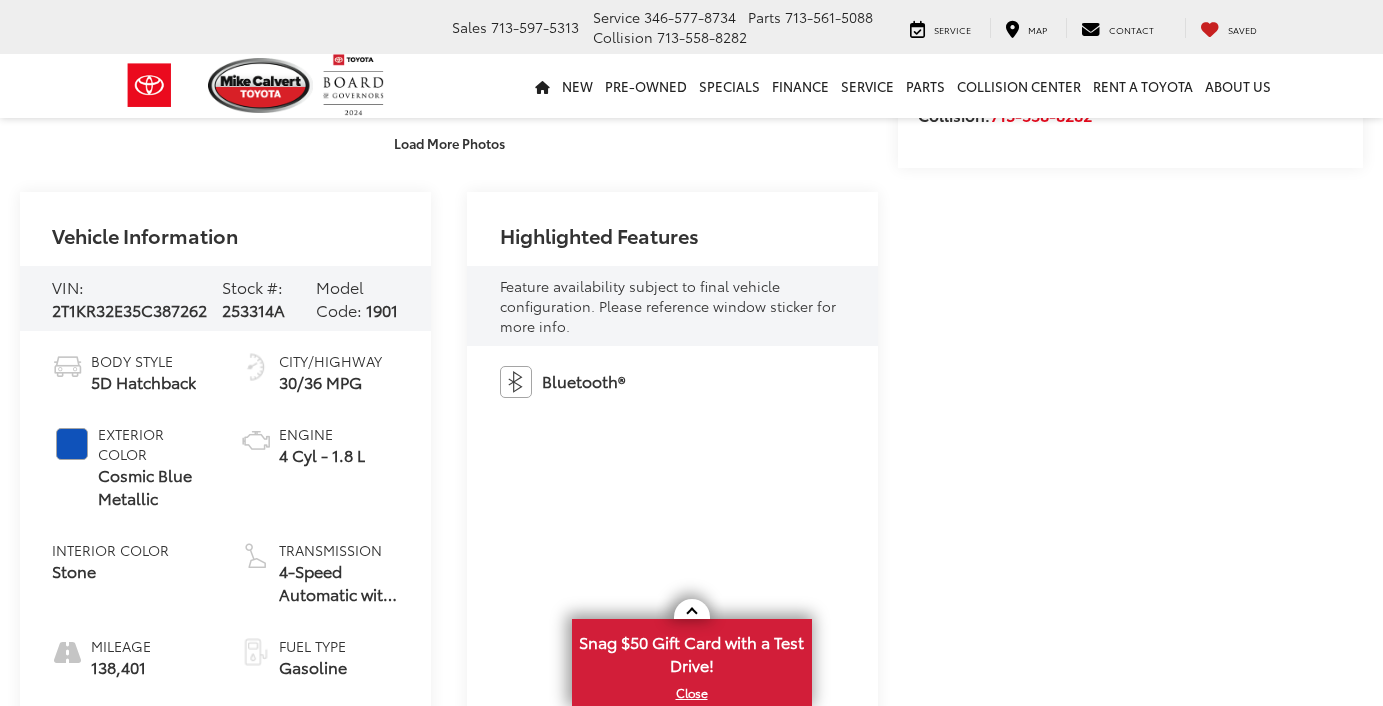 scroll, scrollTop: 586, scrollLeft: 0, axis: vertical 